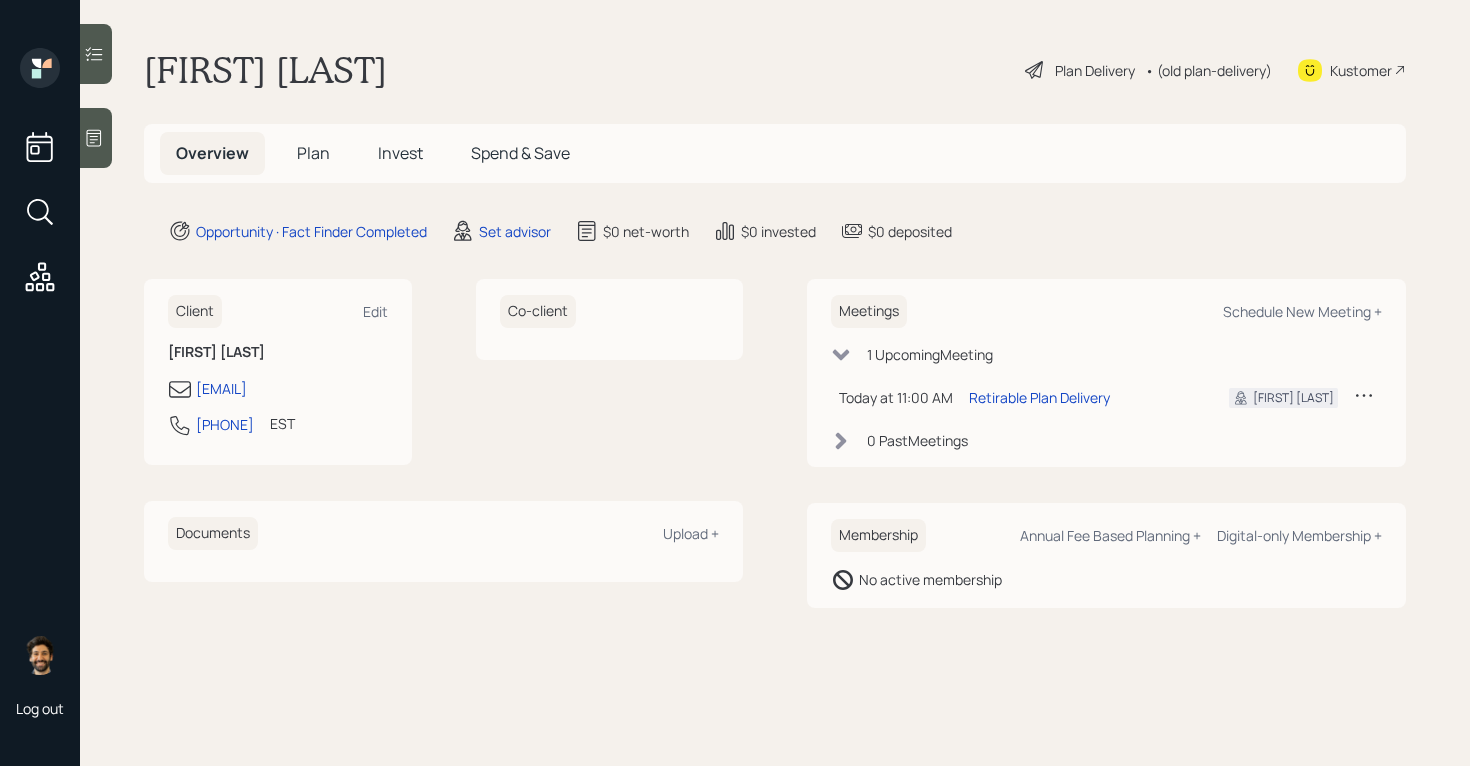 scroll, scrollTop: 0, scrollLeft: 0, axis: both 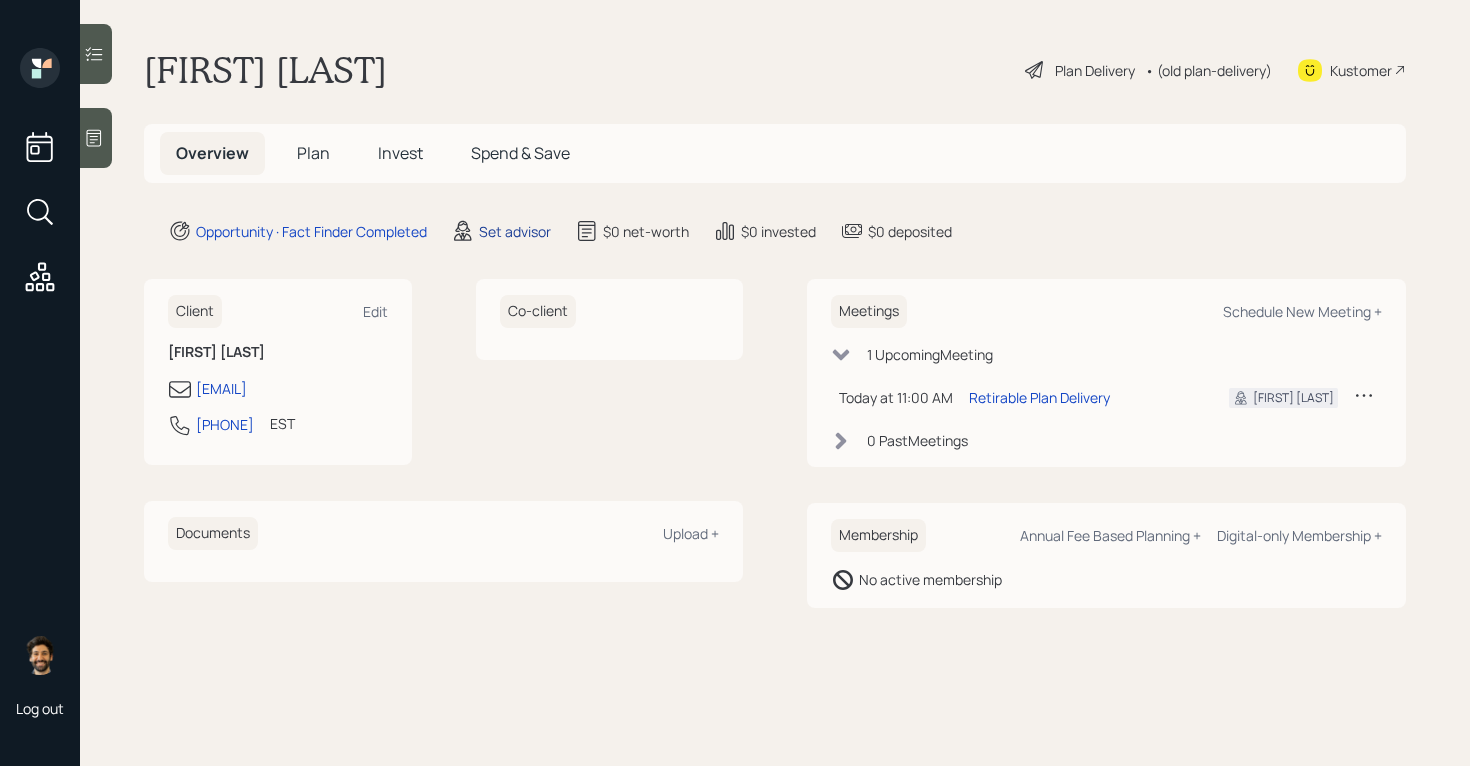 click on "Set advisor" at bounding box center [515, 231] 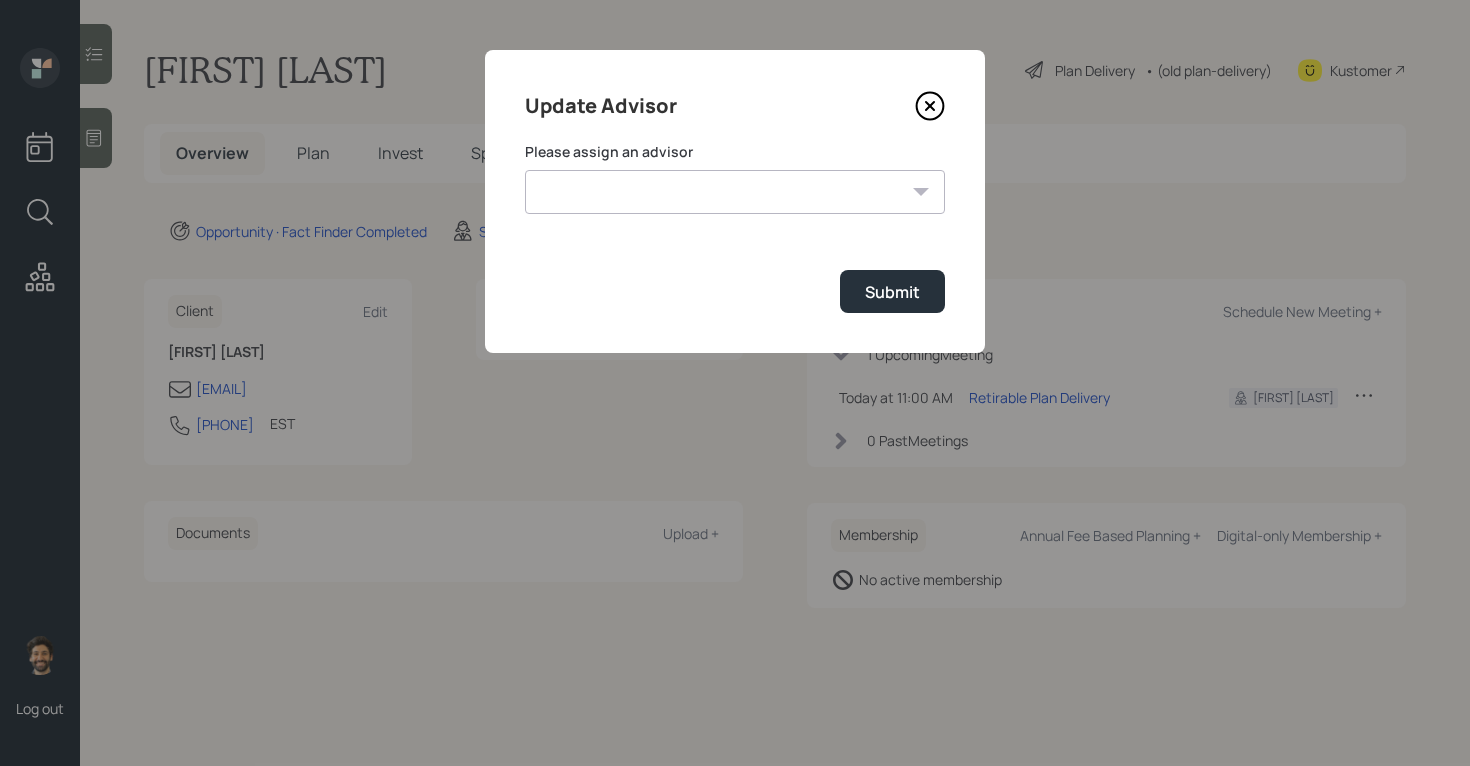 click on "Jonah Coleman Tyler End Michael Russo Treva Nostdahl Eric Schwartz James DiStasi Hunter Neumayer Sami Boghos Harrison Schaefer" at bounding box center [735, 192] 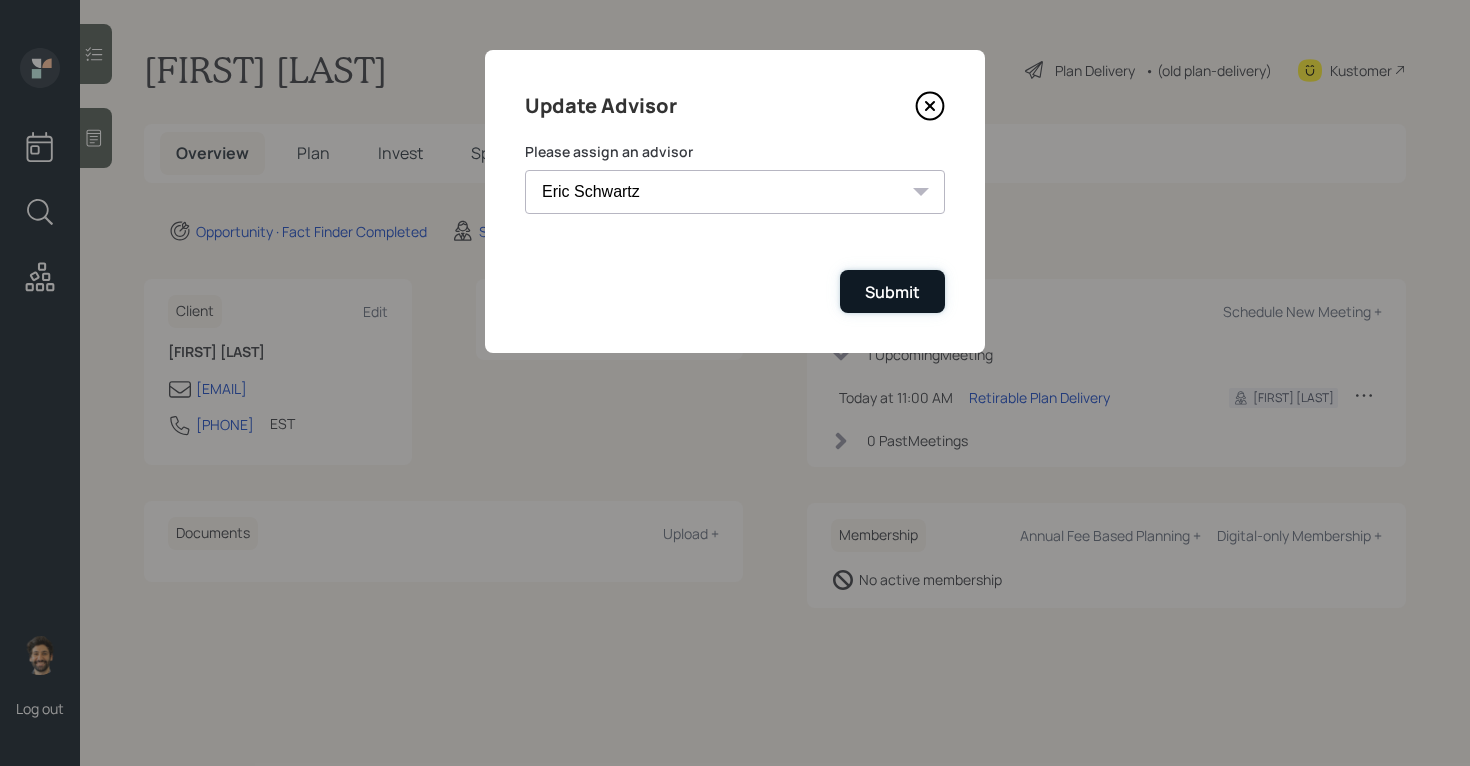 click on "Submit" at bounding box center (892, 292) 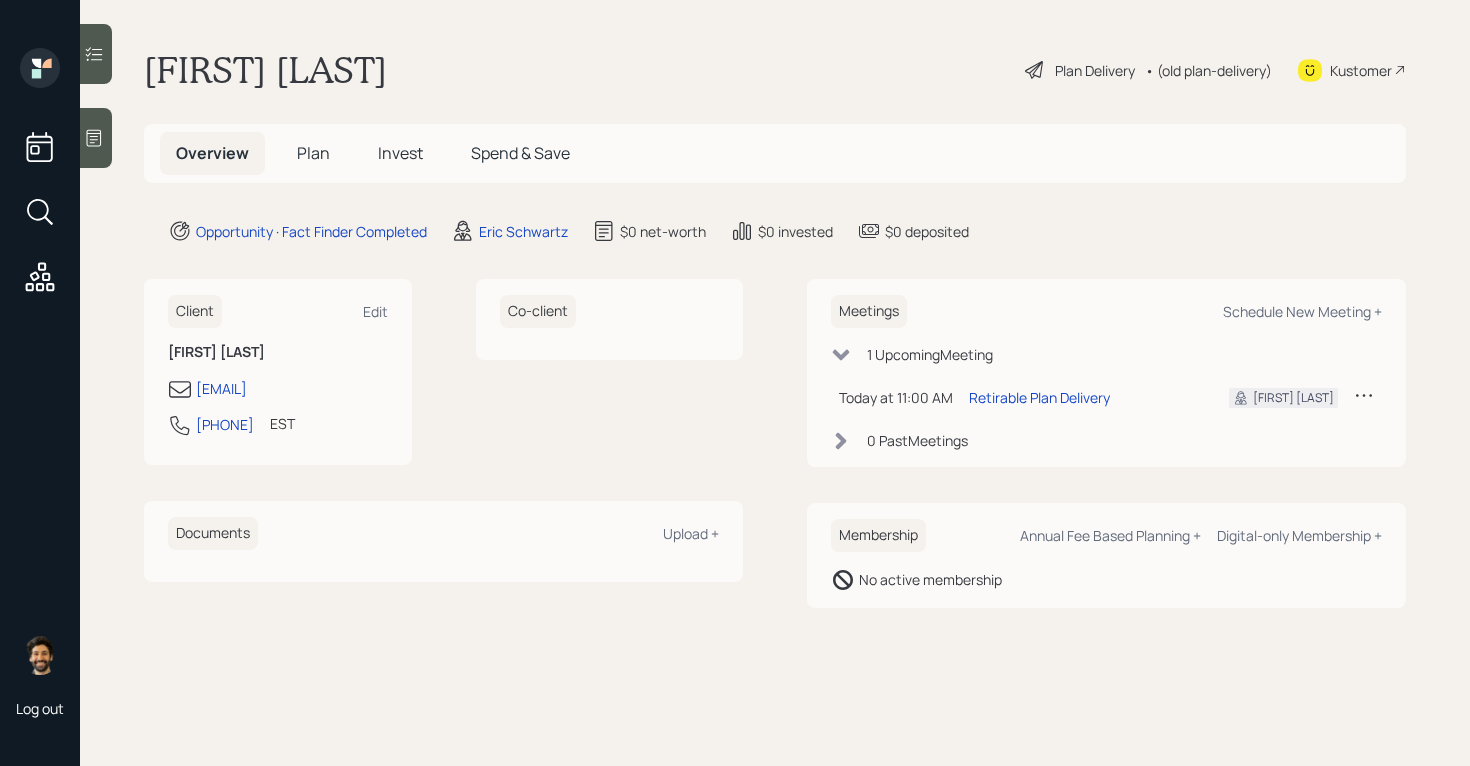 click on "Plan" at bounding box center (313, 153) 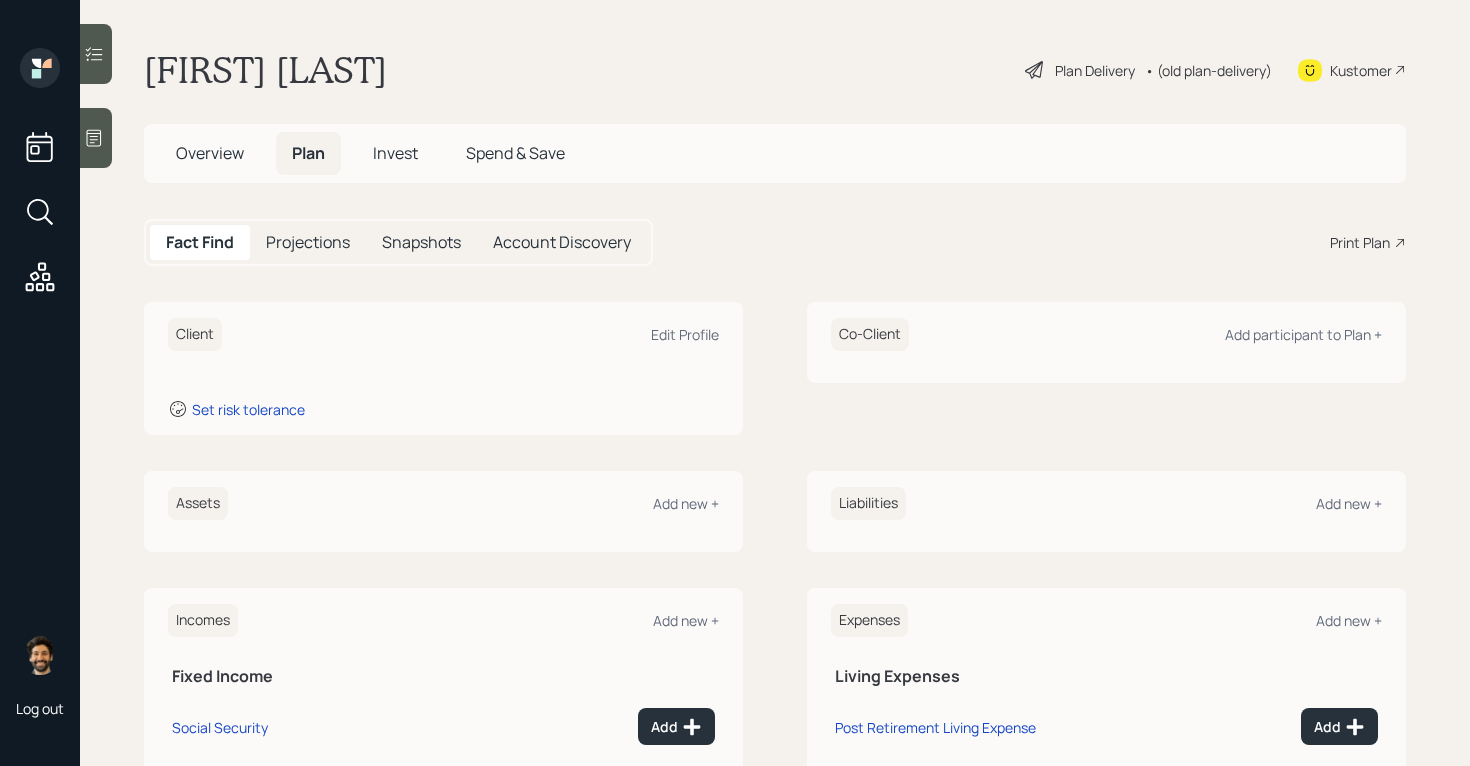 click 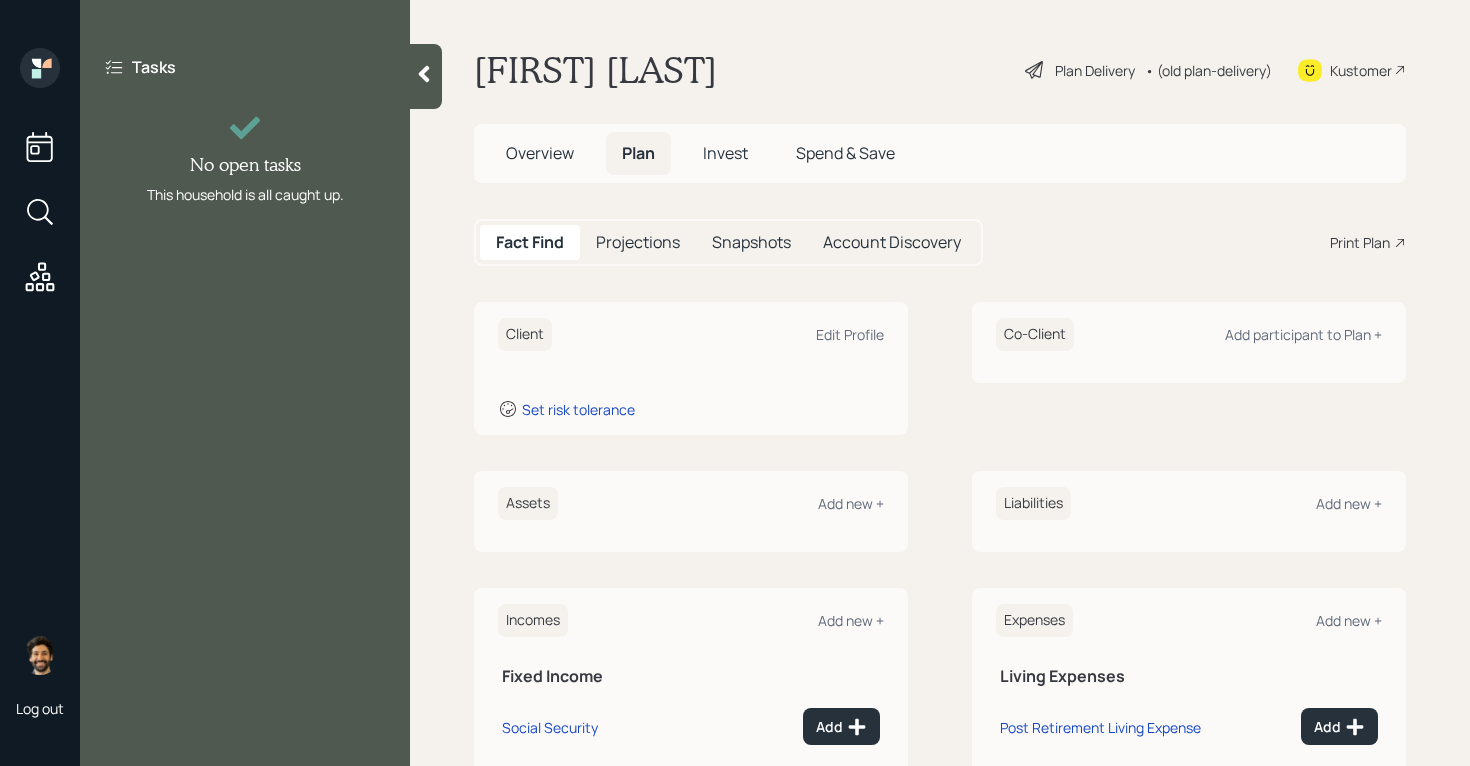 click 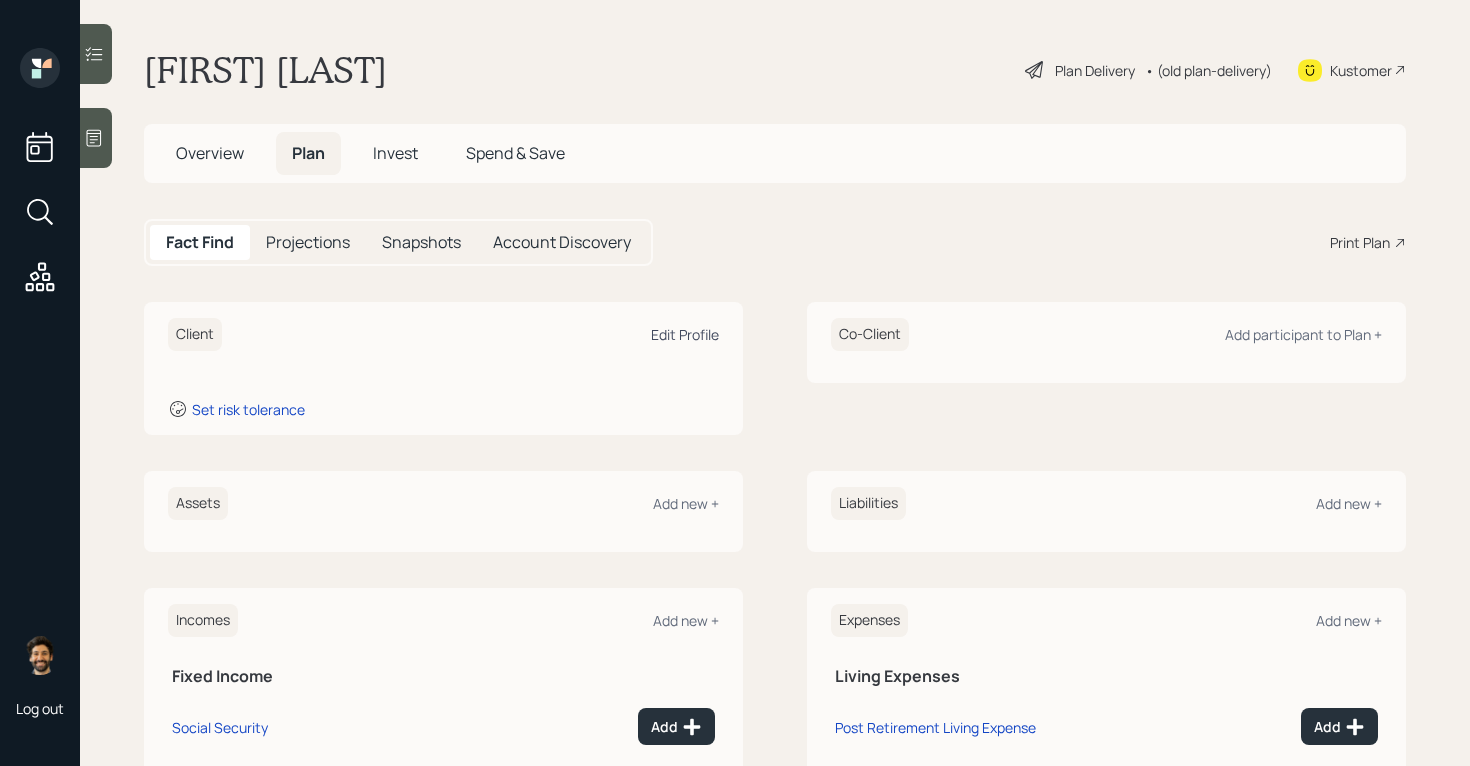 click on "Edit Profile" at bounding box center [685, 334] 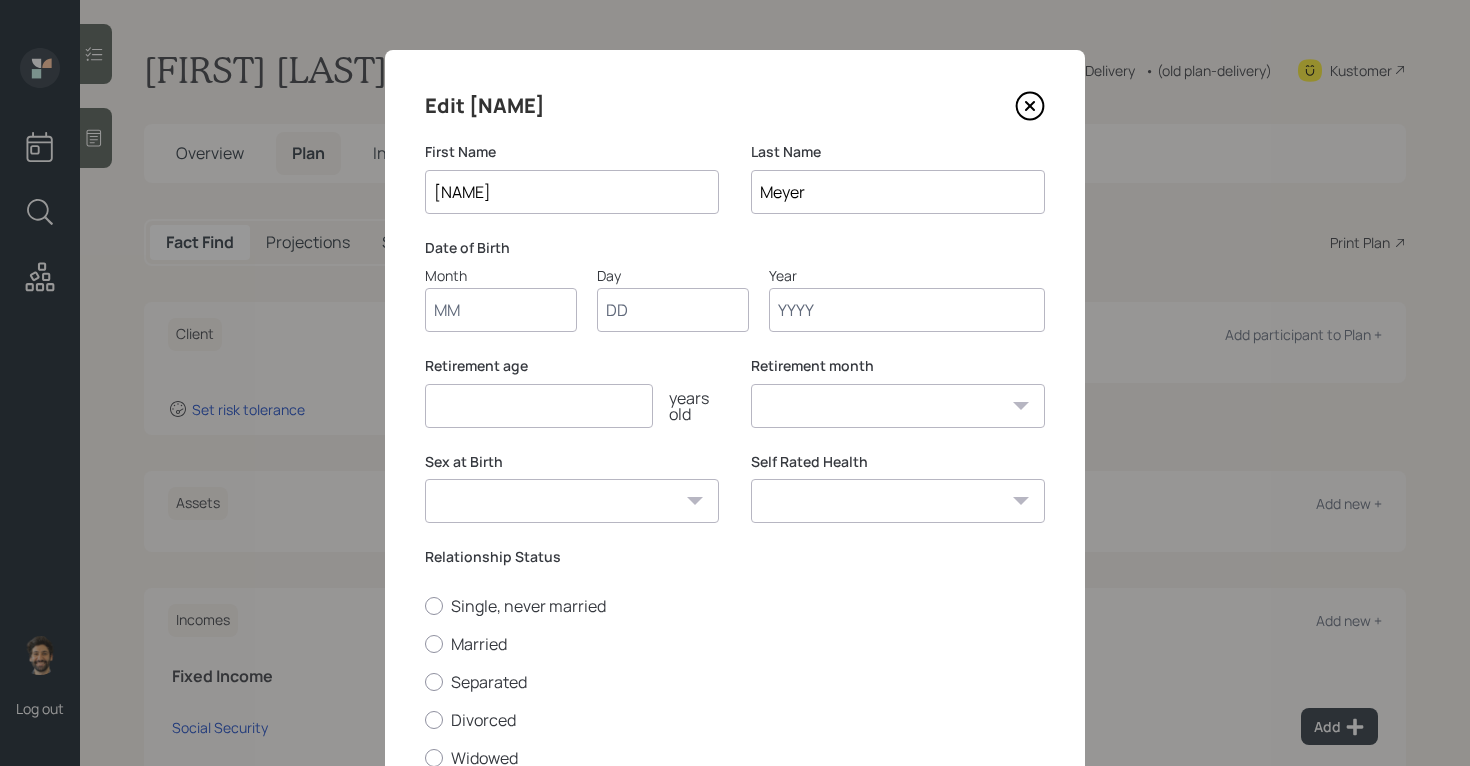 click on "Month" at bounding box center [501, 310] 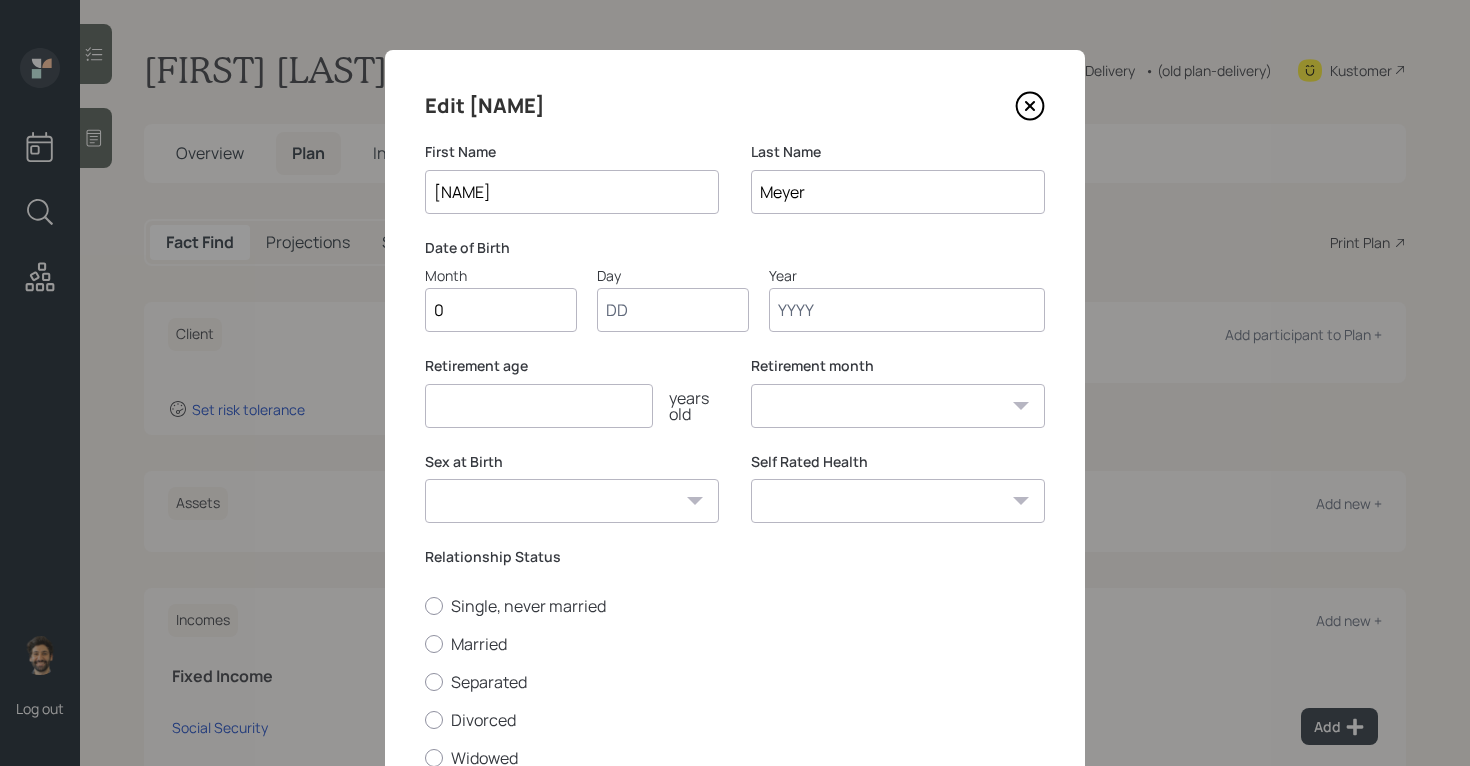type on "01" 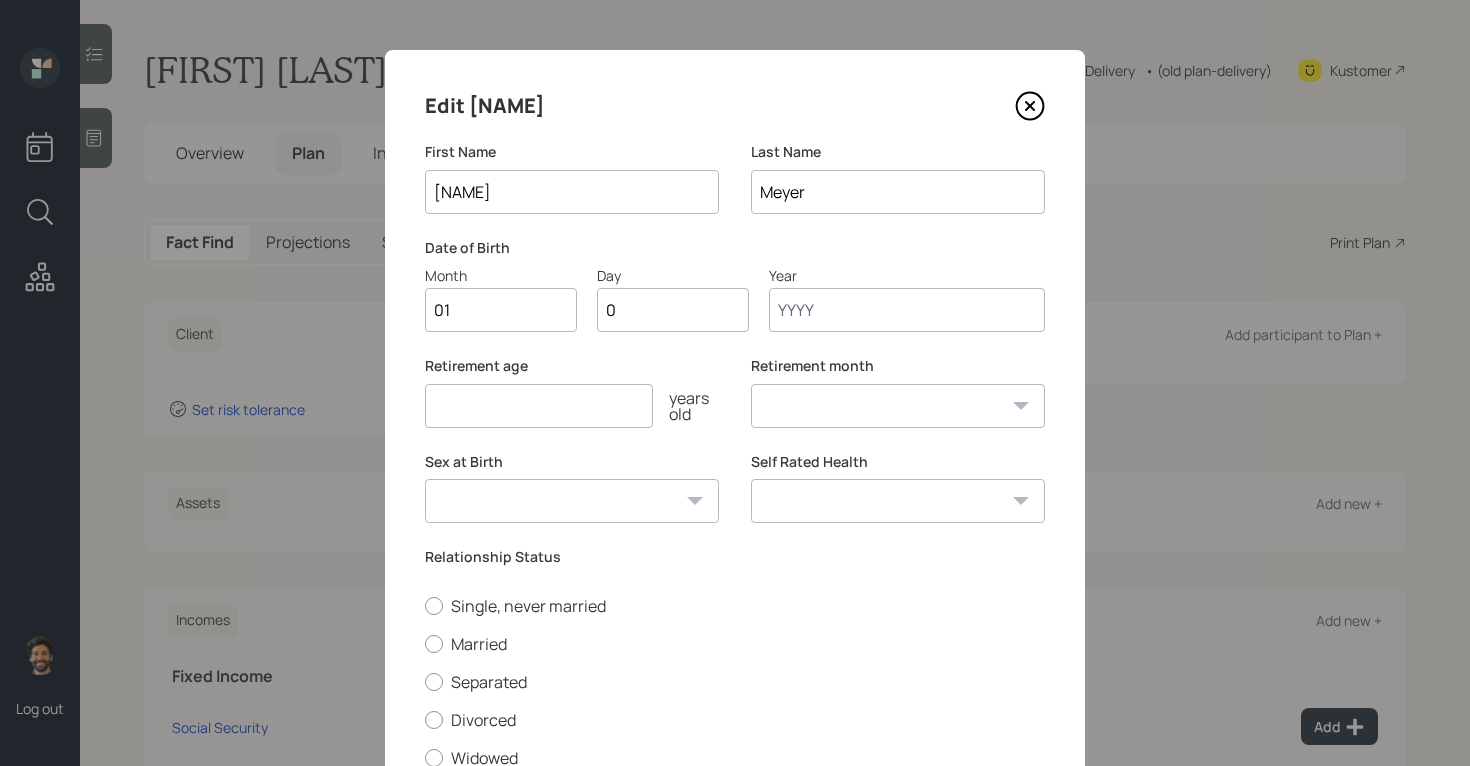 type on "01" 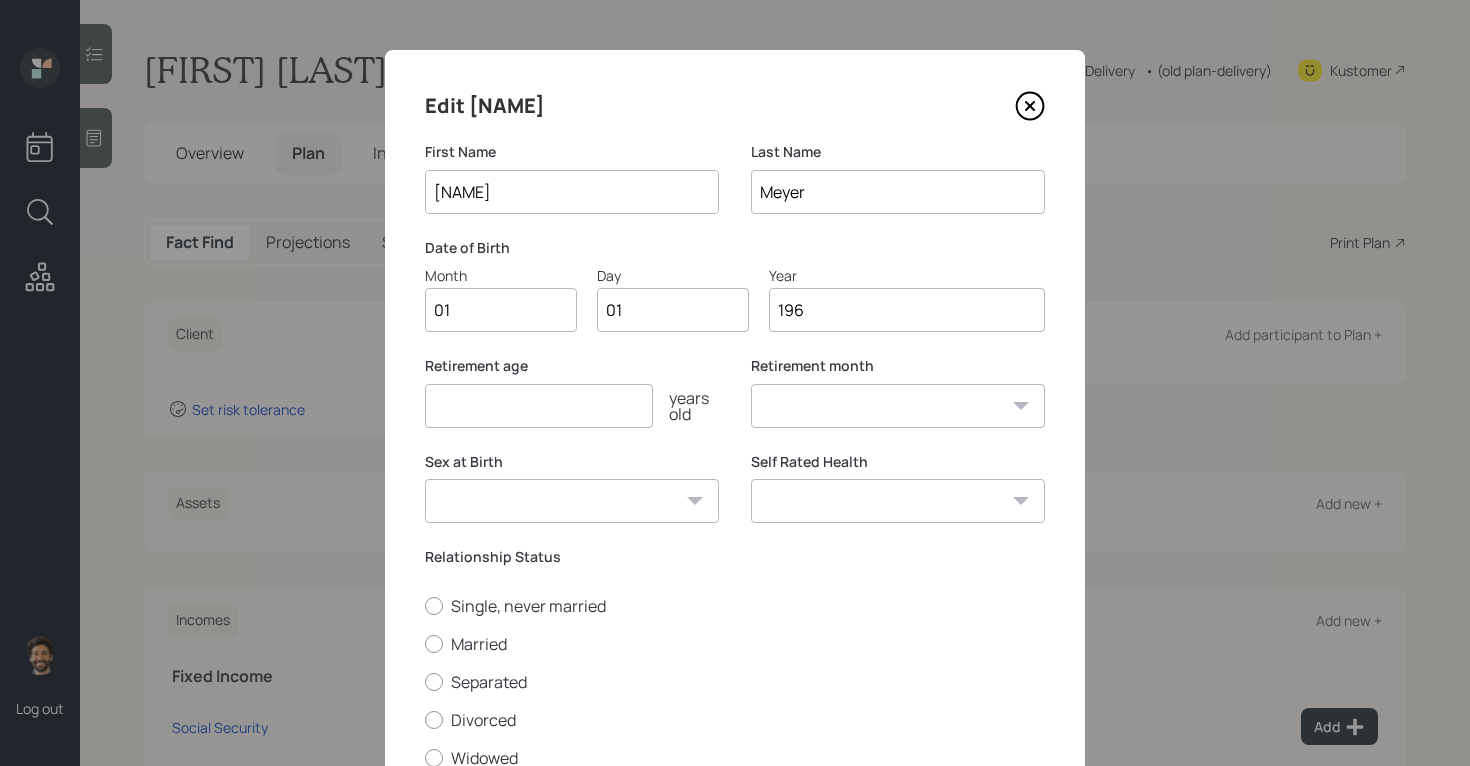type on "1965" 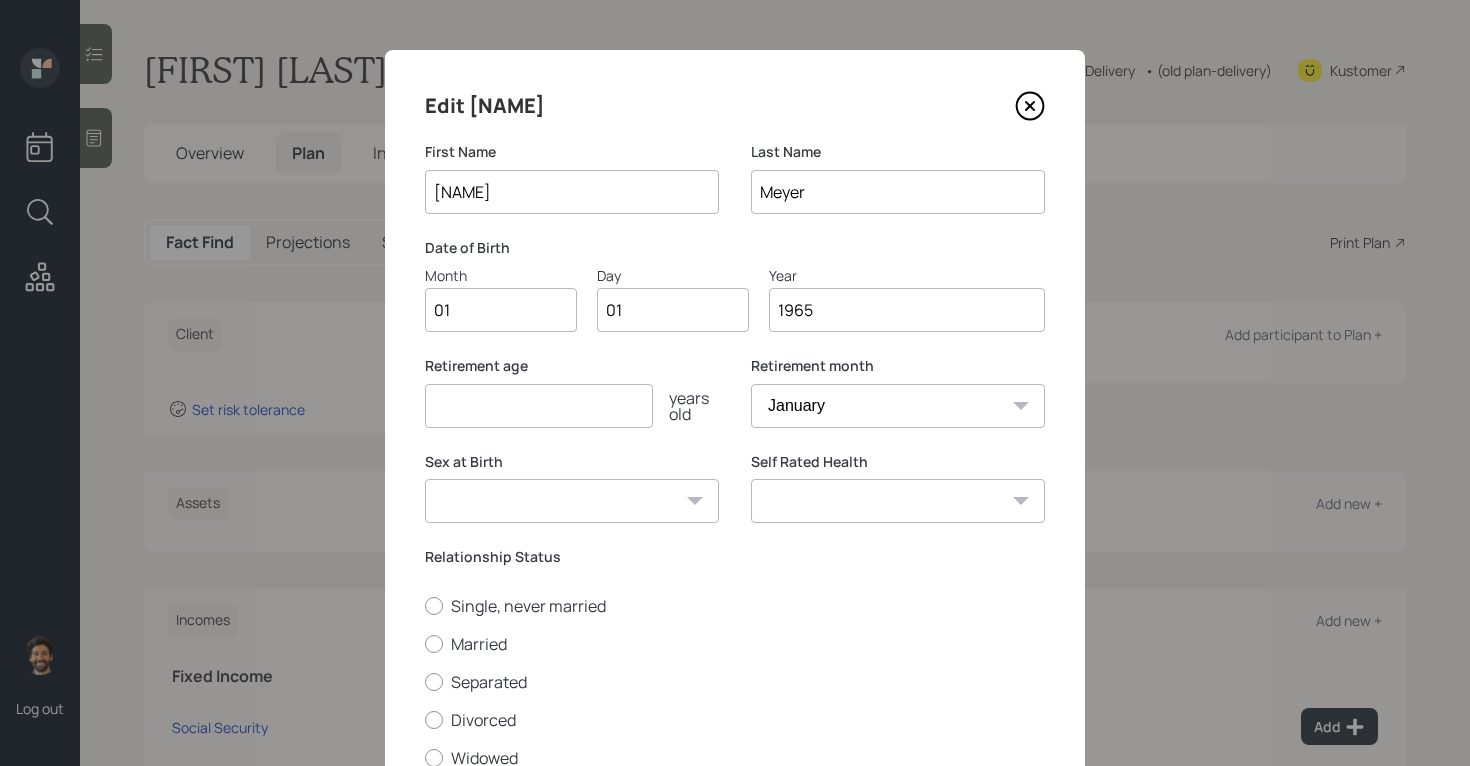 type on "1965" 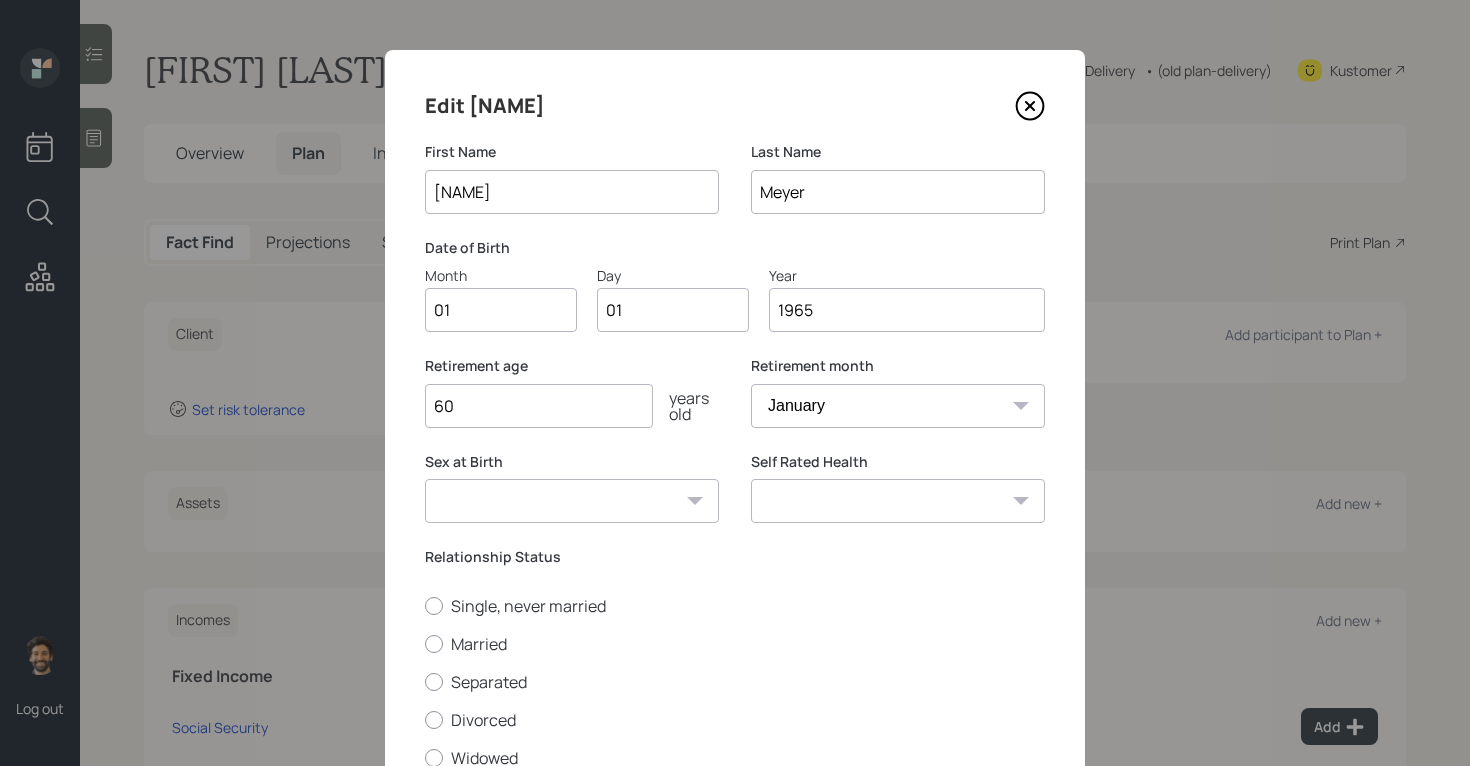 type on "60" 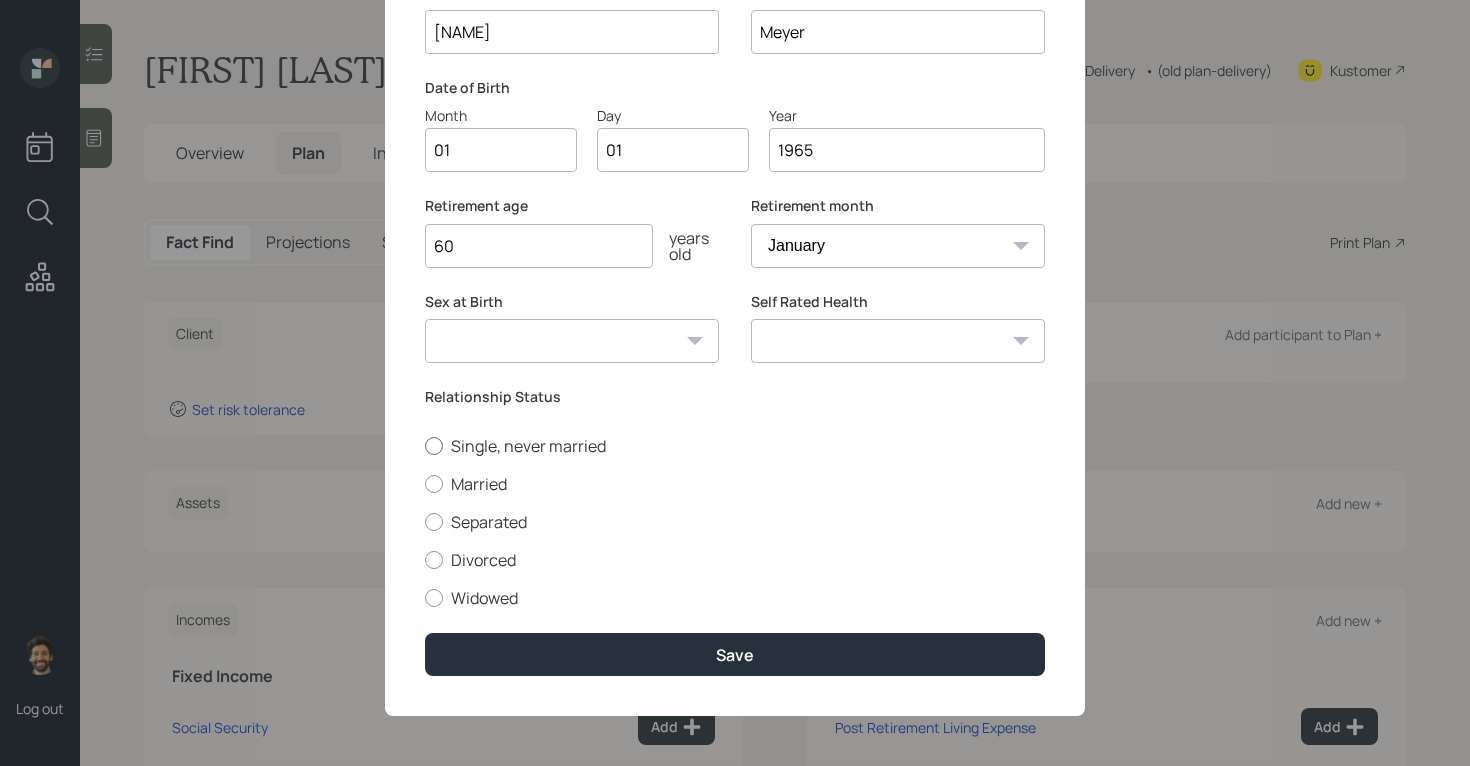 click on "Single, never married" at bounding box center [735, 446] 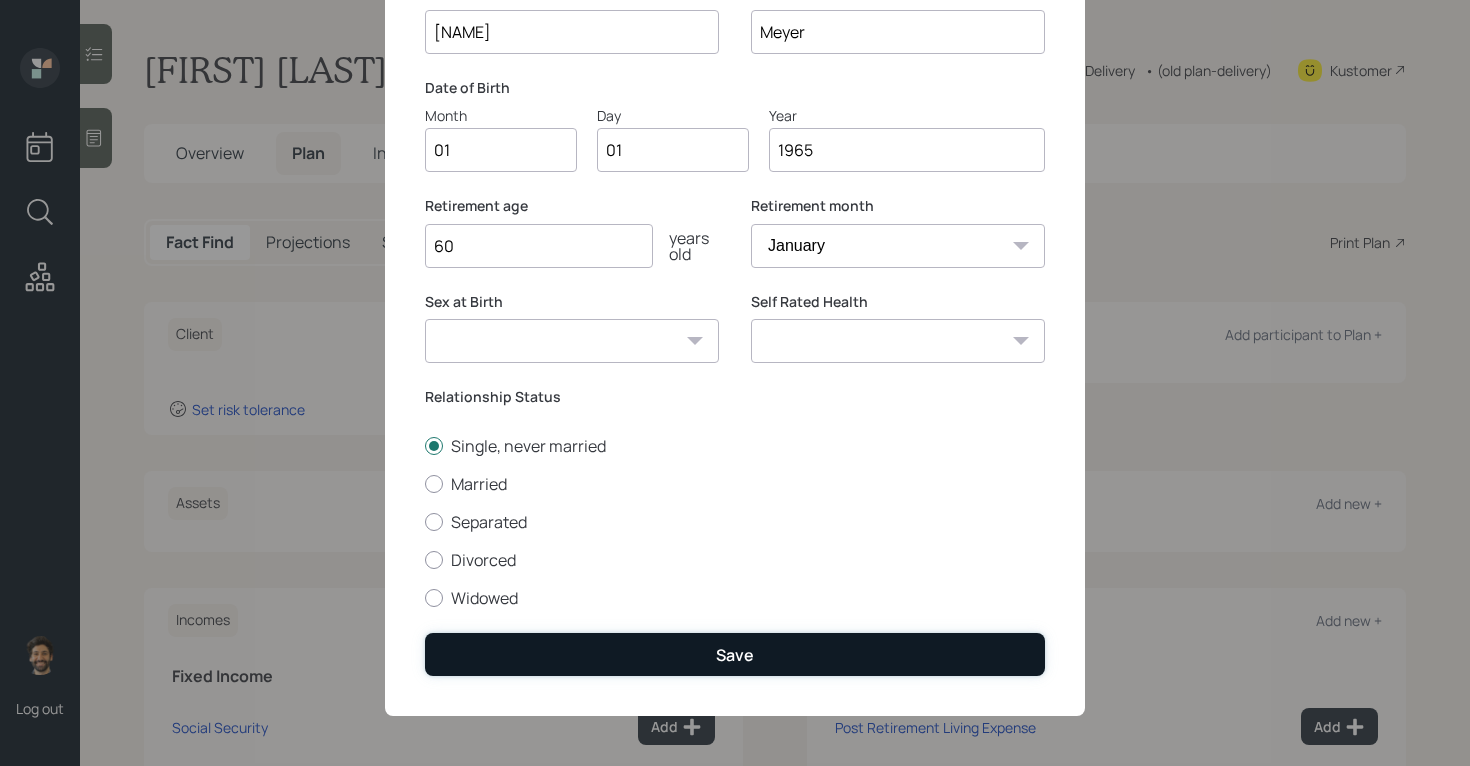 click on "Save" at bounding box center (735, 654) 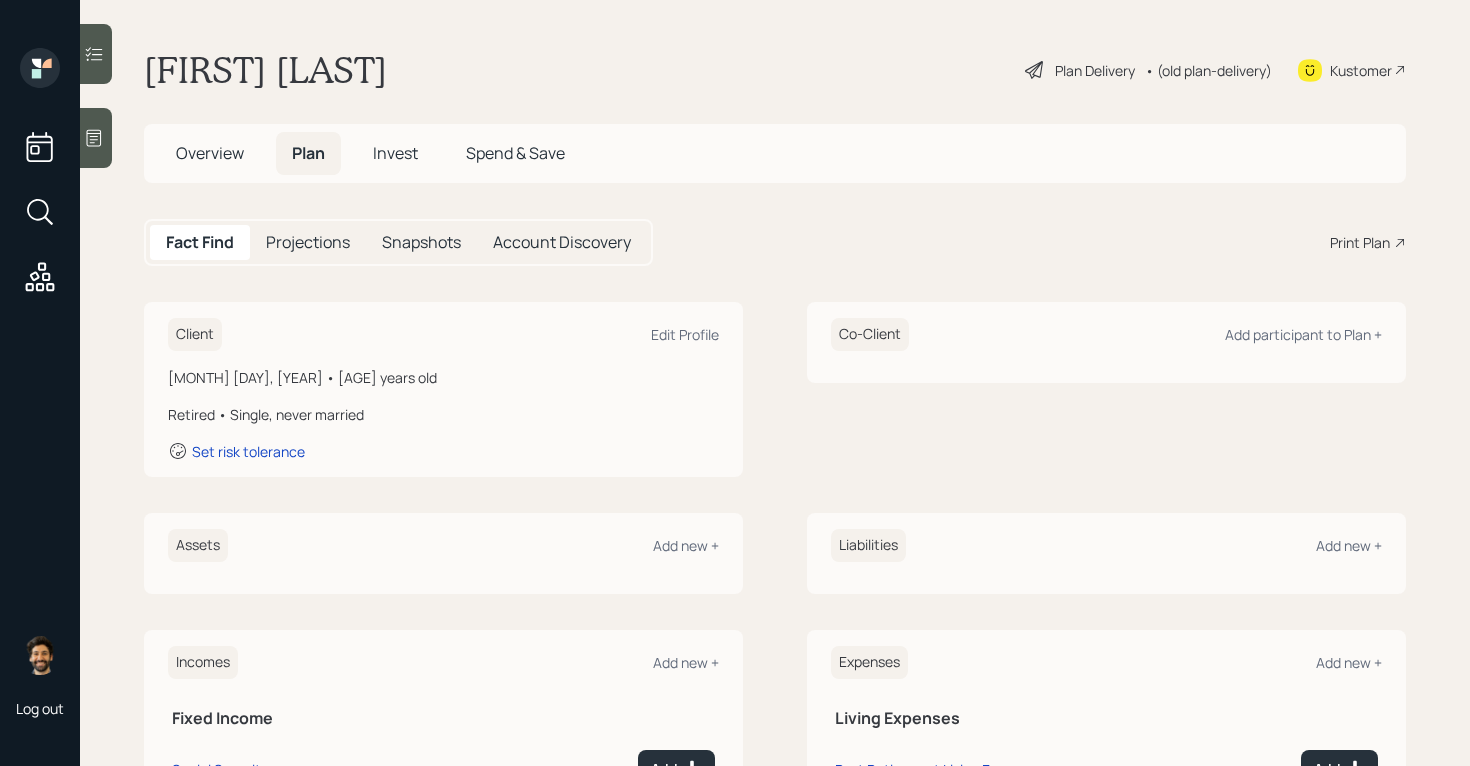 scroll, scrollTop: 157, scrollLeft: 0, axis: vertical 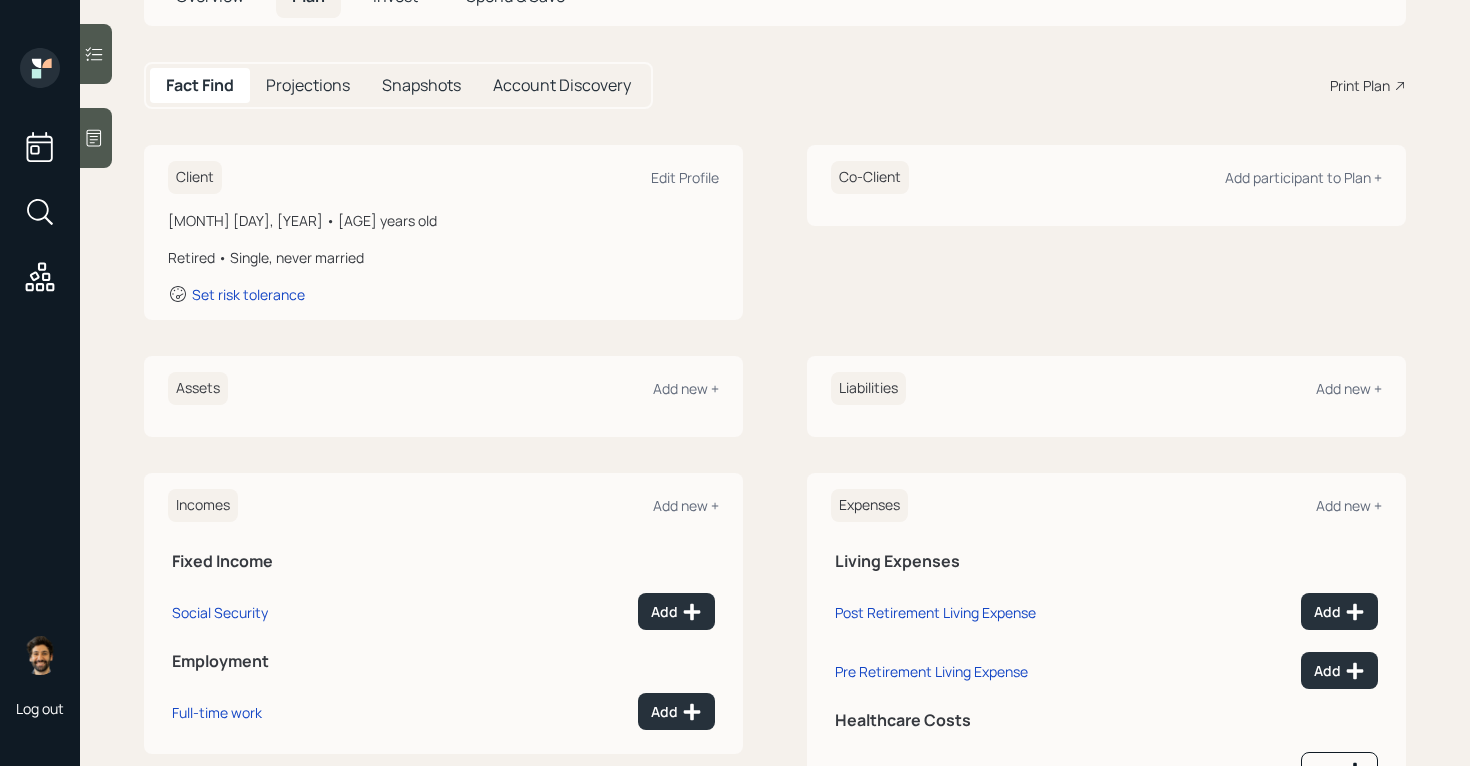 click on "Assets Add new +" at bounding box center (443, 388) 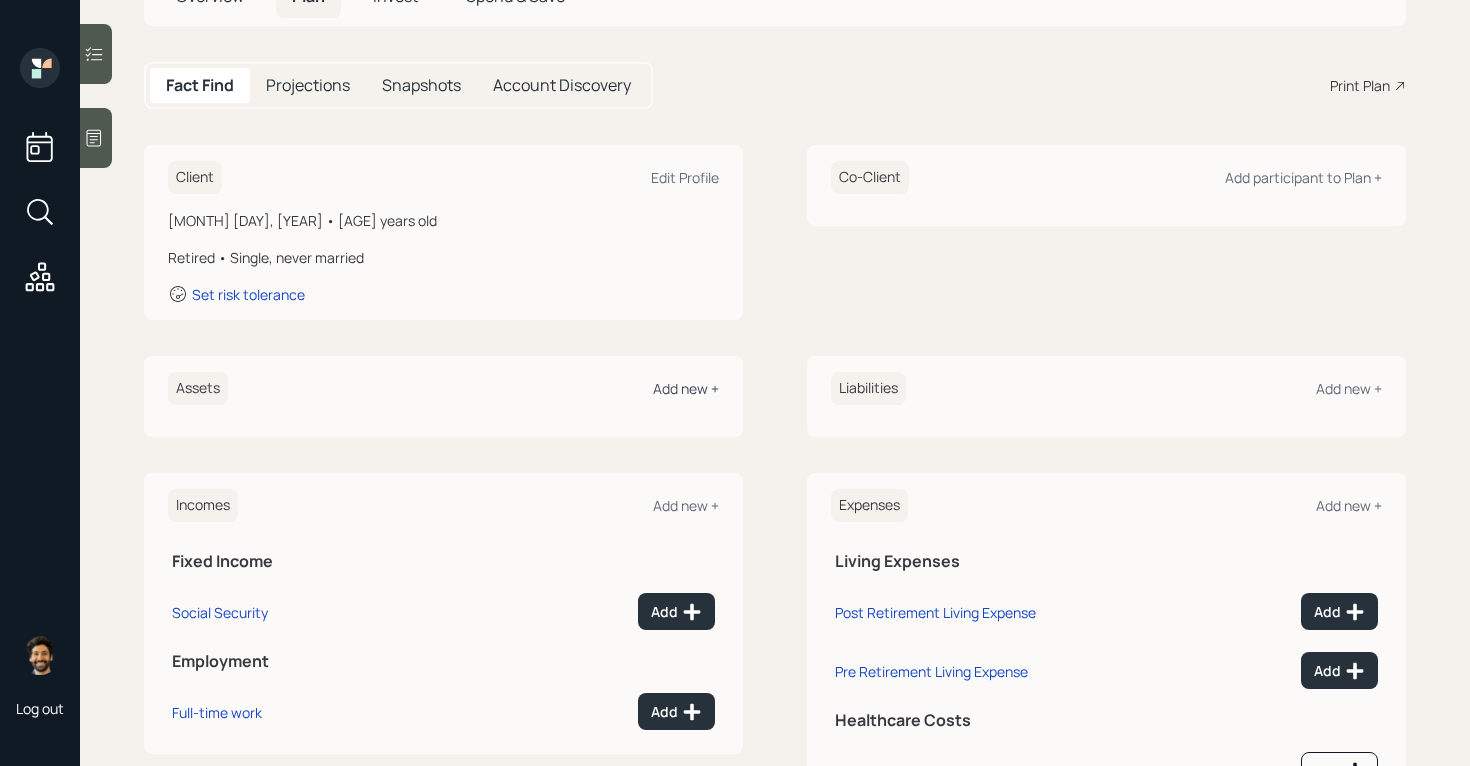 click on "Add new +" at bounding box center (686, 388) 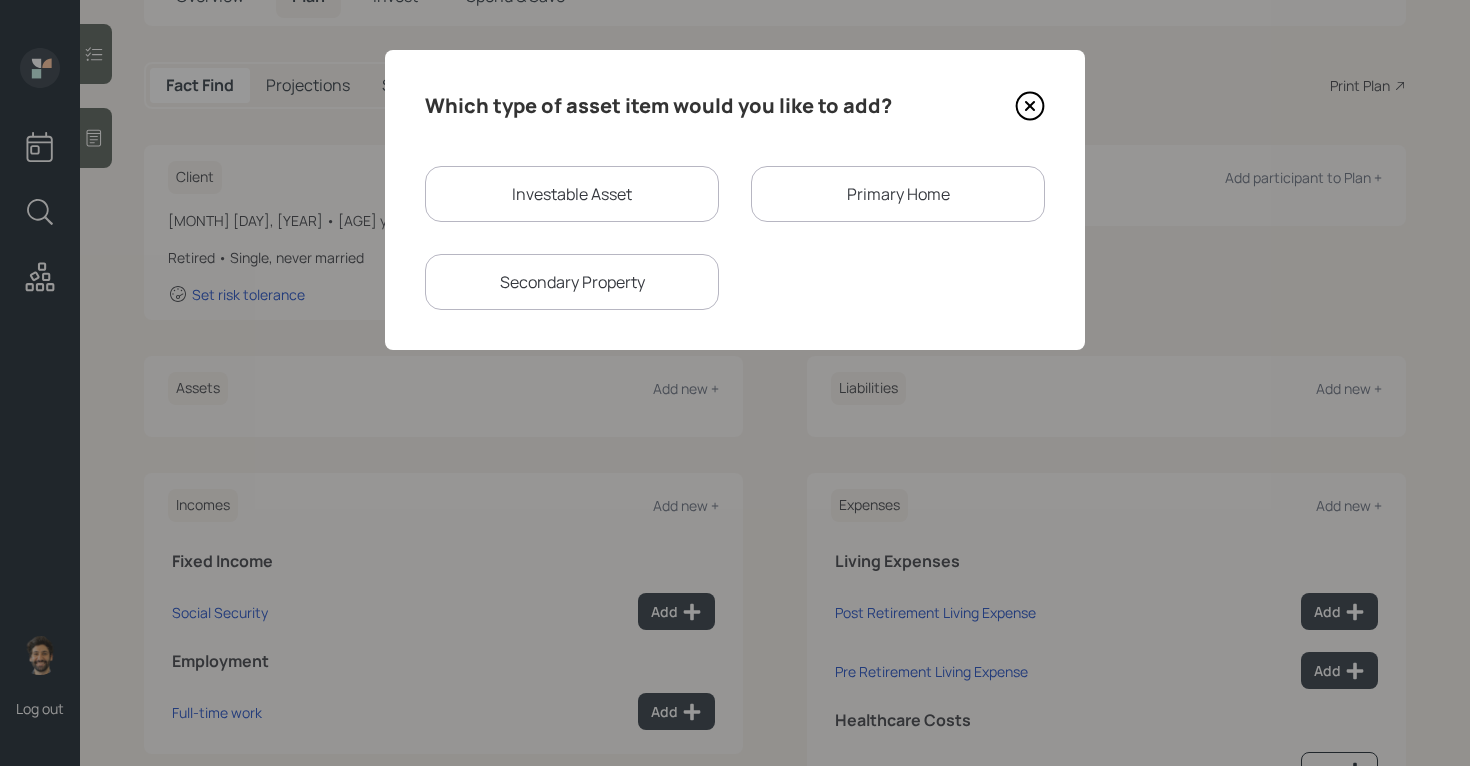 click on "Investable Asset" at bounding box center (572, 194) 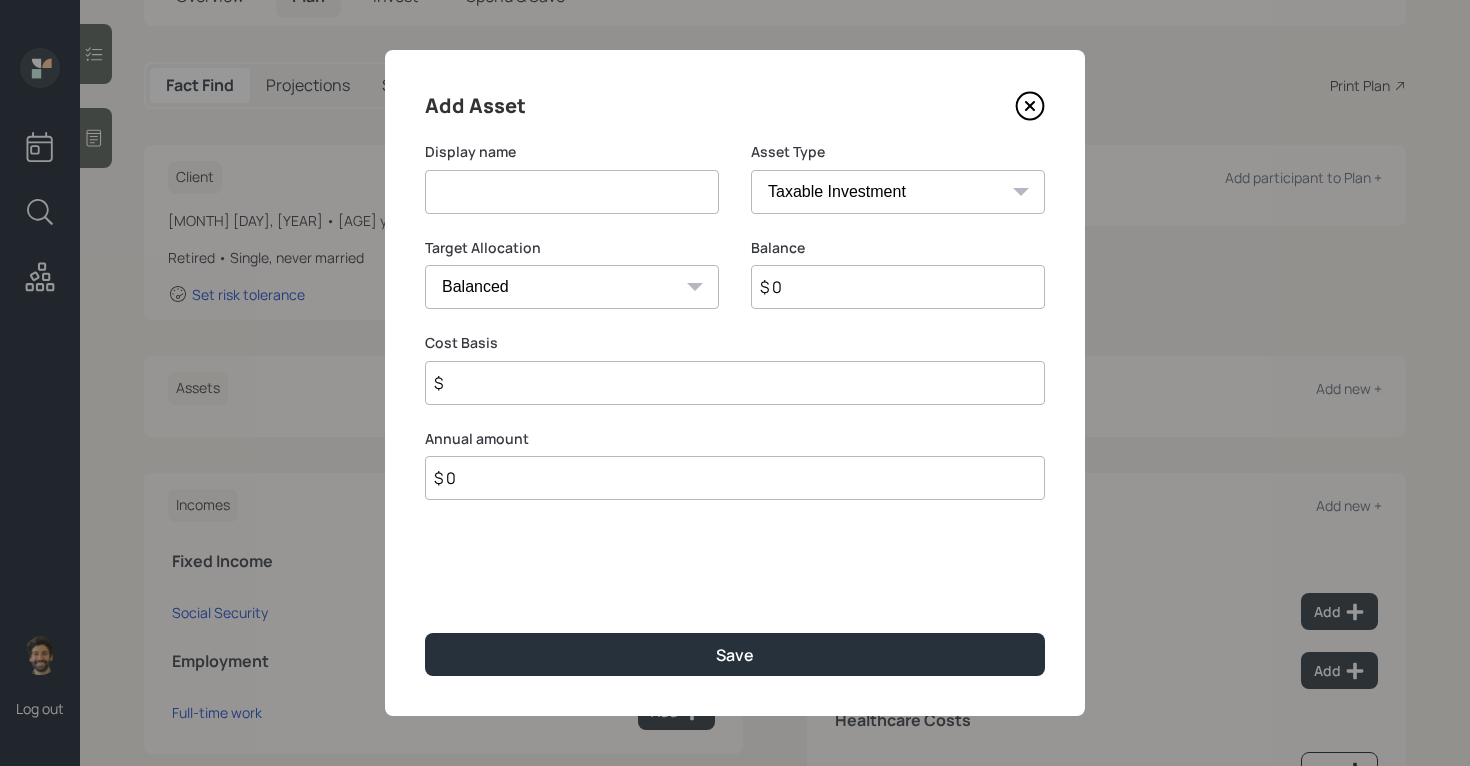 click at bounding box center [572, 192] 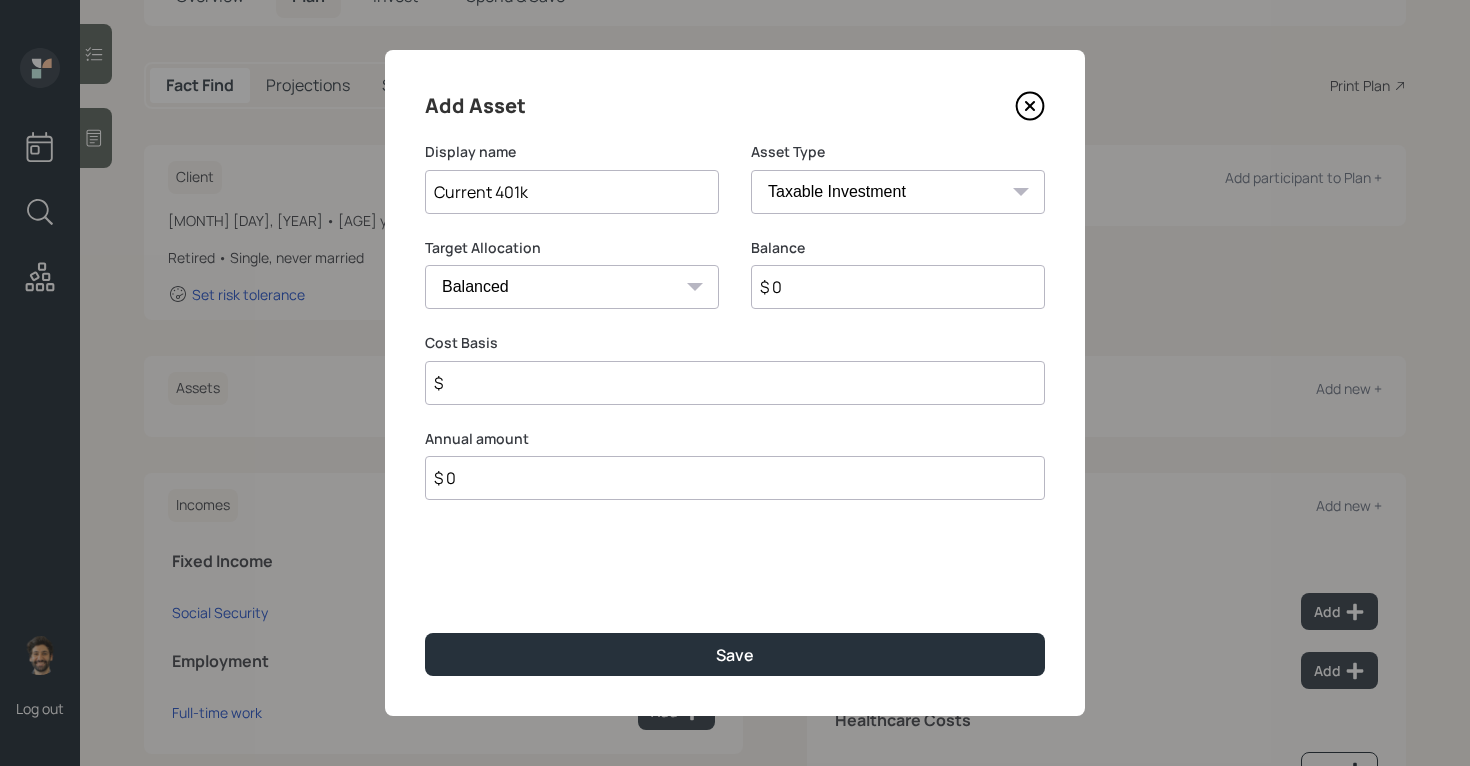 type on "Current 401k" 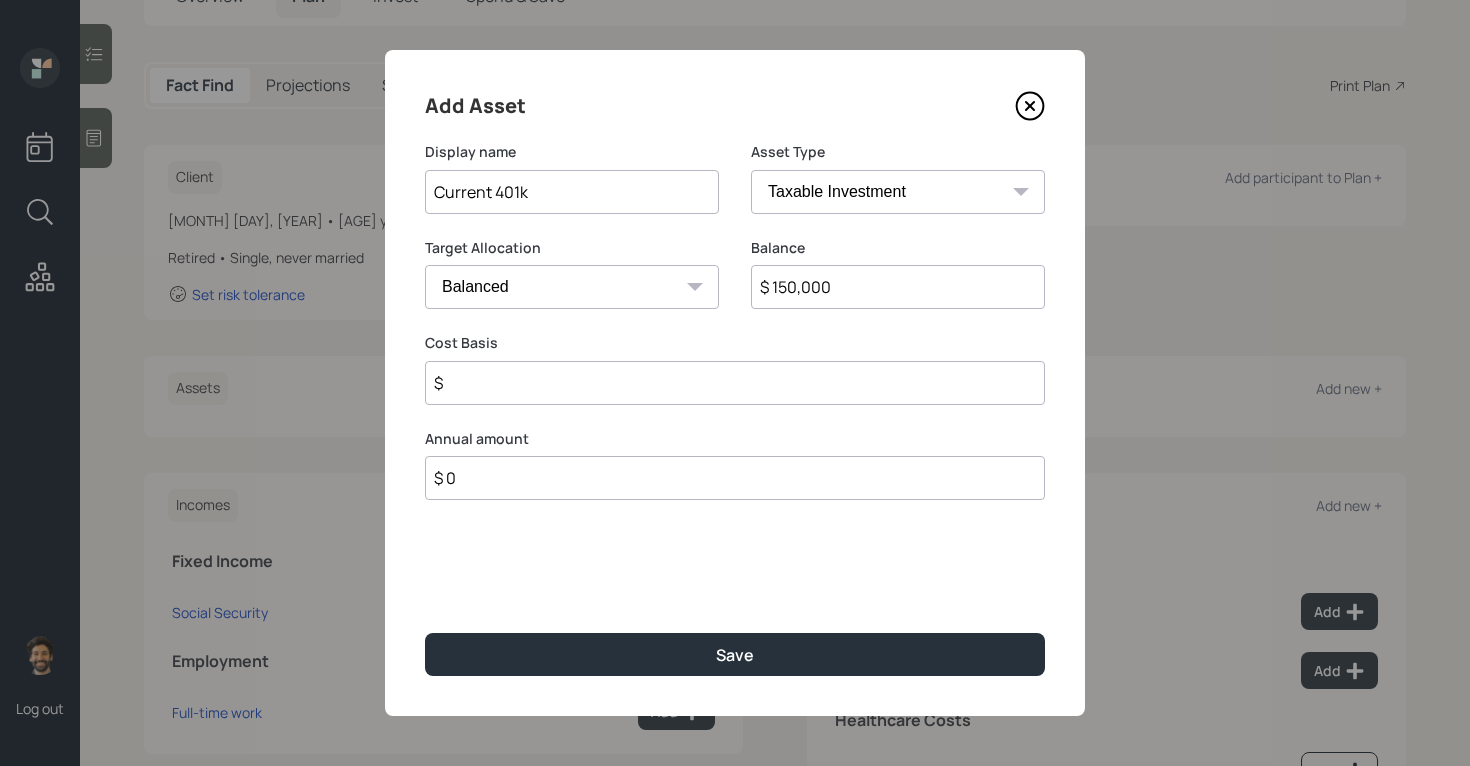 type on "$ 150,000" 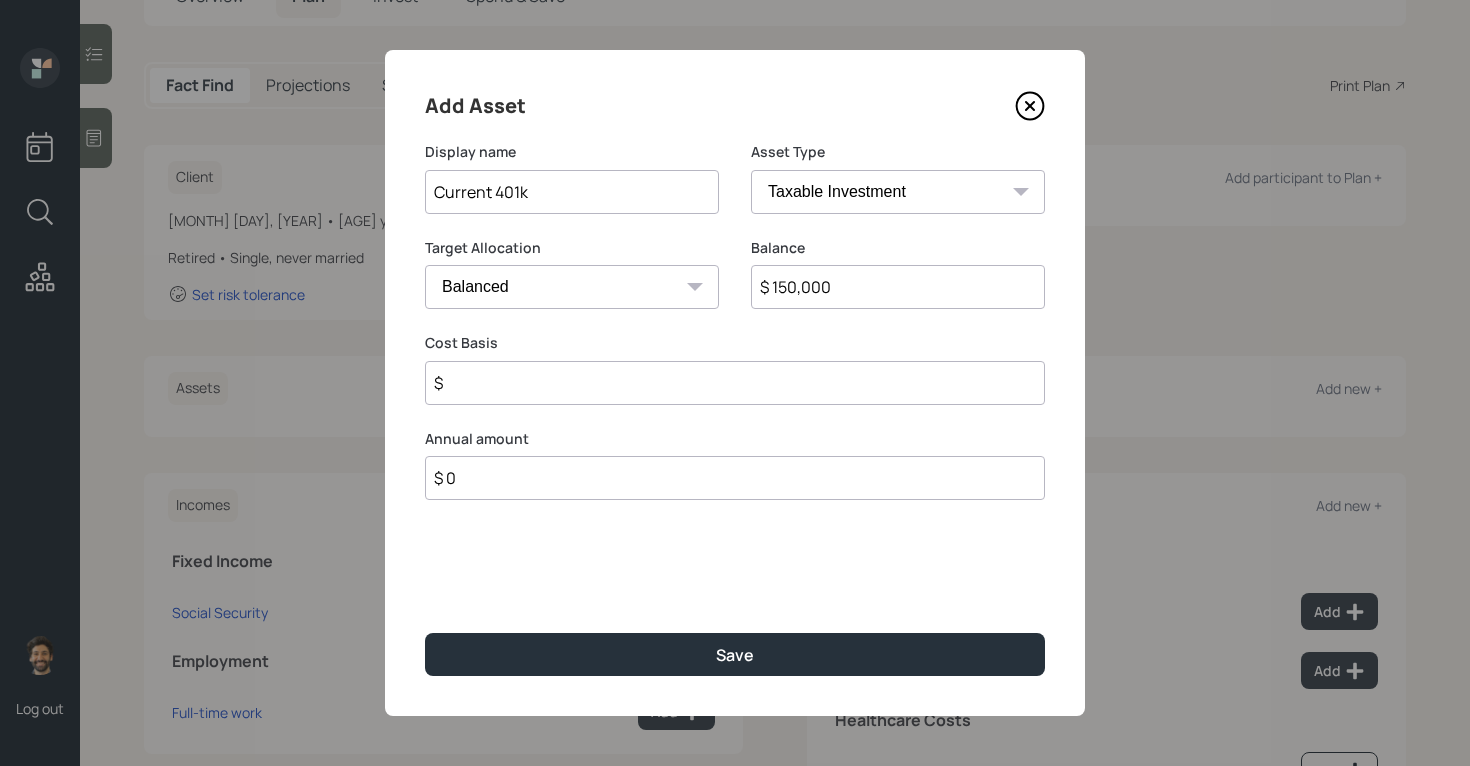 click on "SEP IRA IRA Roth IRA 401(k) Roth 401(k) 403(b) Roth 403(b) 457(b) Roth 457(b) Health Savings Account 529 Taxable Investment Checking / Savings Emergency Fund" at bounding box center [898, 192] 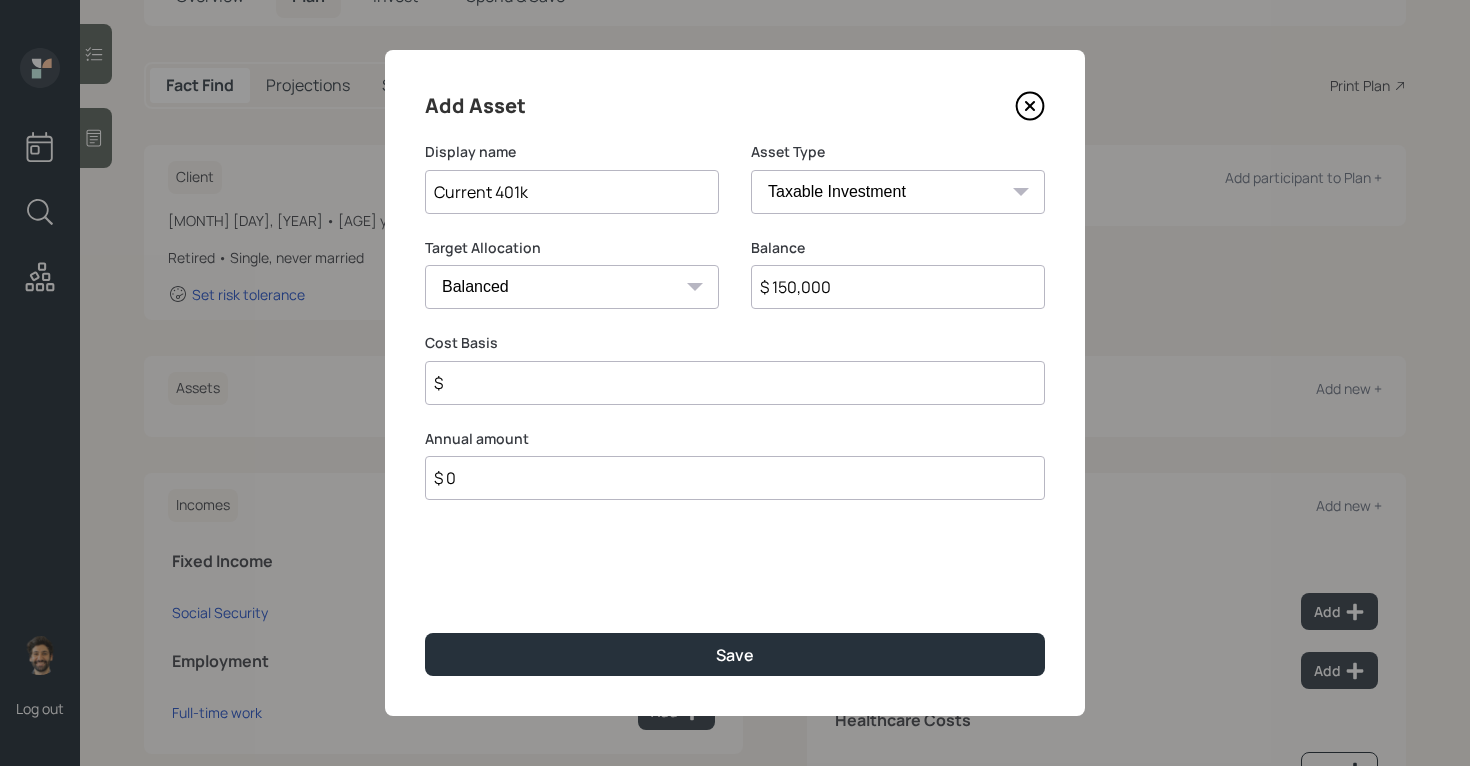 select on "company_sponsored" 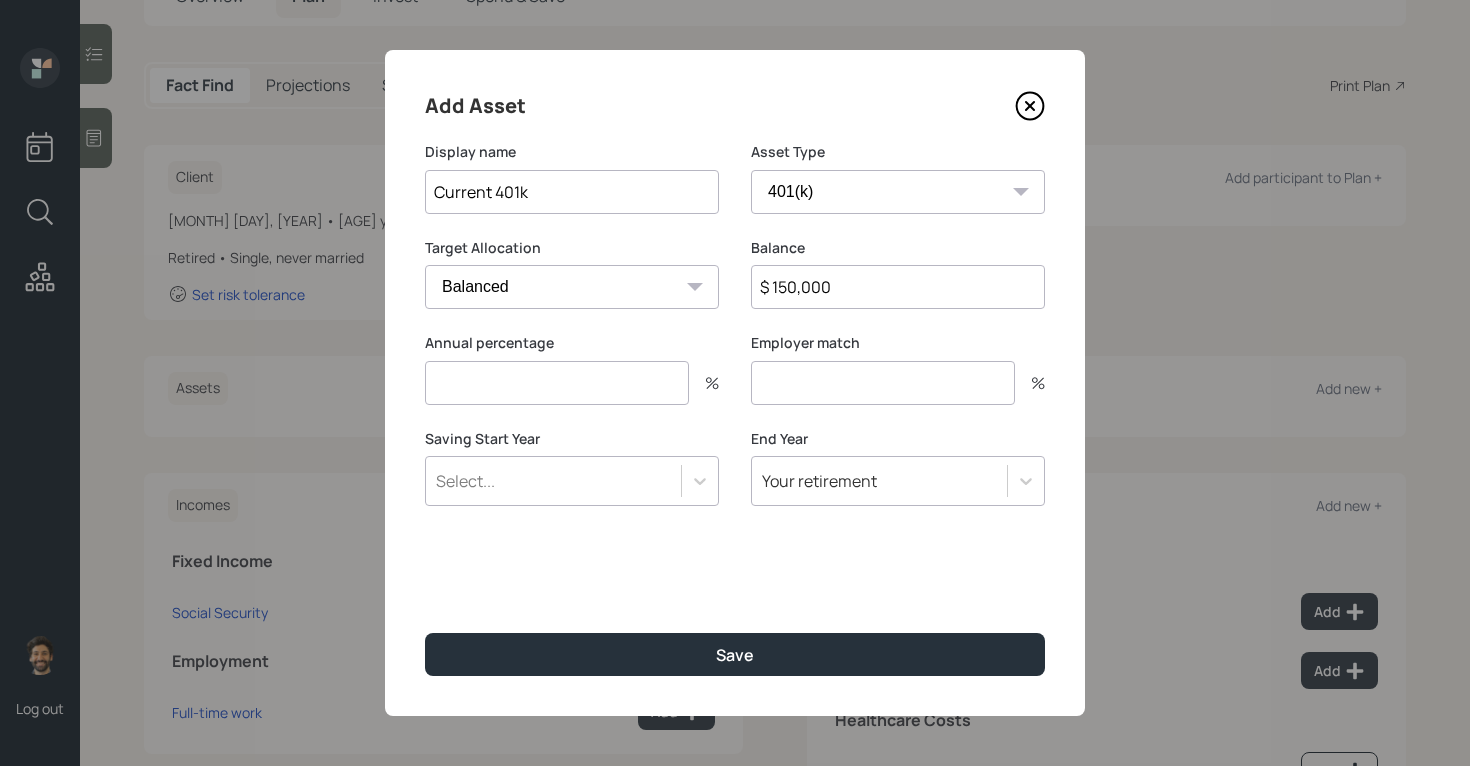 click at bounding box center (557, 383) 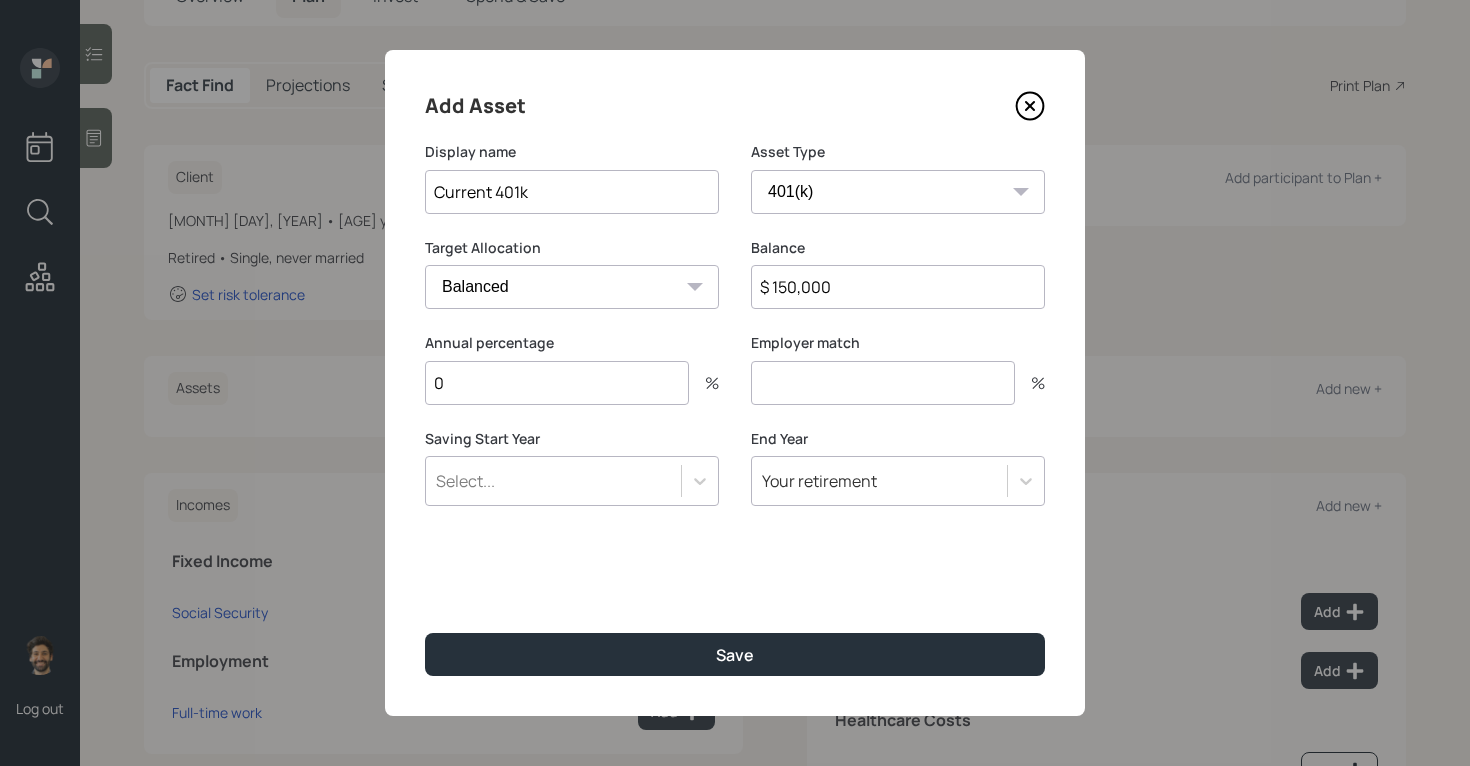 type on "0" 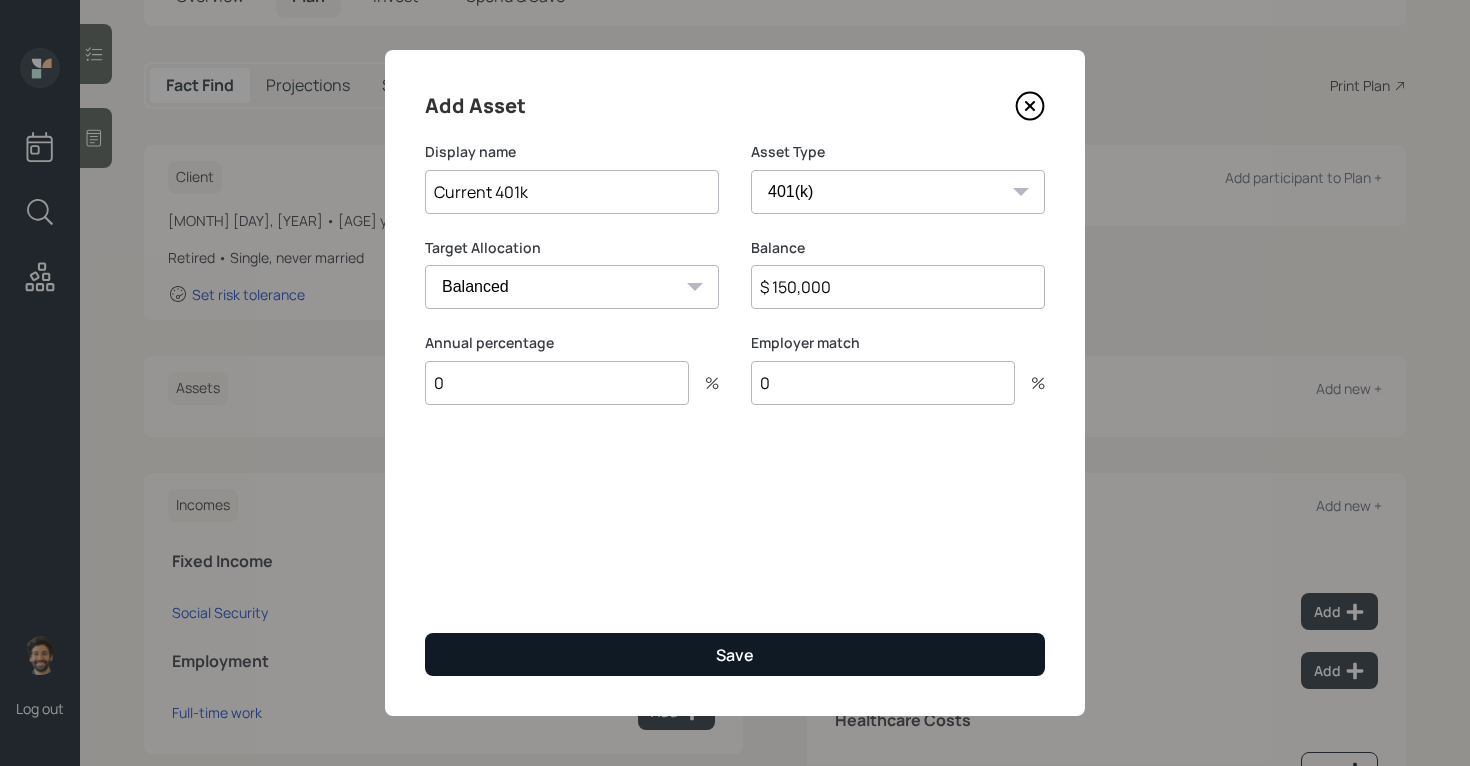 type on "0" 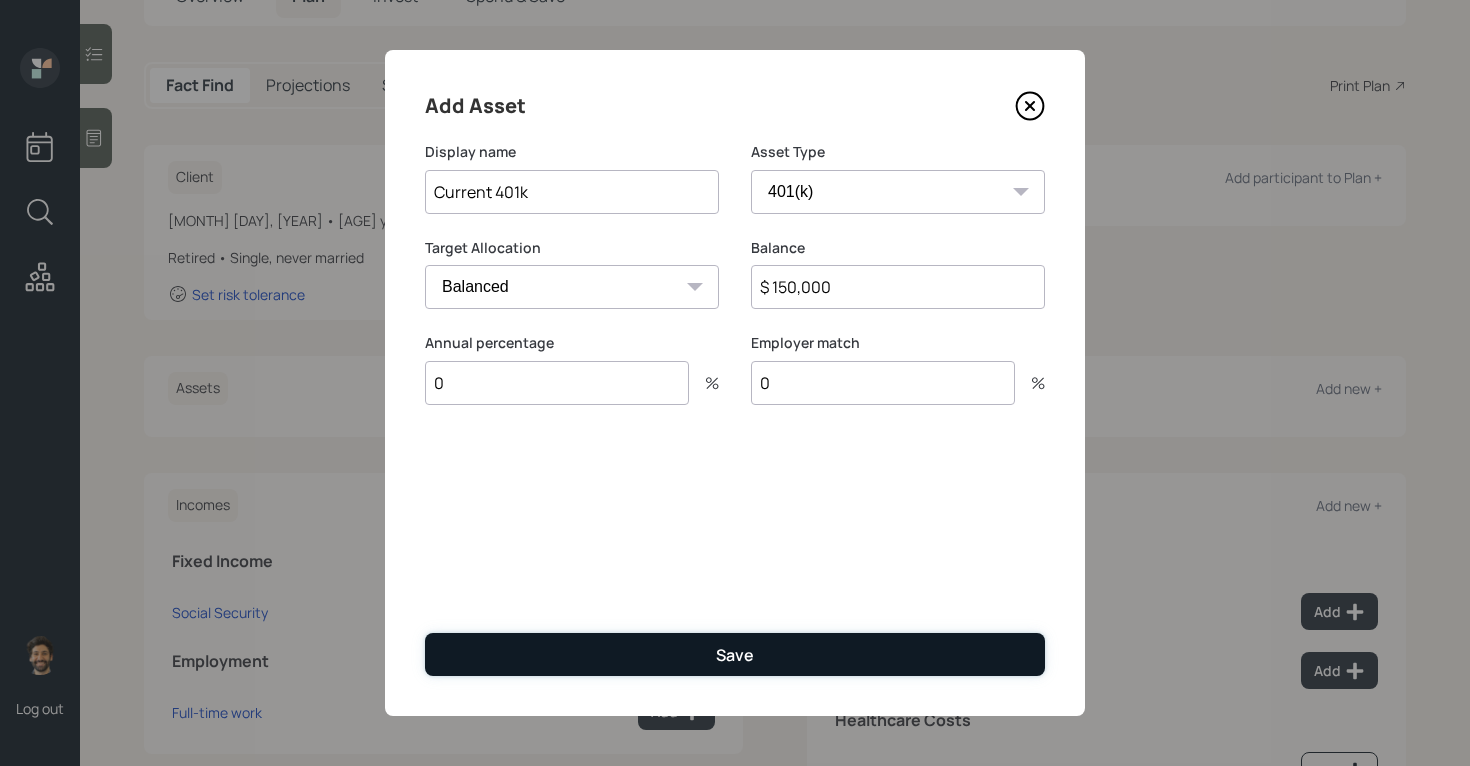 click on "Save" at bounding box center [735, 654] 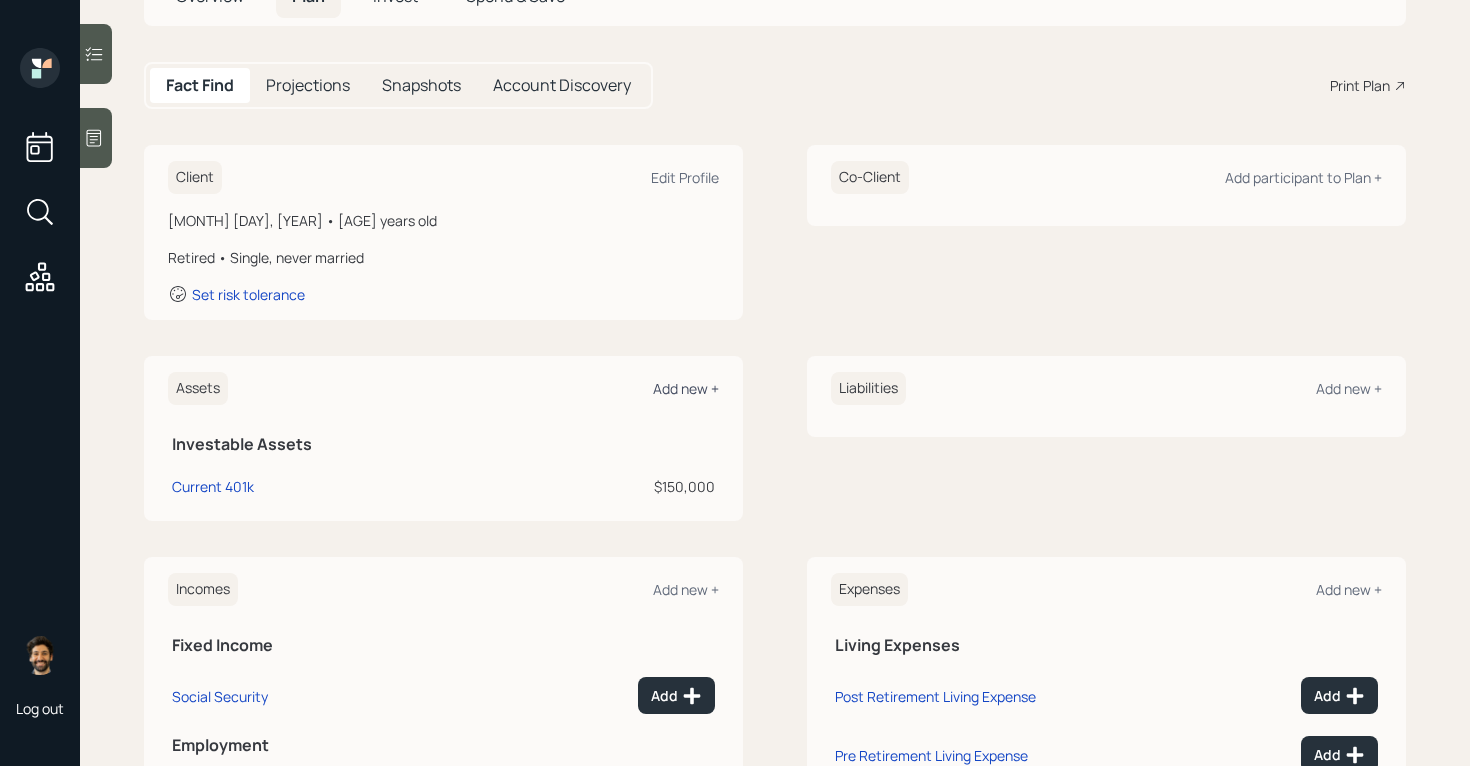 click on "Add new +" at bounding box center (686, 388) 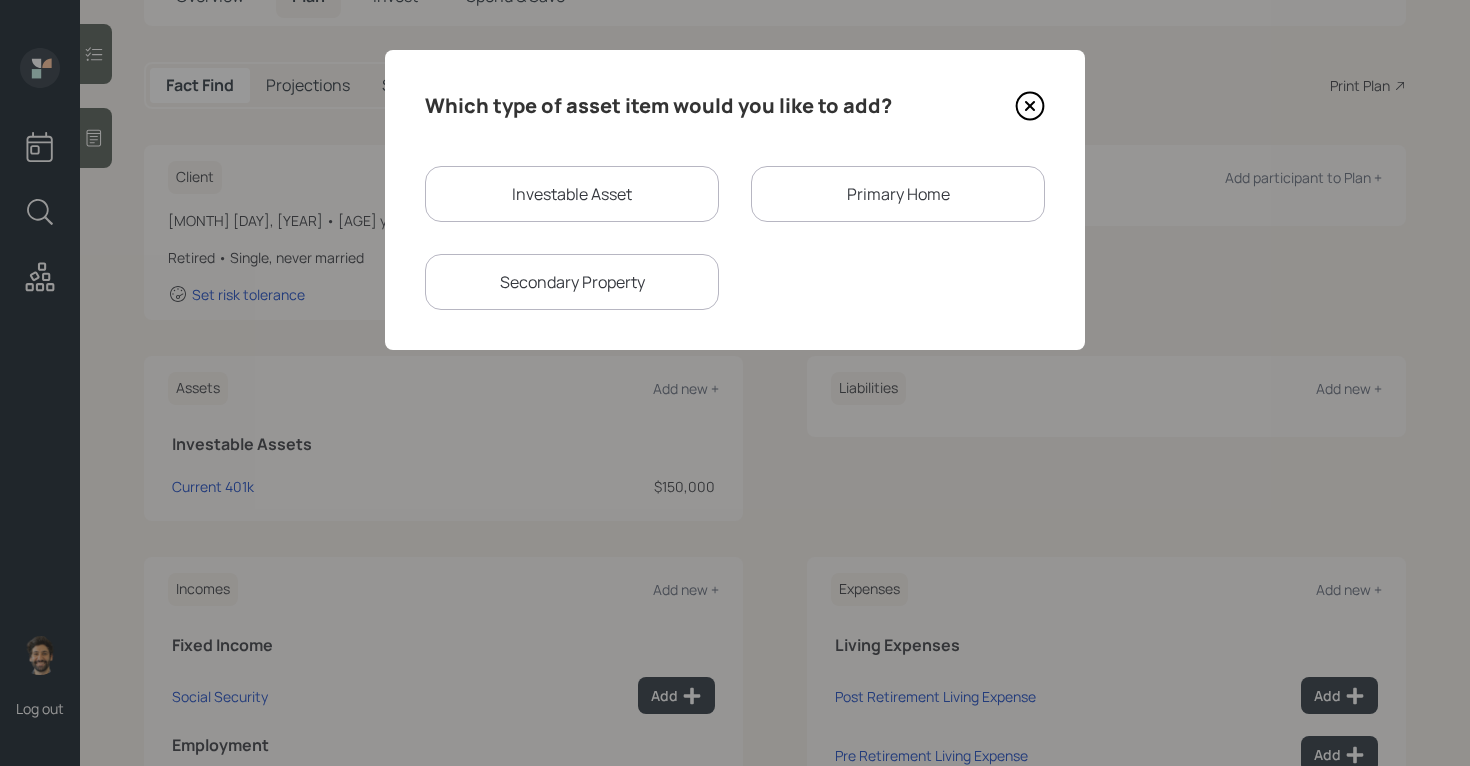 click on "Investable Asset" at bounding box center [572, 194] 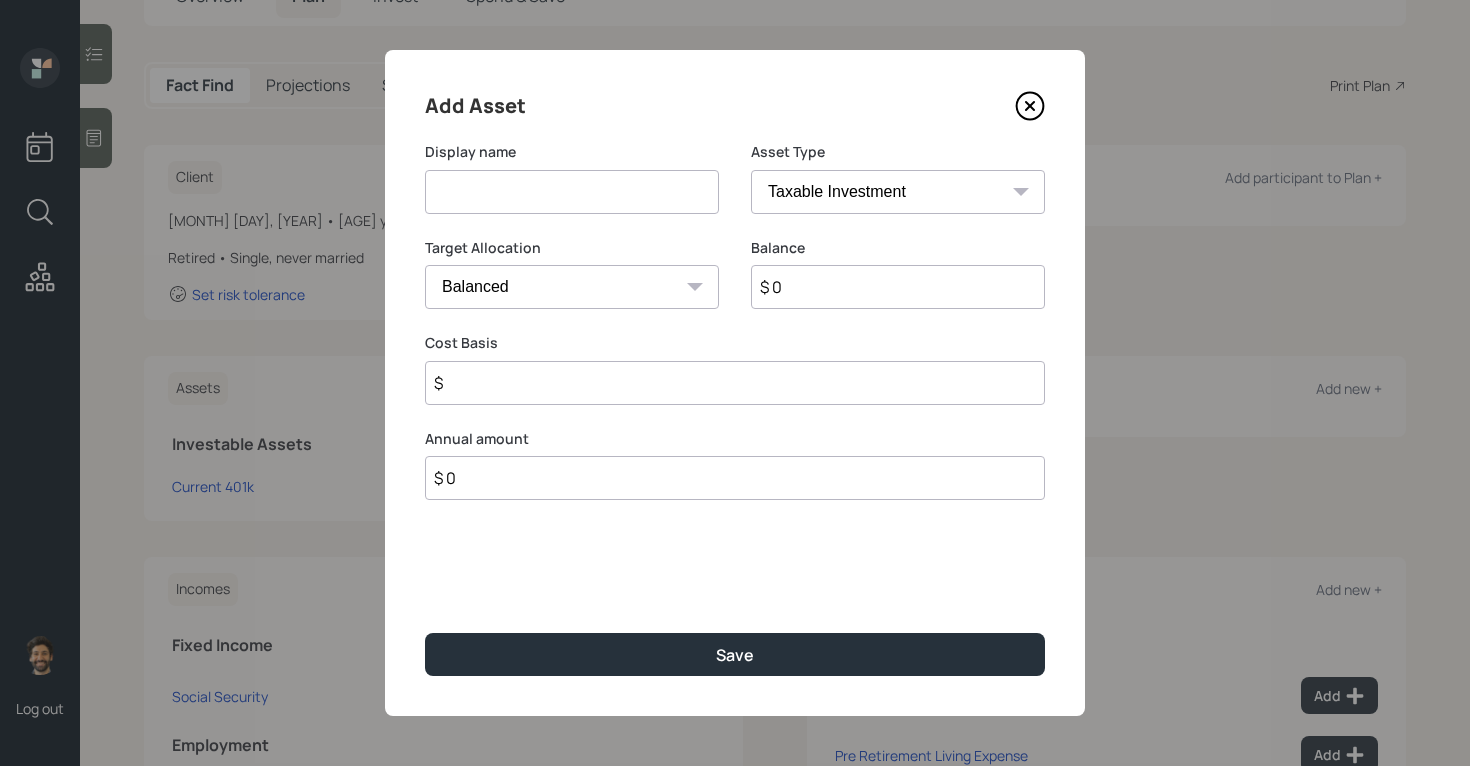 click at bounding box center (572, 192) 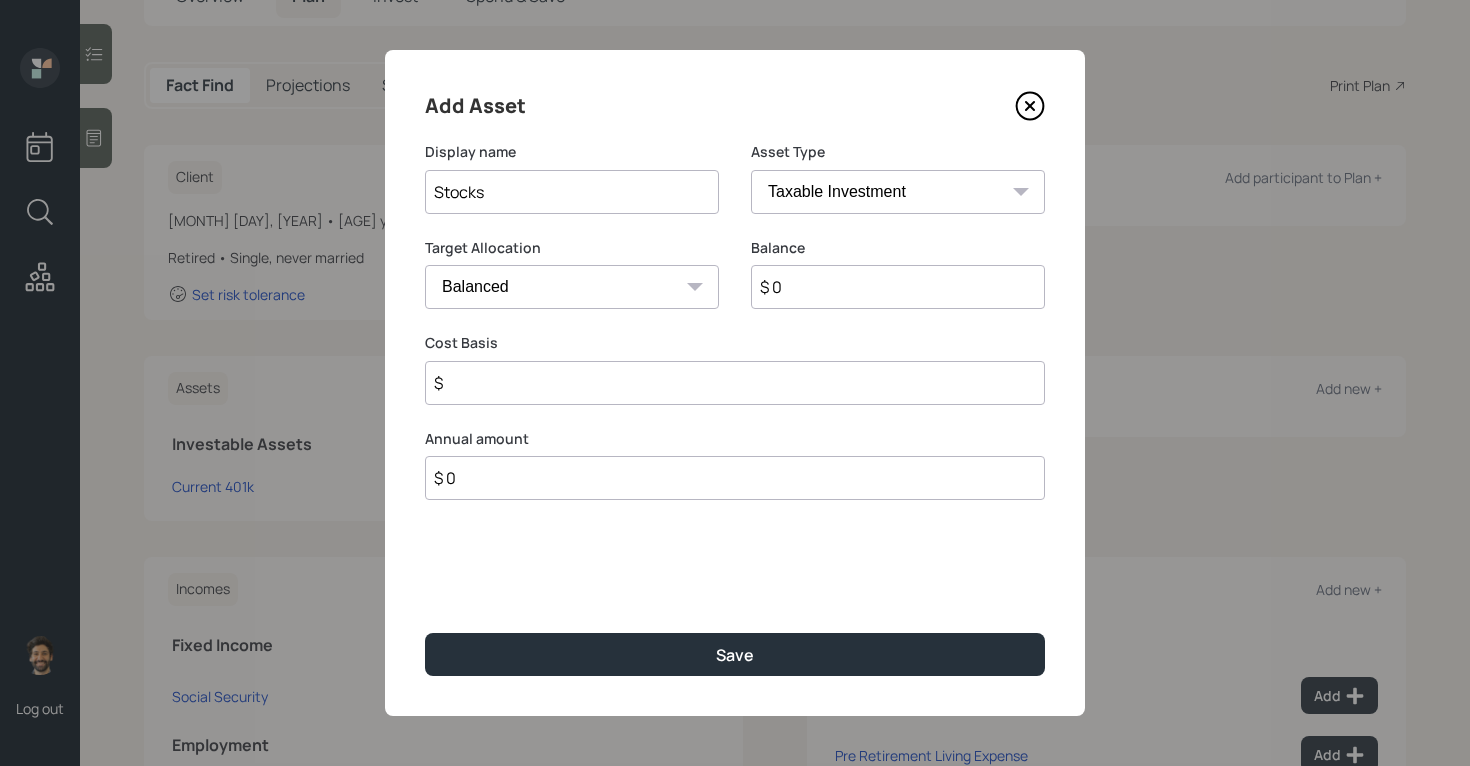 type on "Stocks" 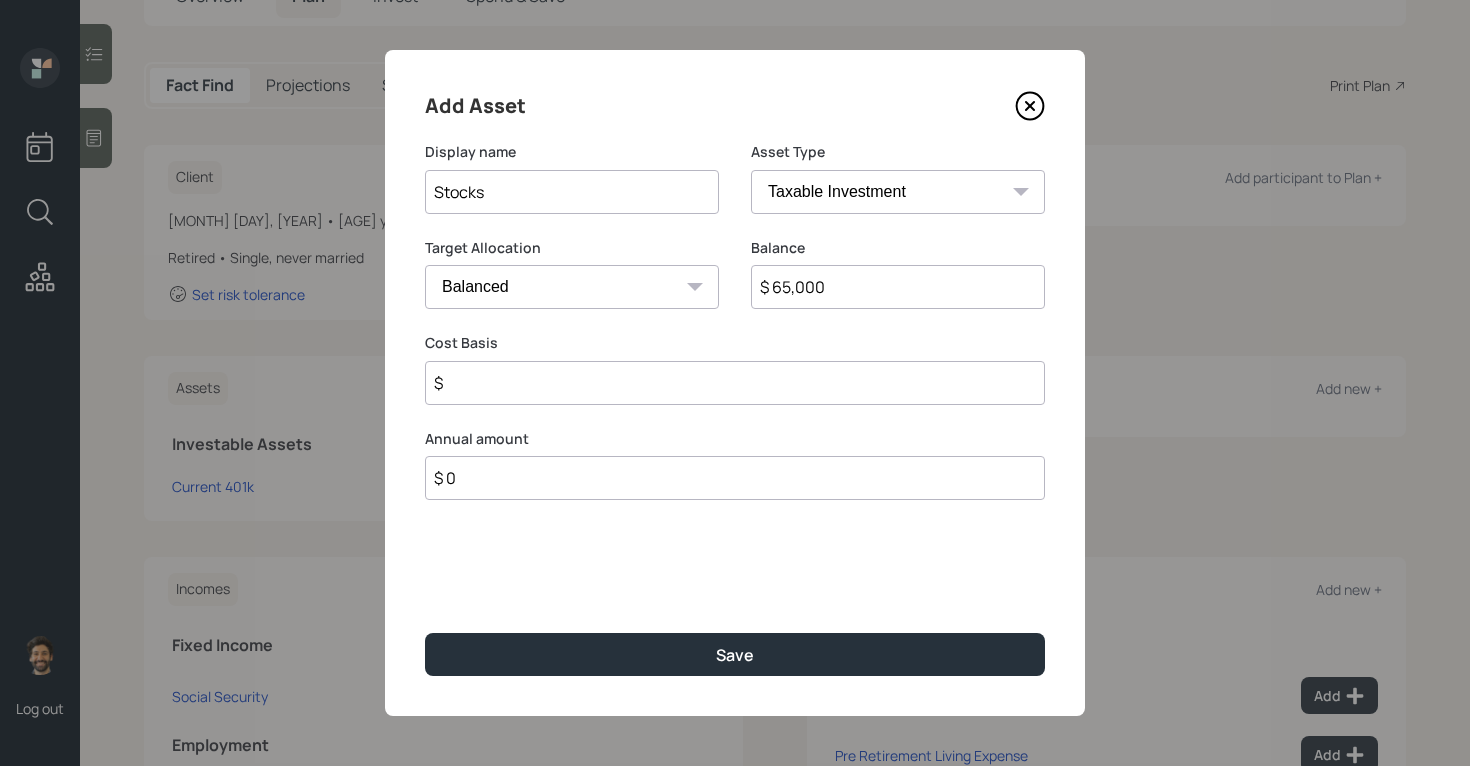 type on "$ 65,000" 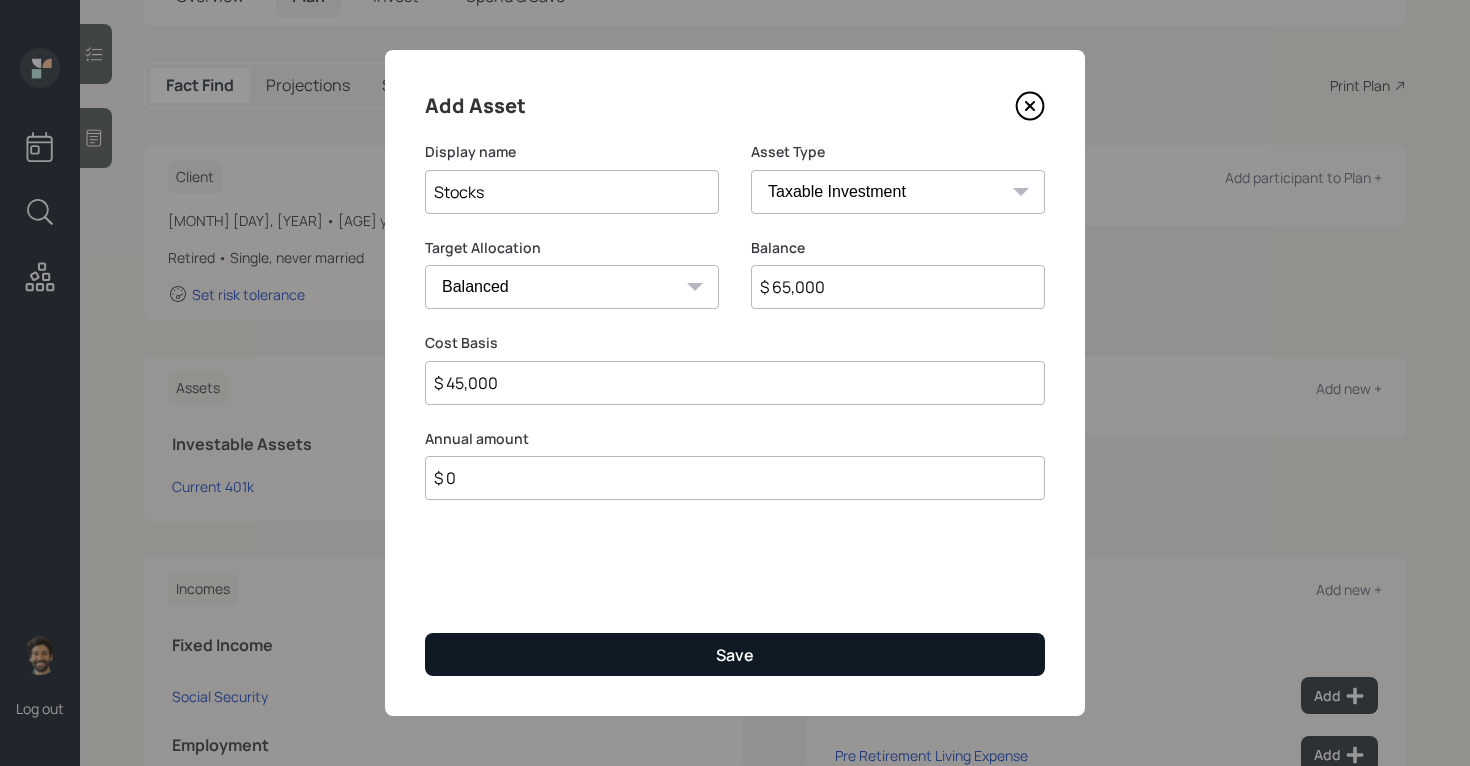 type on "$ 45,000" 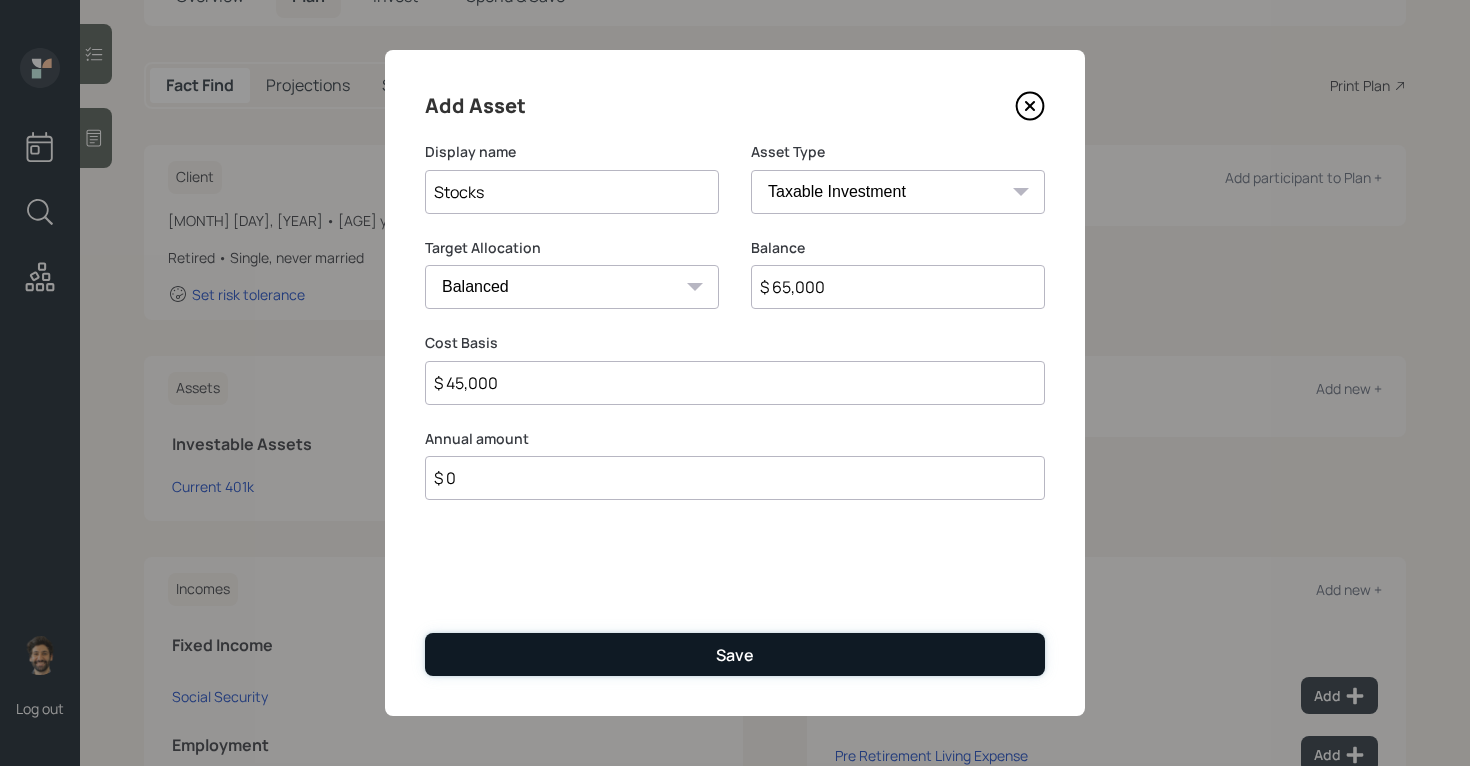 click on "Save" at bounding box center [735, 654] 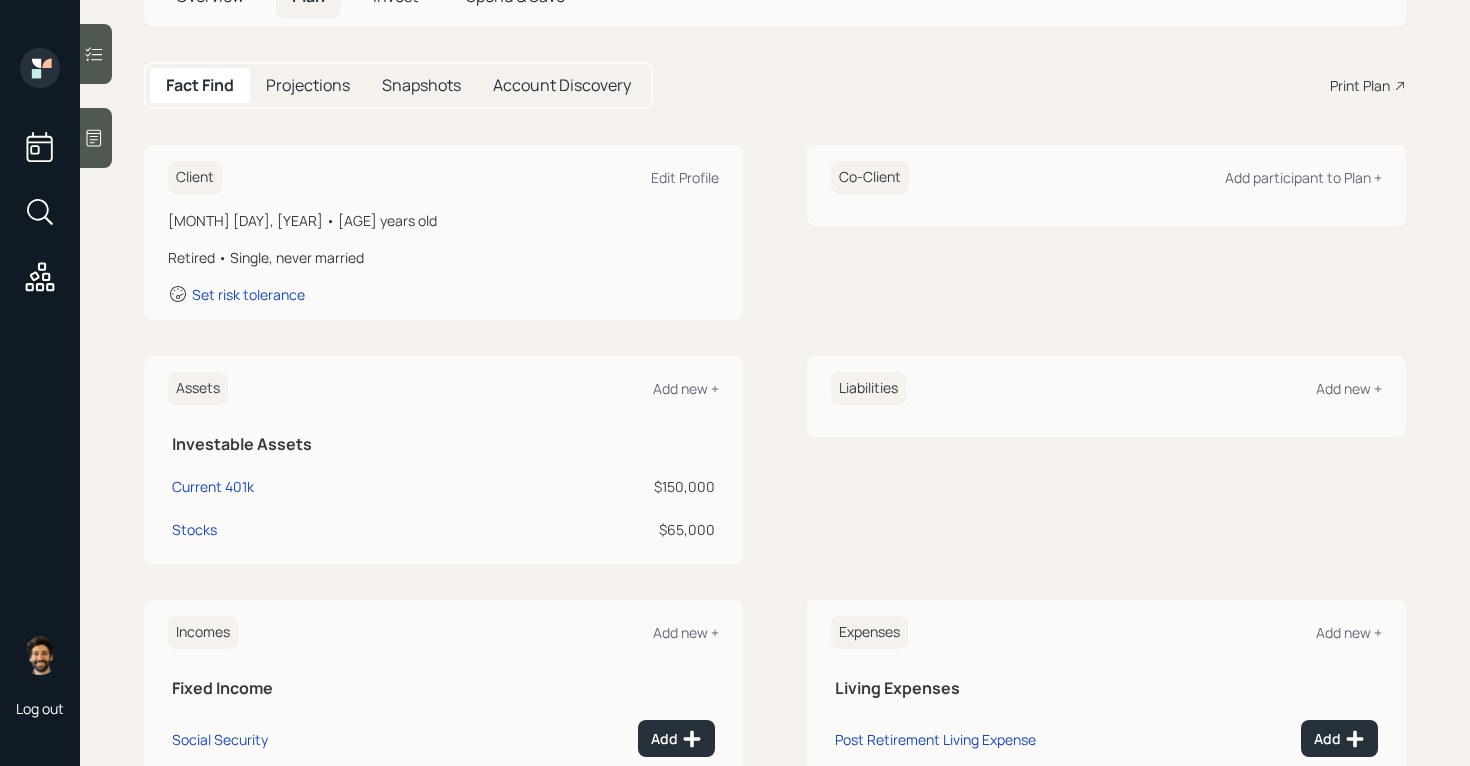 scroll, scrollTop: 379, scrollLeft: 0, axis: vertical 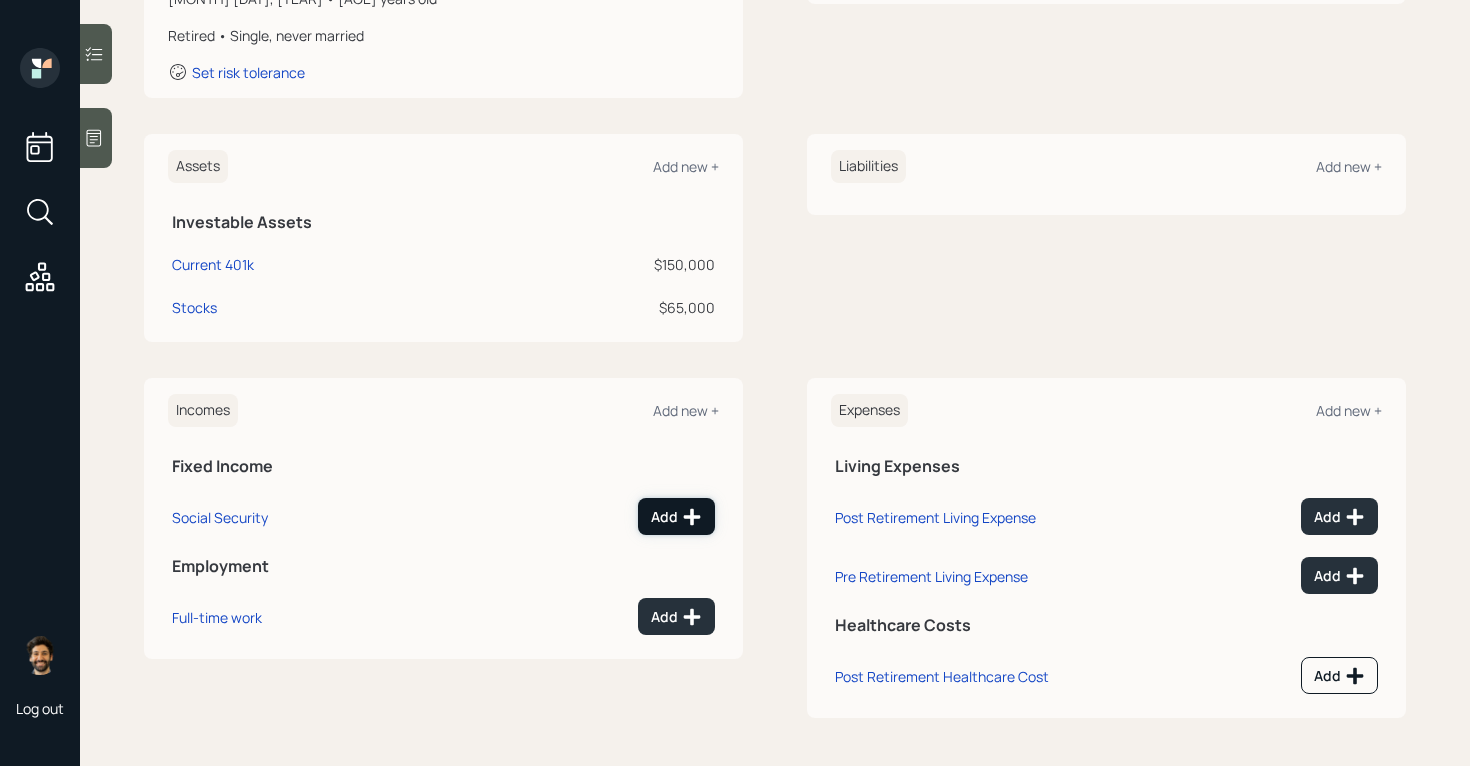 click on "Add" at bounding box center [676, 517] 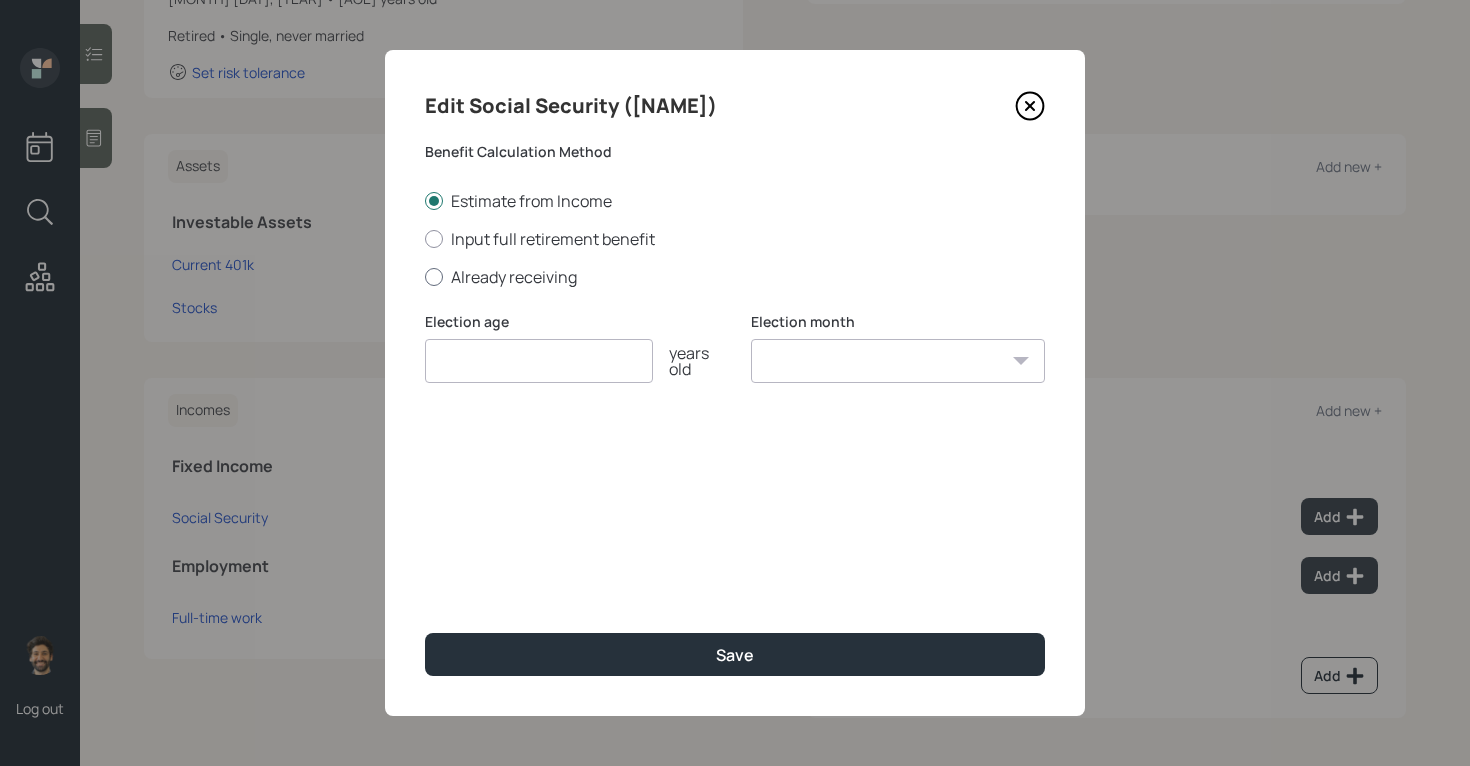click on "Already receiving" at bounding box center [735, 277] 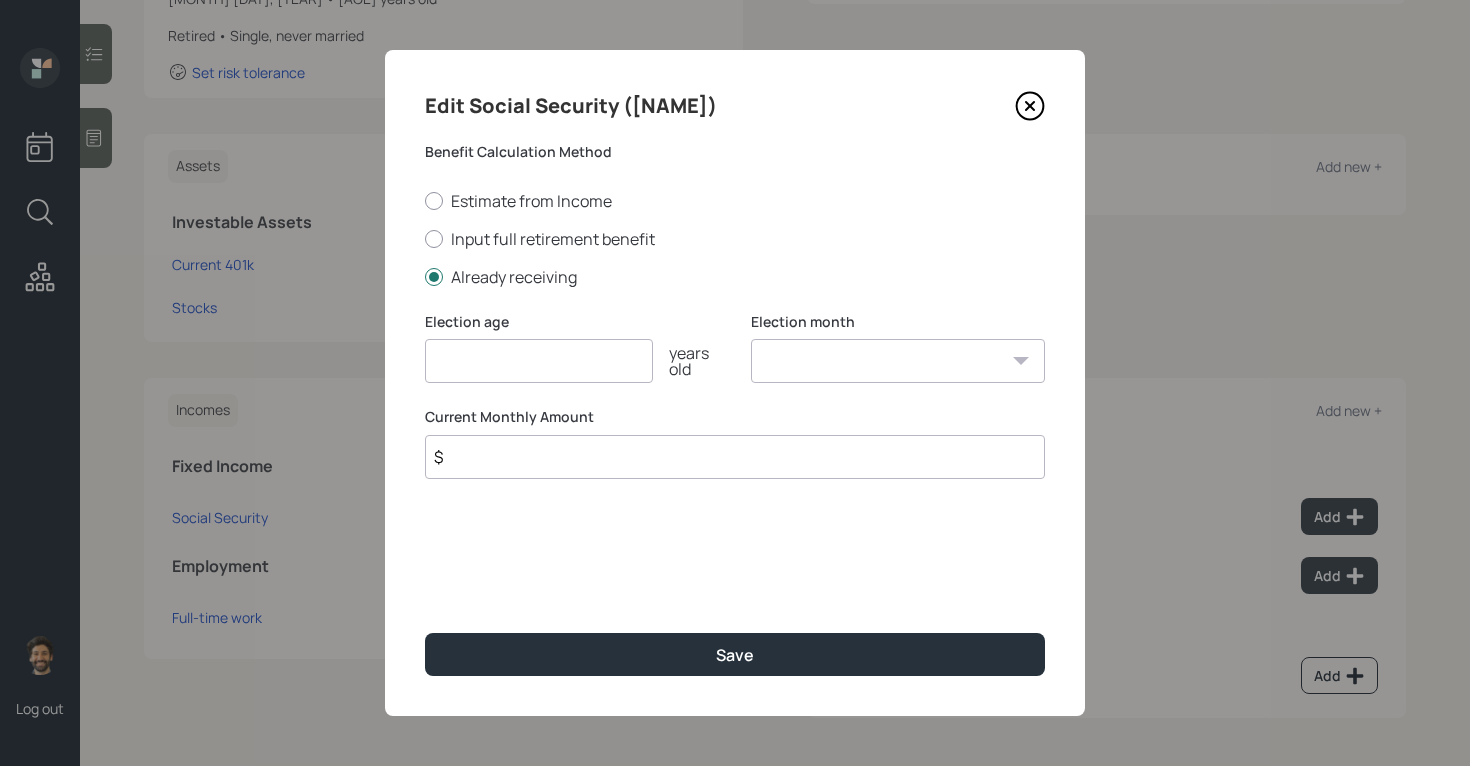 click at bounding box center [539, 361] 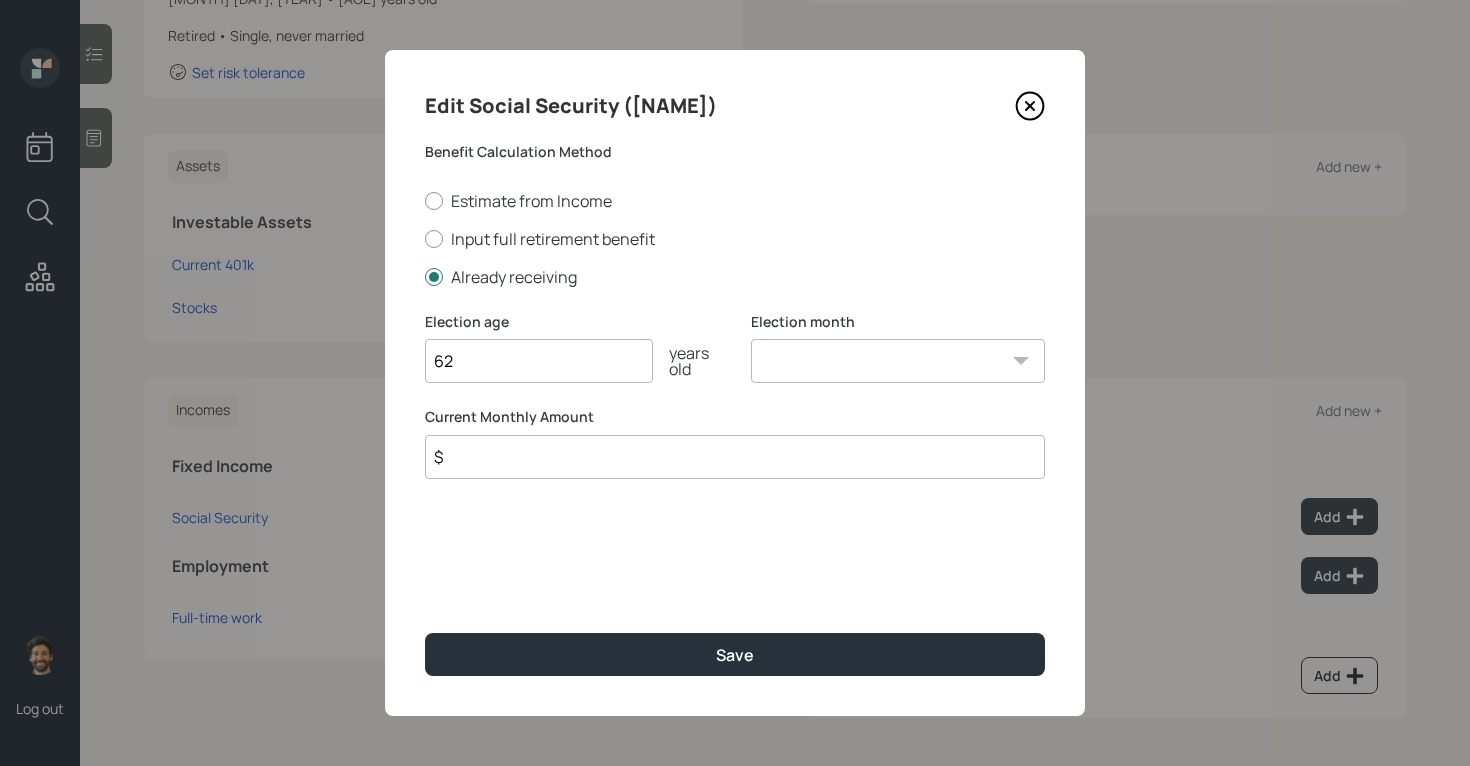 type on "62" 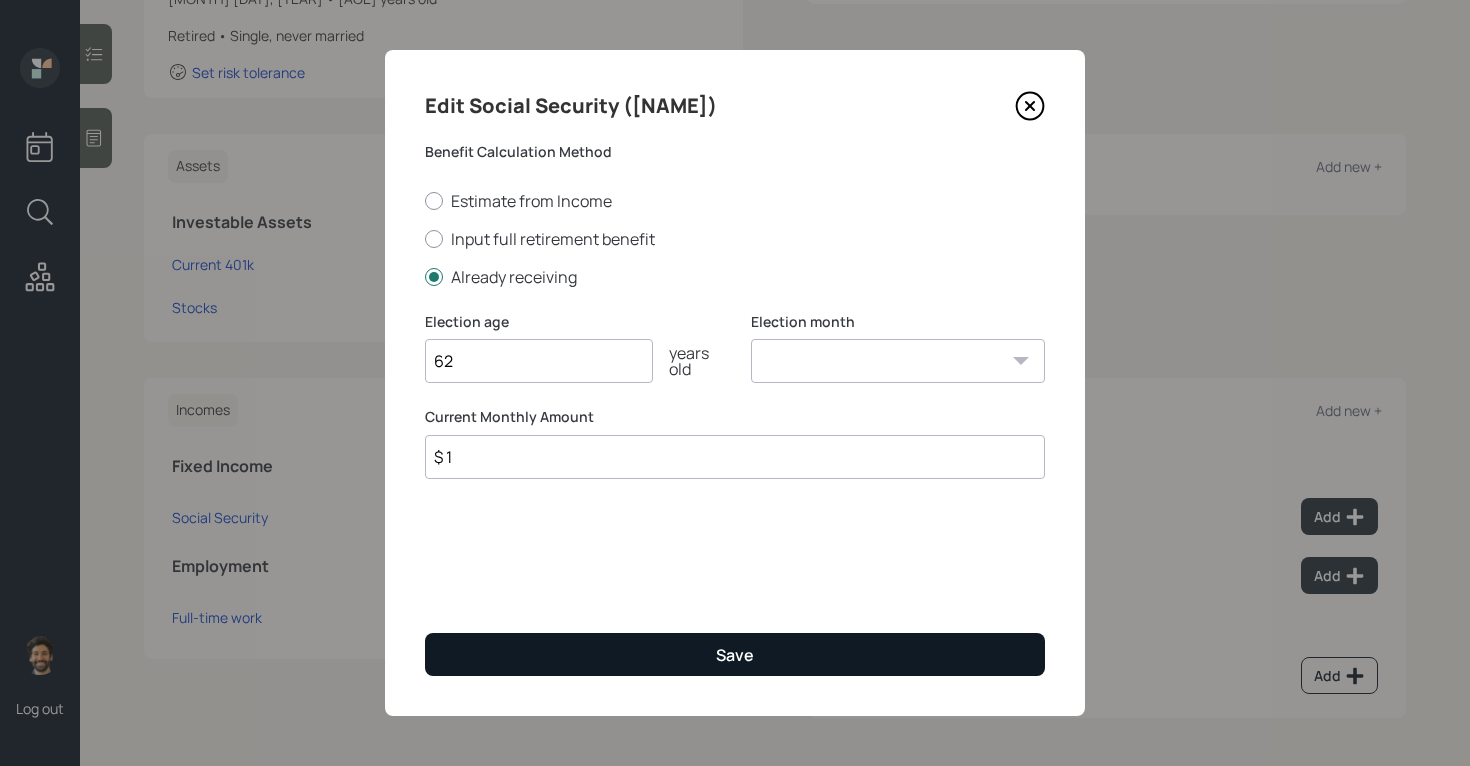 type on "$ 1" 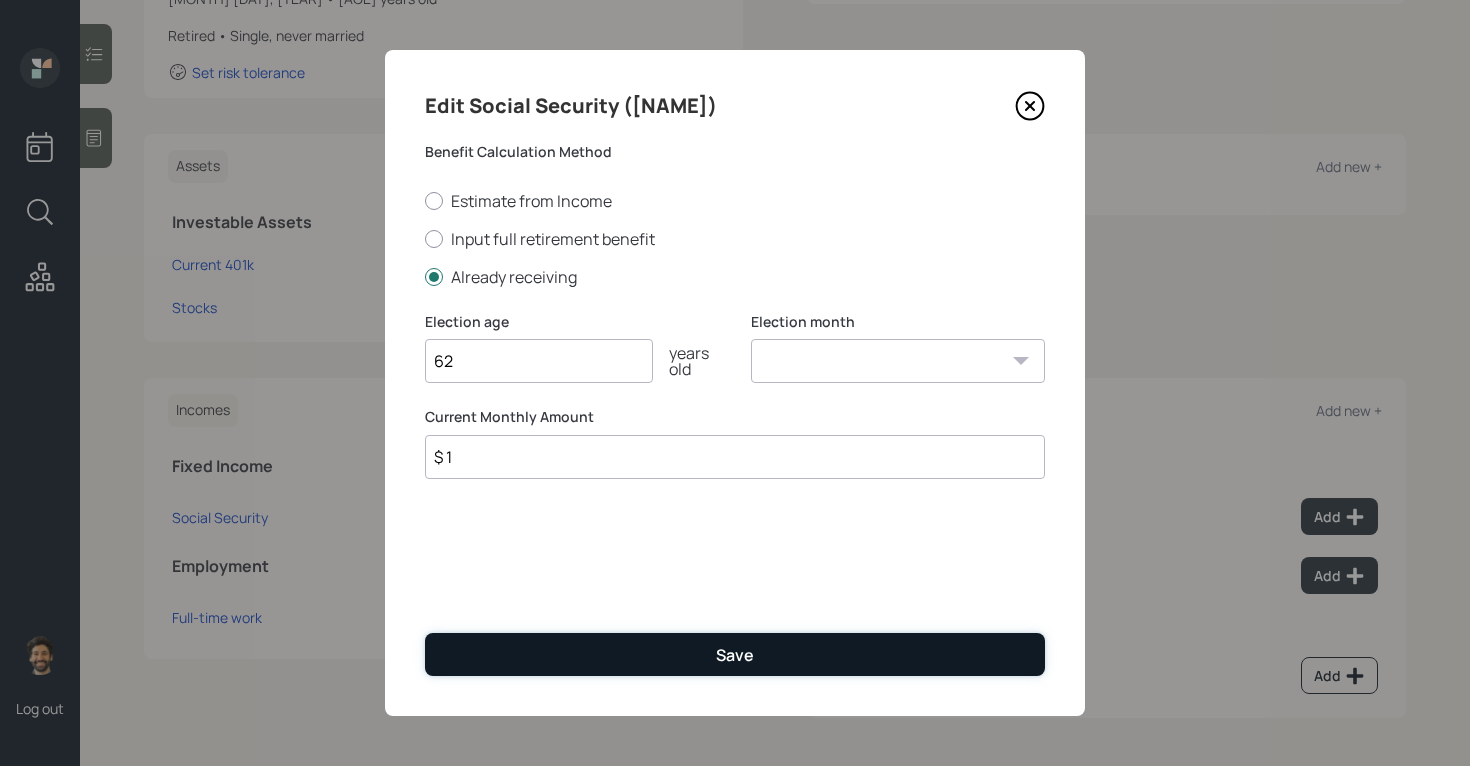click on "Save" at bounding box center [735, 654] 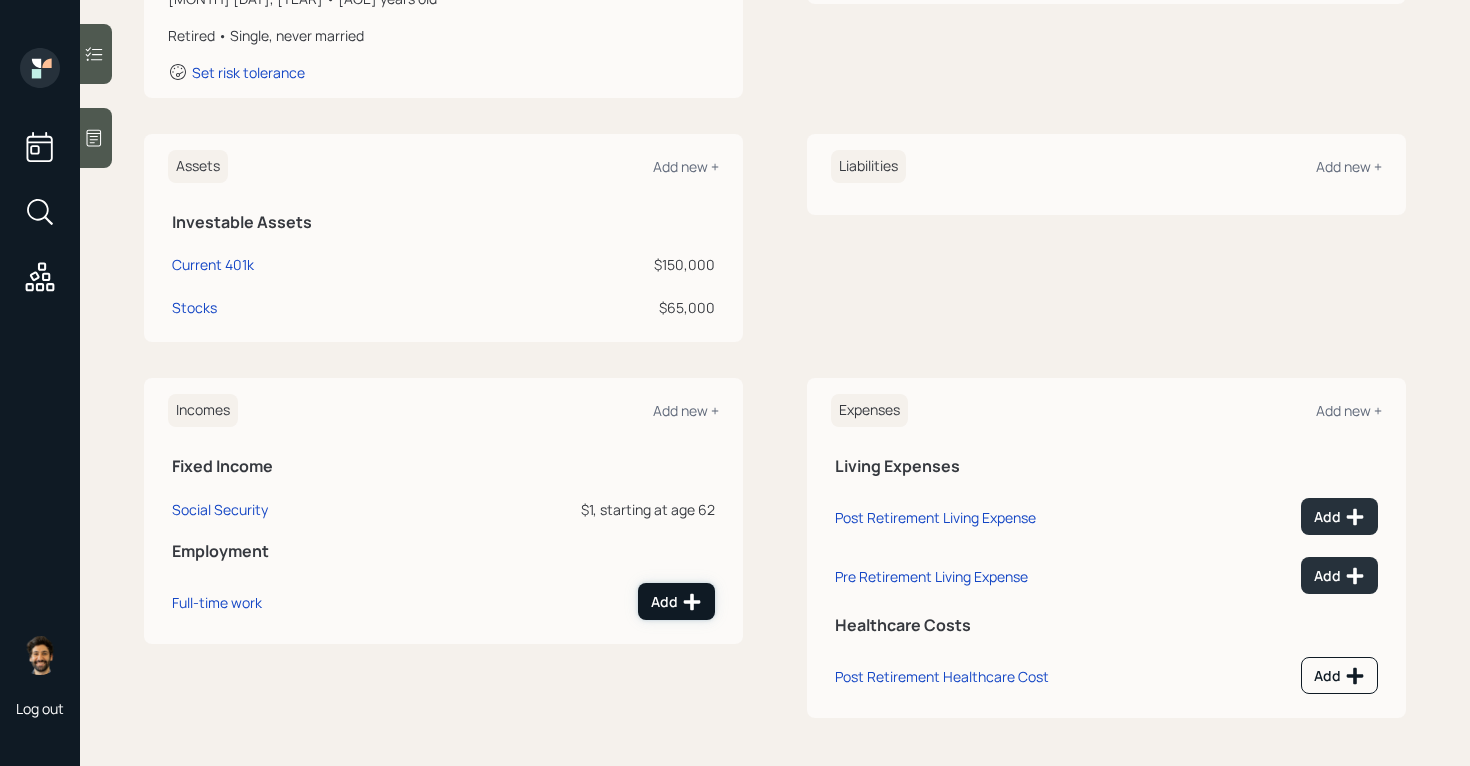 click on "Add" at bounding box center (676, 601) 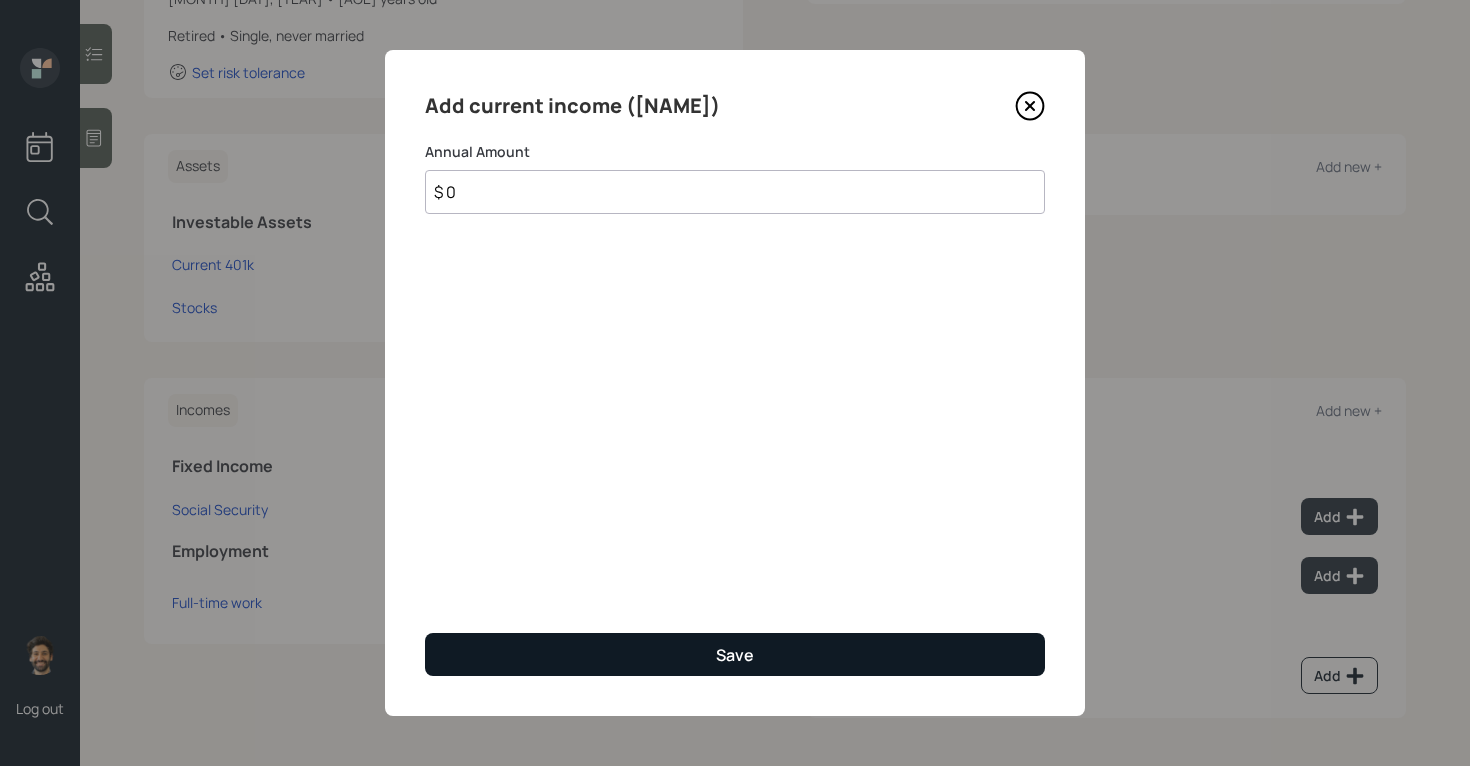 type on "$ 0" 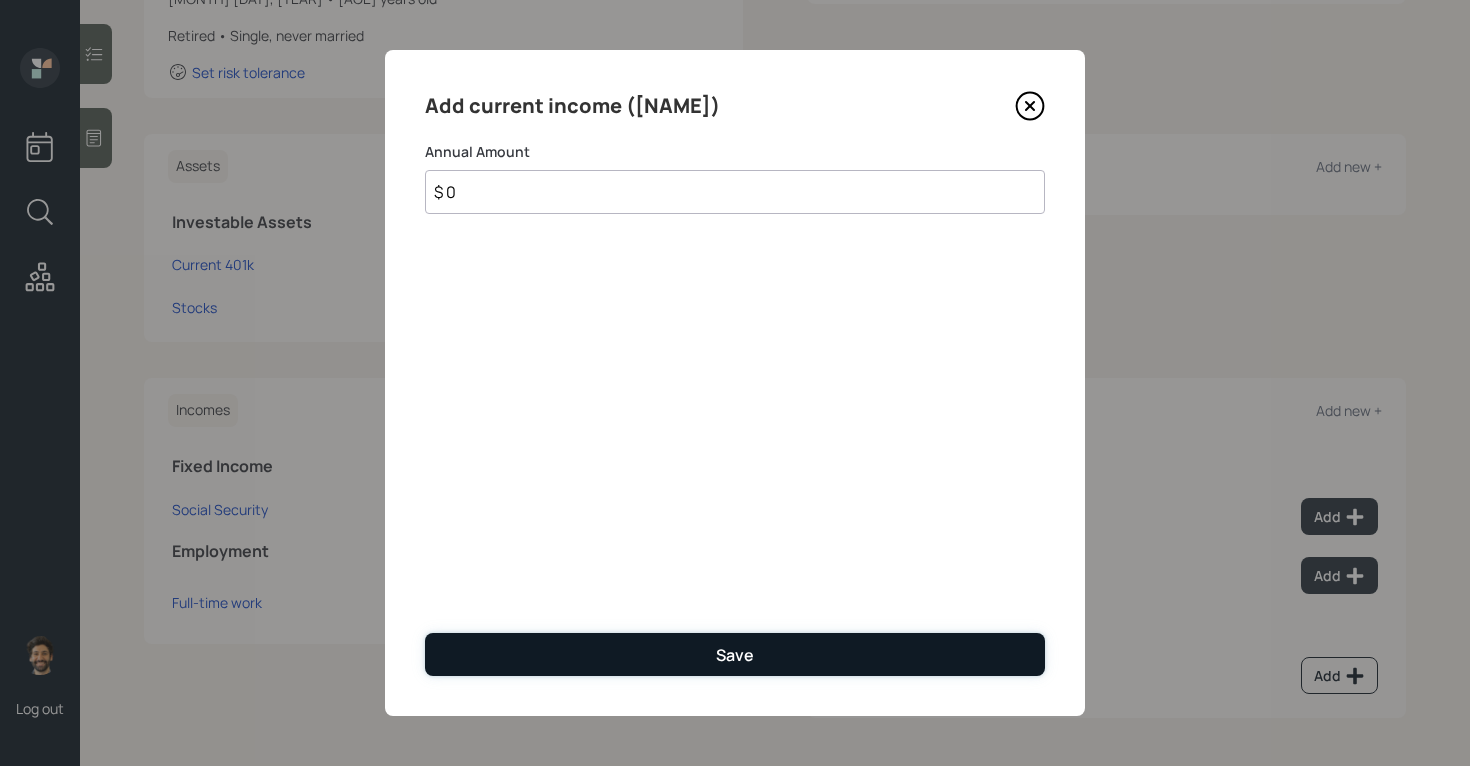 click on "Save" at bounding box center [735, 654] 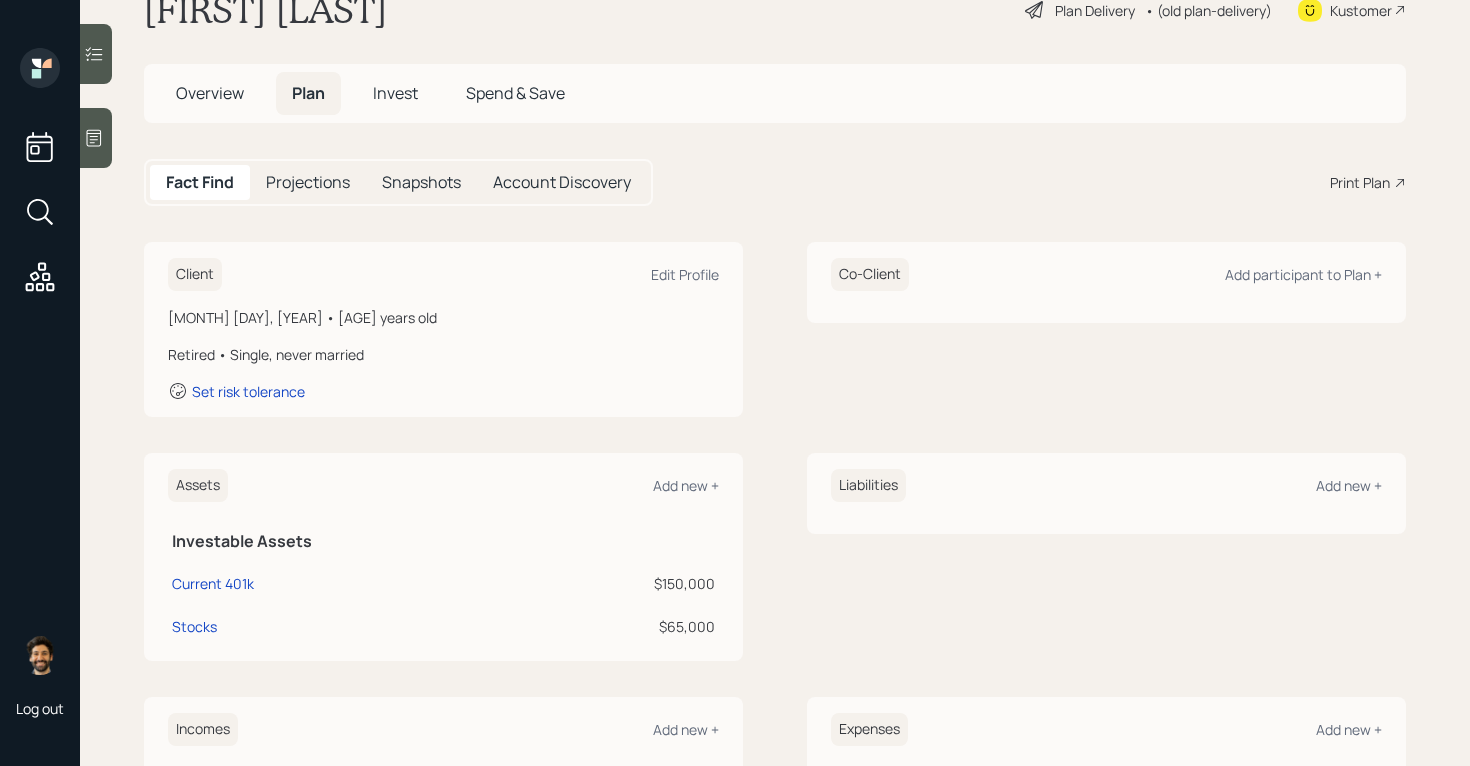scroll, scrollTop: 0, scrollLeft: 0, axis: both 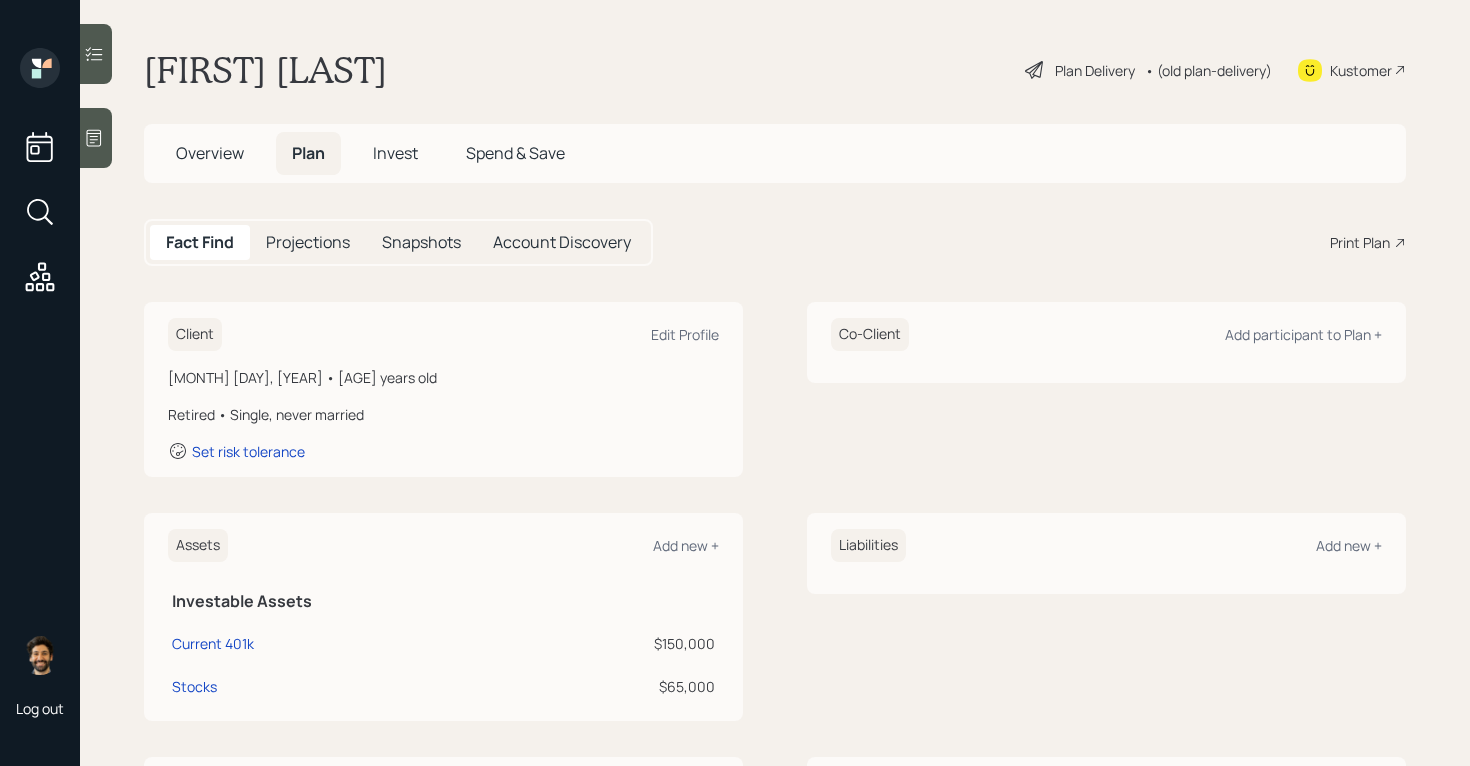 click on "[FIRST] [LAST]" at bounding box center (265, 70) 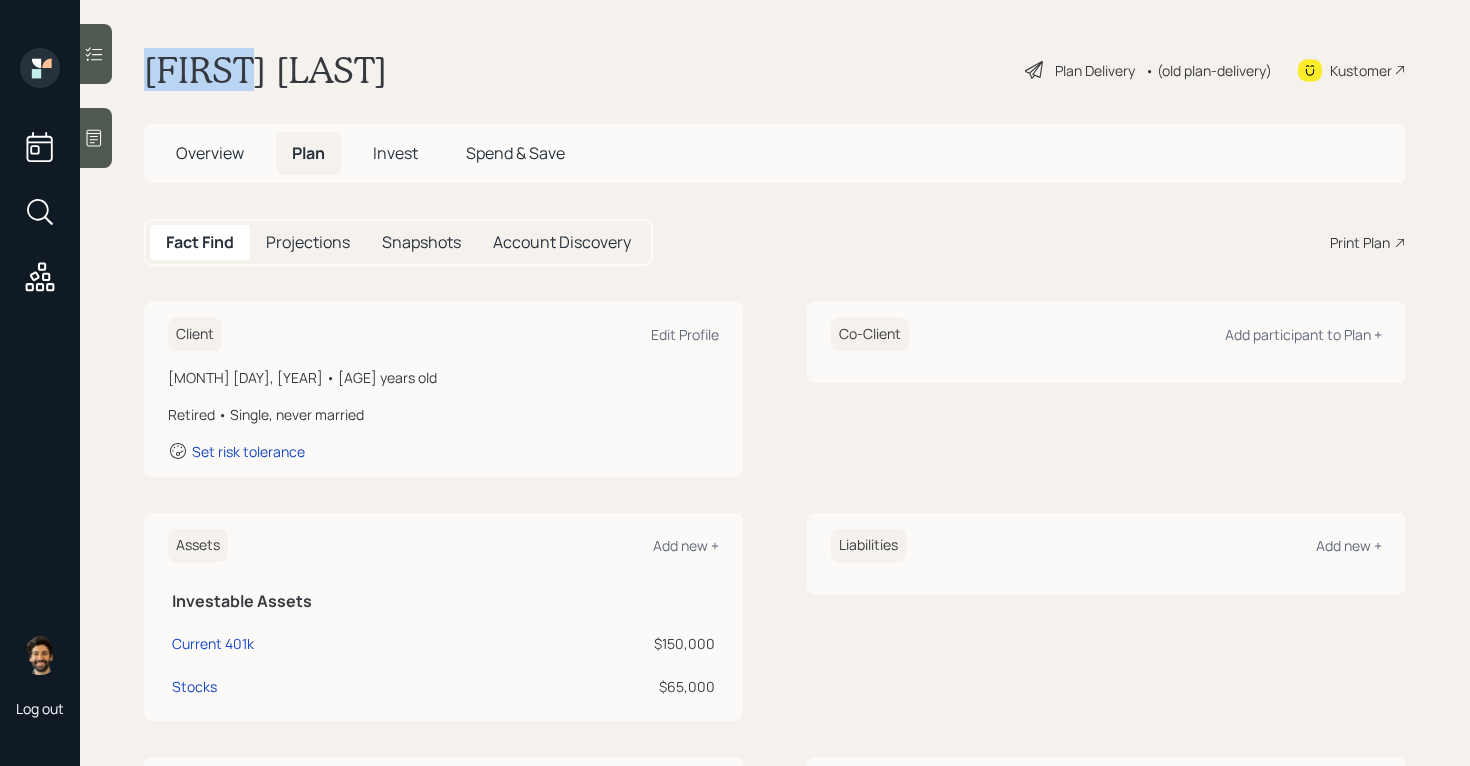 click on "[FIRST] [LAST]" at bounding box center (265, 70) 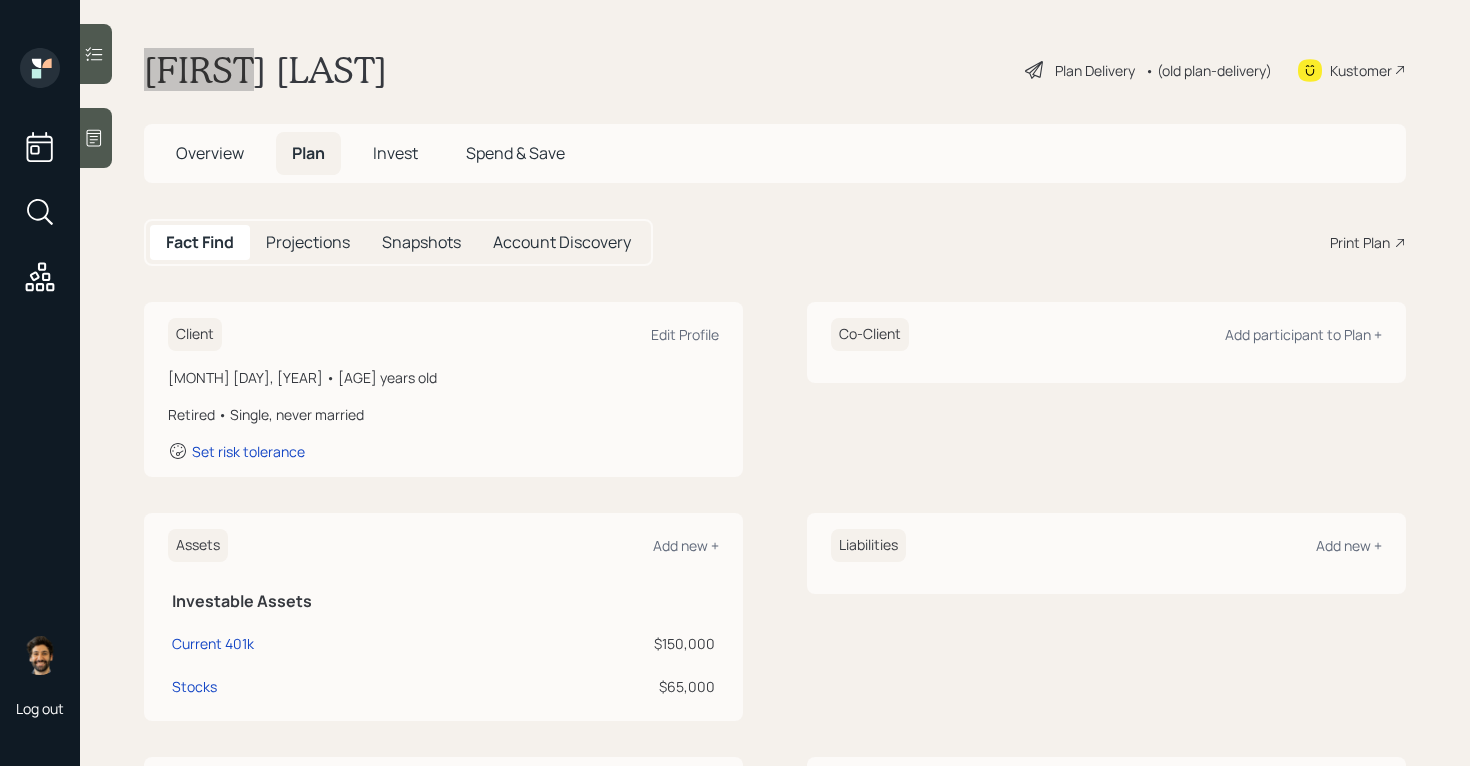 drag, startPoint x: 184, startPoint y: 65, endPoint x: 359, endPoint y: 40, distance: 176.7767 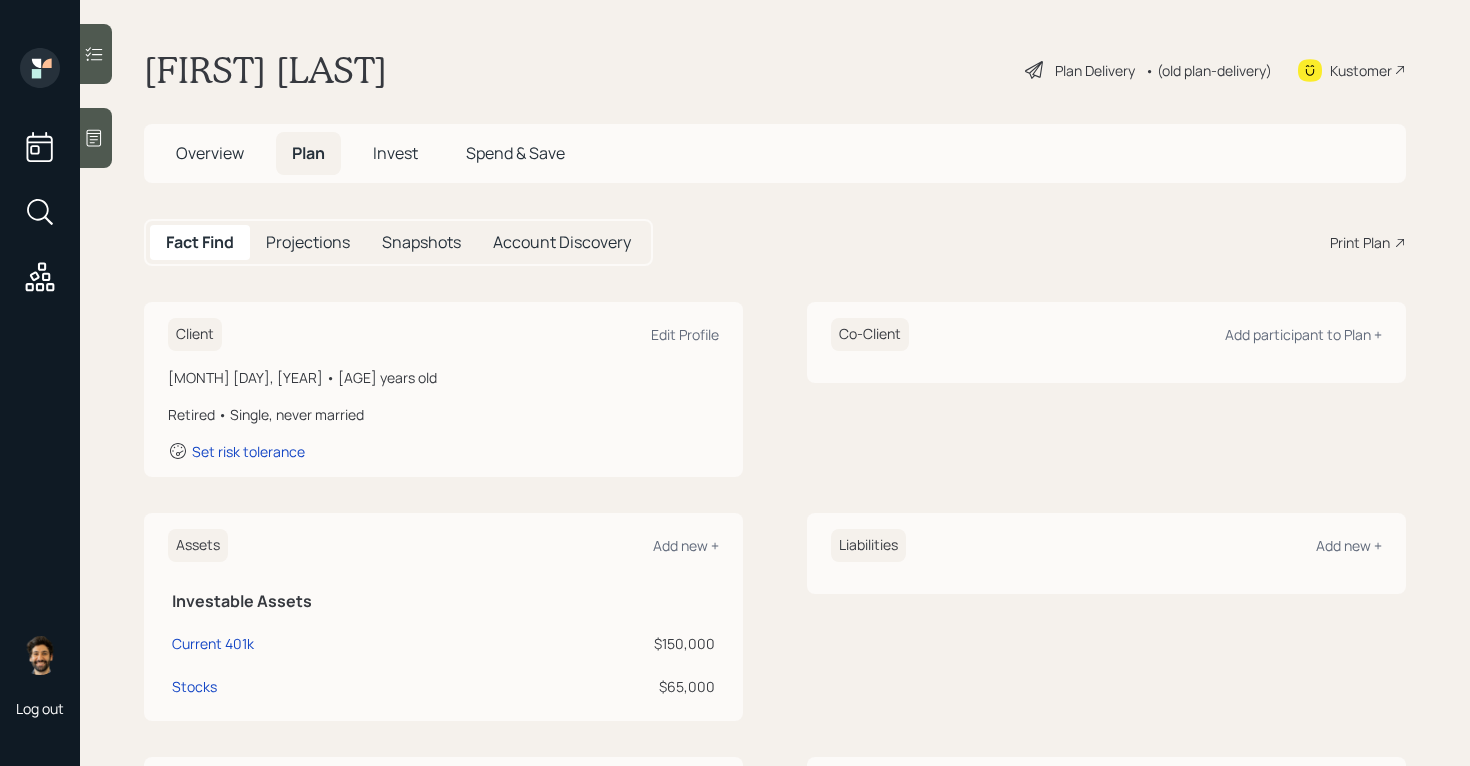 click on "Invest" at bounding box center (395, 153) 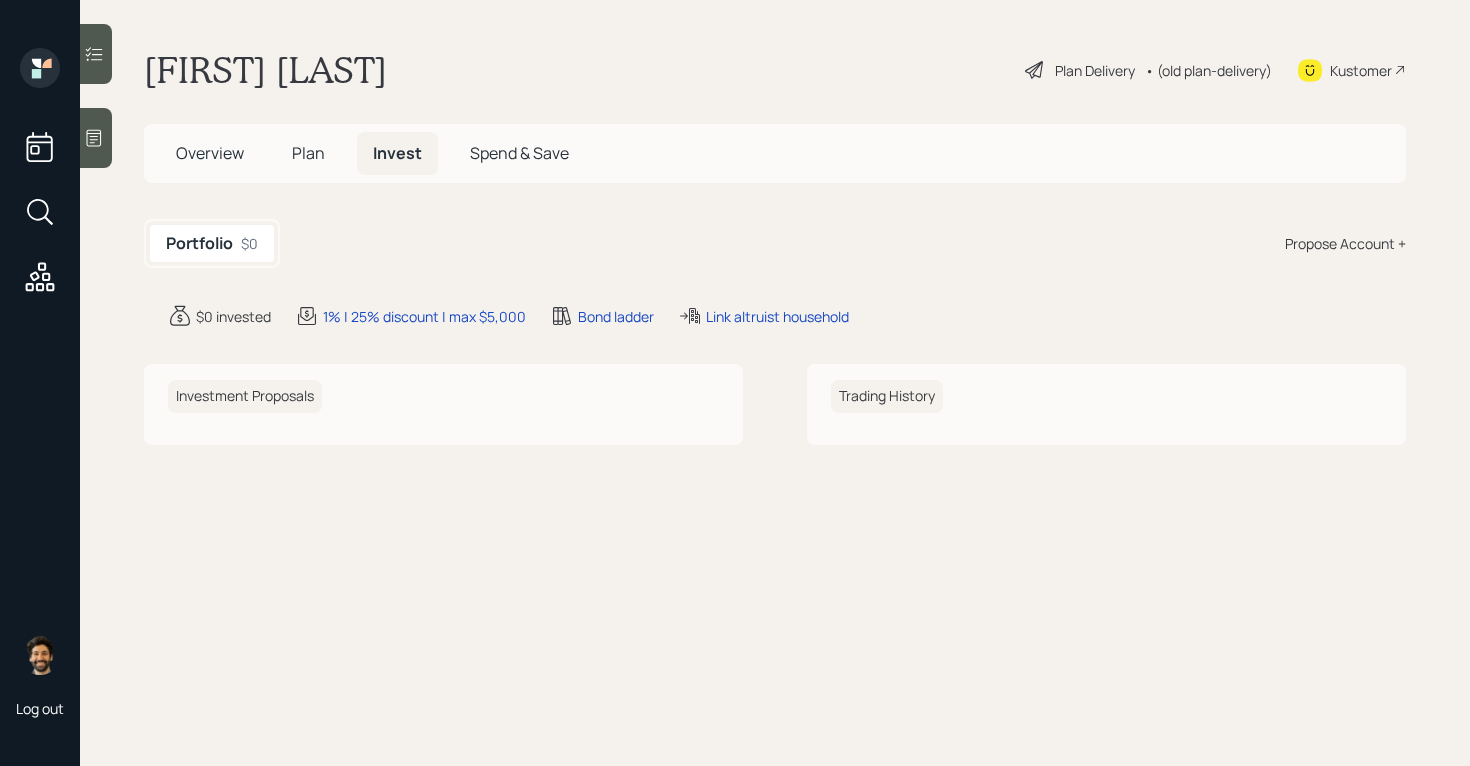 click on "Plan" at bounding box center (308, 153) 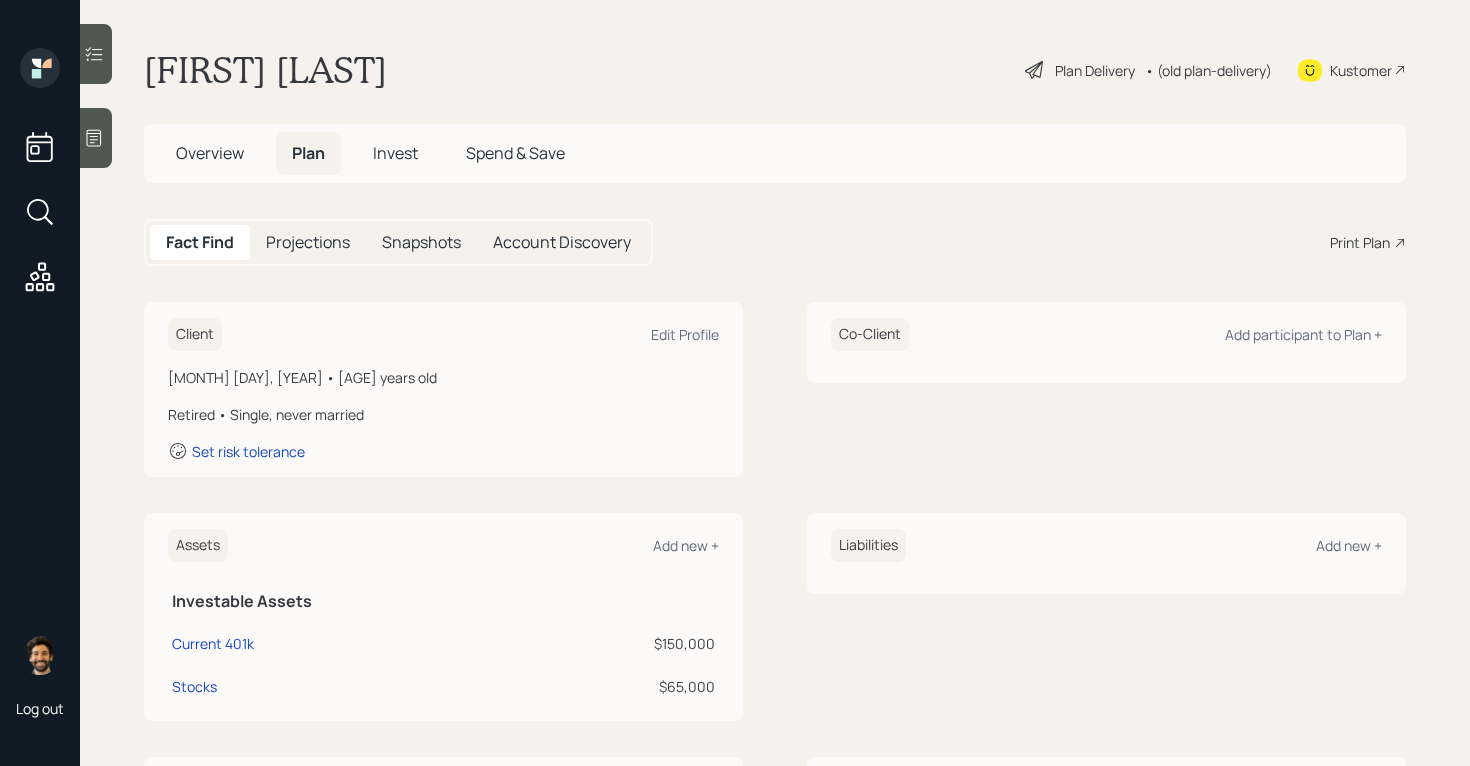 click on "Overview" at bounding box center (210, 153) 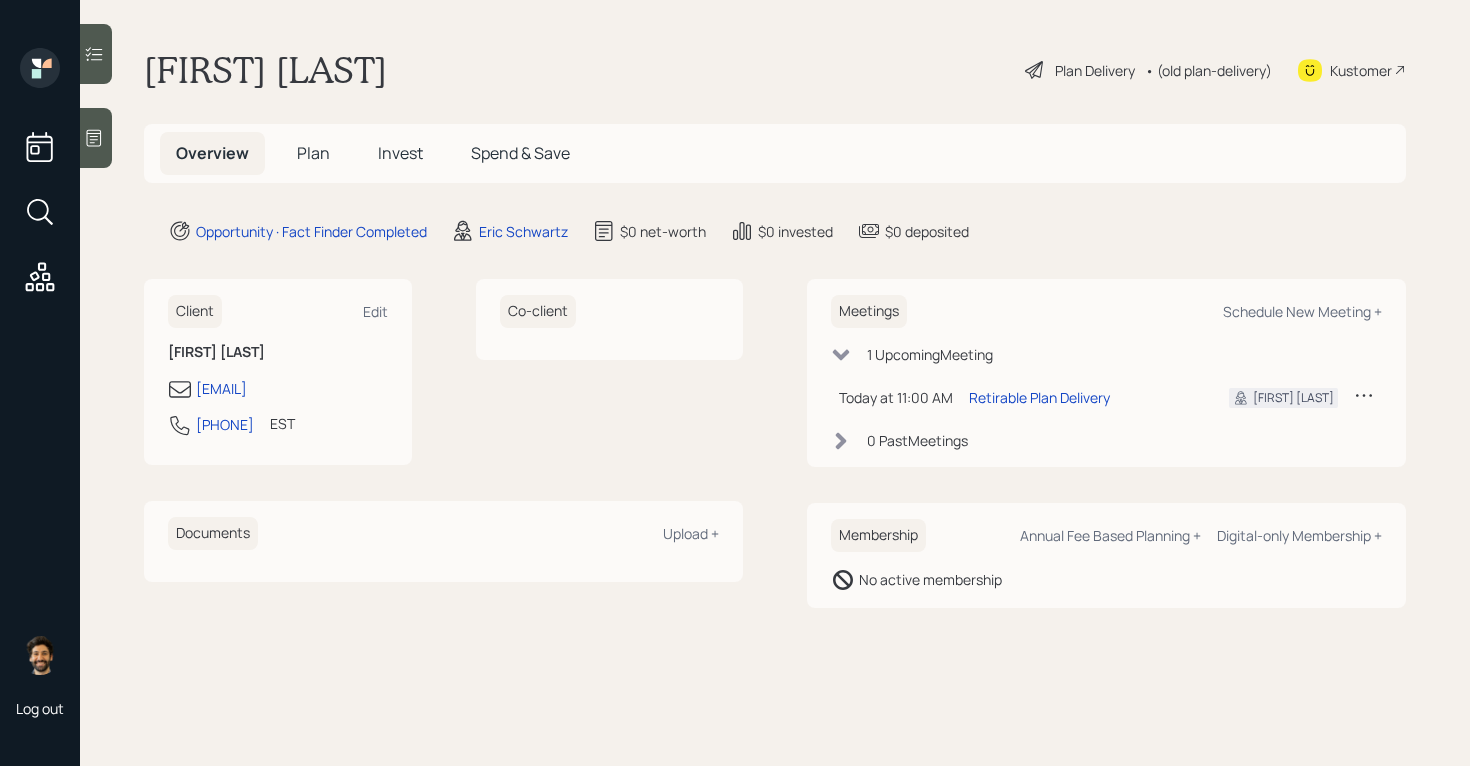 click on "Plan" at bounding box center [313, 153] 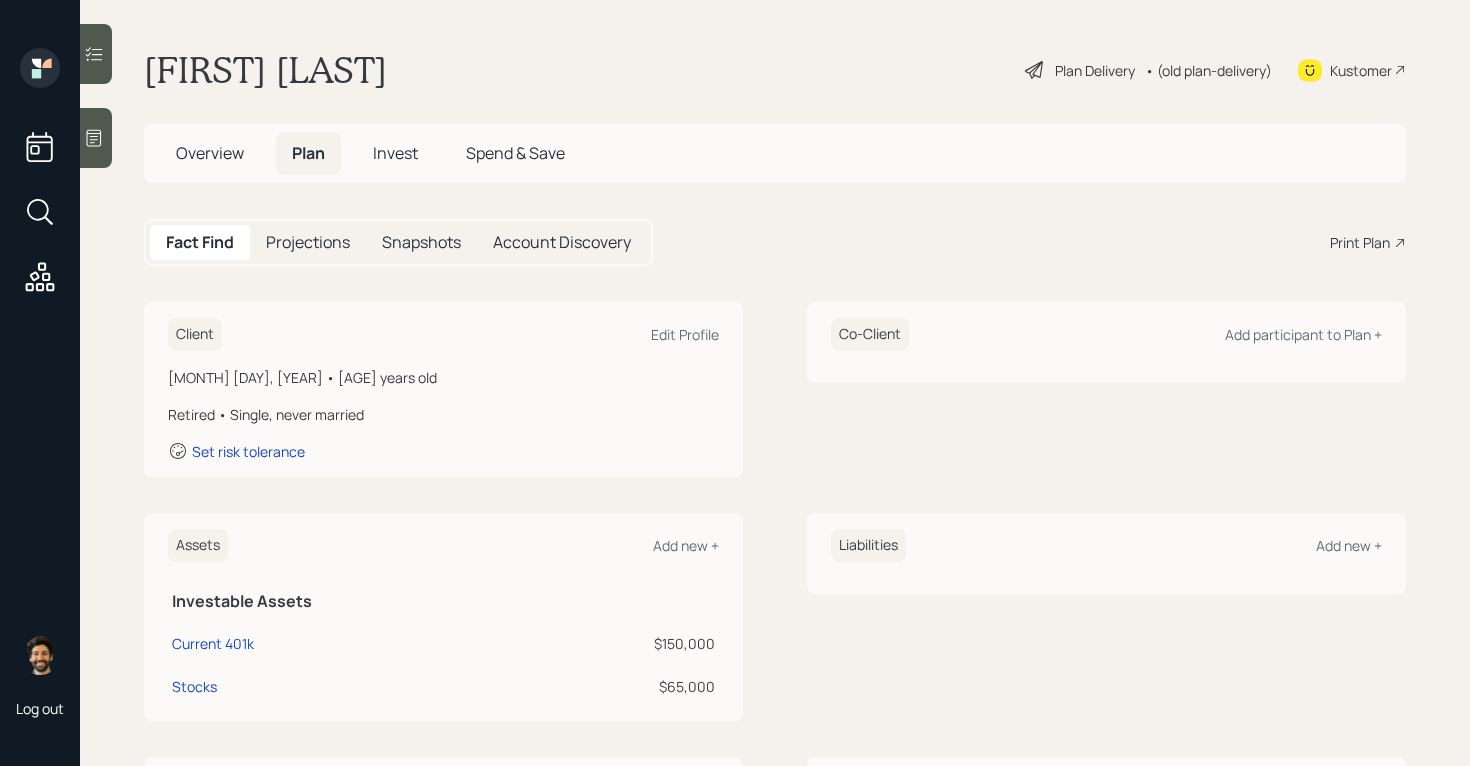 click on "[FIRST] [LAST]" at bounding box center [265, 70] 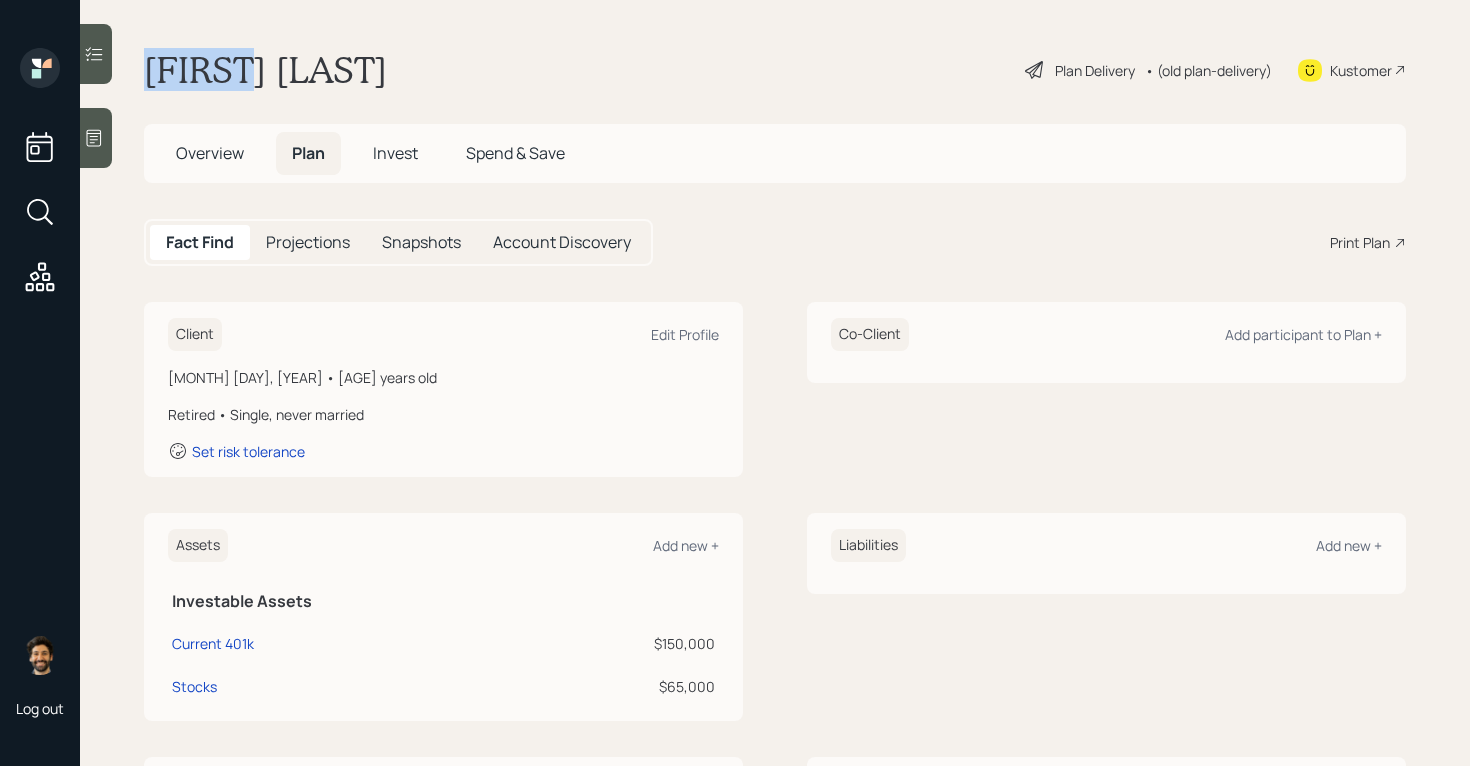 click on "[FIRST] [LAST]" at bounding box center (265, 70) 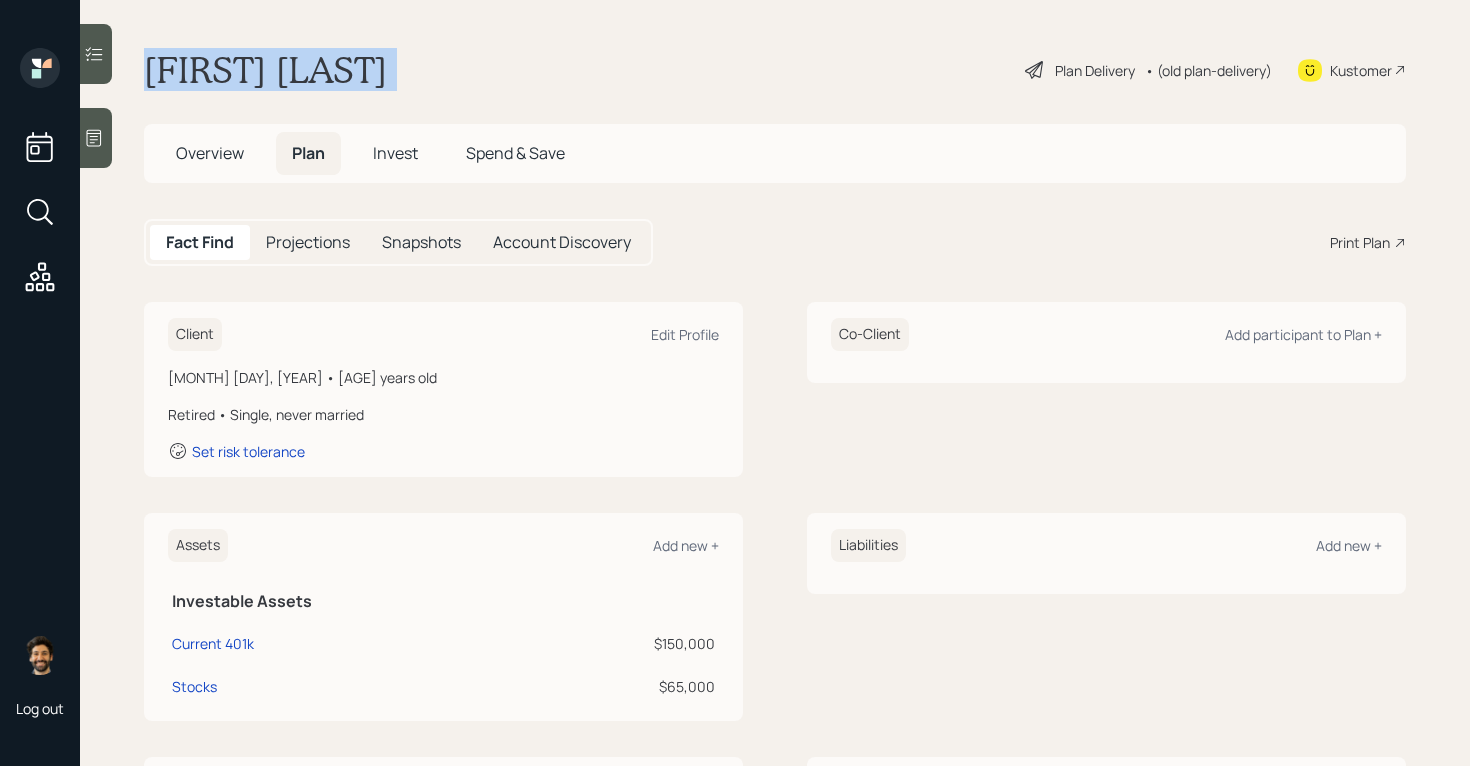 click on "[FIRST] [LAST]" at bounding box center [265, 70] 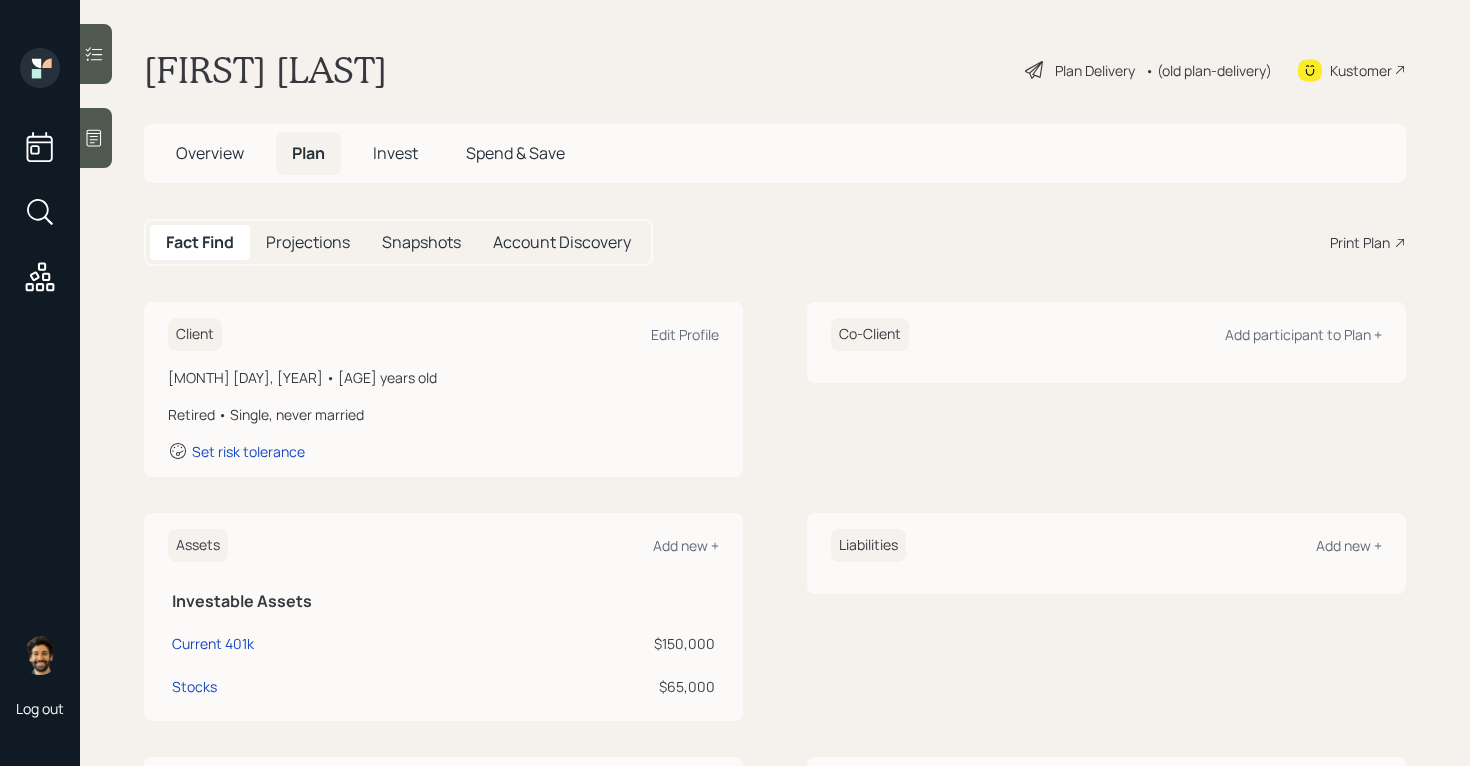 click on "Kustomer" at bounding box center (1361, 70) 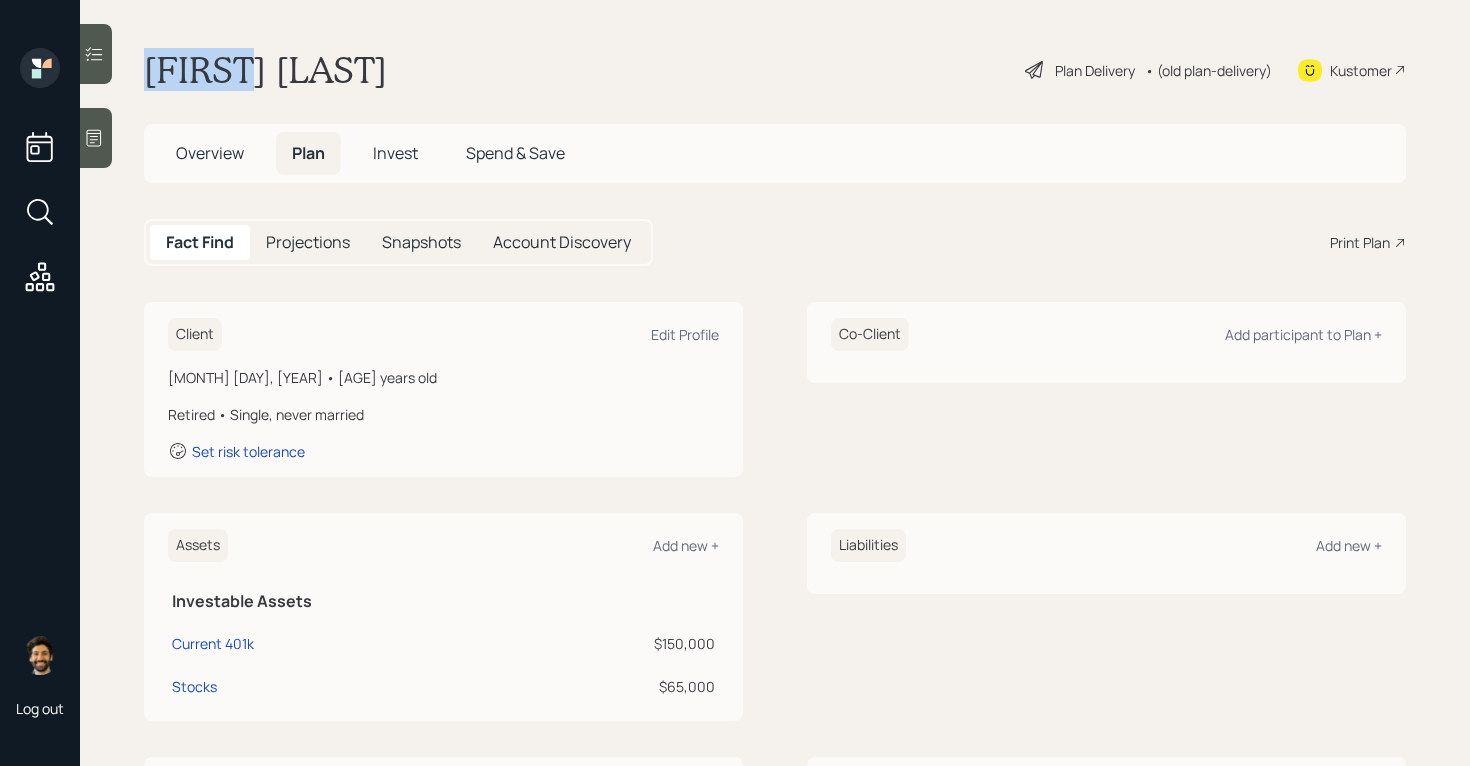 click on "[FIRST] [LAST]" at bounding box center (265, 70) 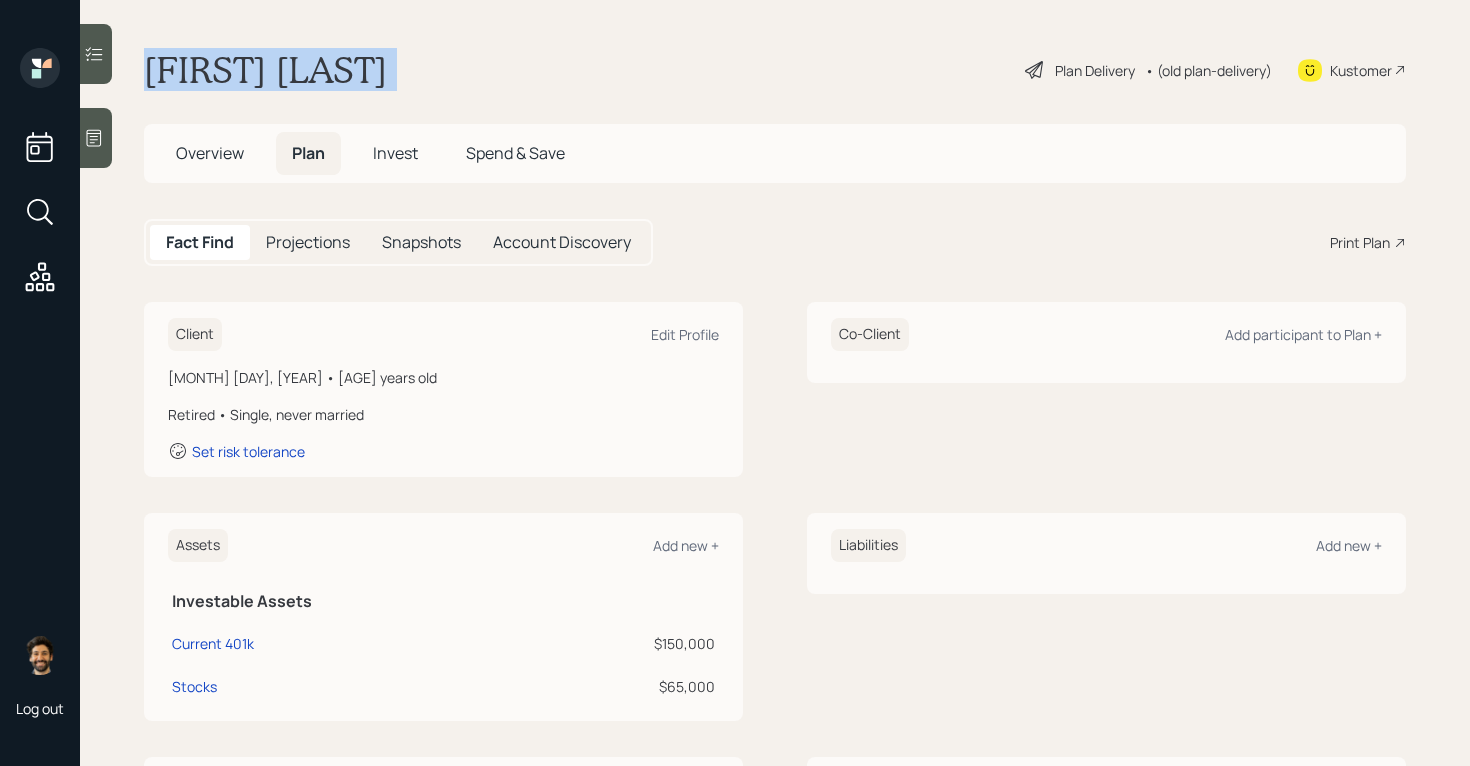 click on "[FIRST] [LAST]" at bounding box center (265, 70) 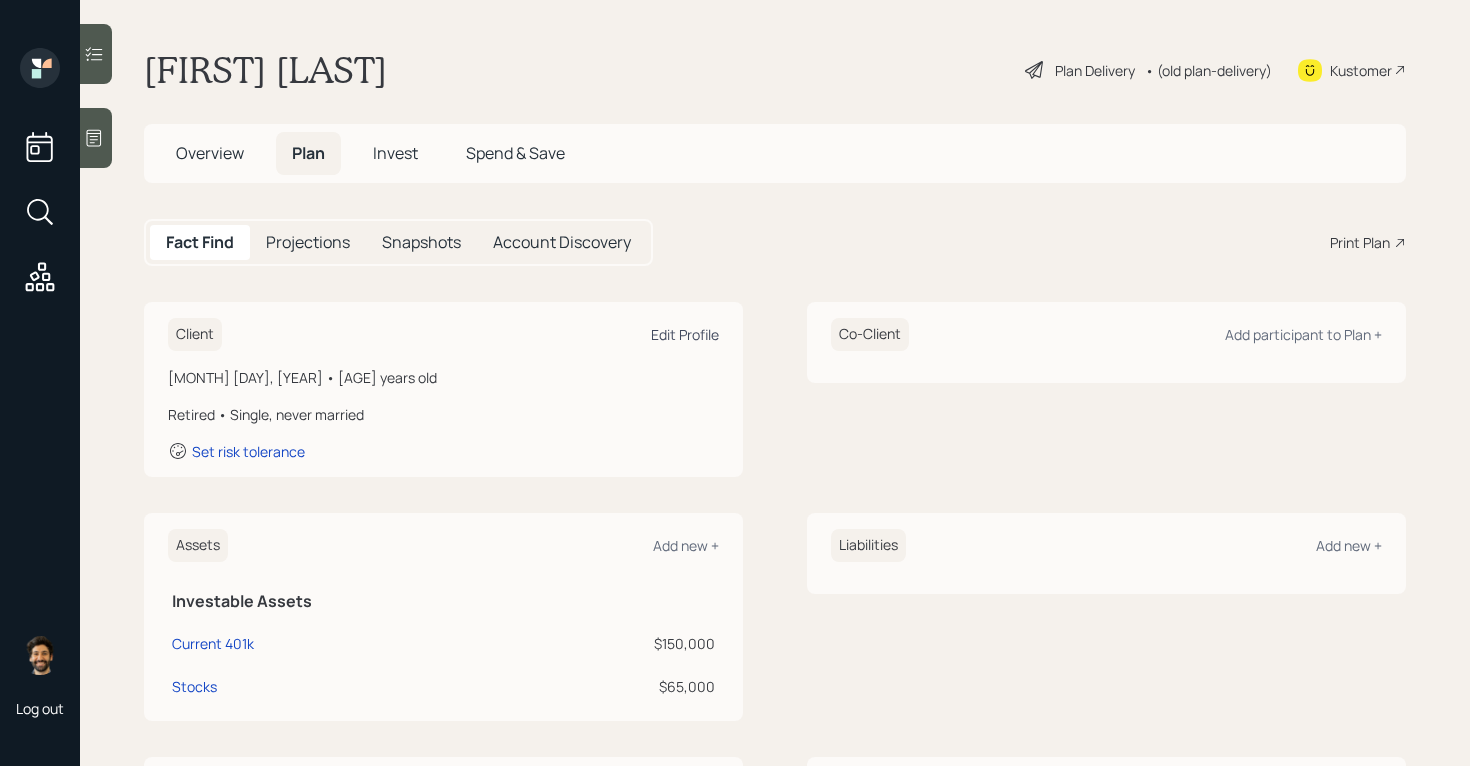 click on "Edit Profile" at bounding box center (685, 334) 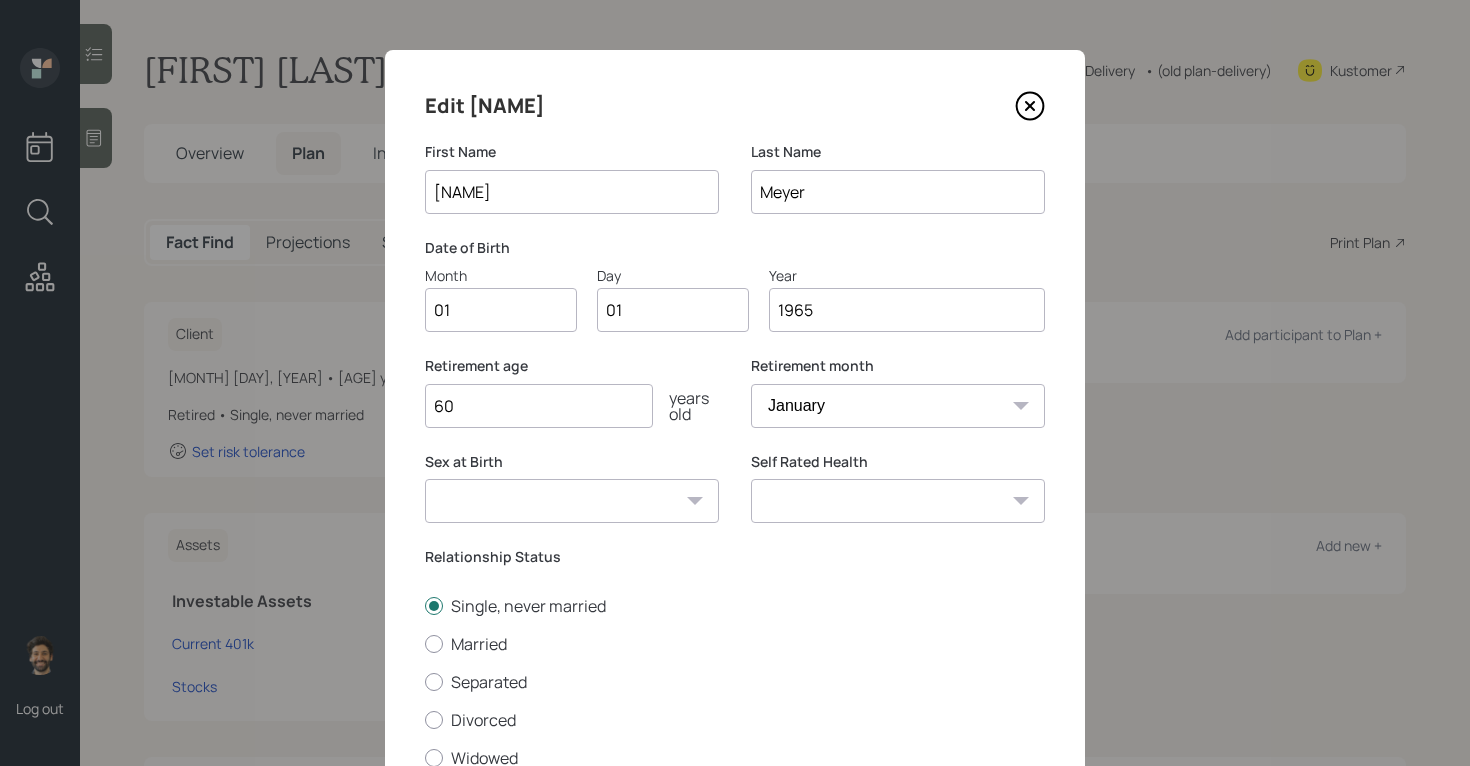 click on "01" at bounding box center [501, 310] 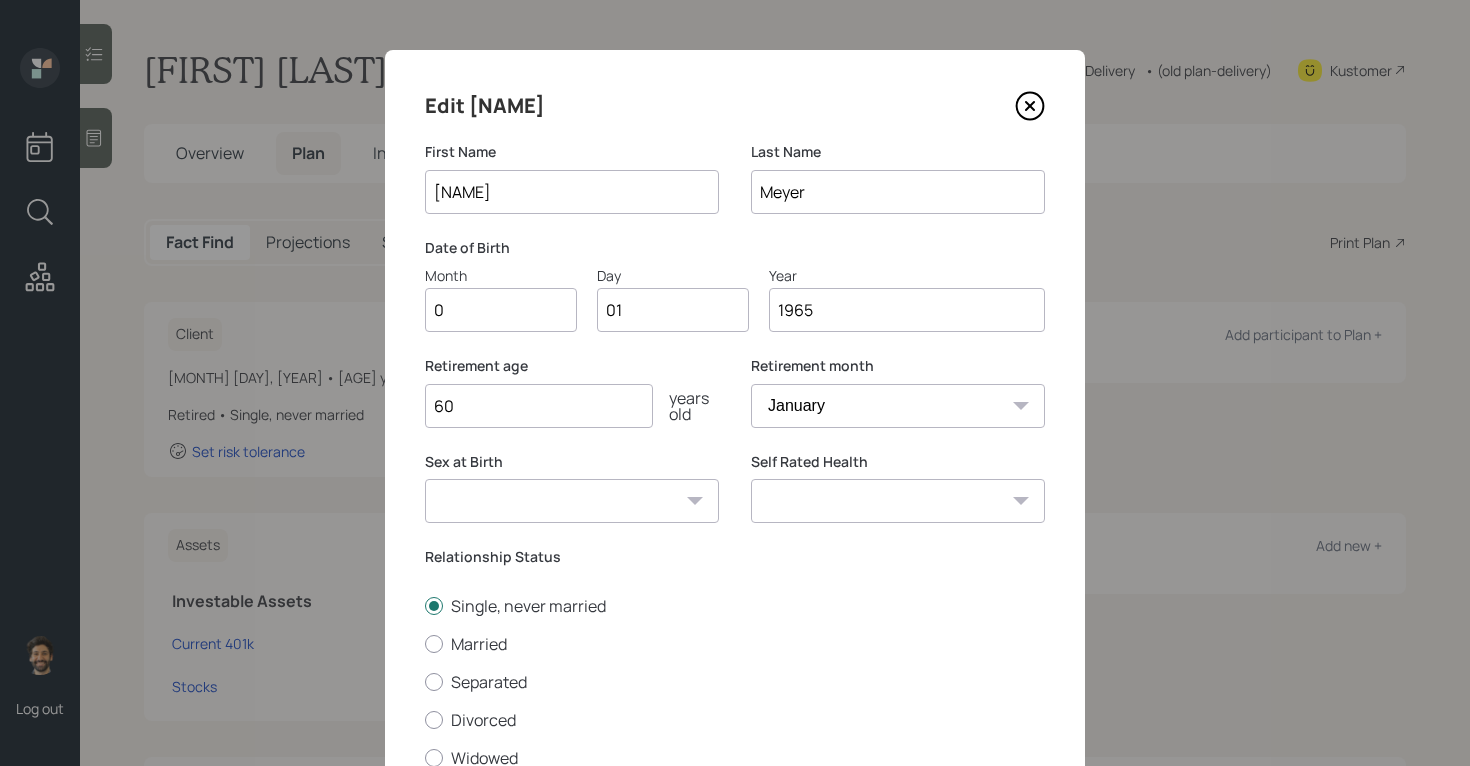 type on "08" 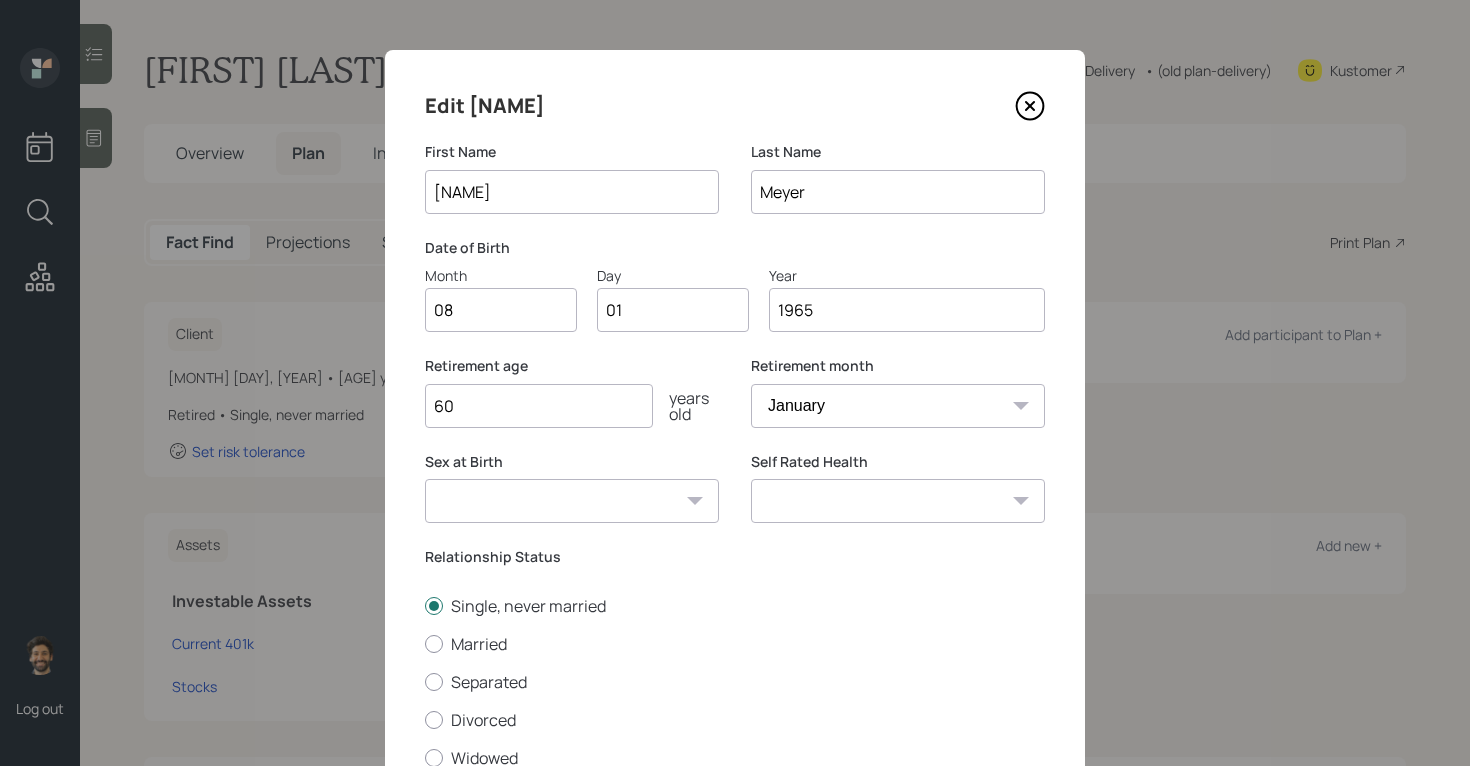 type on "0" 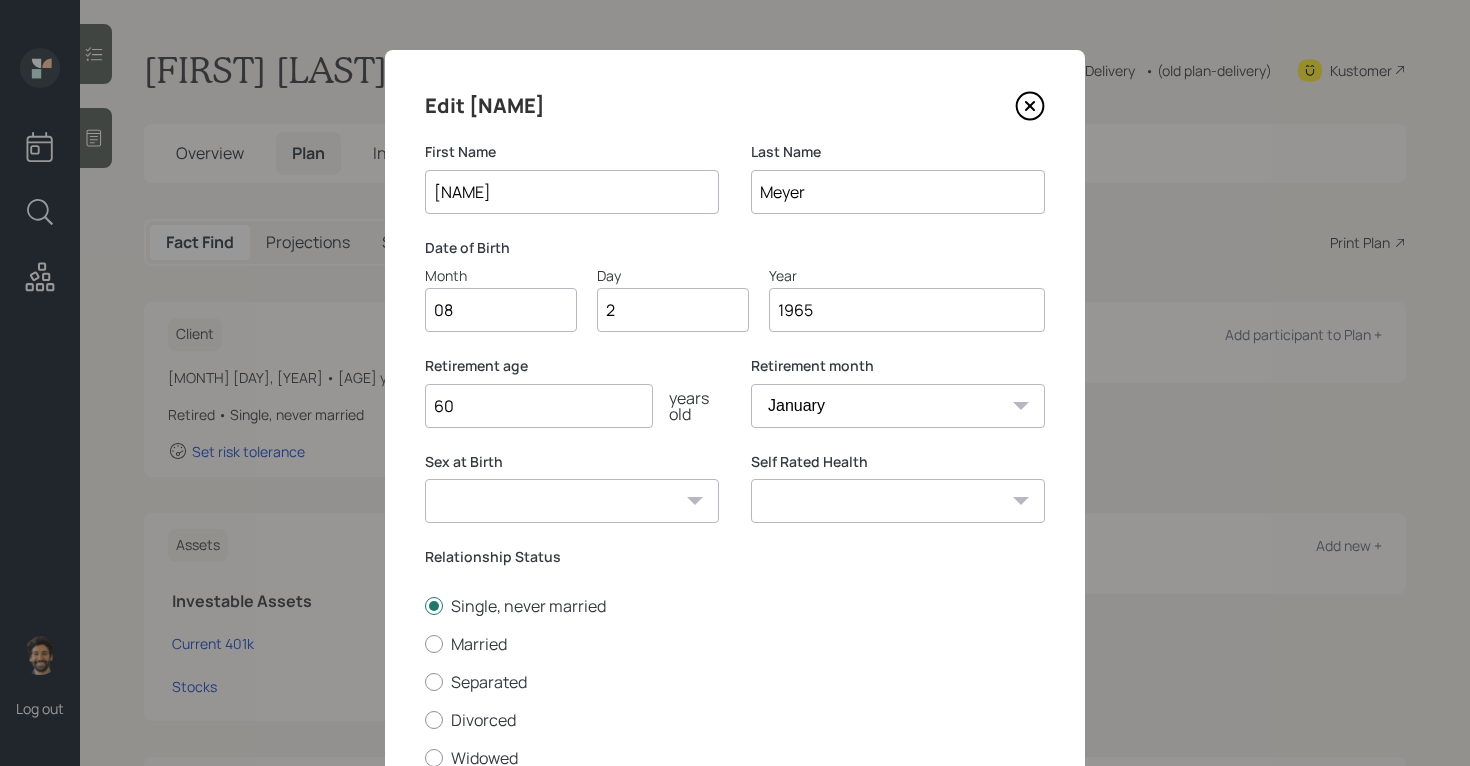 type on "29" 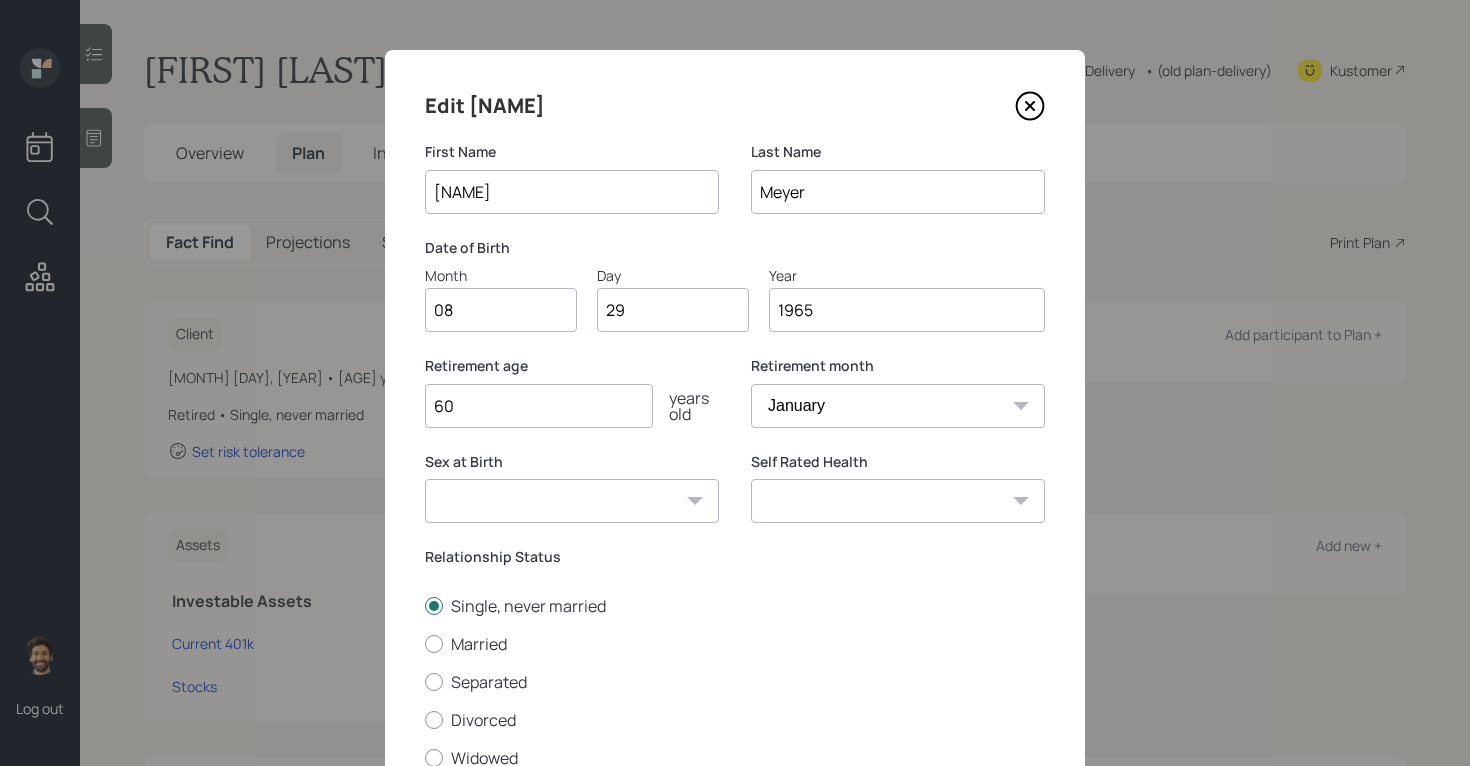 click on "1965" at bounding box center (907, 310) 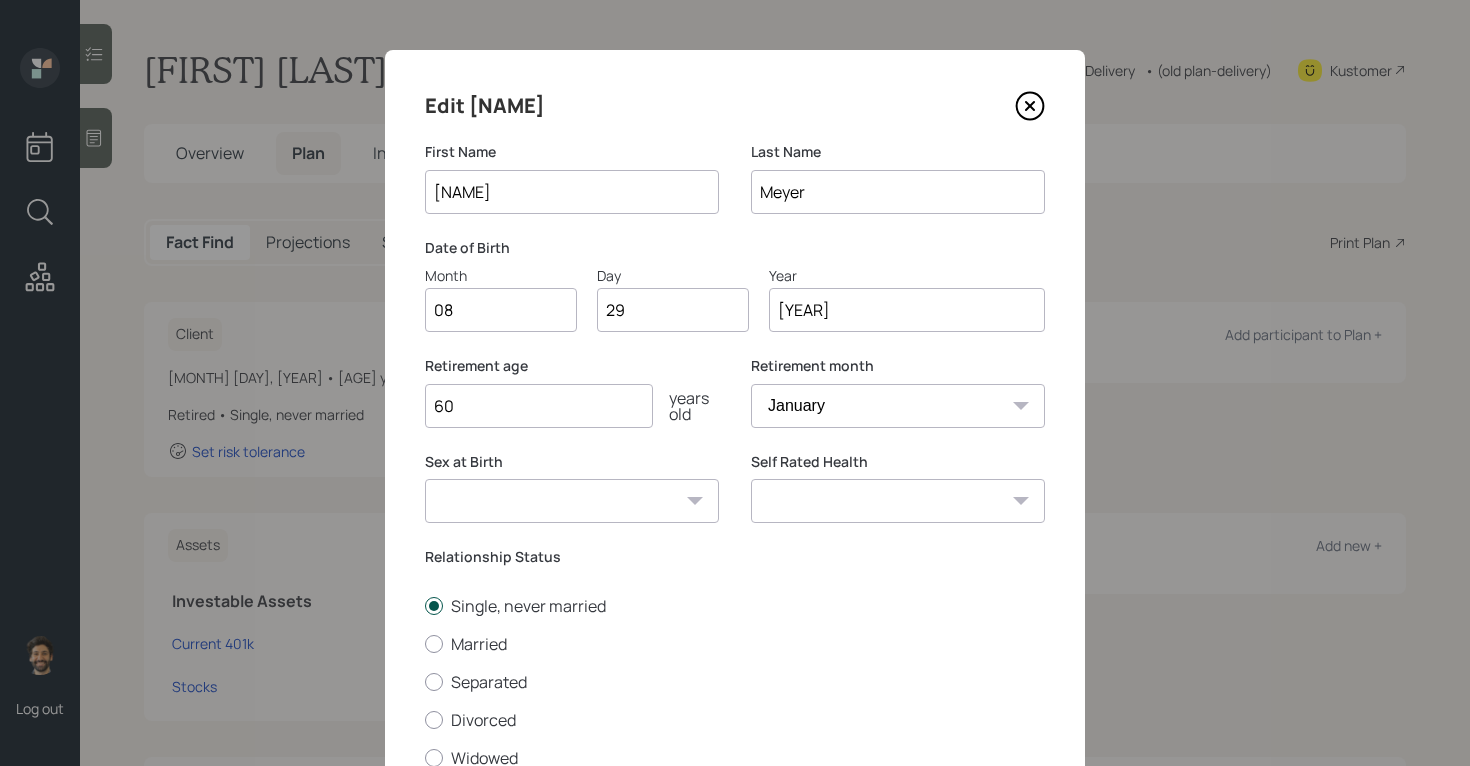 scroll, scrollTop: 161, scrollLeft: 0, axis: vertical 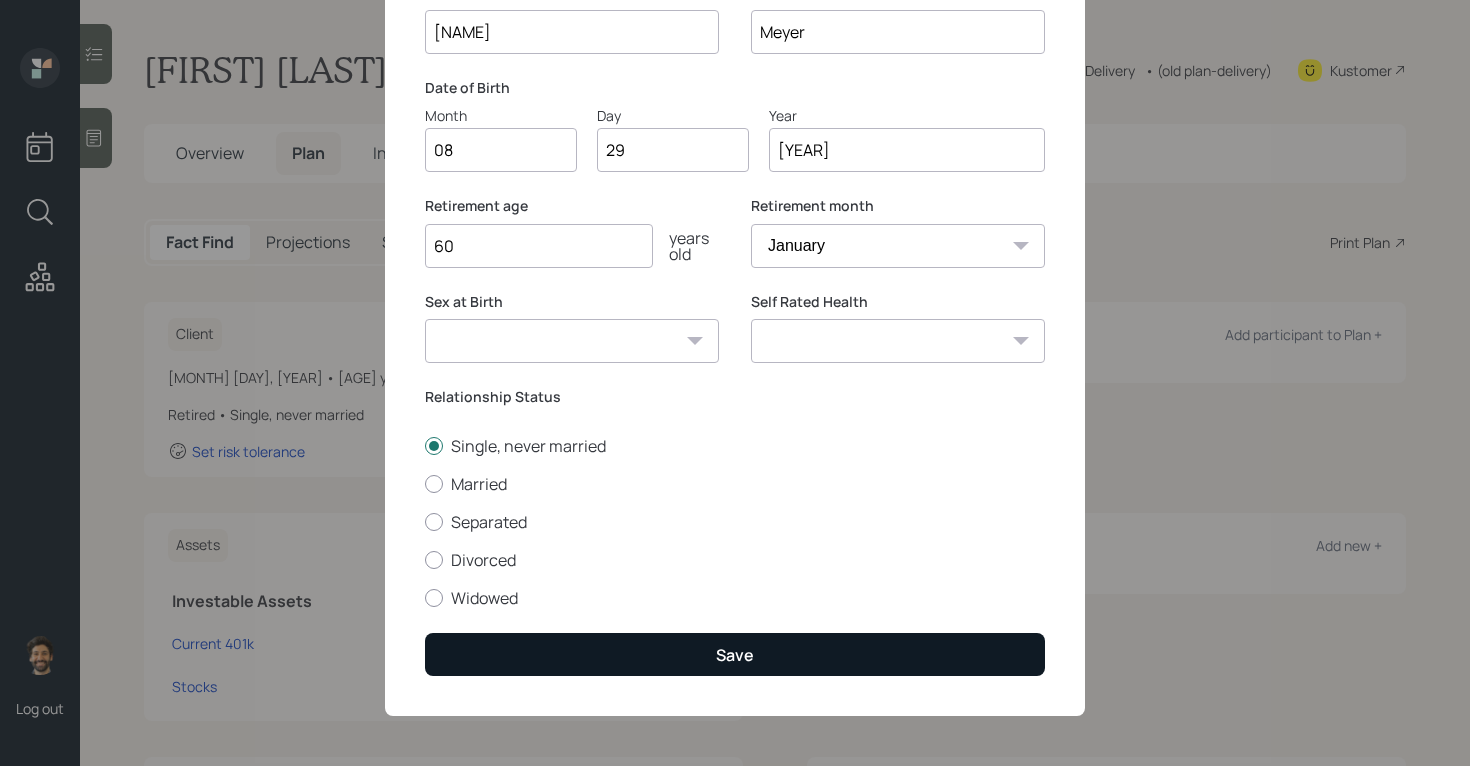 type on "1956" 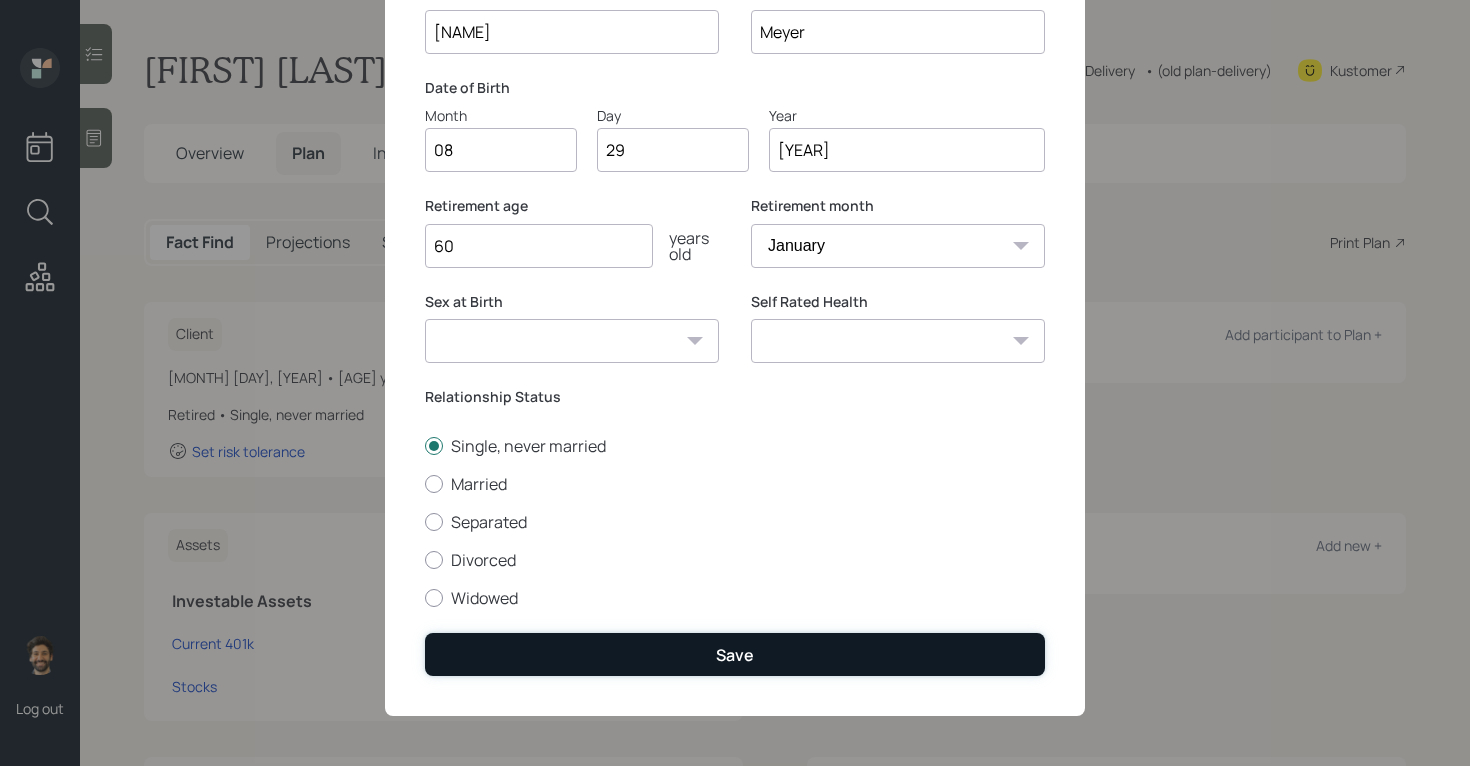 click on "Save" at bounding box center (735, 654) 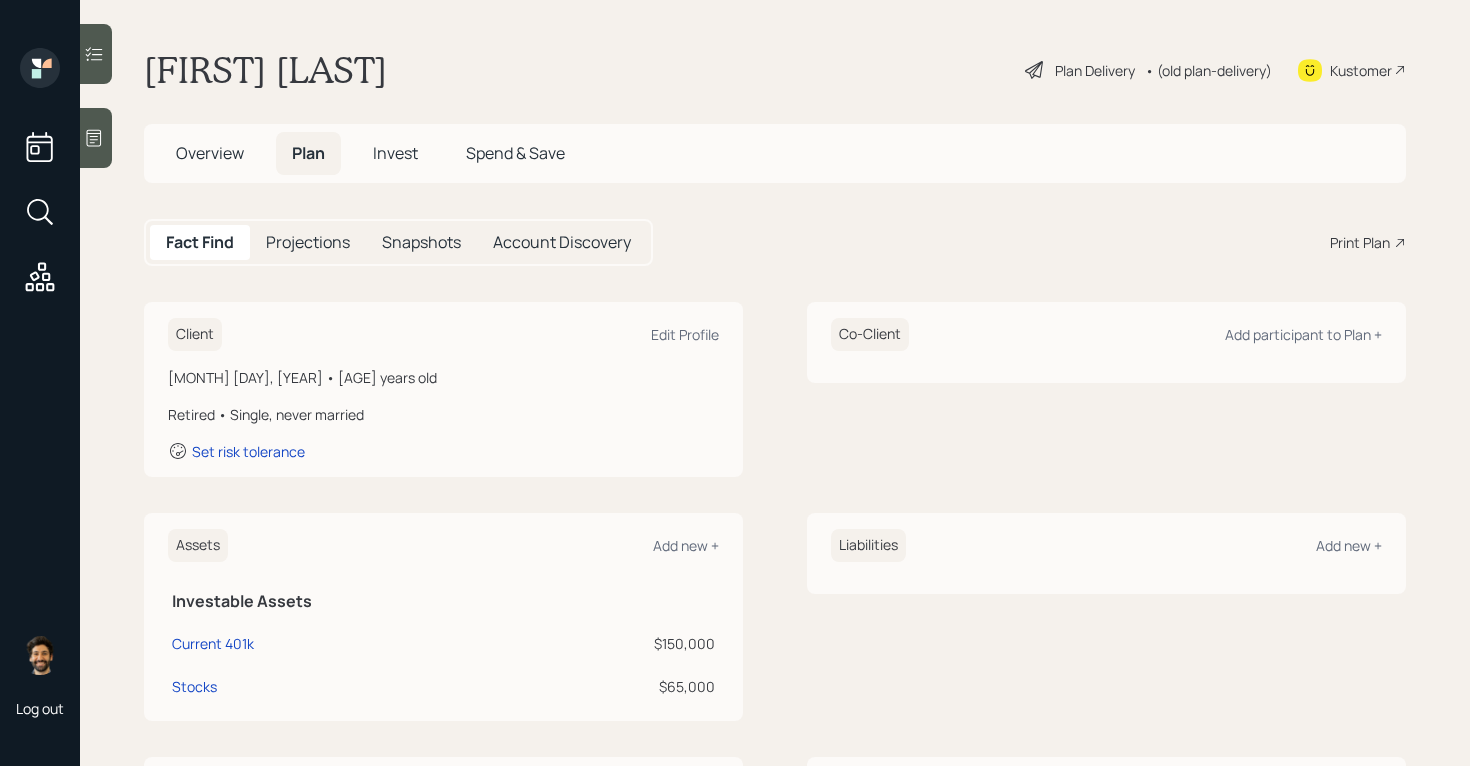 click at bounding box center (96, 138) 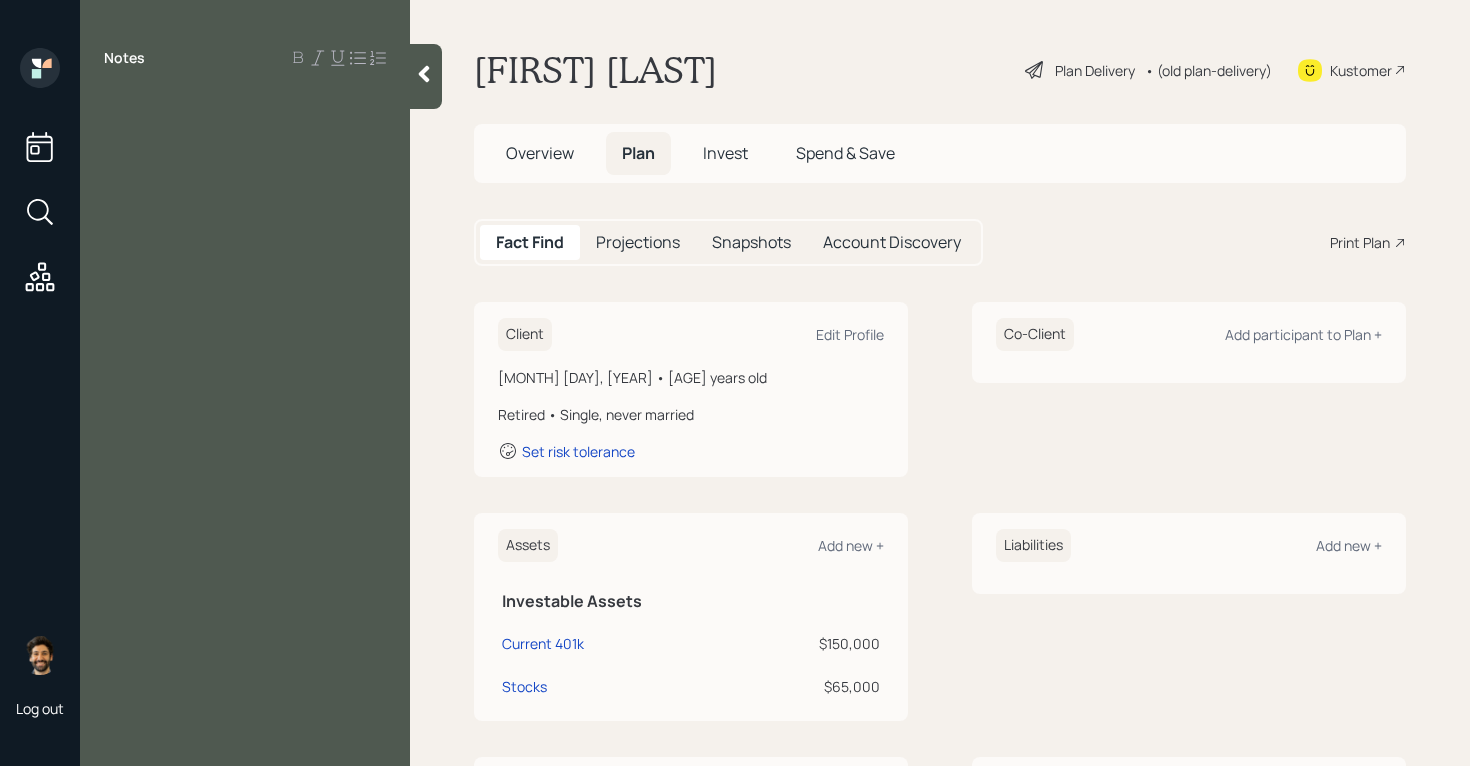 click 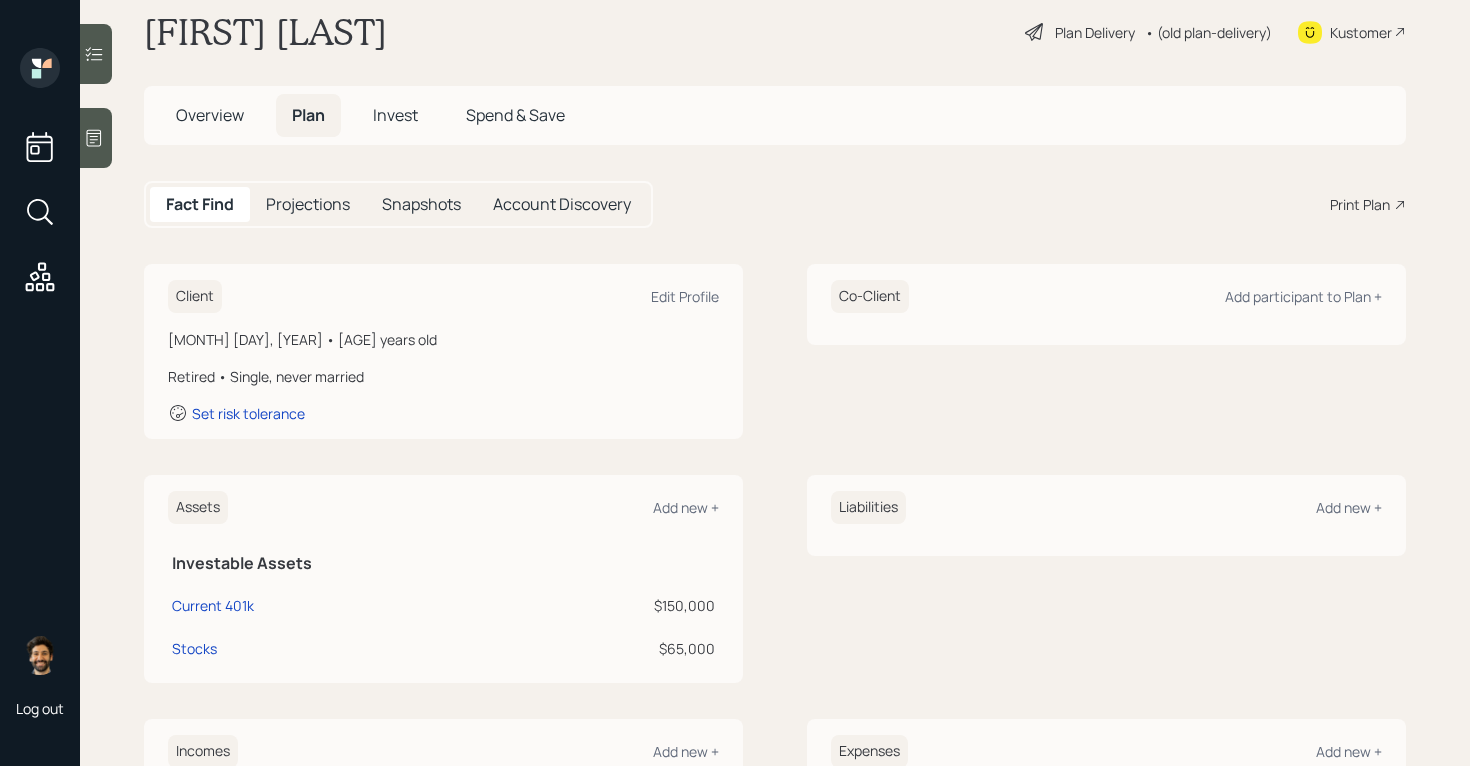 scroll, scrollTop: 379, scrollLeft: 0, axis: vertical 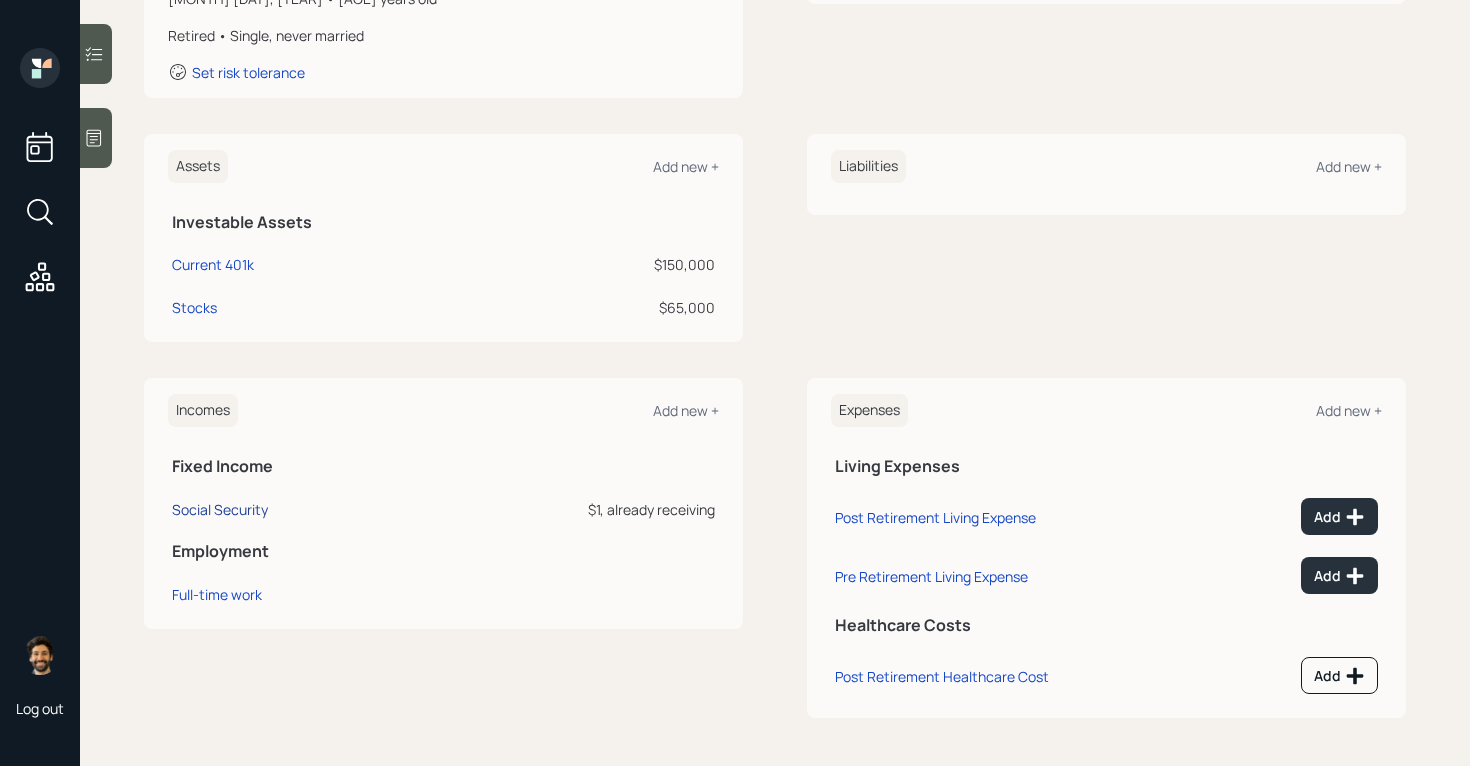 click on "Social Security" at bounding box center (220, 509) 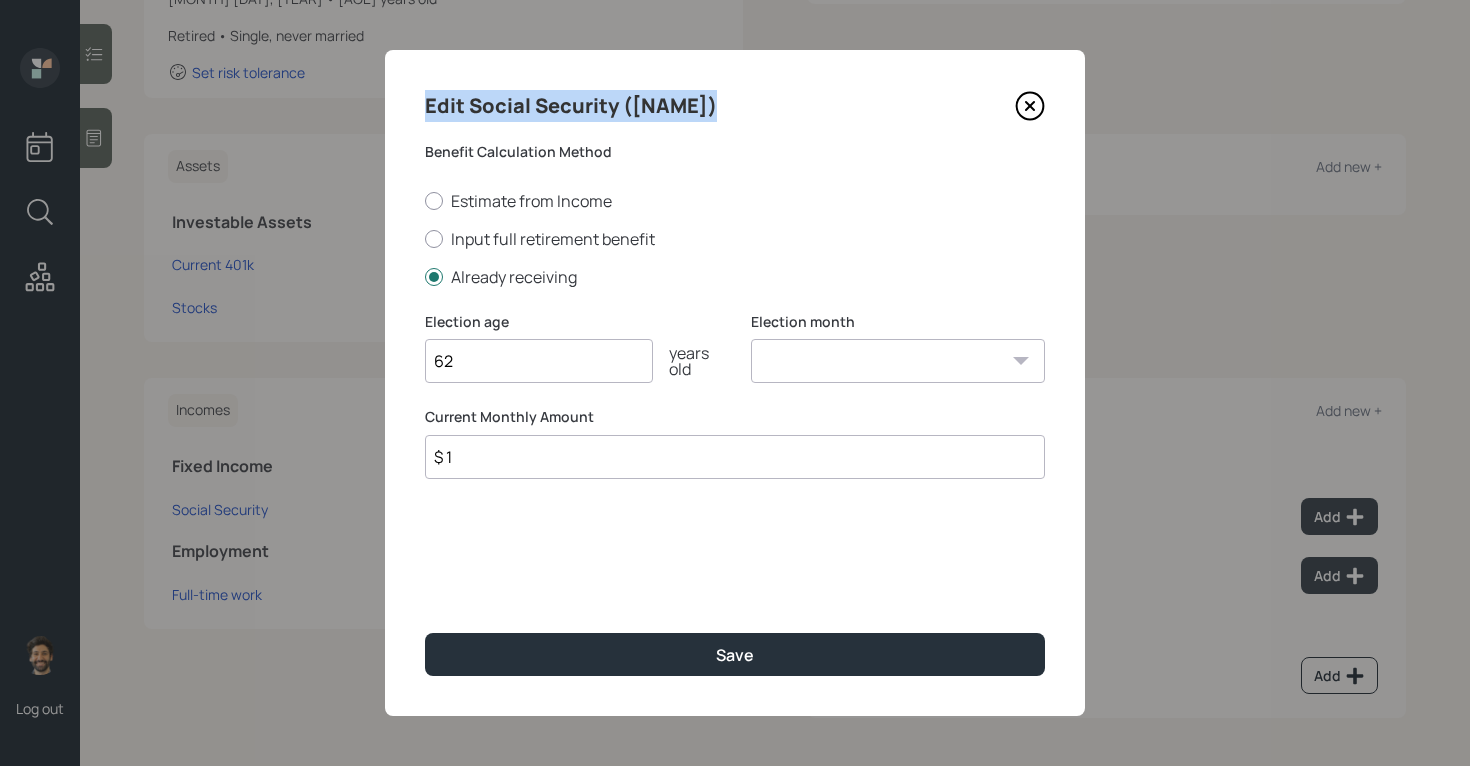 drag, startPoint x: 710, startPoint y: 109, endPoint x: 419, endPoint y: 107, distance: 291.00687 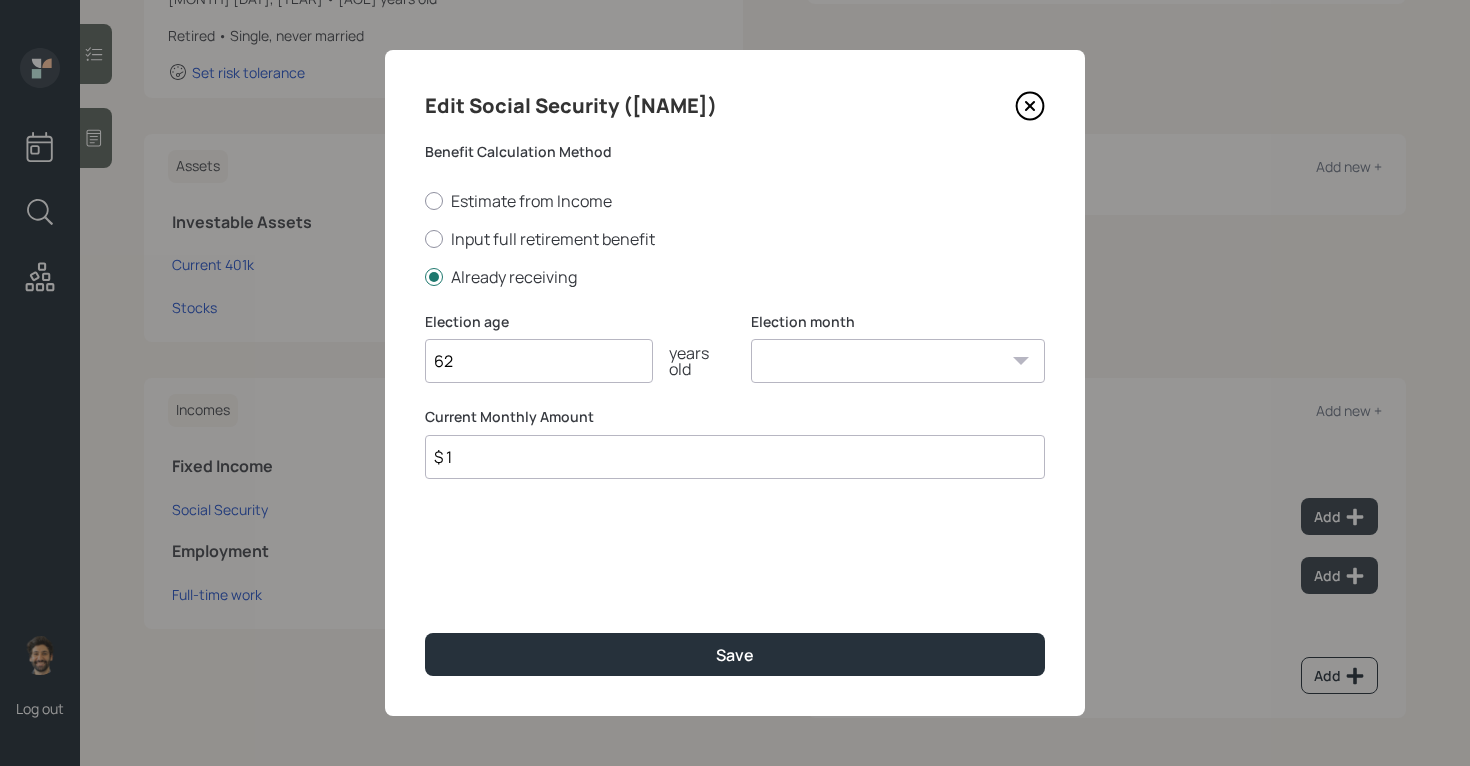 click on "$ 1" at bounding box center (735, 457) 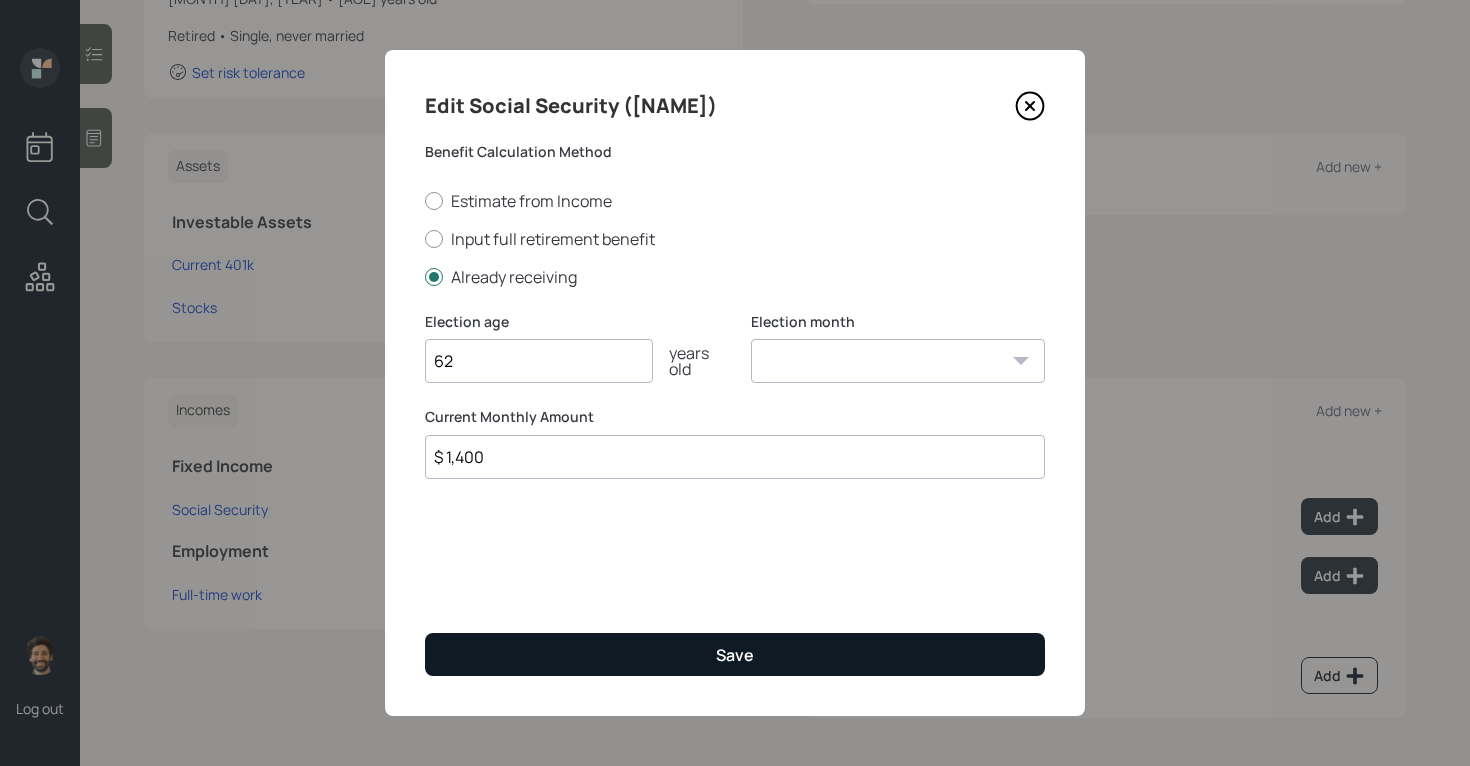 type on "$ 1,400" 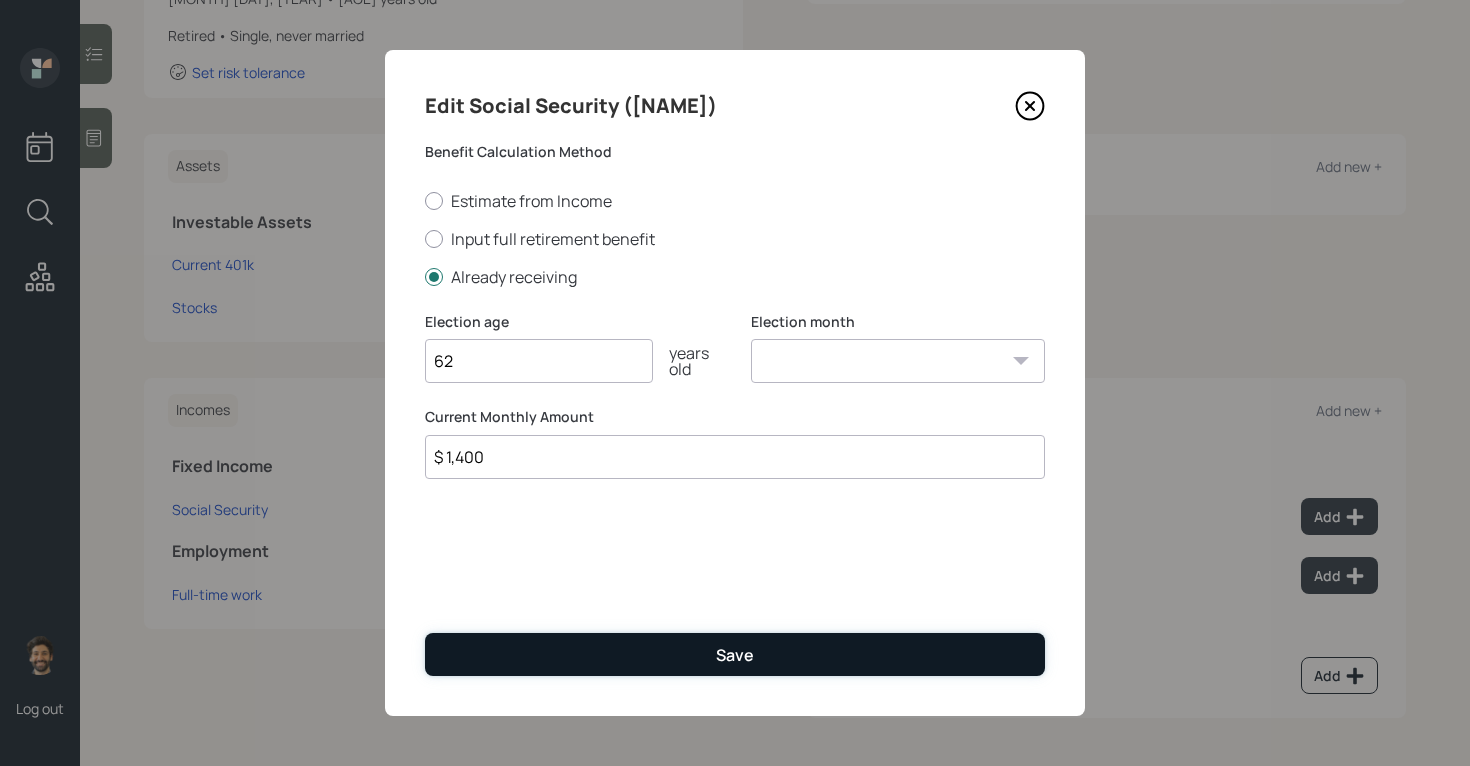click on "Save" at bounding box center [735, 654] 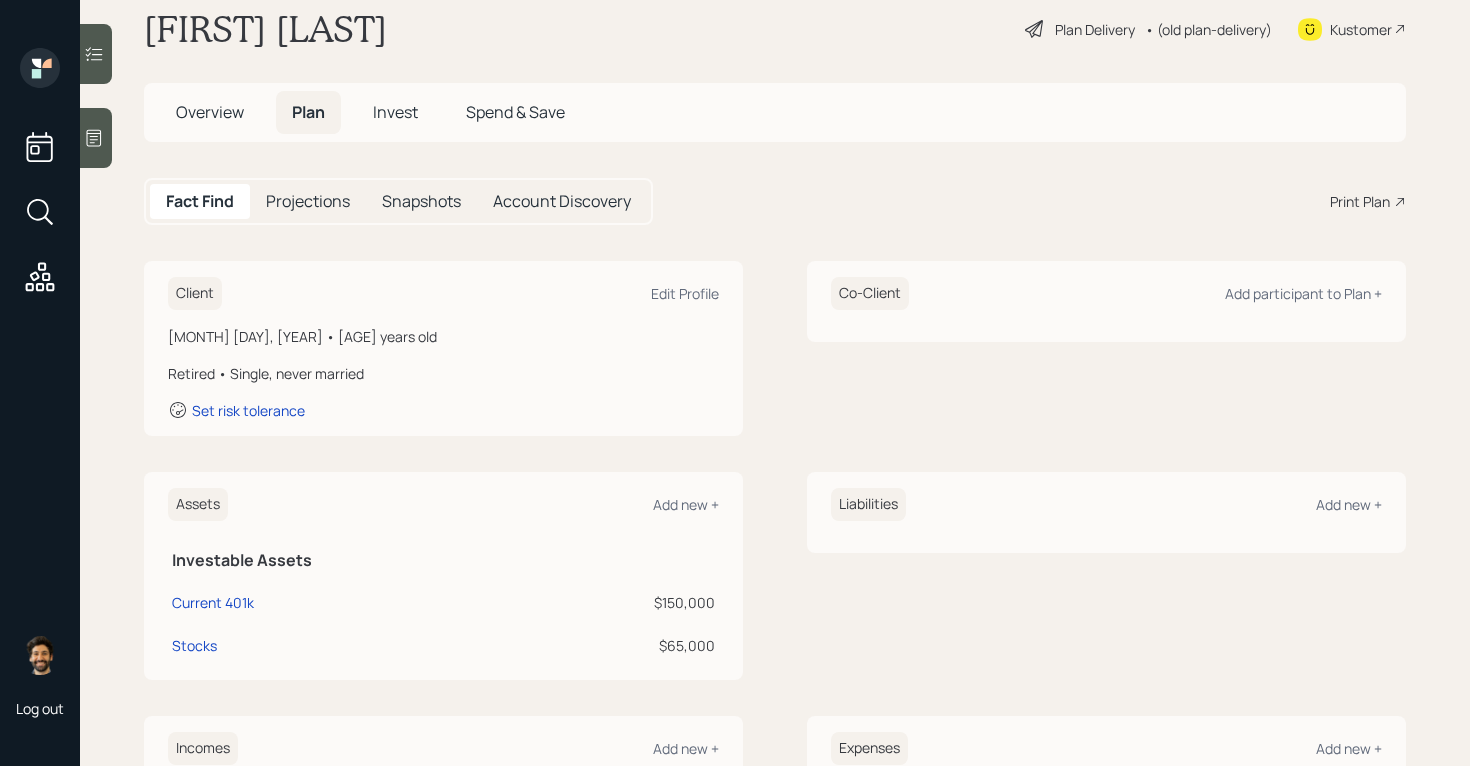 scroll, scrollTop: 0, scrollLeft: 0, axis: both 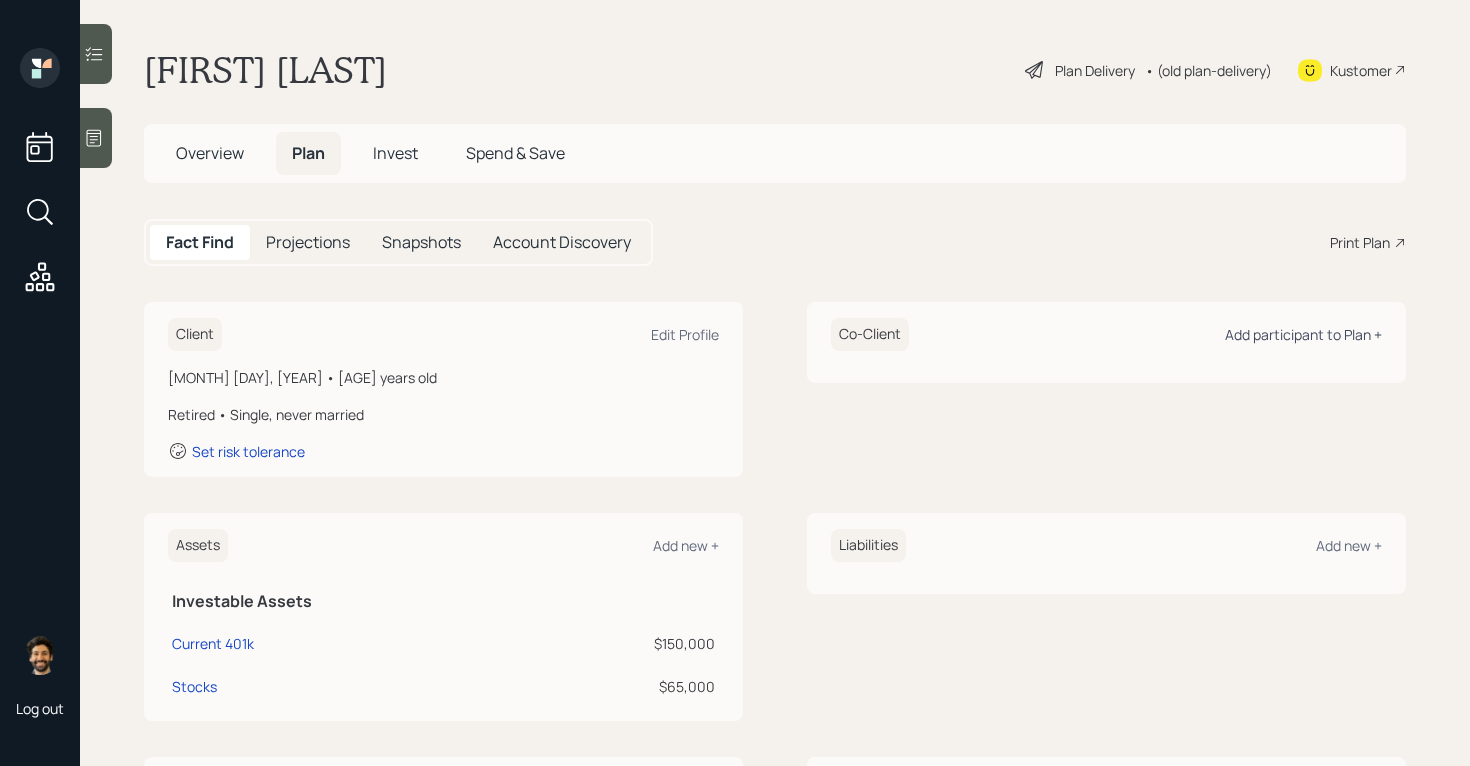 click on "Add participant to Plan +" at bounding box center [1303, 334] 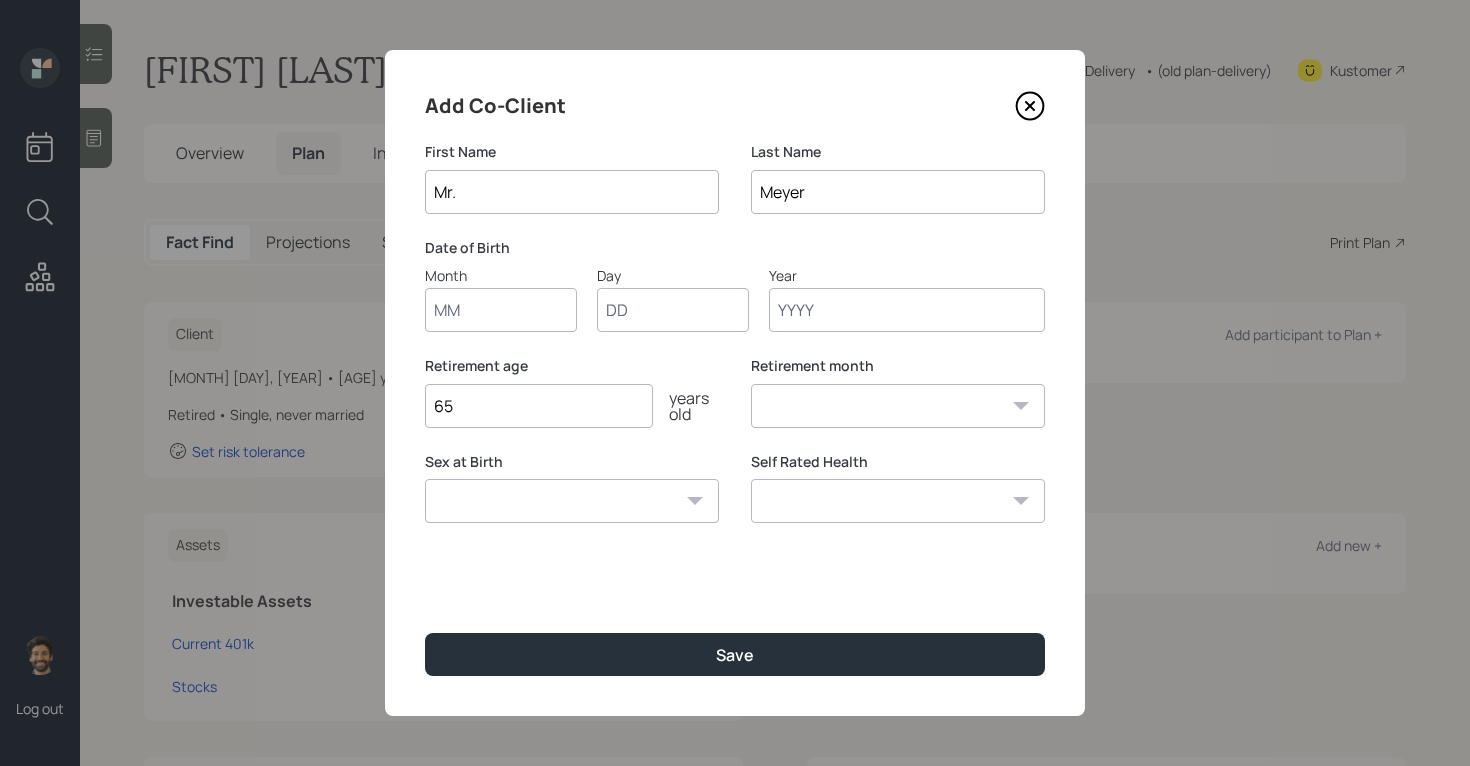 type on "Mr." 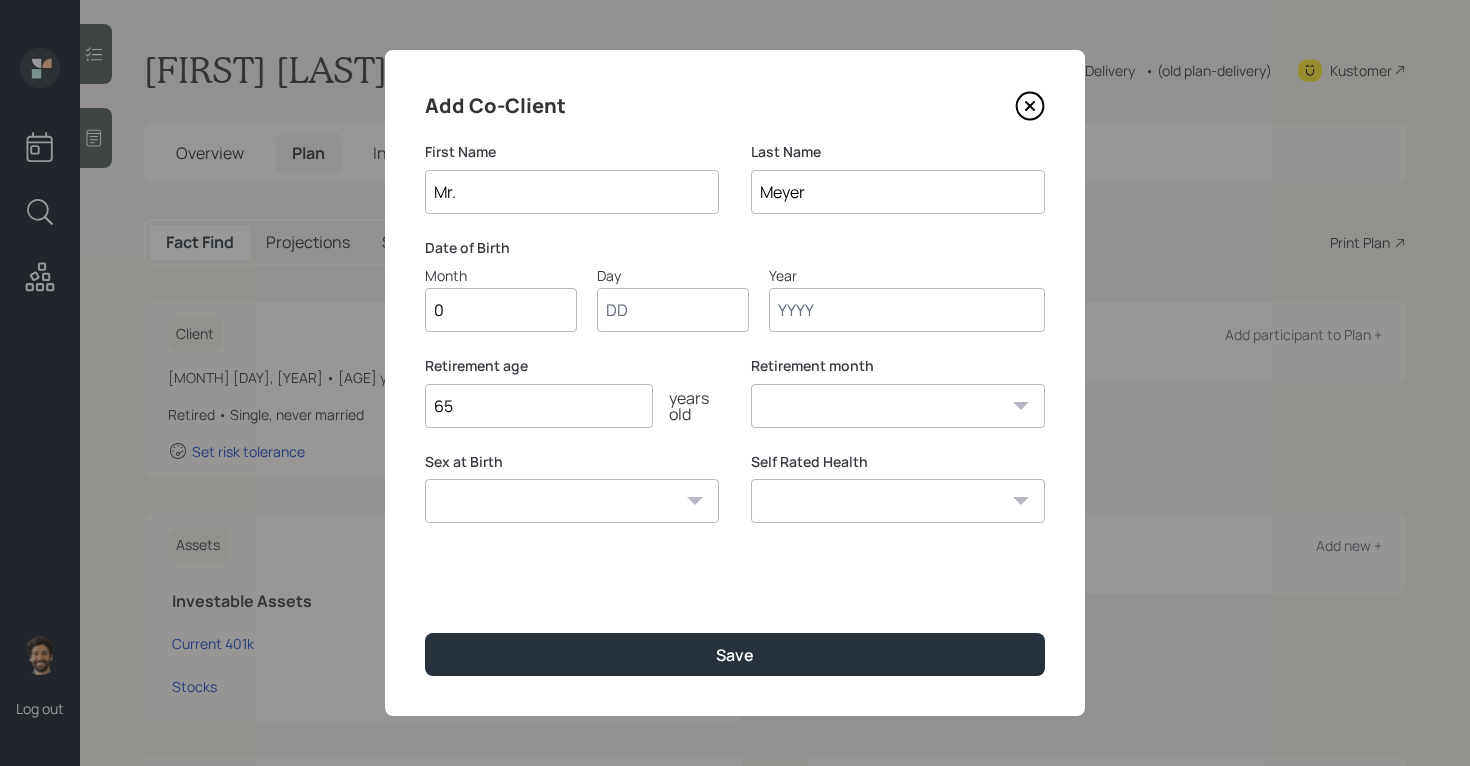 type on "01" 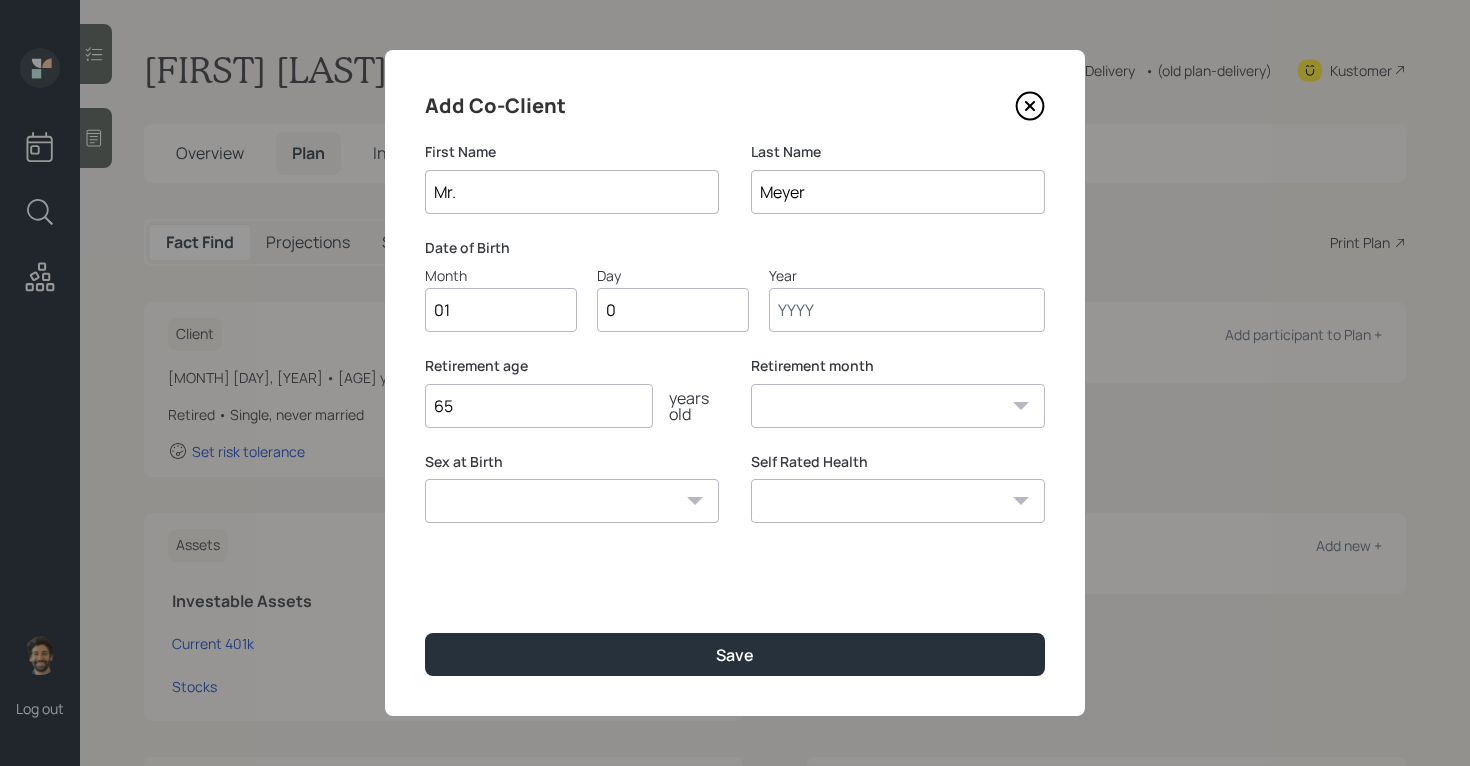 type on "06" 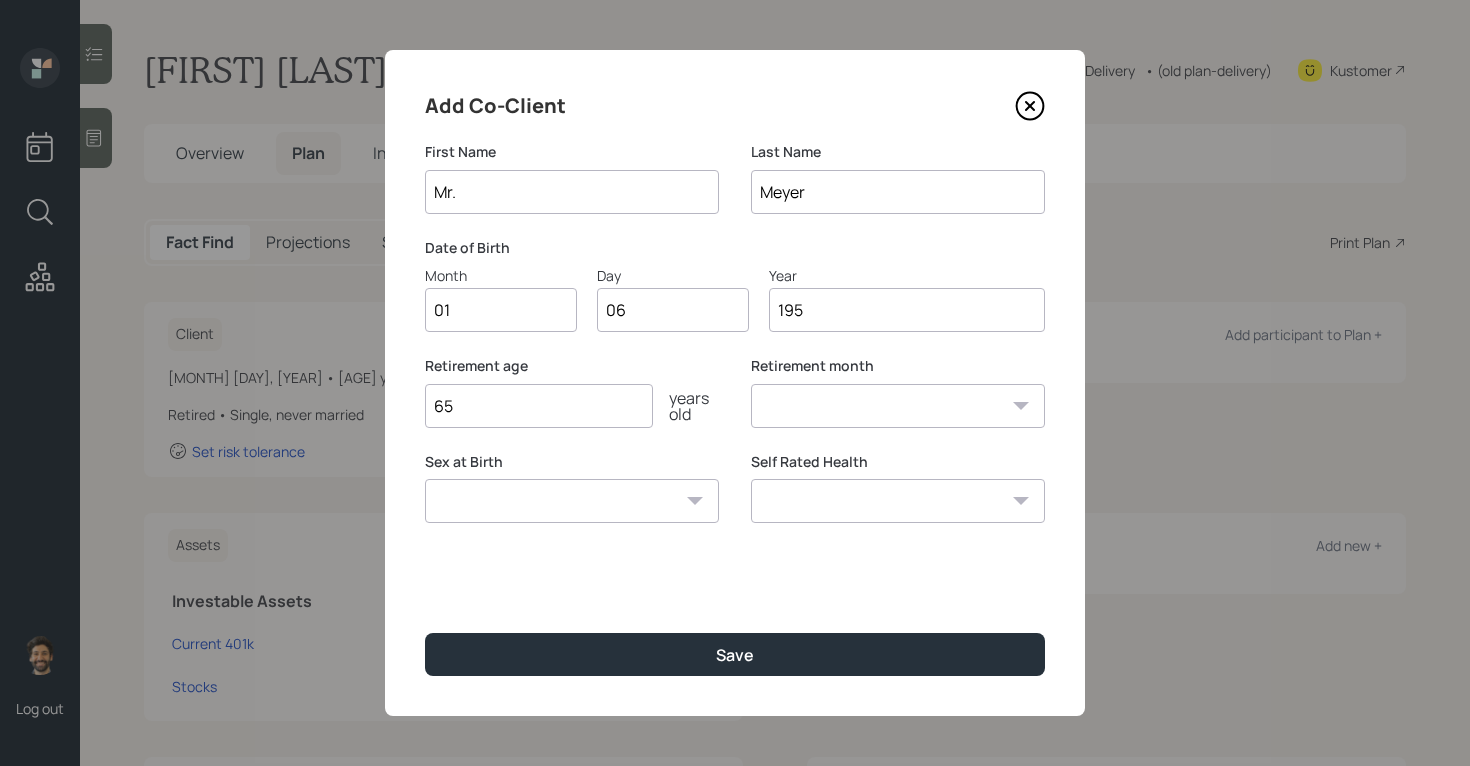 type on "1952" 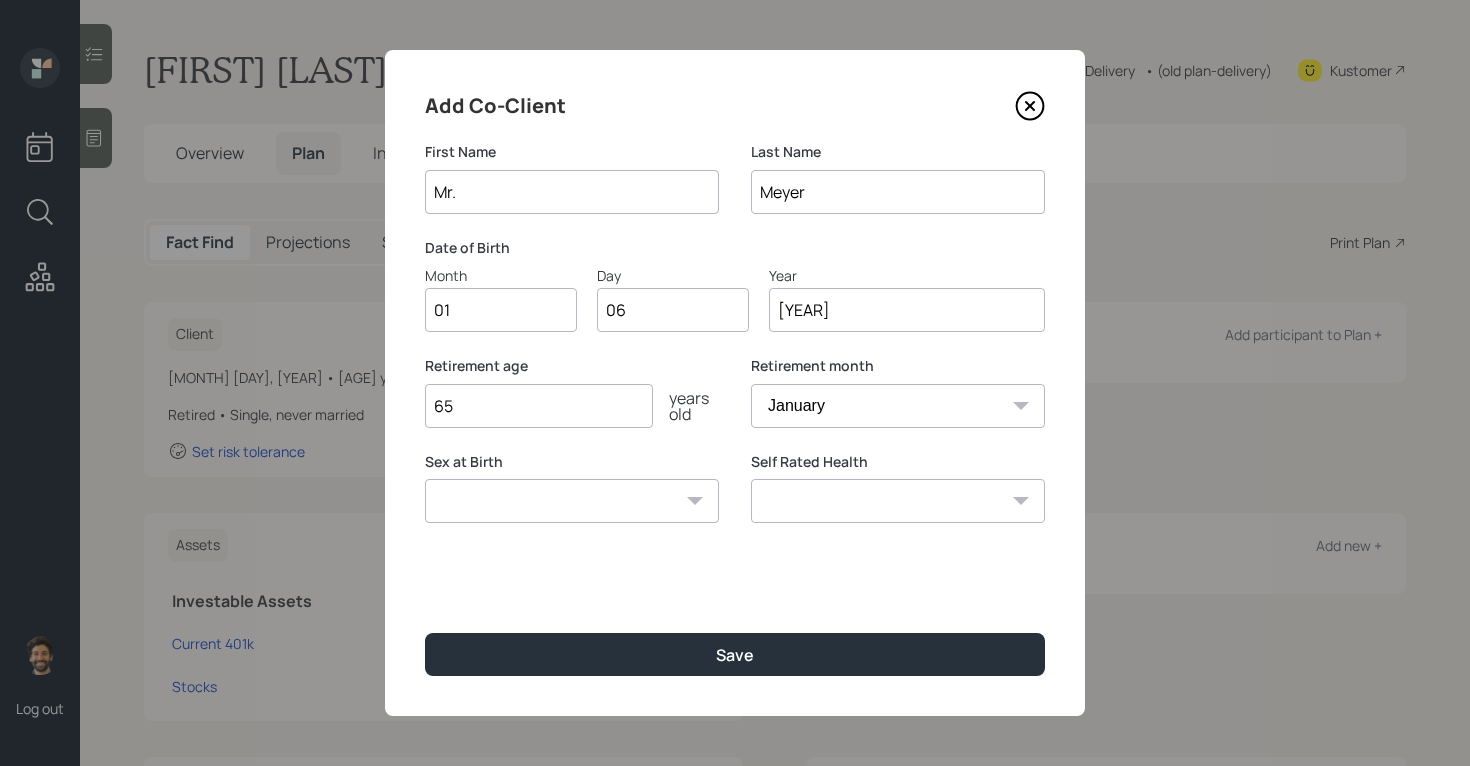 type on "1952" 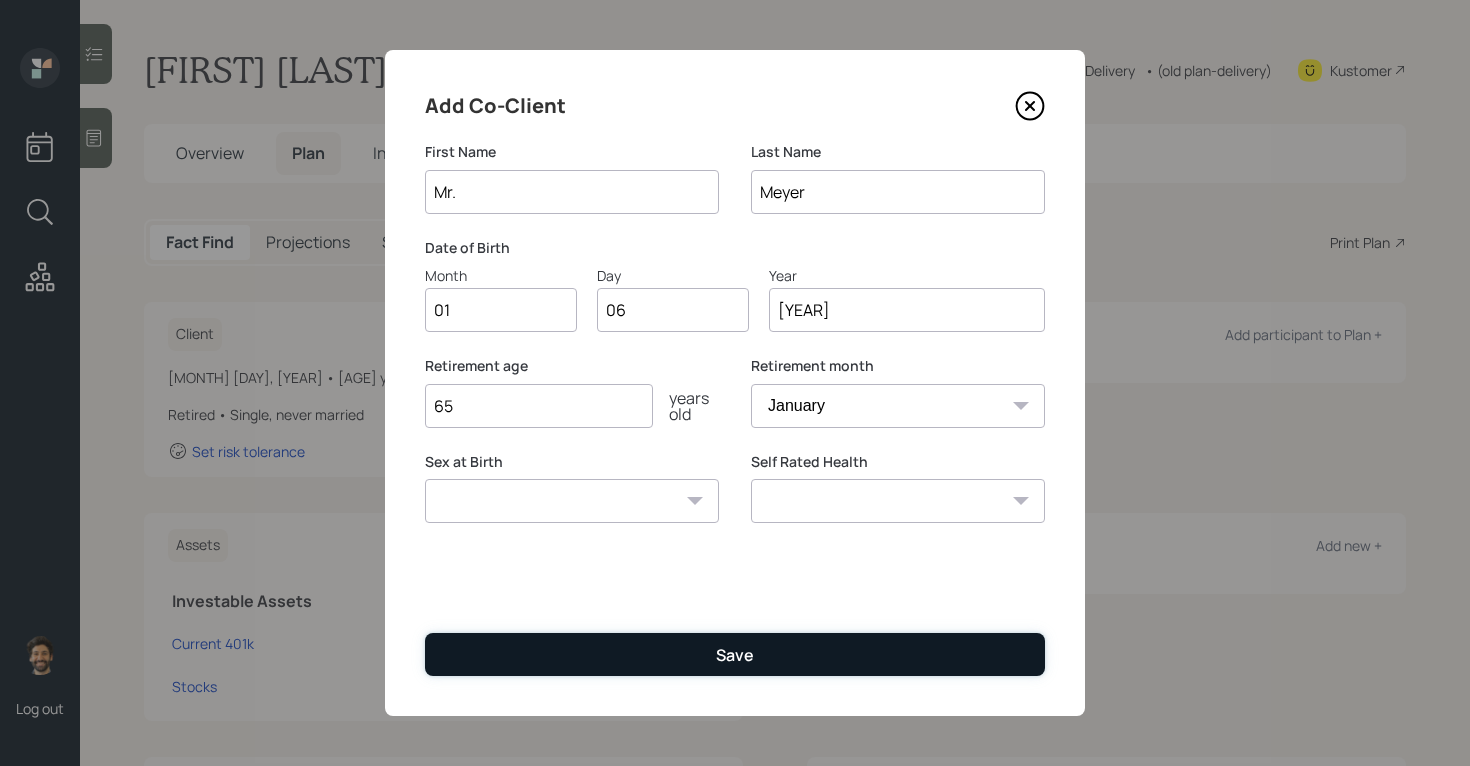 click on "Save" at bounding box center (735, 654) 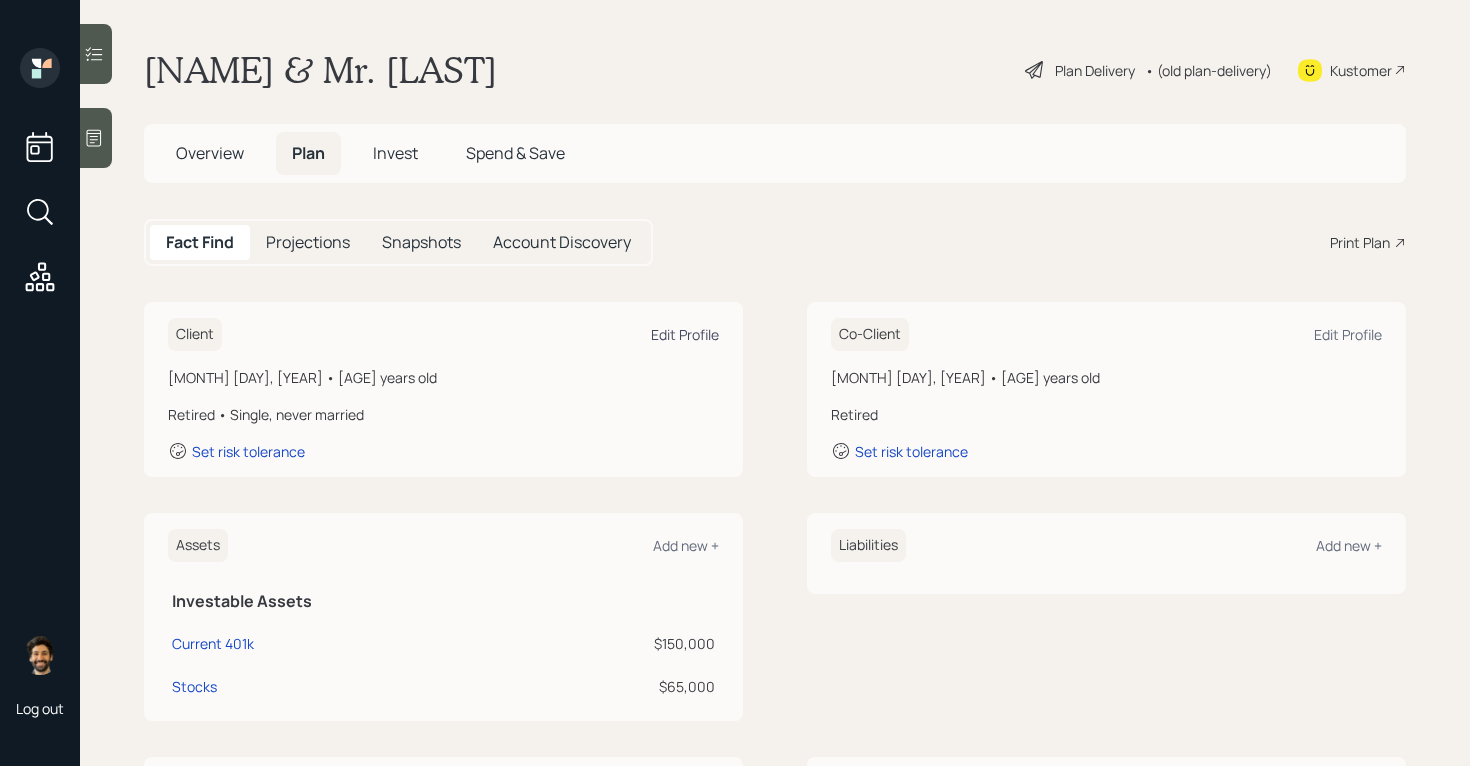 click on "Edit Profile" at bounding box center [685, 334] 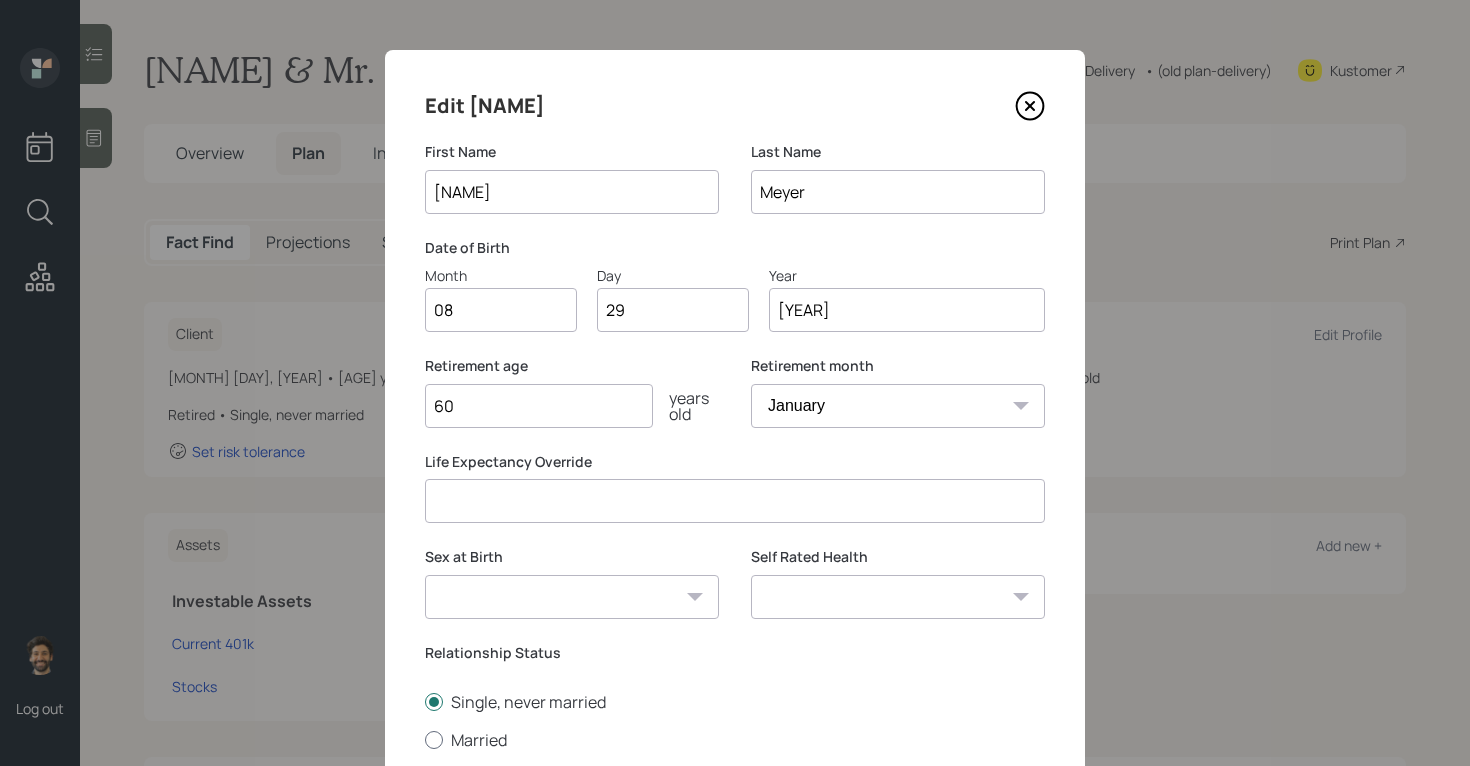 click at bounding box center (434, 740) 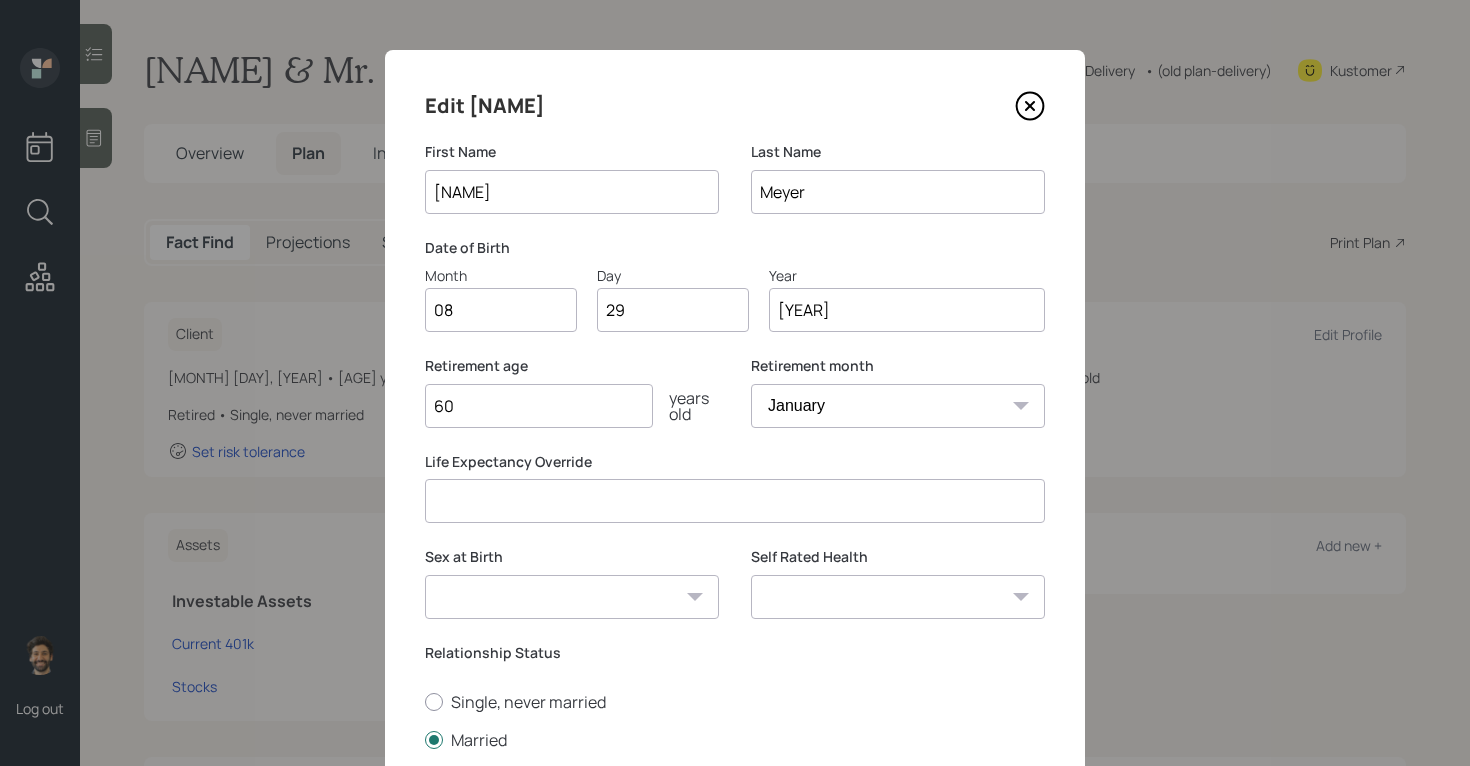 scroll, scrollTop: 257, scrollLeft: 0, axis: vertical 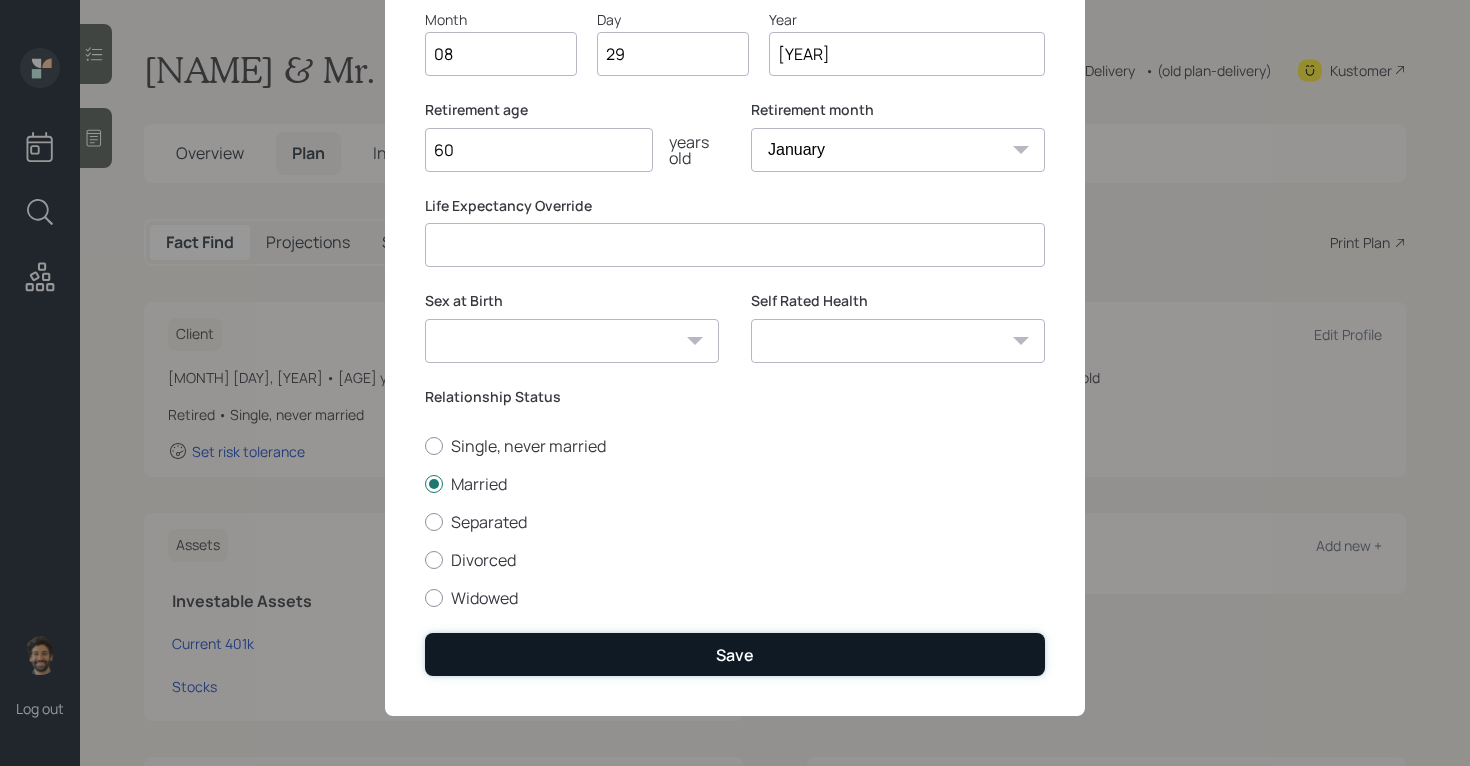 click on "Save" at bounding box center [735, 654] 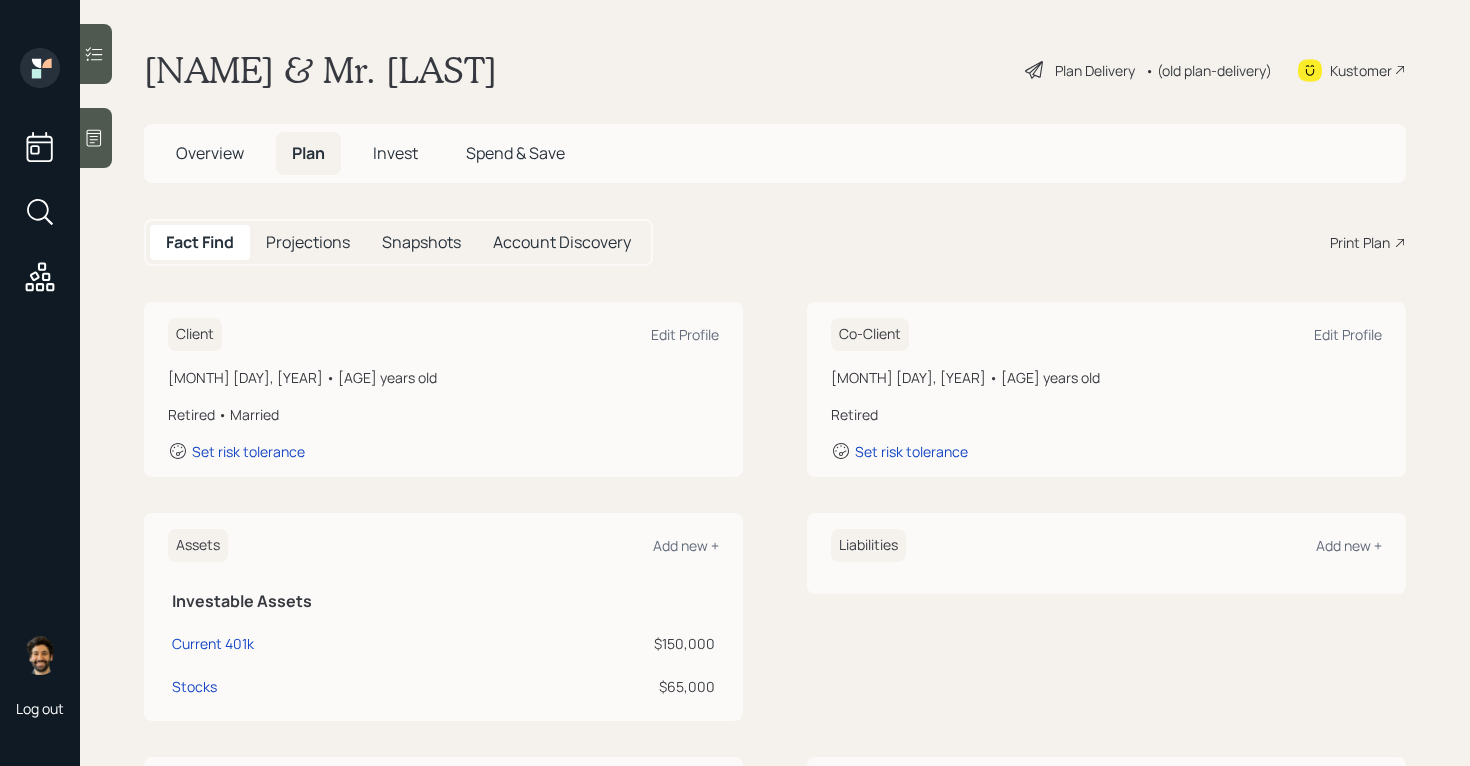 scroll, scrollTop: 438, scrollLeft: 0, axis: vertical 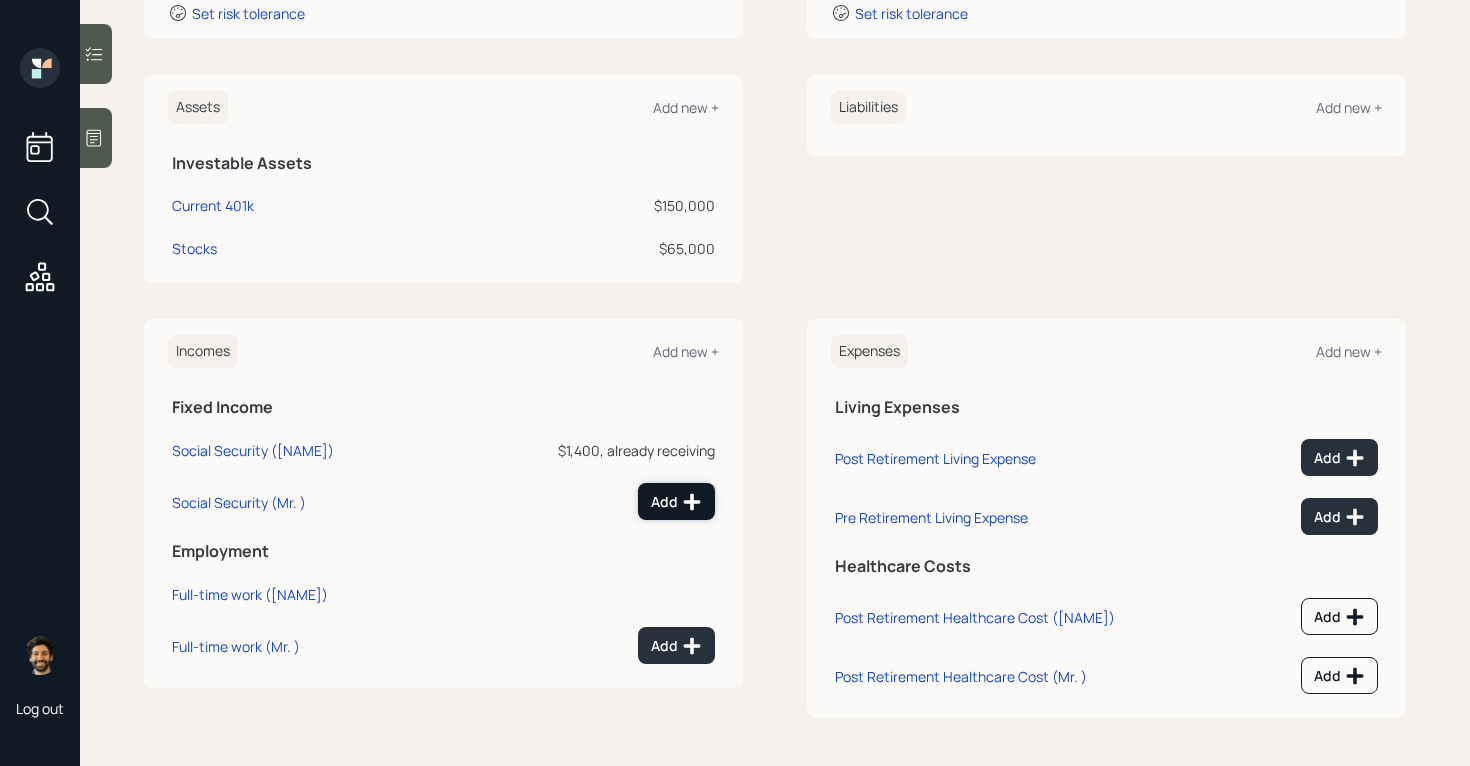 click on "Add" at bounding box center (676, 502) 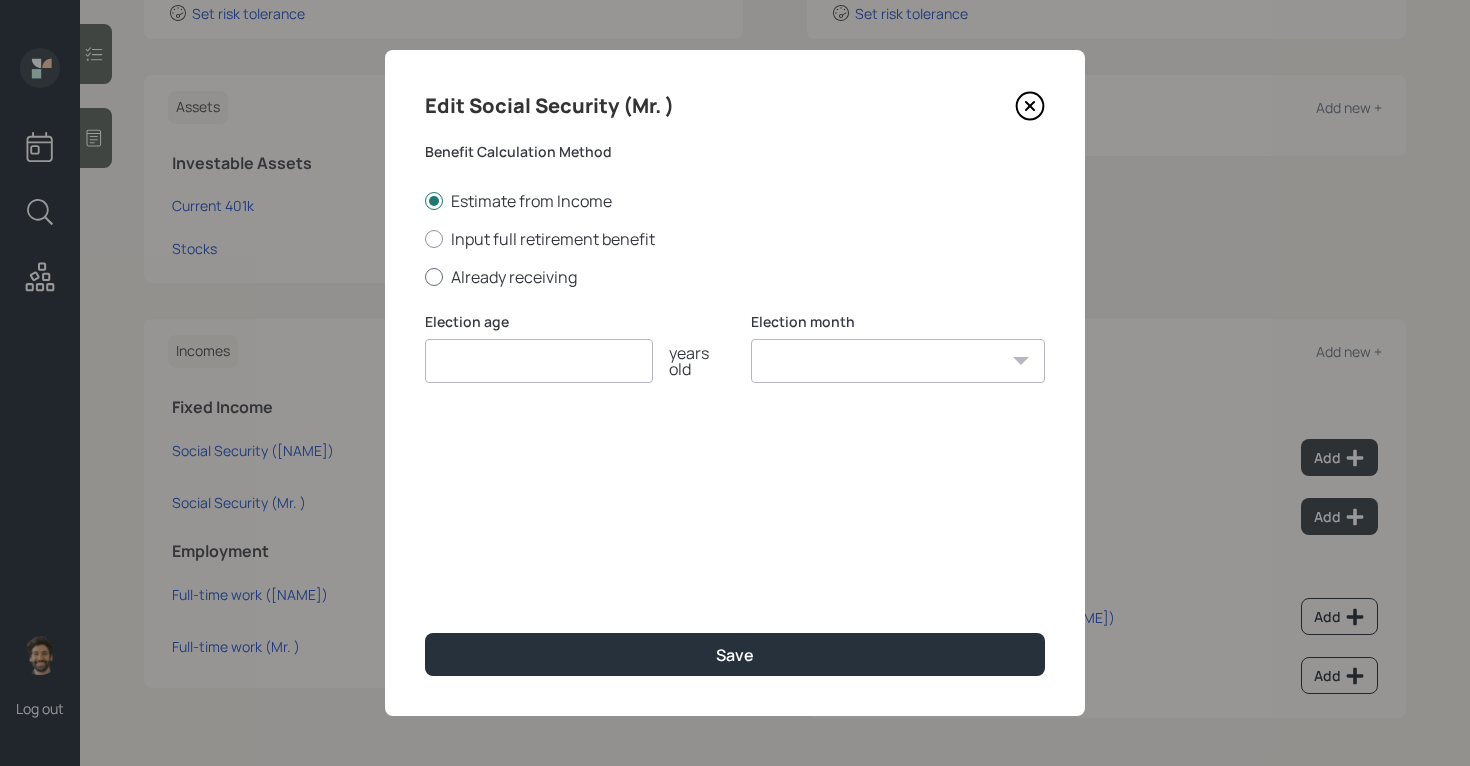 click on "Already receiving" at bounding box center [735, 277] 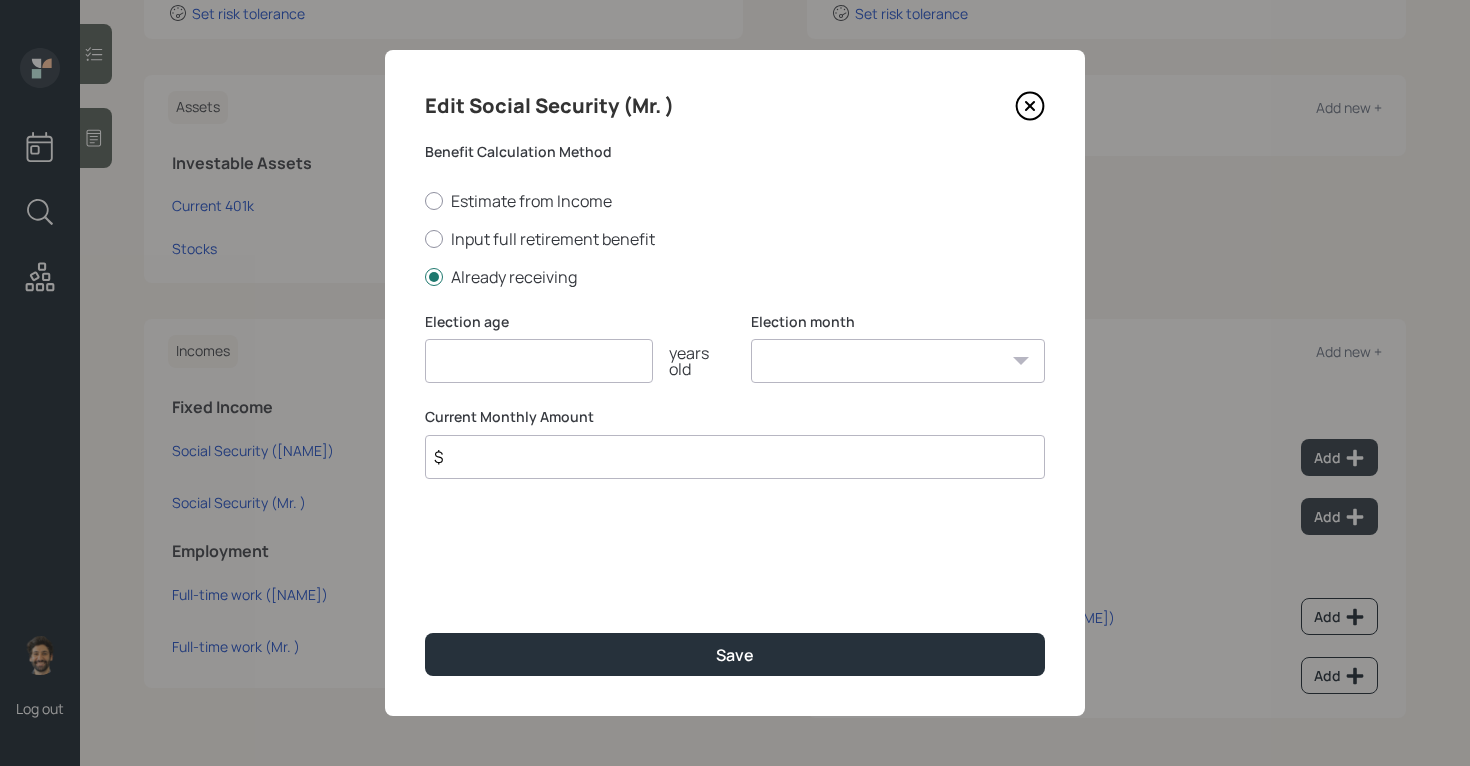 click on "$" at bounding box center [735, 457] 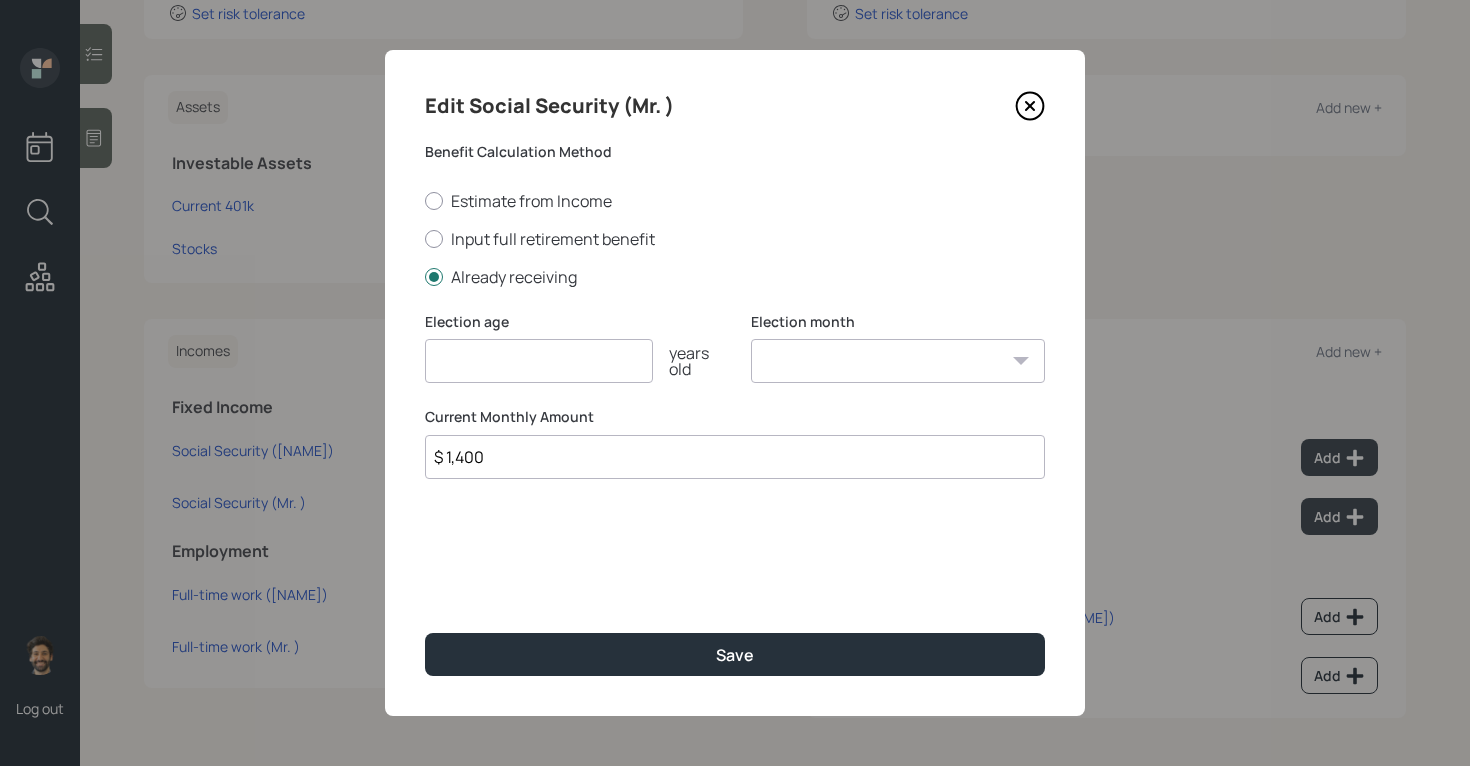 type on "$ 1,400" 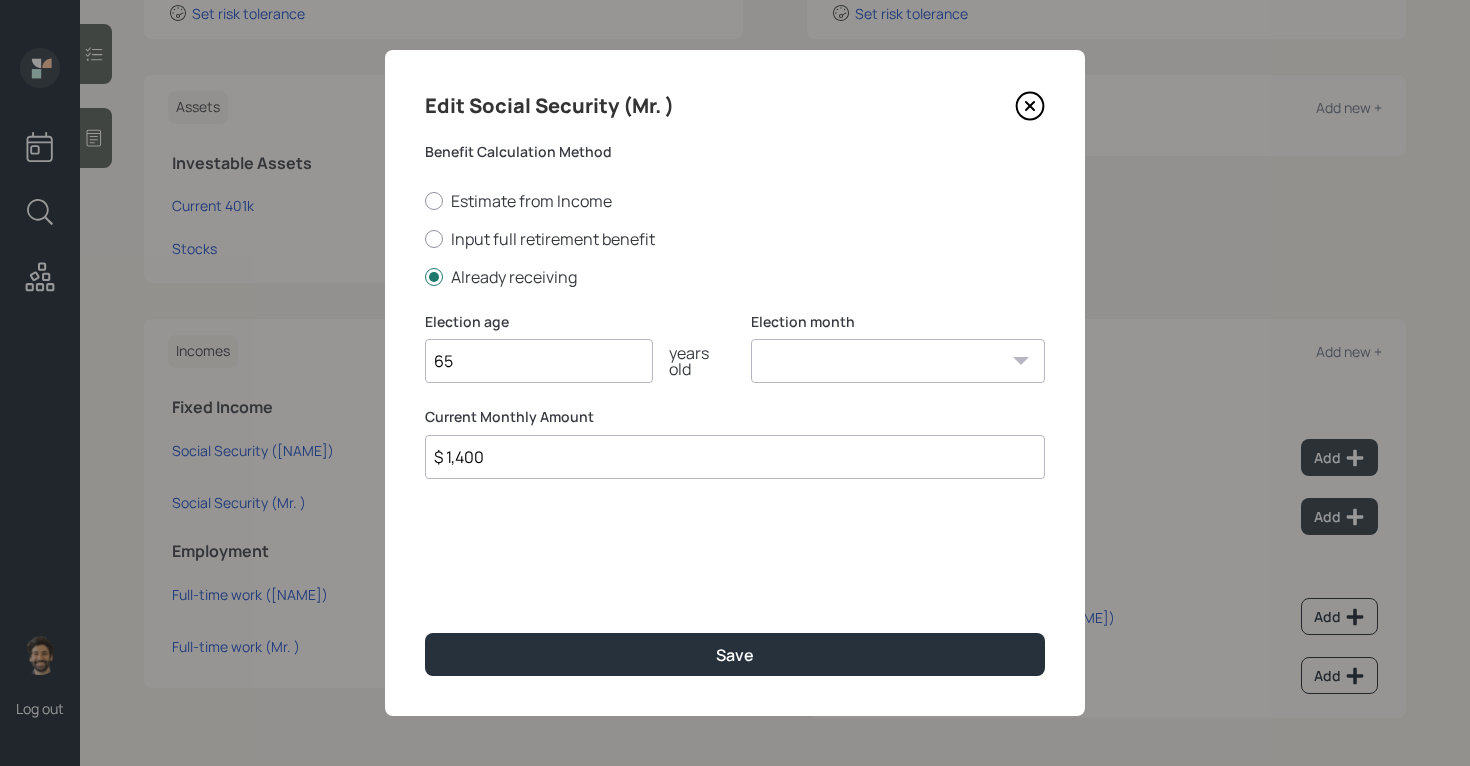 type on "65" 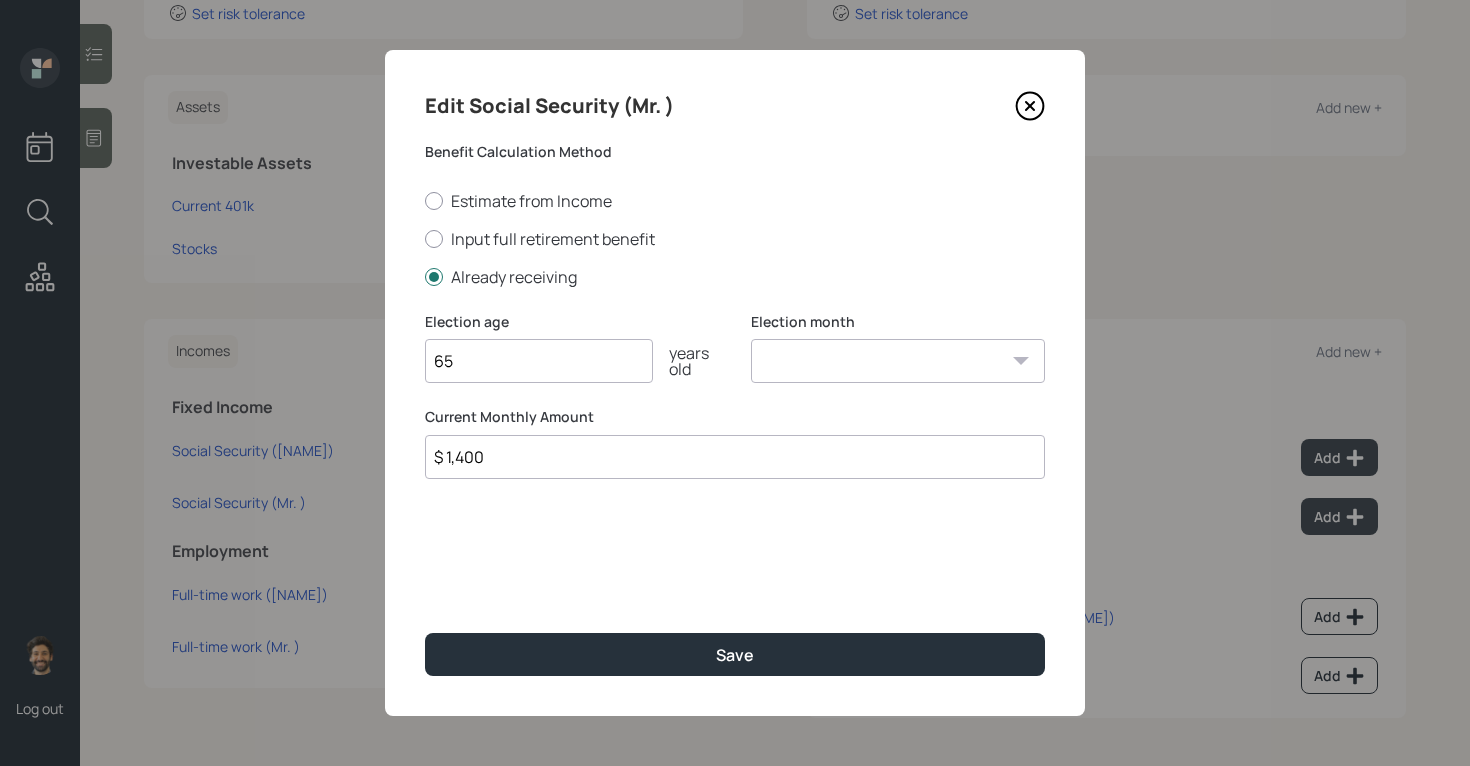 click on "January February March April May June July August September October November December" at bounding box center [898, 361] 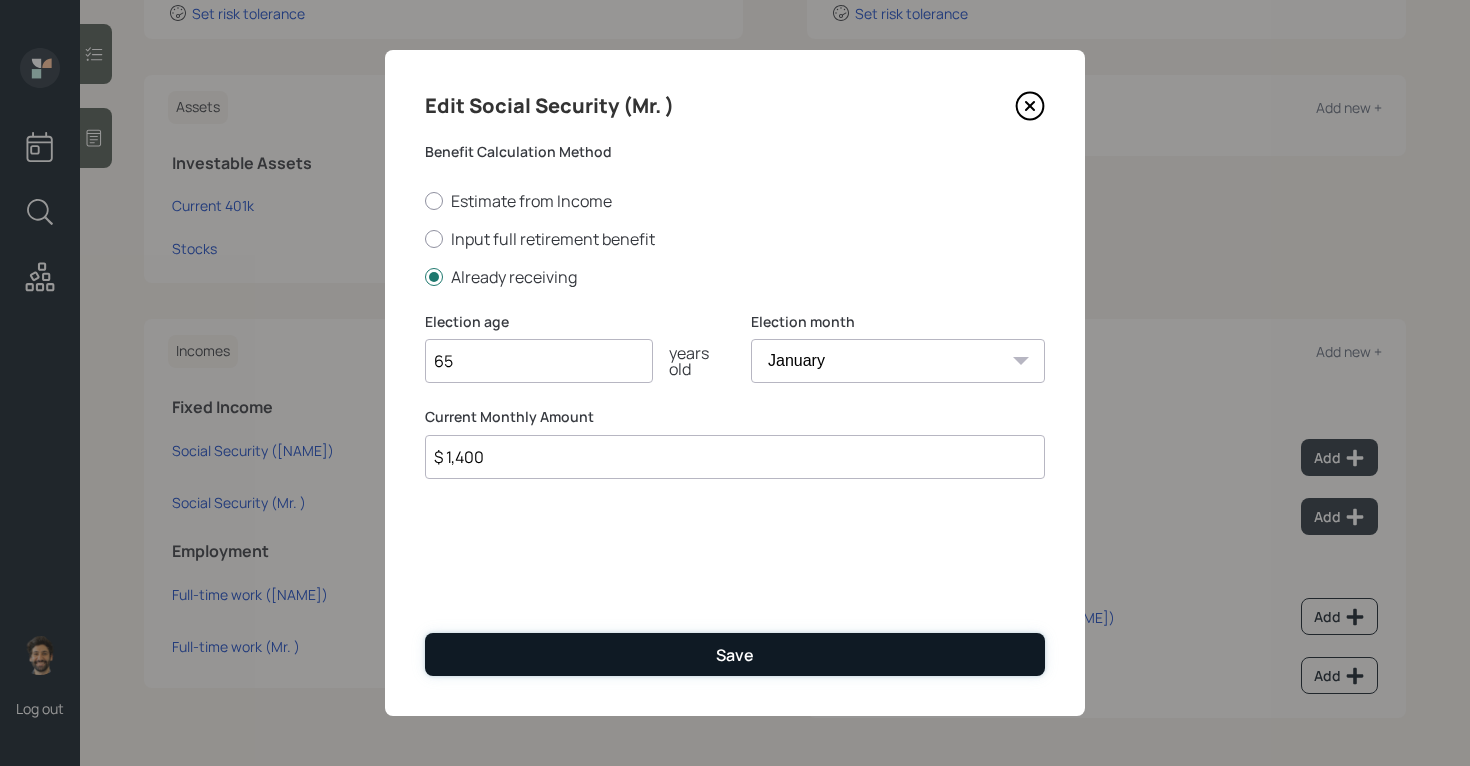 click on "Save" at bounding box center [735, 654] 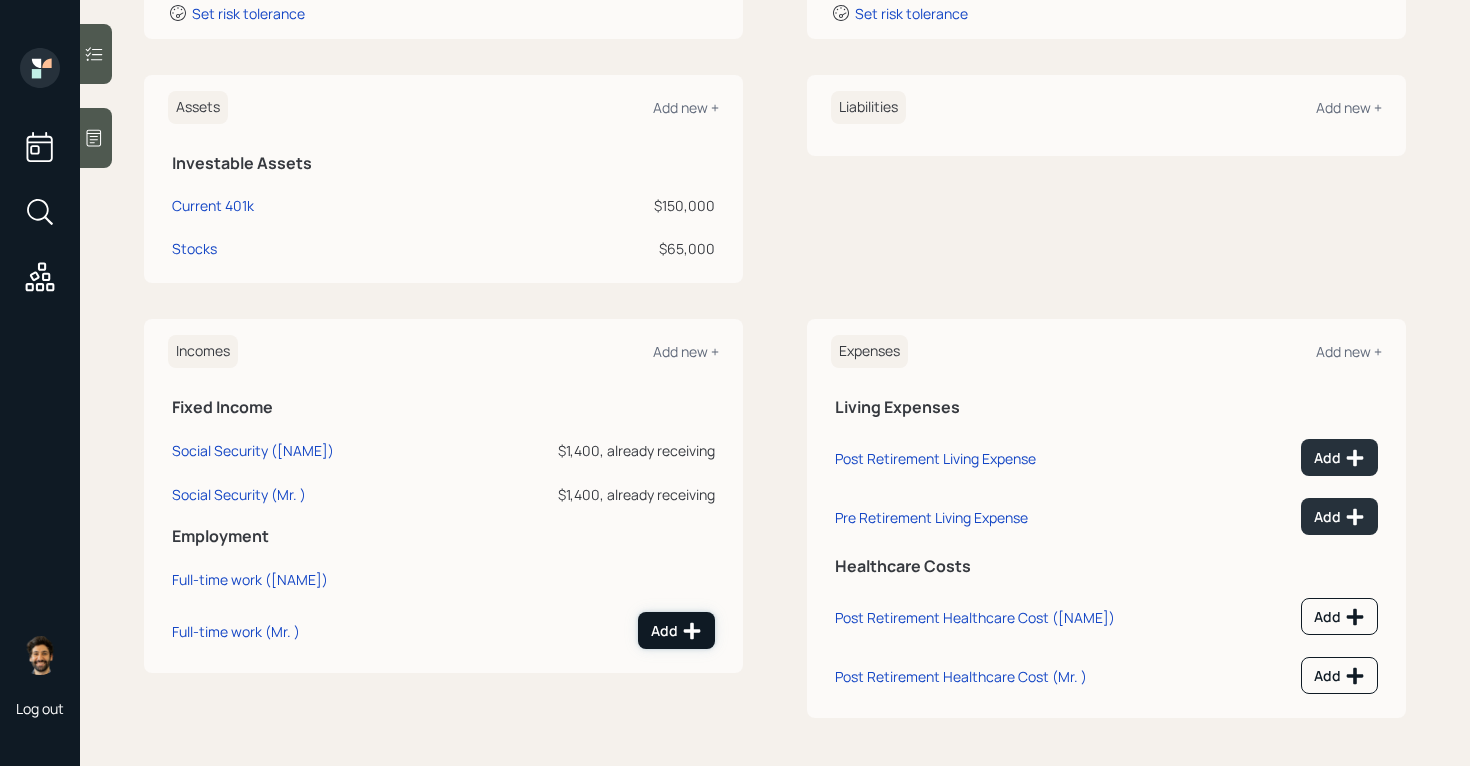 click on "Add" at bounding box center (676, 630) 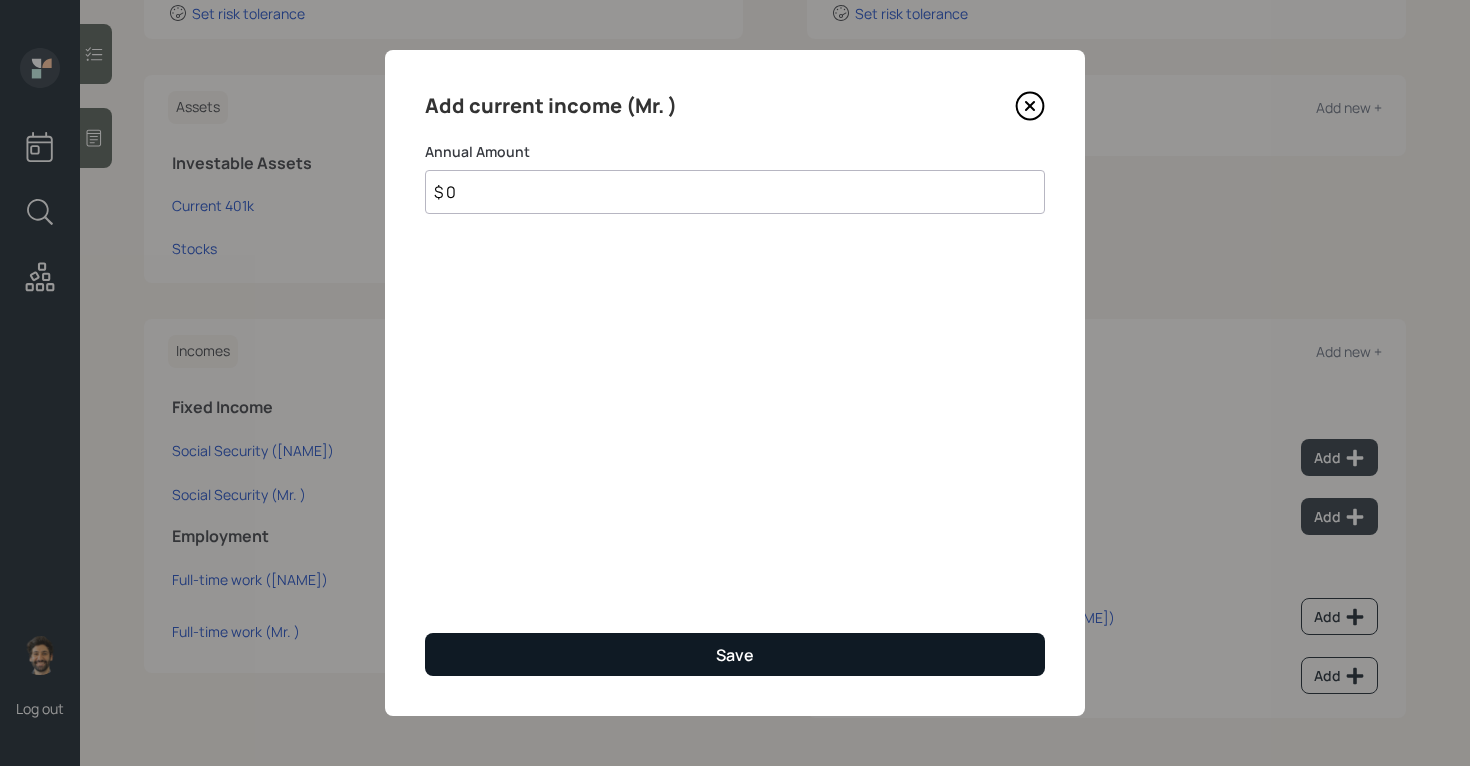 type on "$ 0" 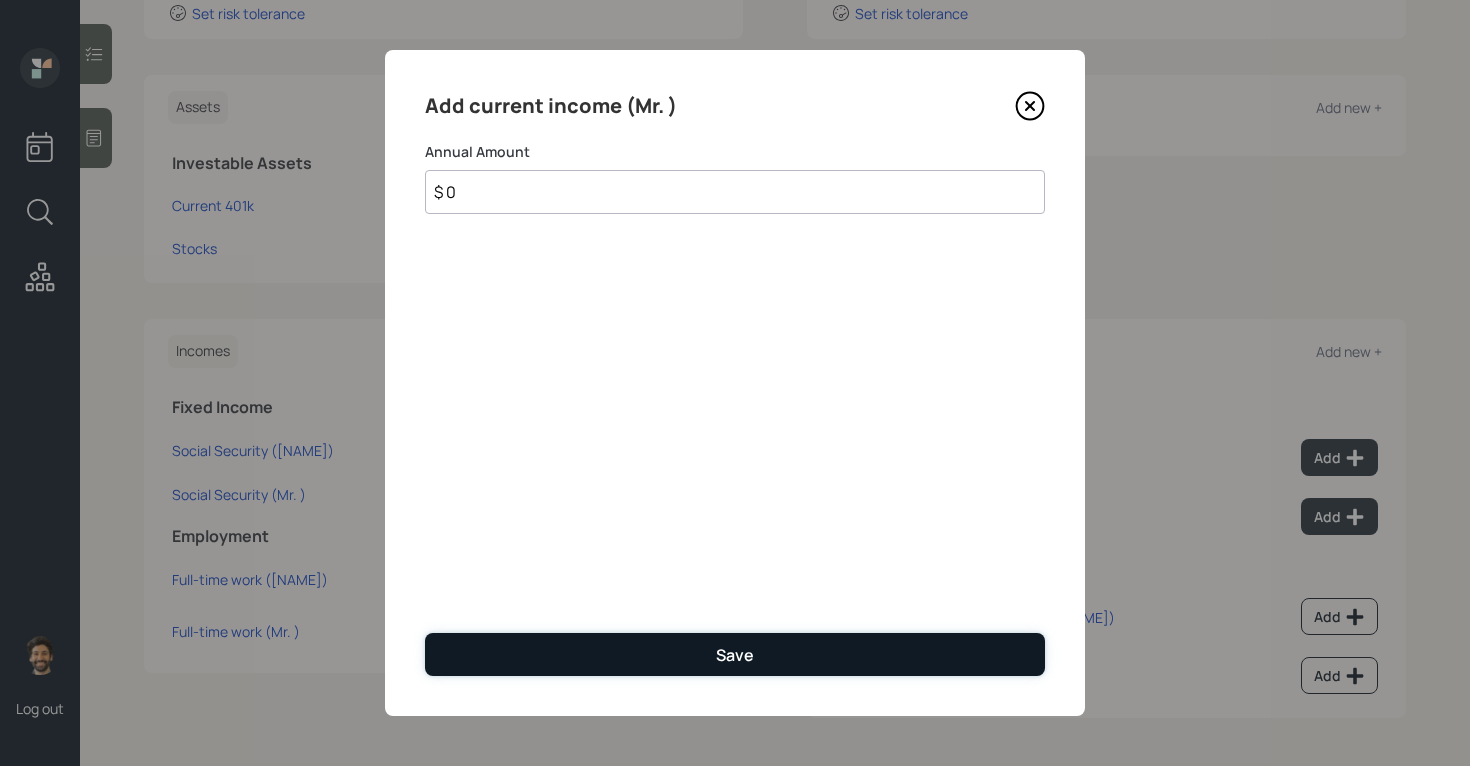 click on "Save" at bounding box center (735, 654) 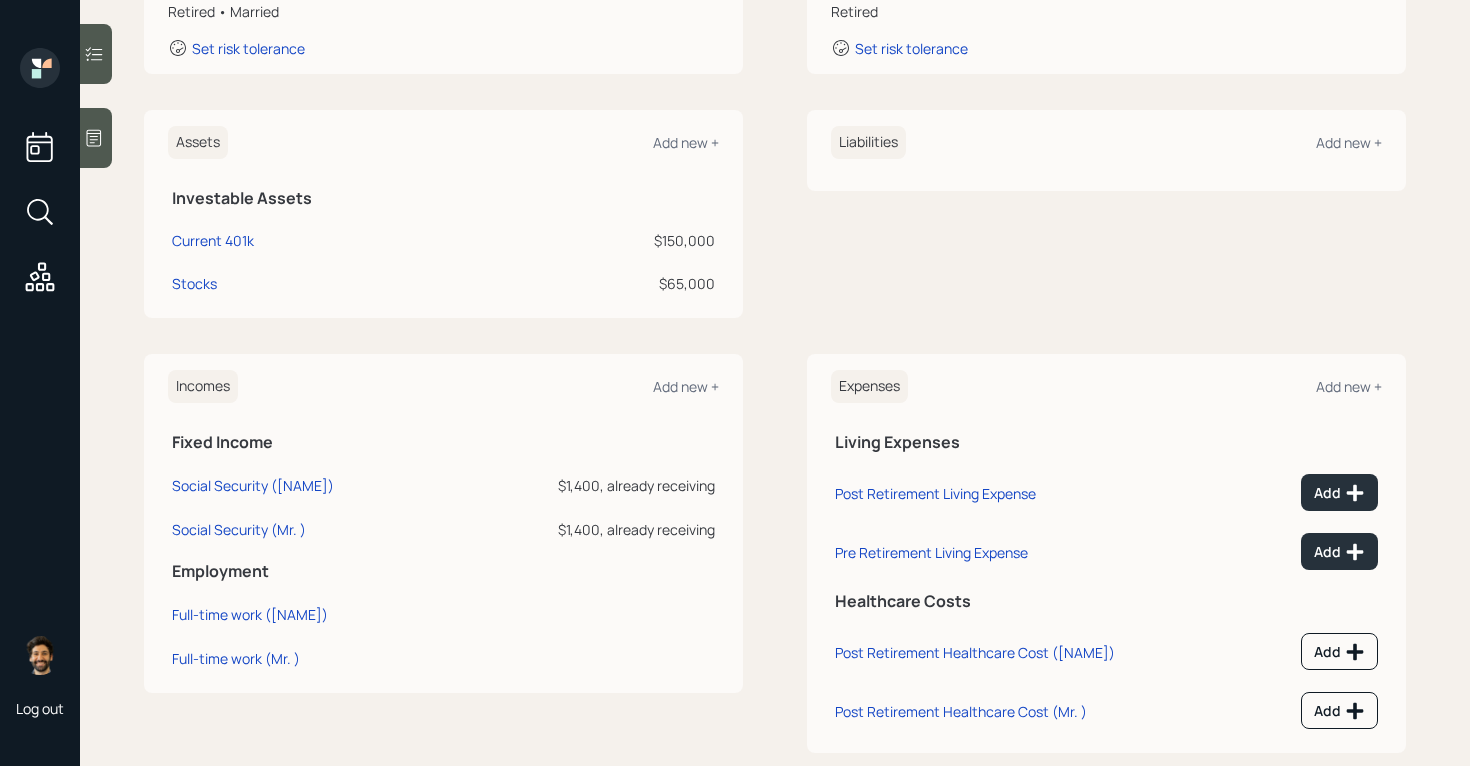 scroll, scrollTop: 392, scrollLeft: 0, axis: vertical 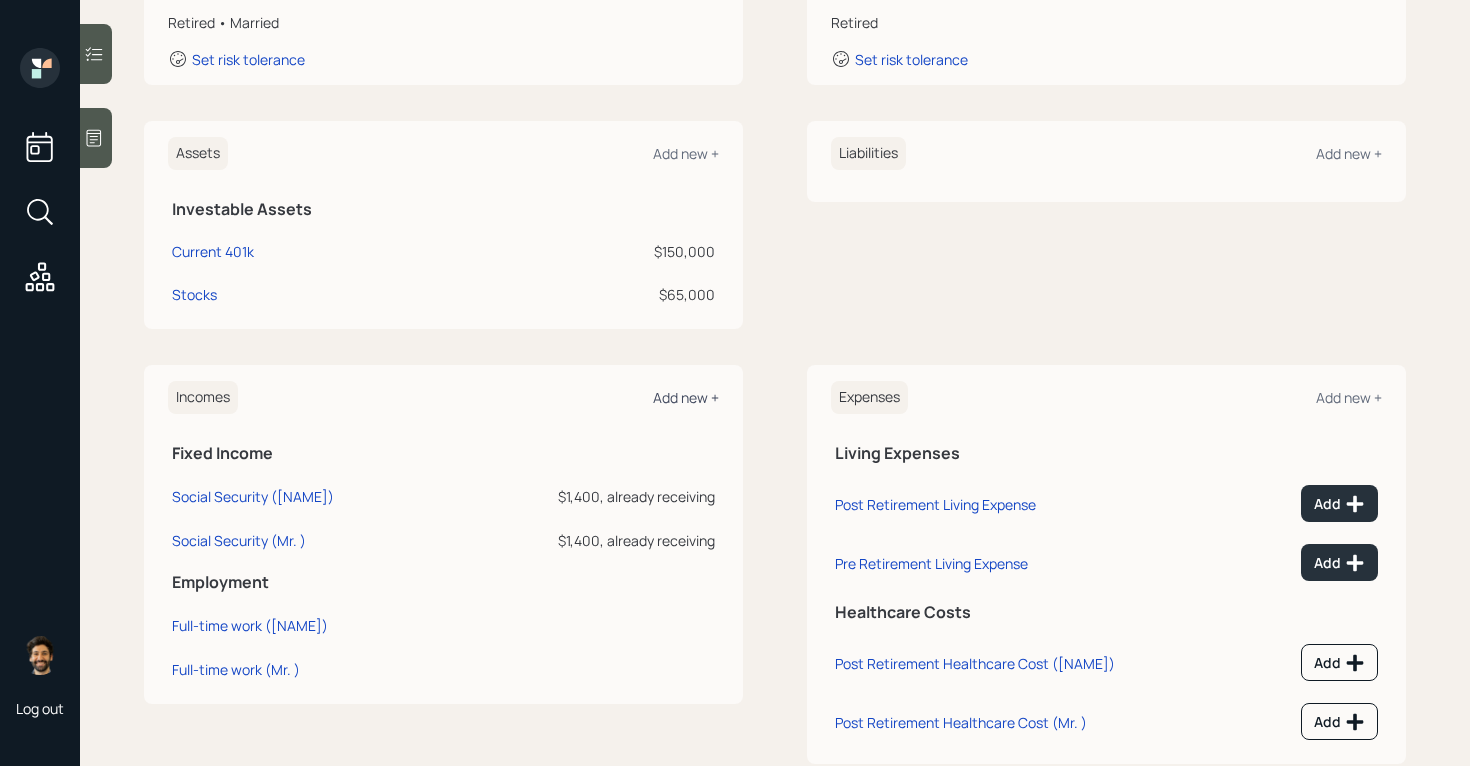 click on "Add new +" at bounding box center (686, 397) 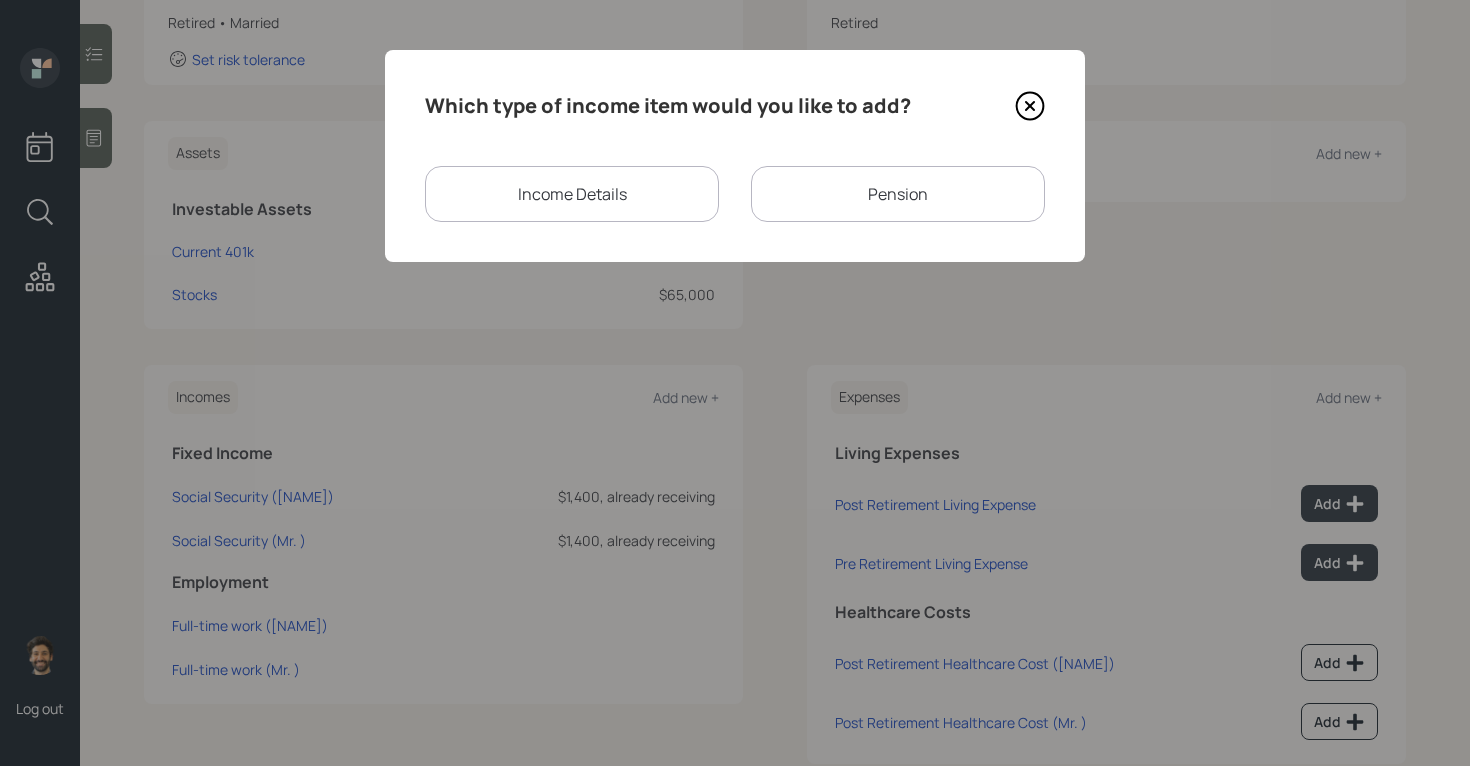 click on "Income Details" at bounding box center (572, 194) 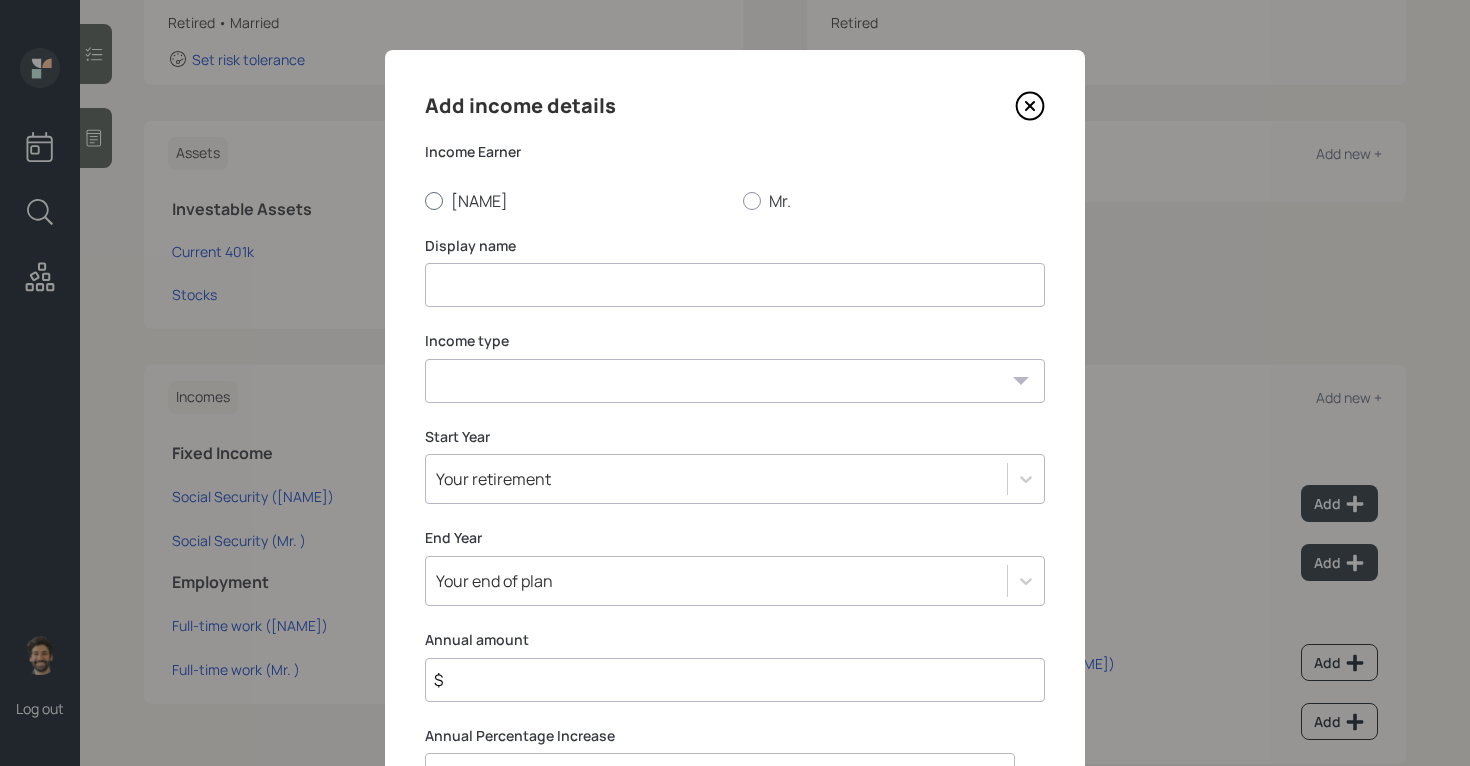 click on "[FIRST]" at bounding box center [576, 201] 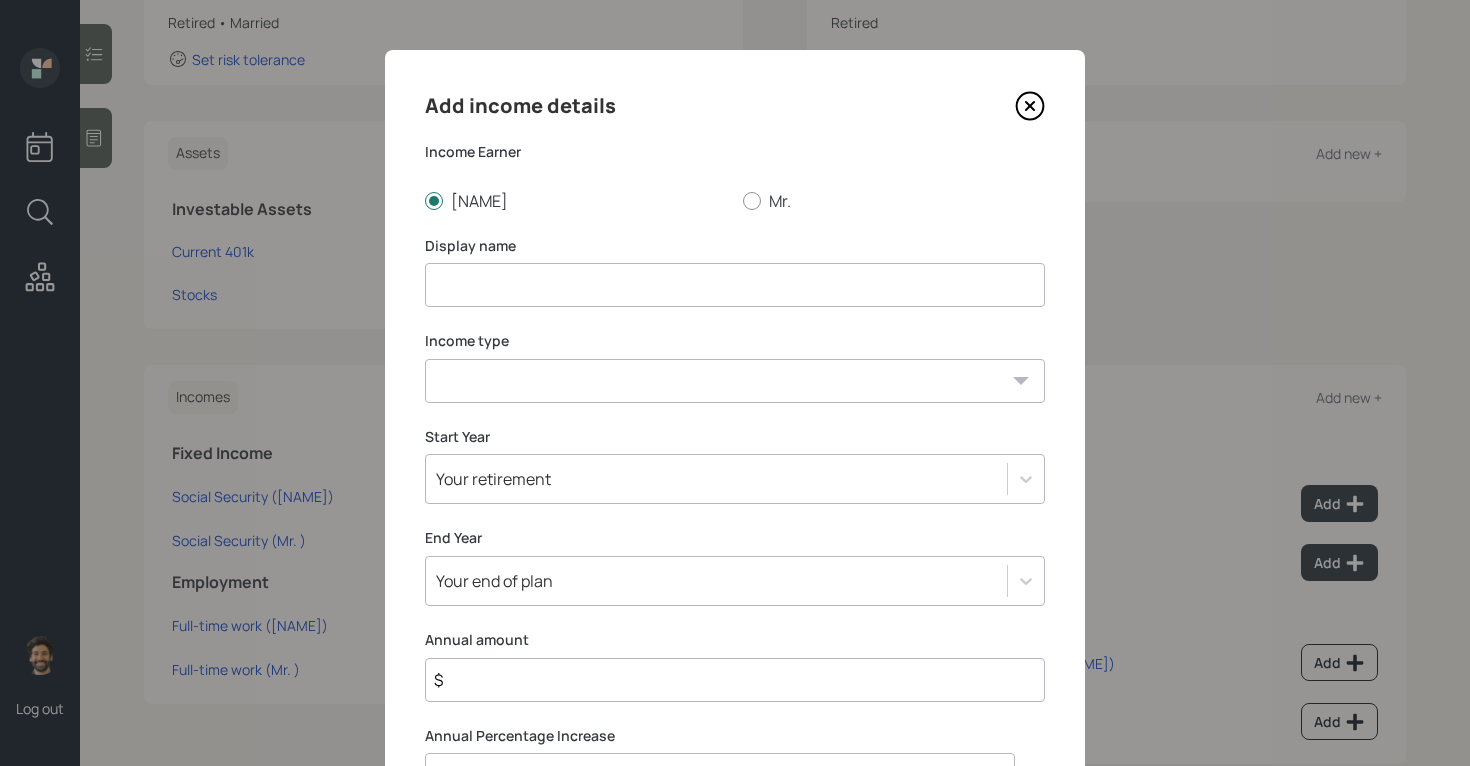 click at bounding box center [735, 285] 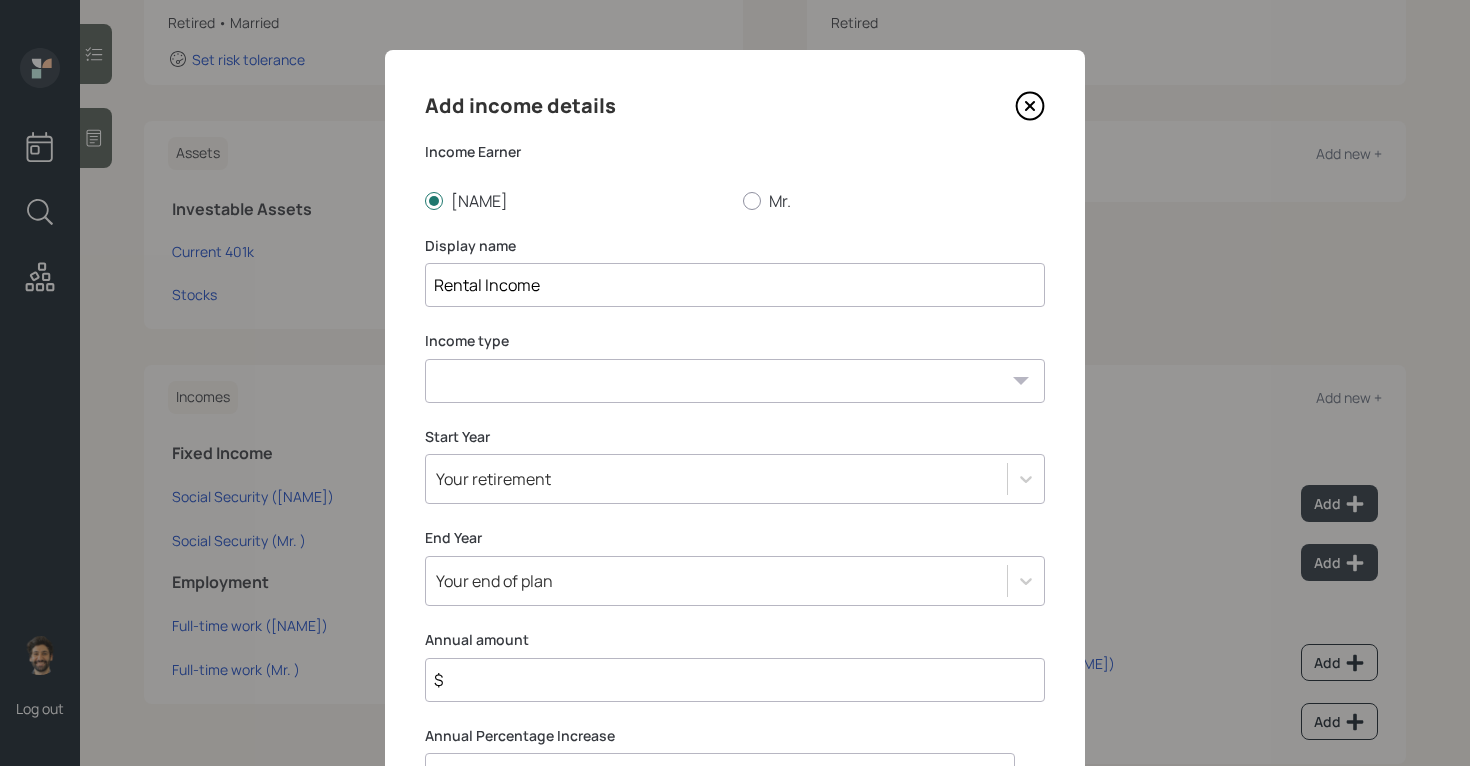 type on "Rental Income" 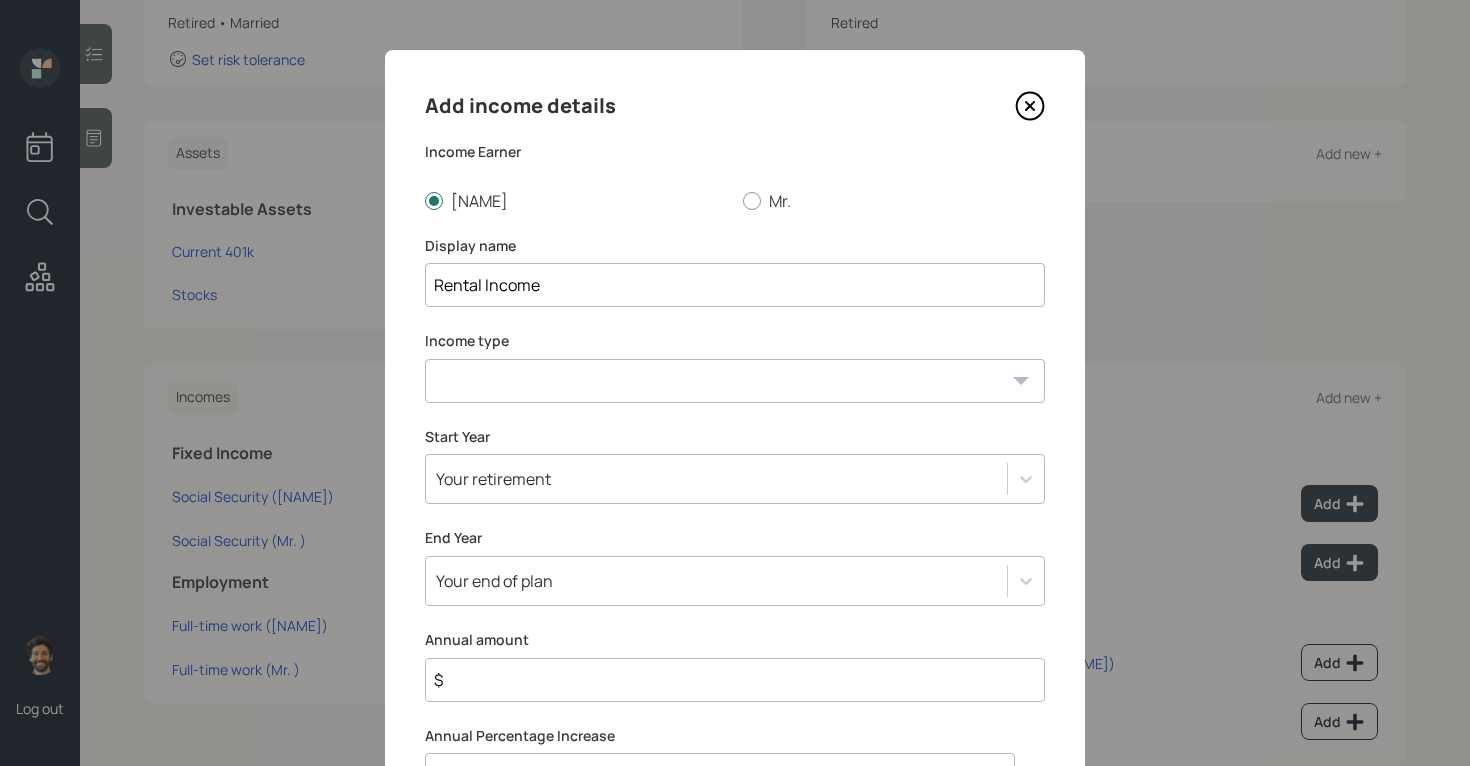 click on "Full-time work Part-time work Self employment Other" at bounding box center (735, 381) 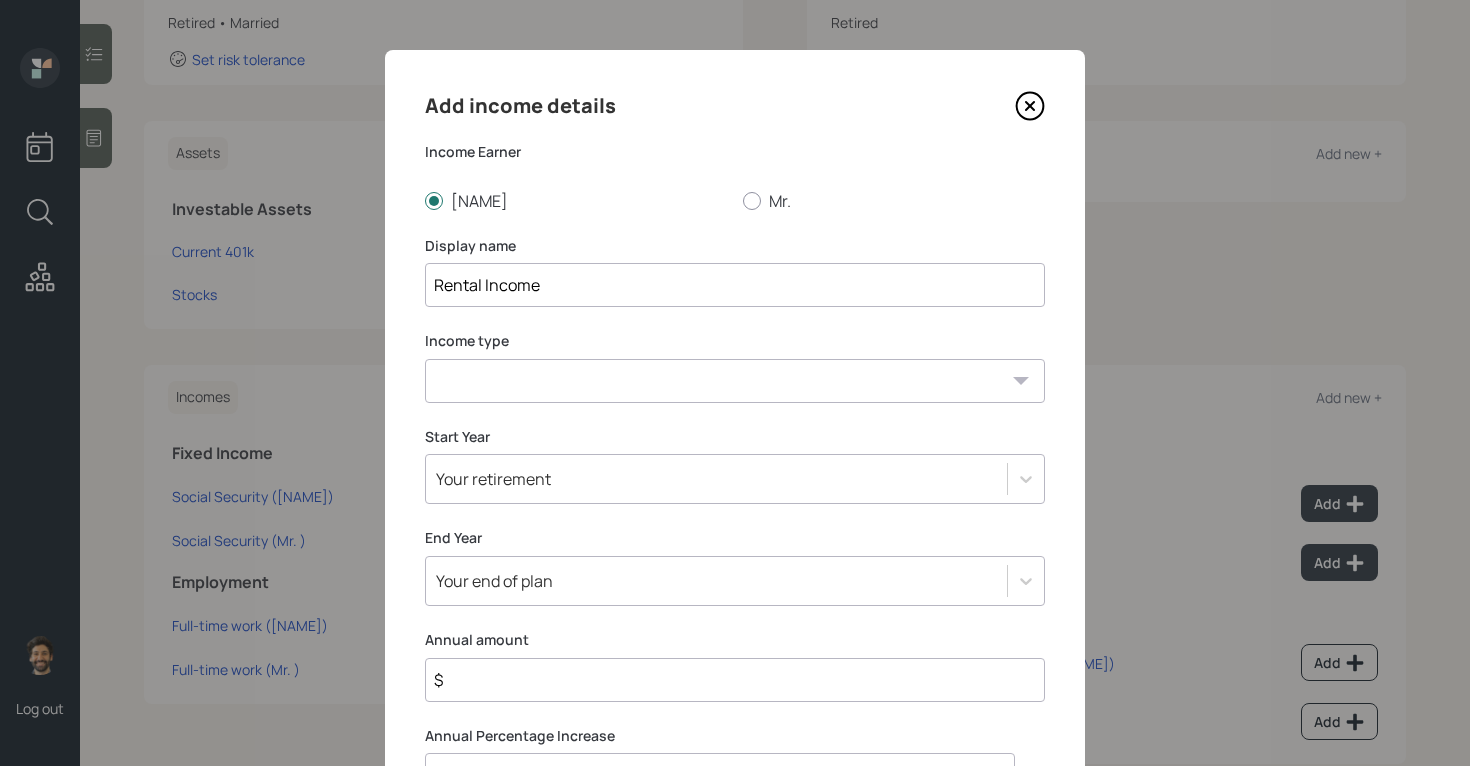 select on "other" 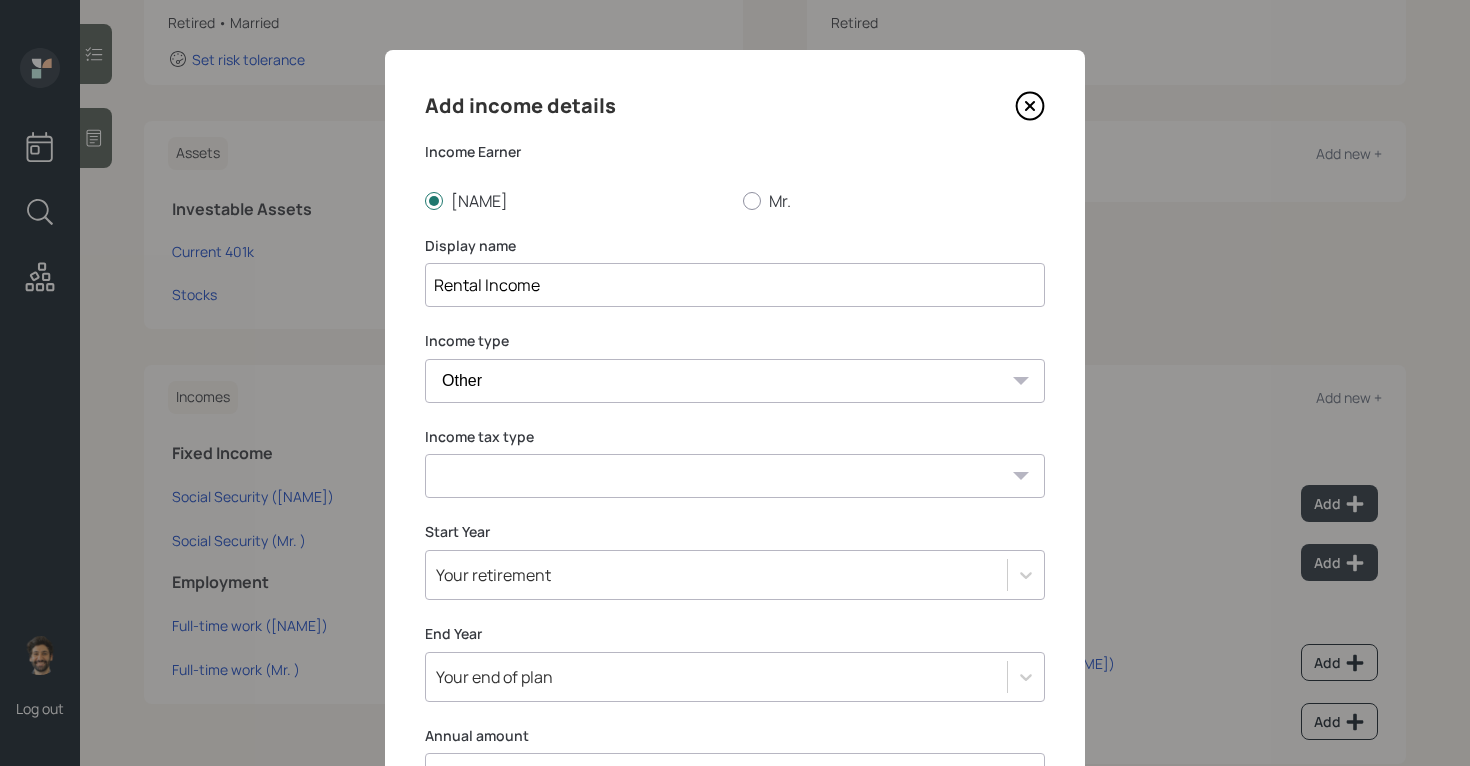 click on "Tax-free Earned Self Employment Alimony Royalties Pension / Annuity Interest Dividend Short-Term Gain Long-Term Gain Social Security" at bounding box center [735, 476] 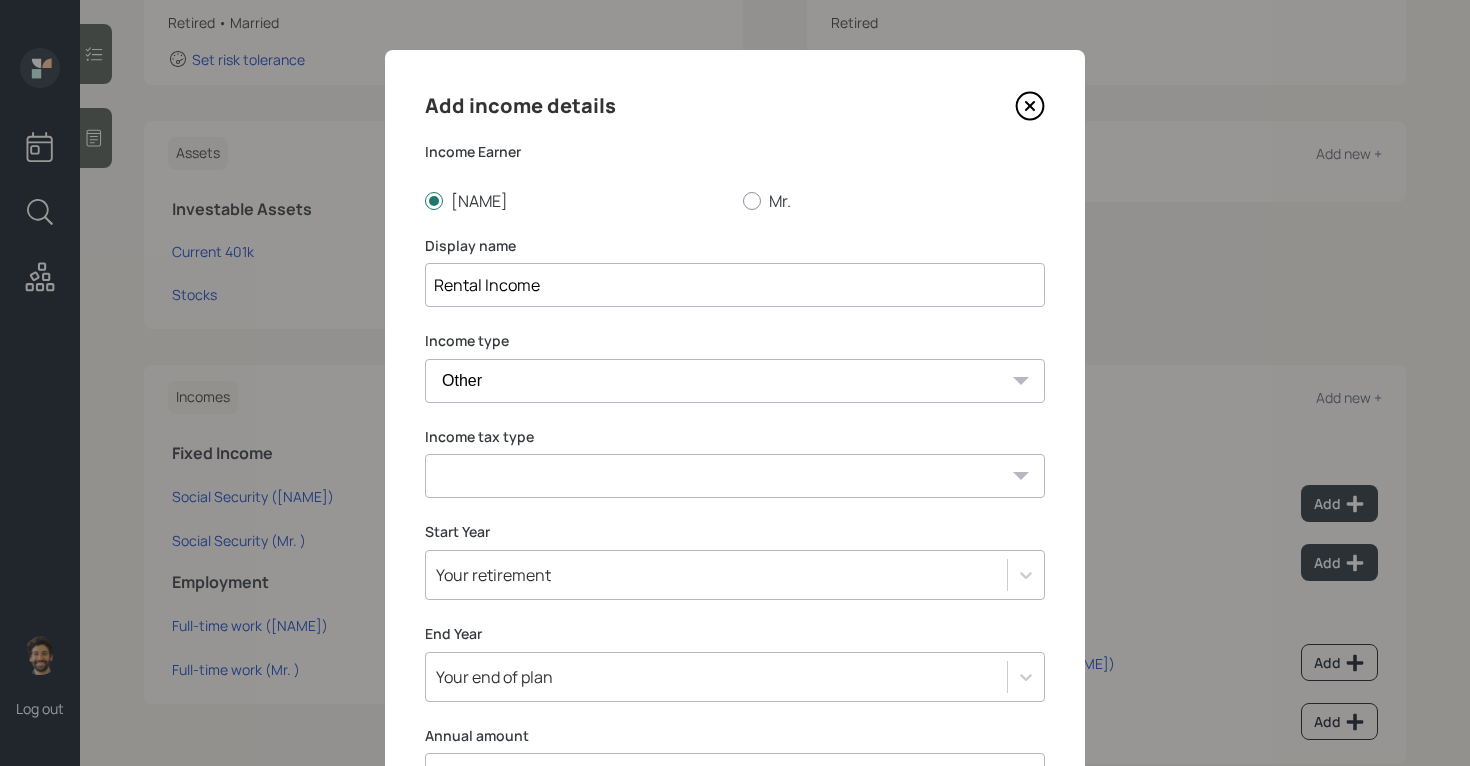 select on "self_employment" 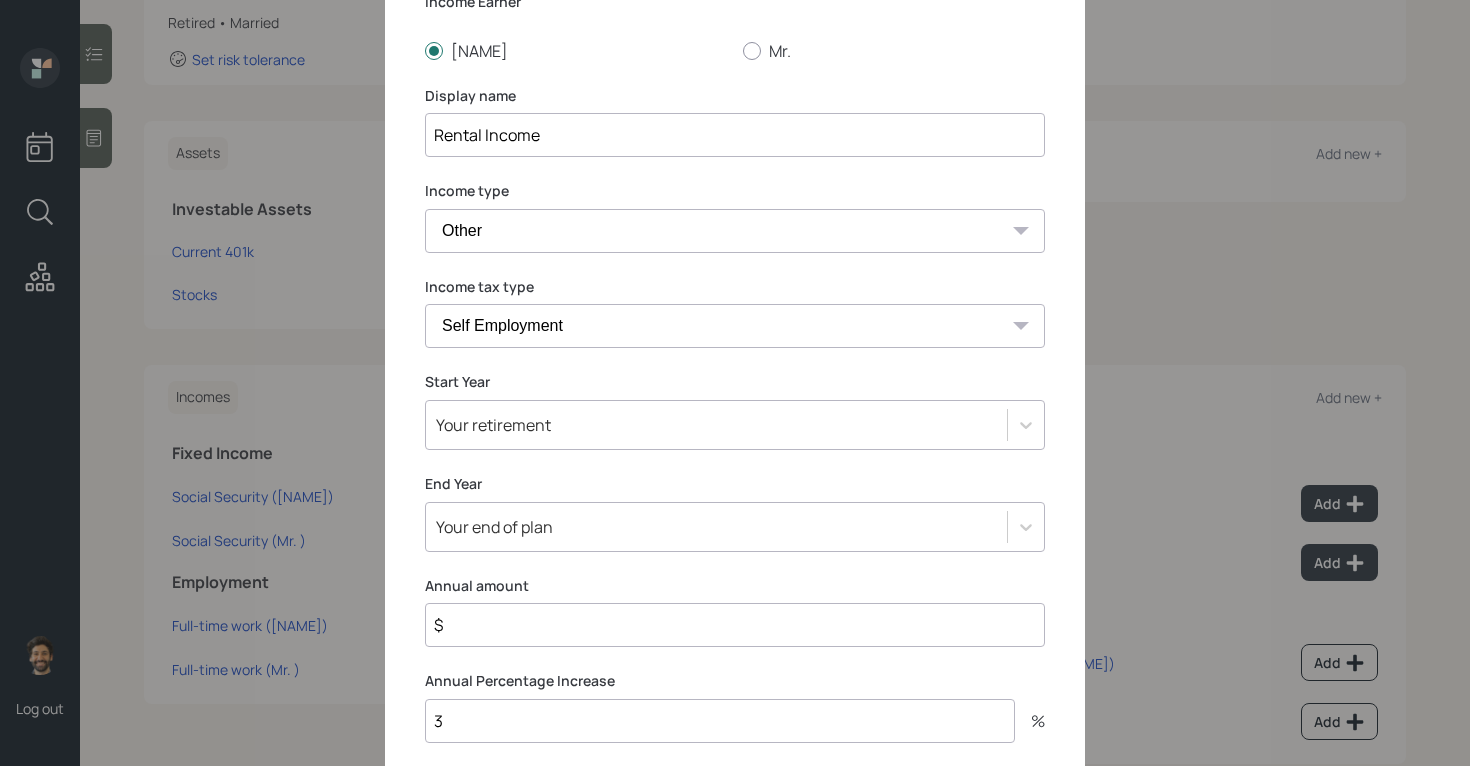 scroll, scrollTop: 285, scrollLeft: 0, axis: vertical 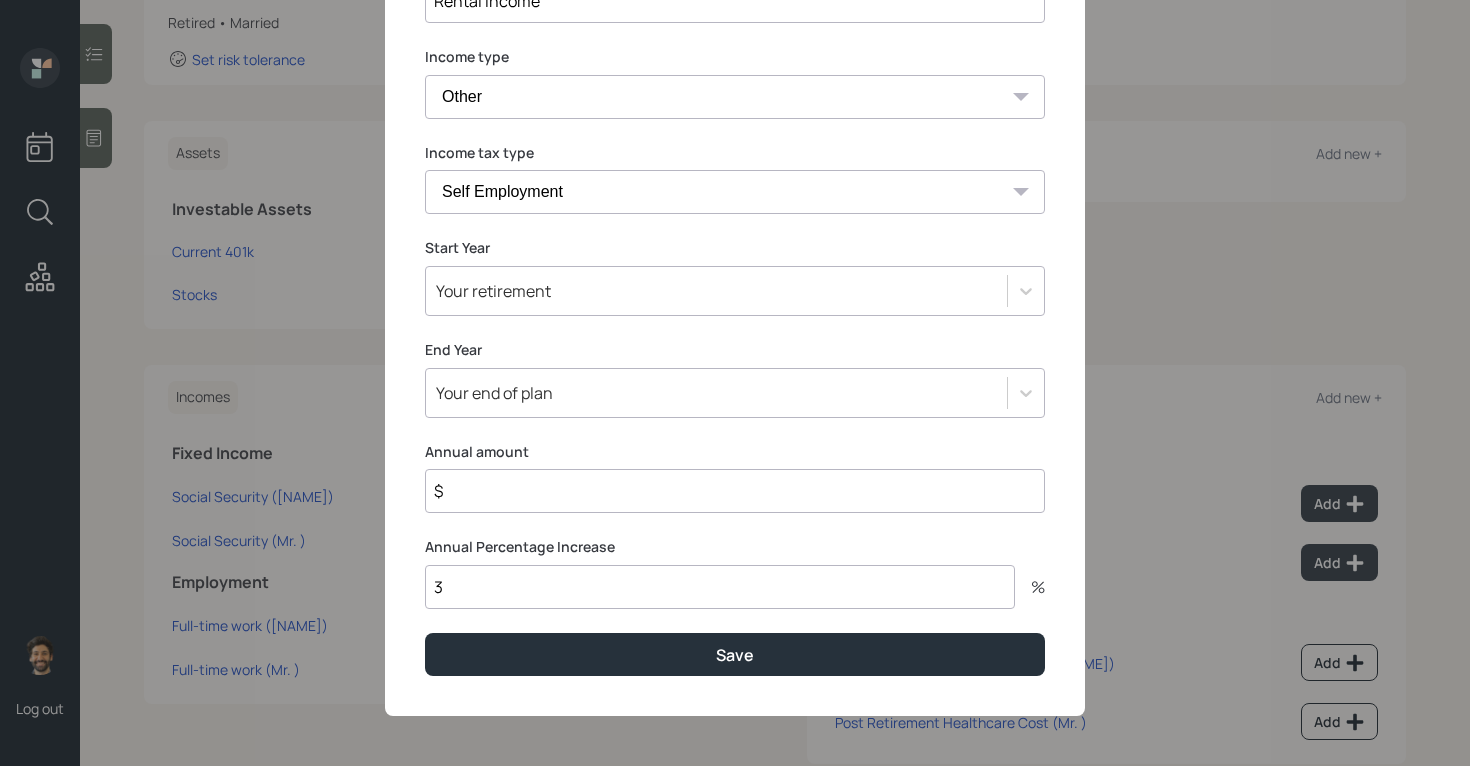 click on "$" at bounding box center [735, 491] 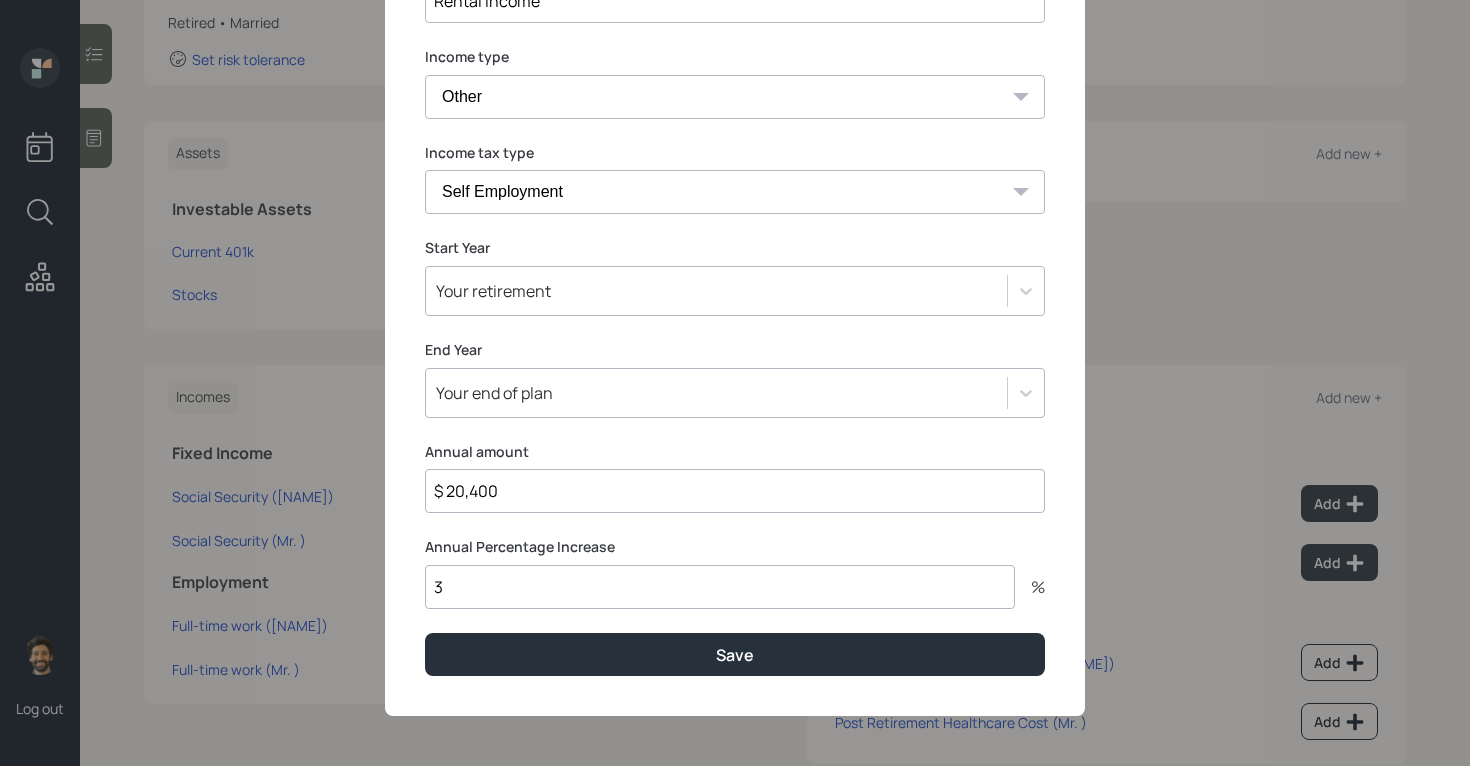 type on "$ 20,400" 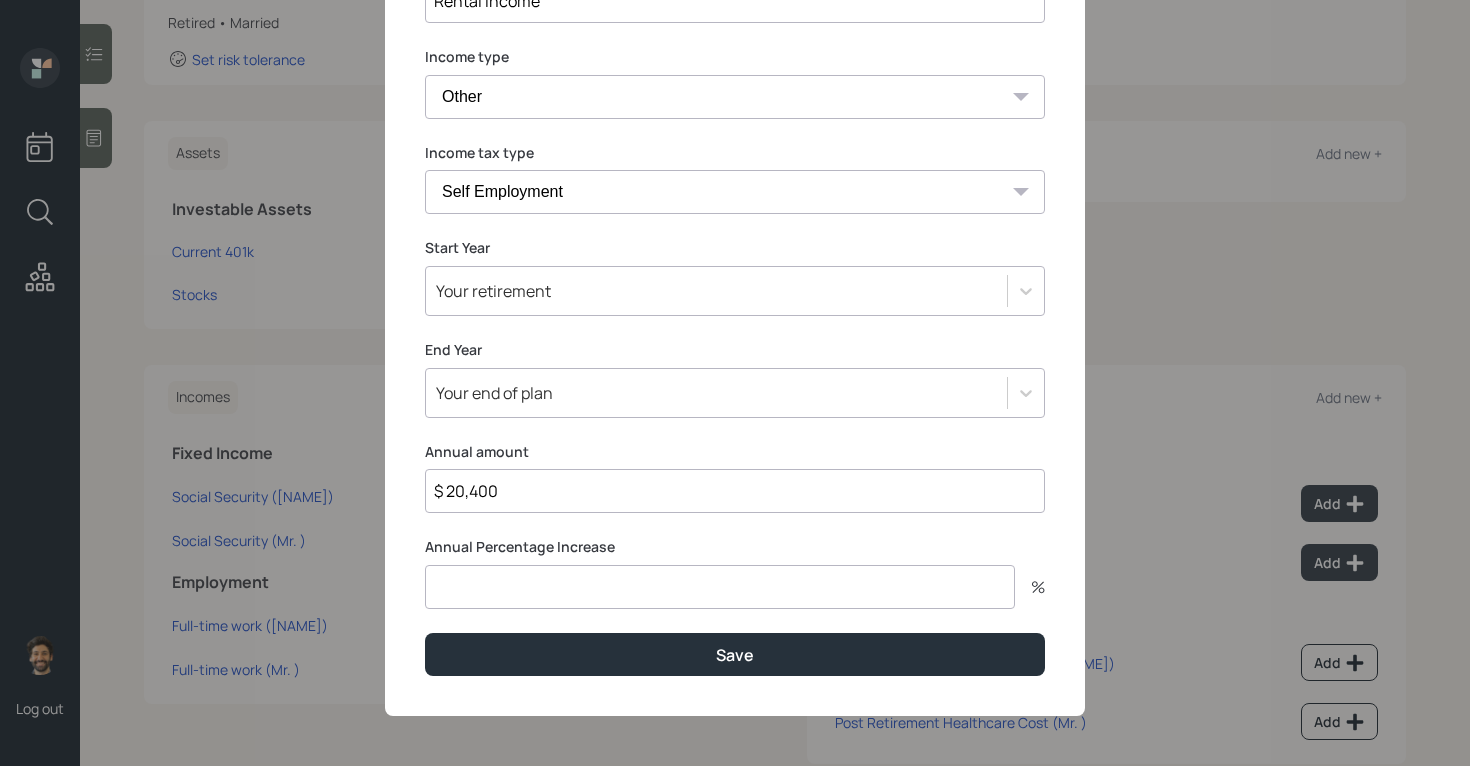 type on "2" 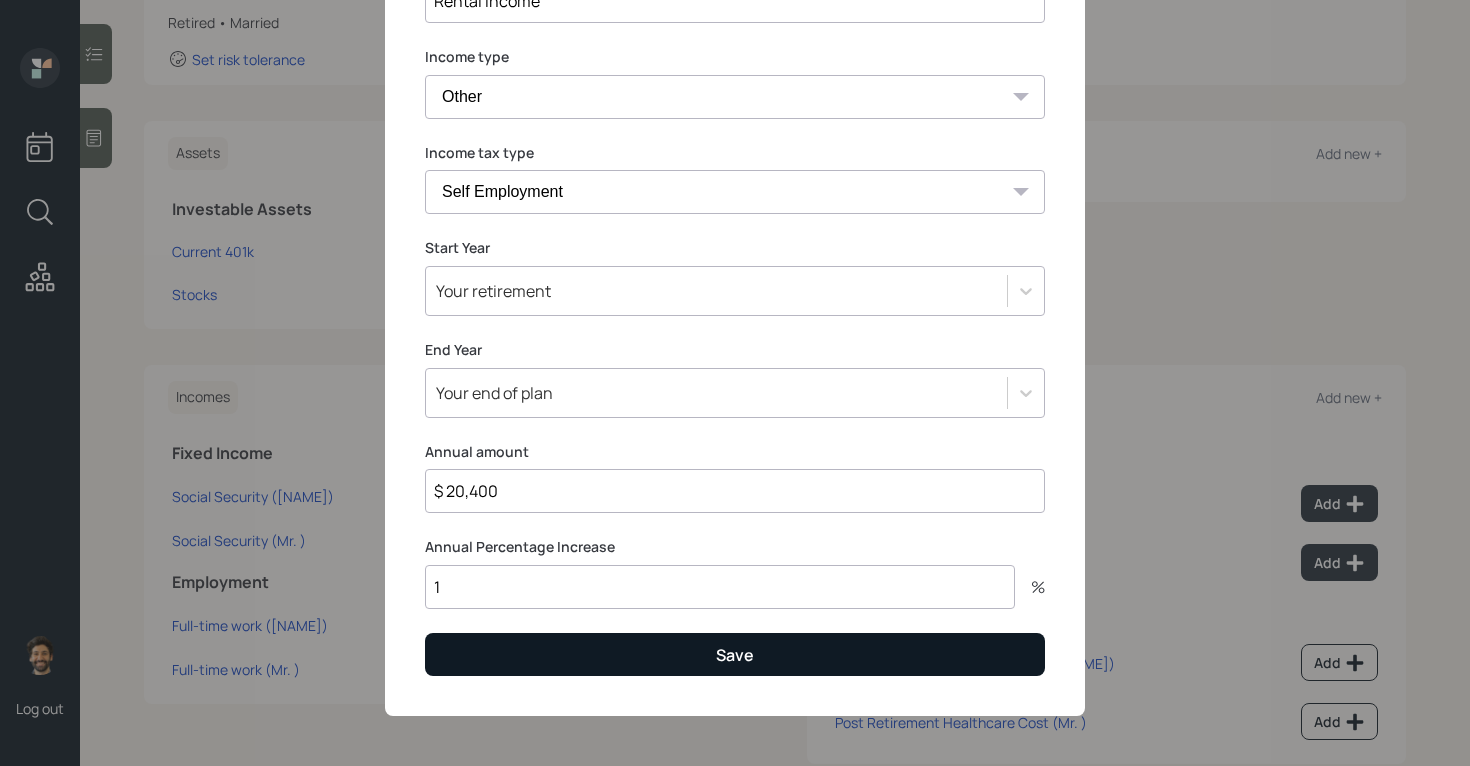 type on "1" 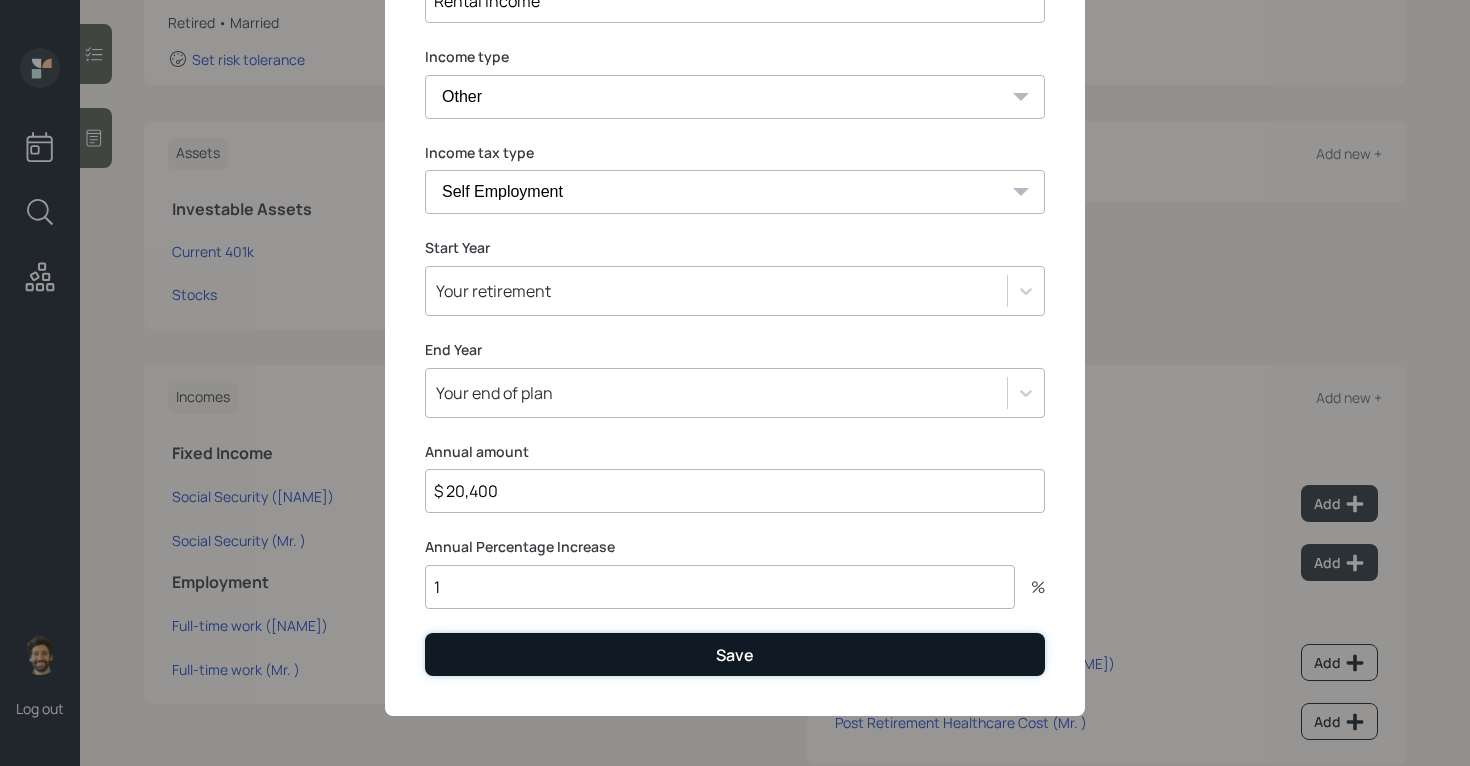 click on "Save" at bounding box center (735, 654) 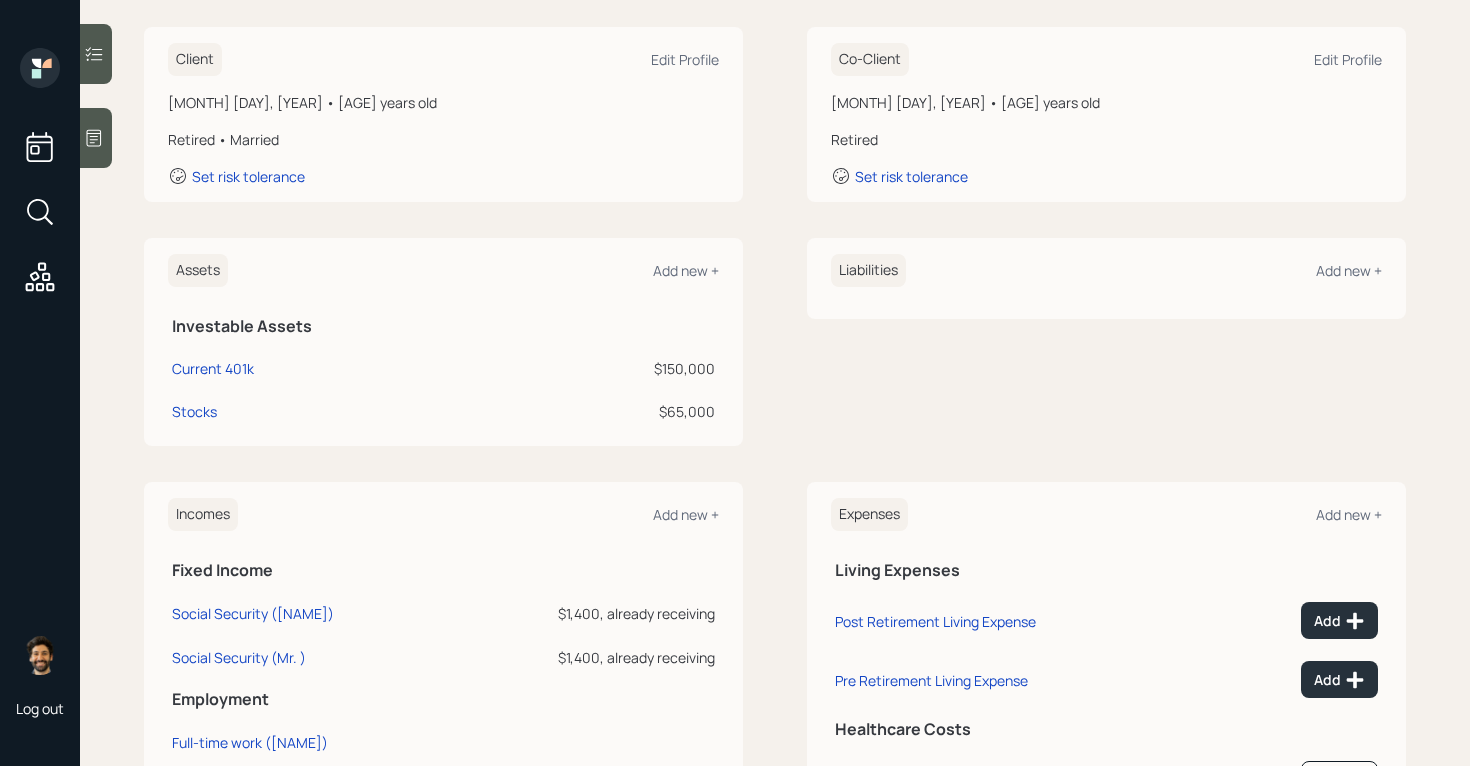 scroll, scrollTop: 238, scrollLeft: 0, axis: vertical 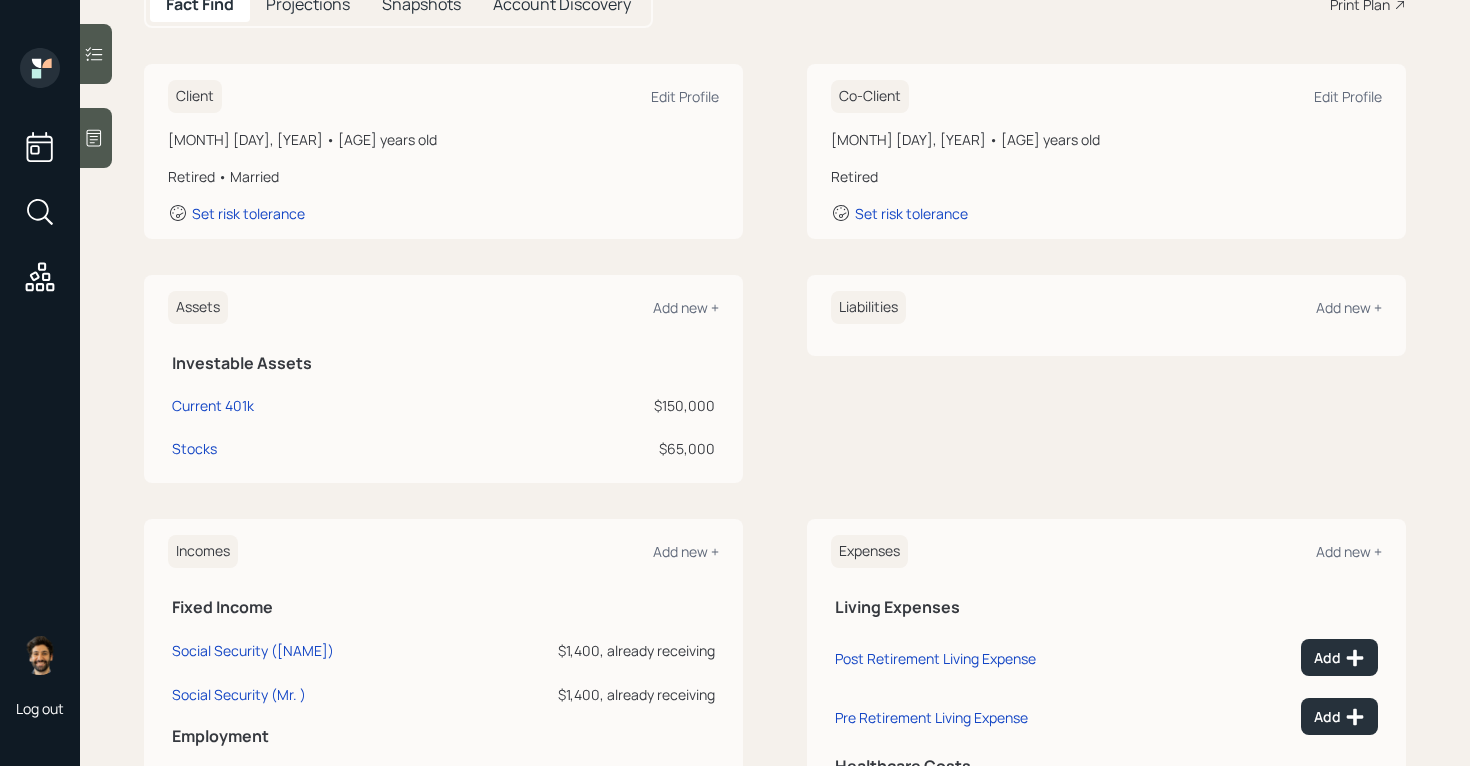 click on "$150,000" at bounding box center (599, 405) 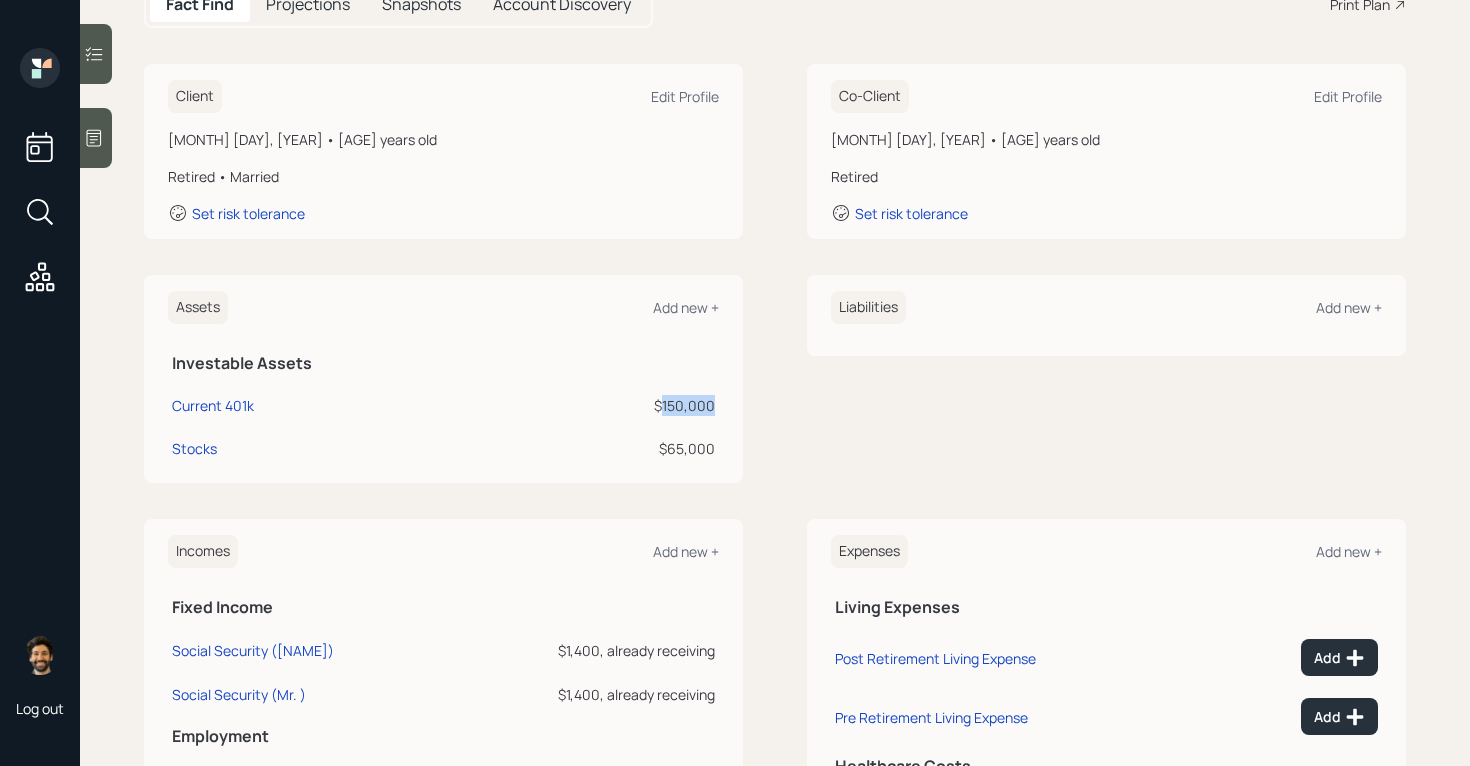 click on "$150,000" at bounding box center (599, 405) 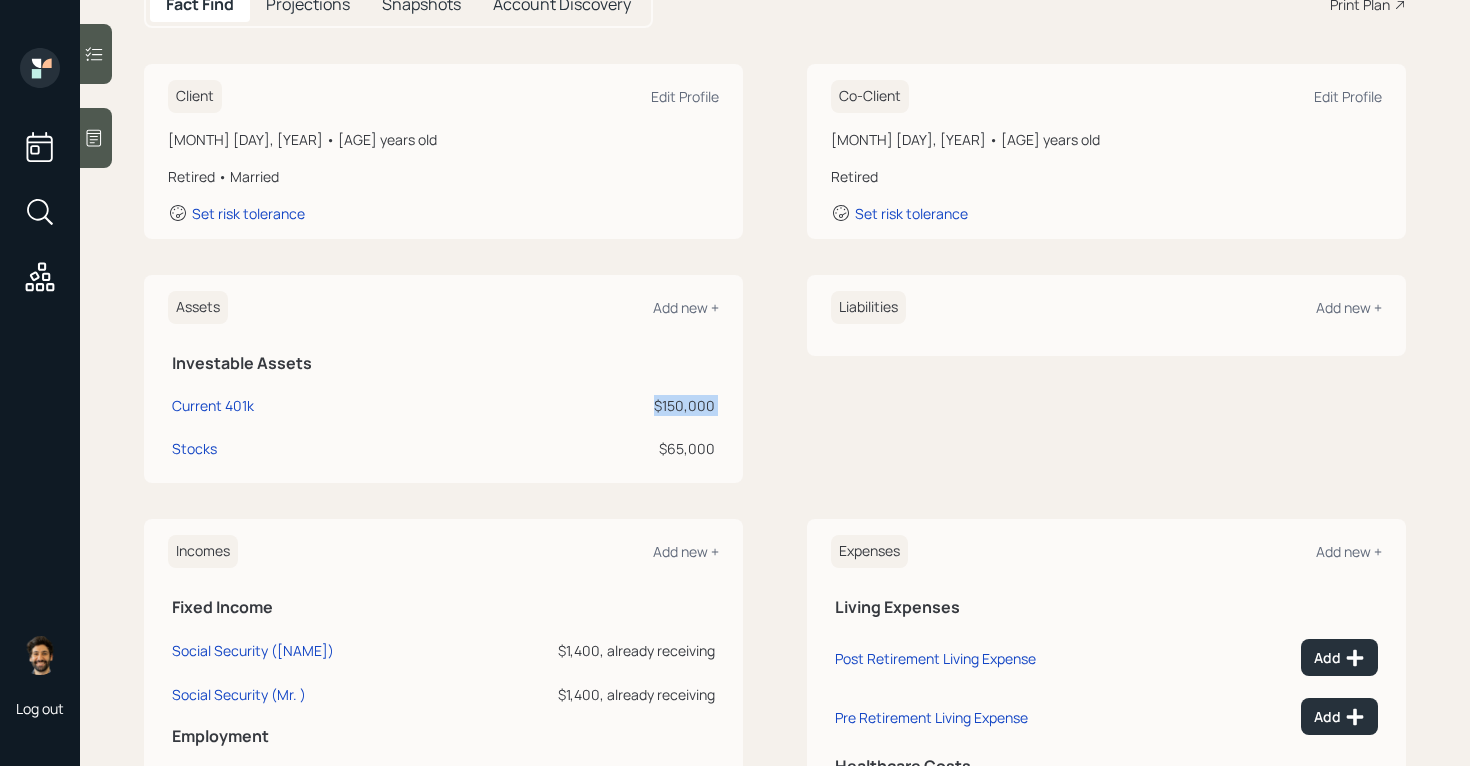 click on "$150,000" at bounding box center (599, 405) 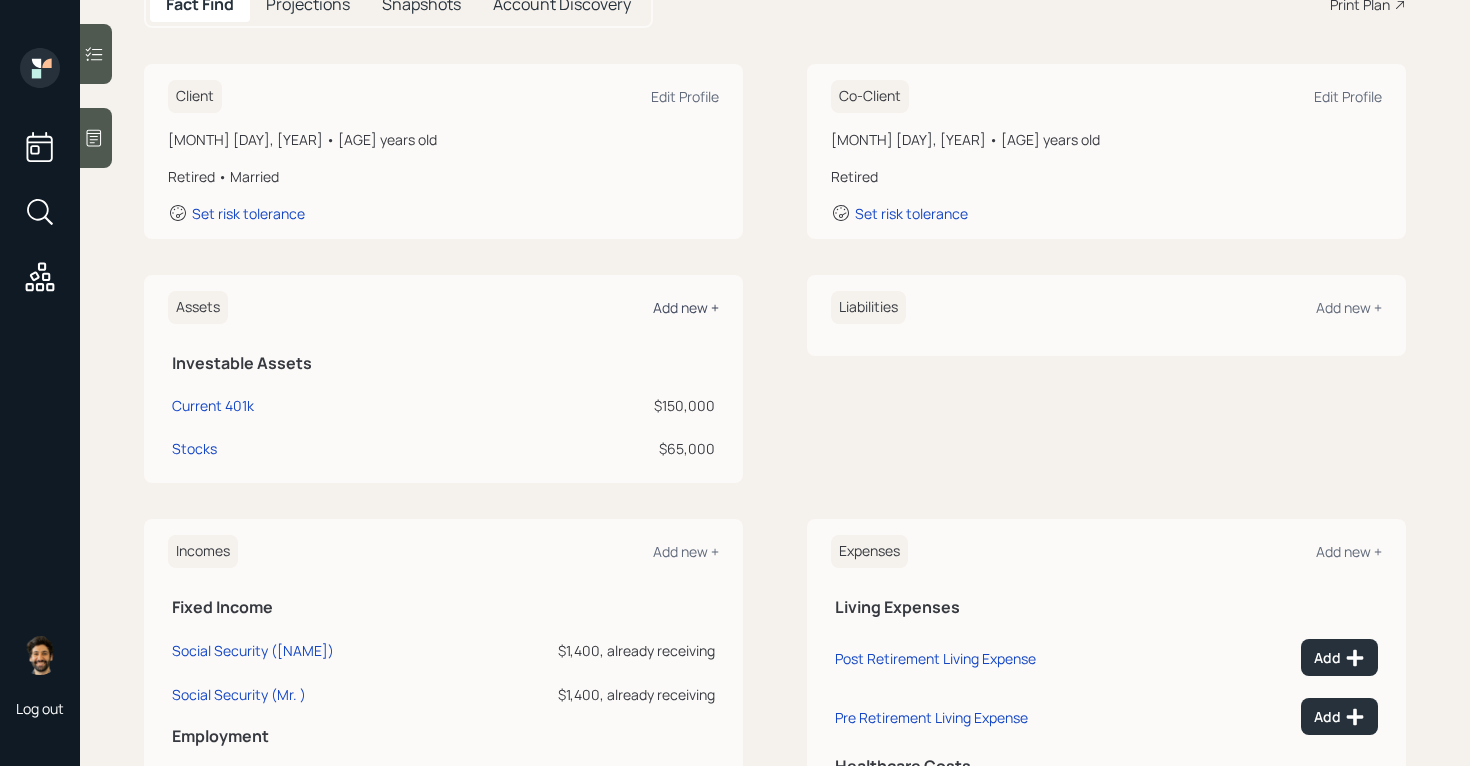 click on "Add new +" at bounding box center (686, 307) 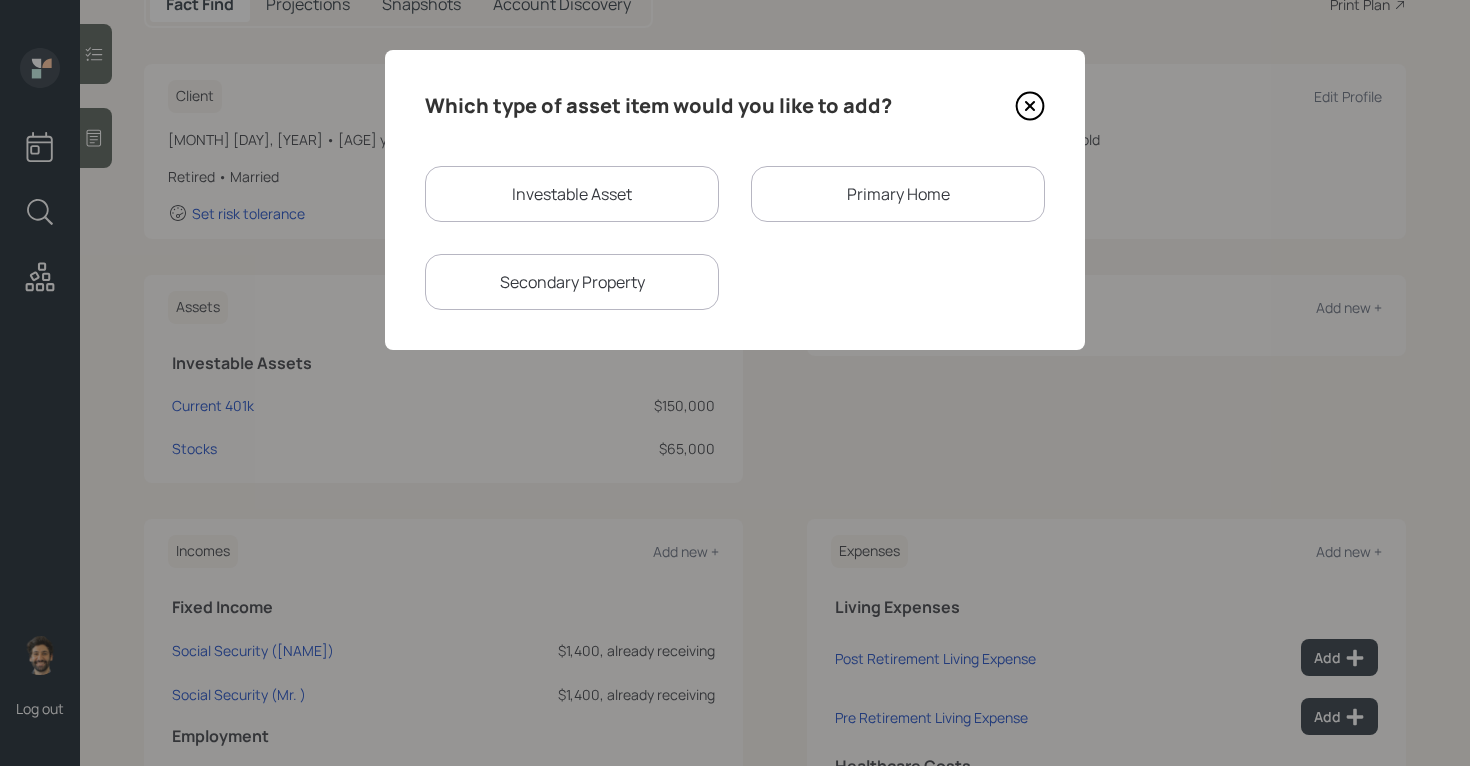 click on "Investable Asset" at bounding box center (572, 194) 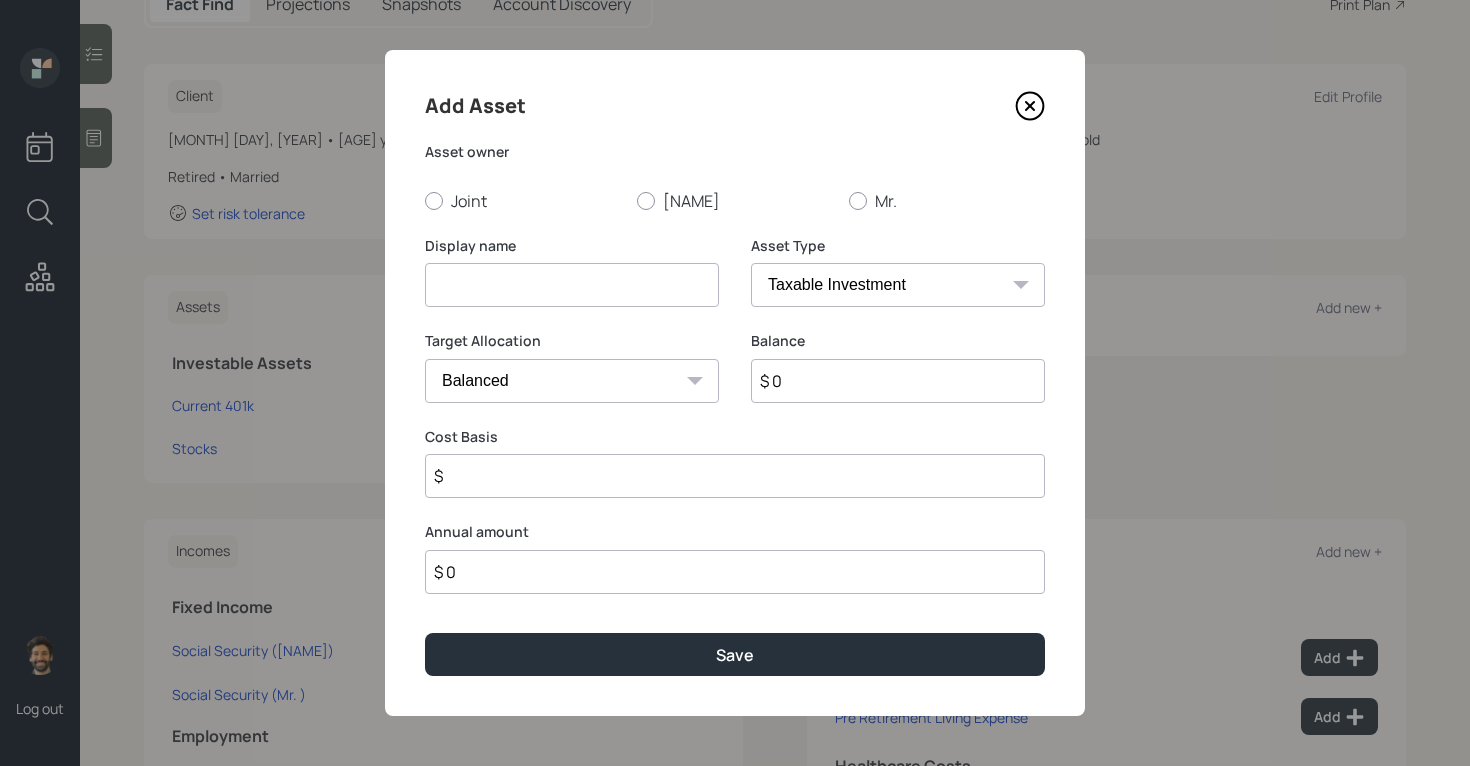 click at bounding box center (572, 285) 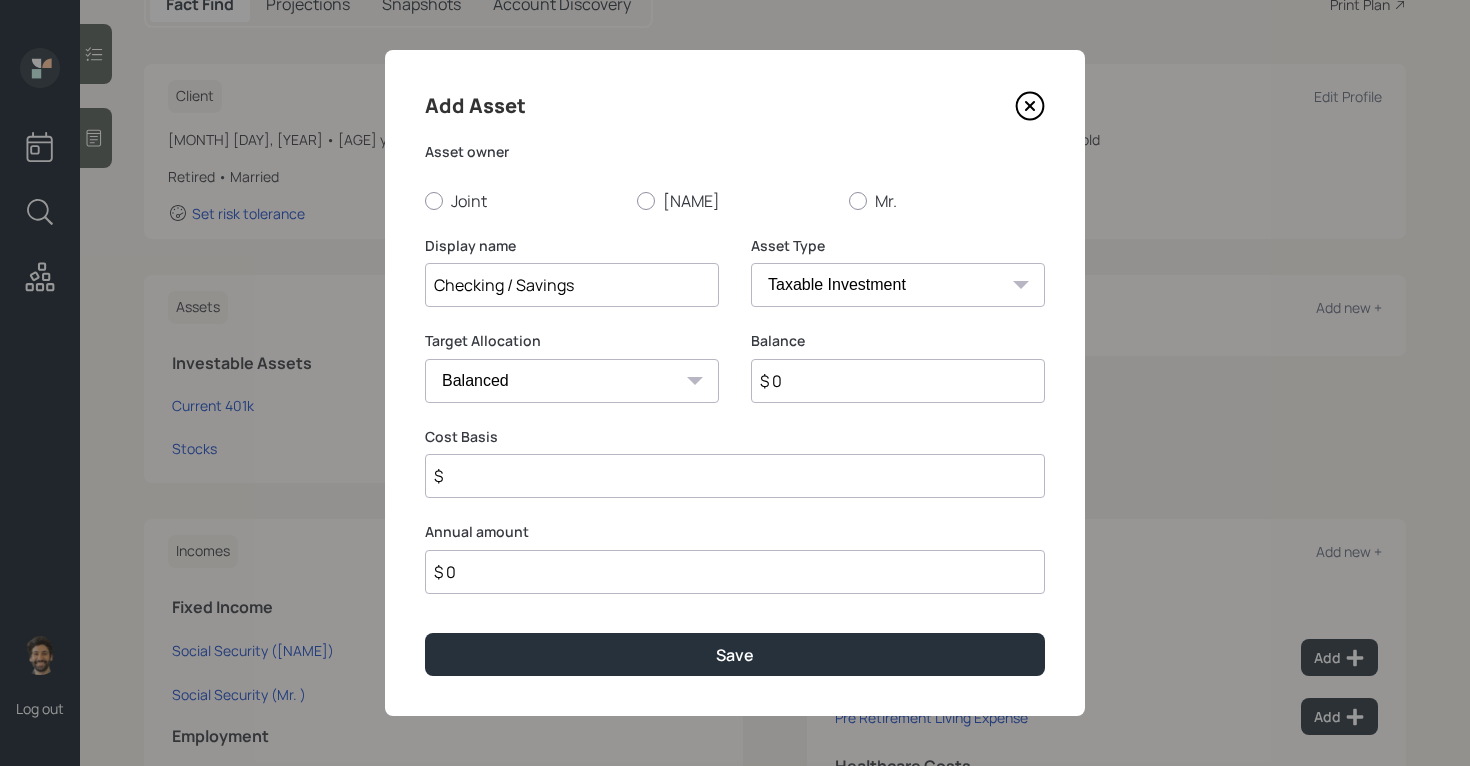 type on "Checking / Savings" 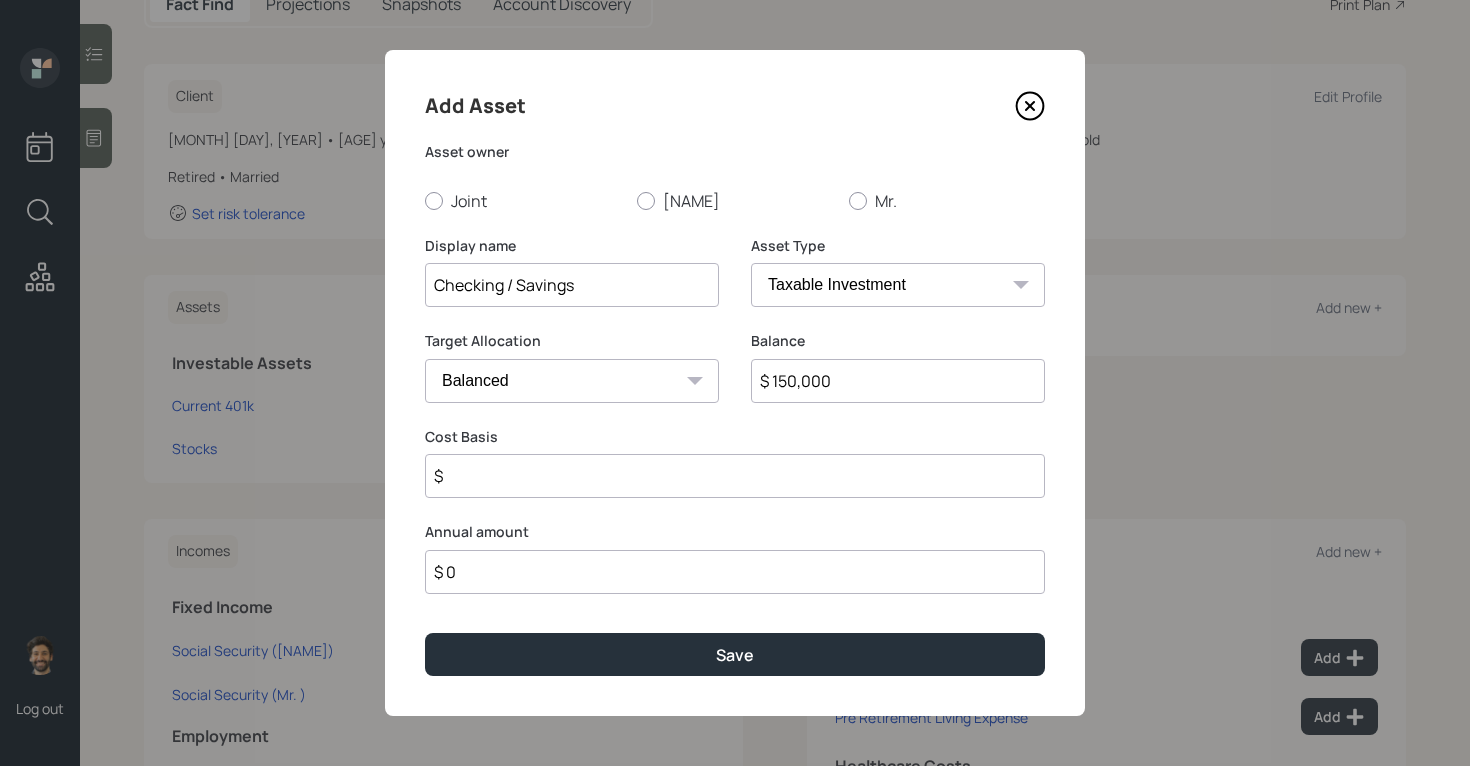type on "$ 150,000" 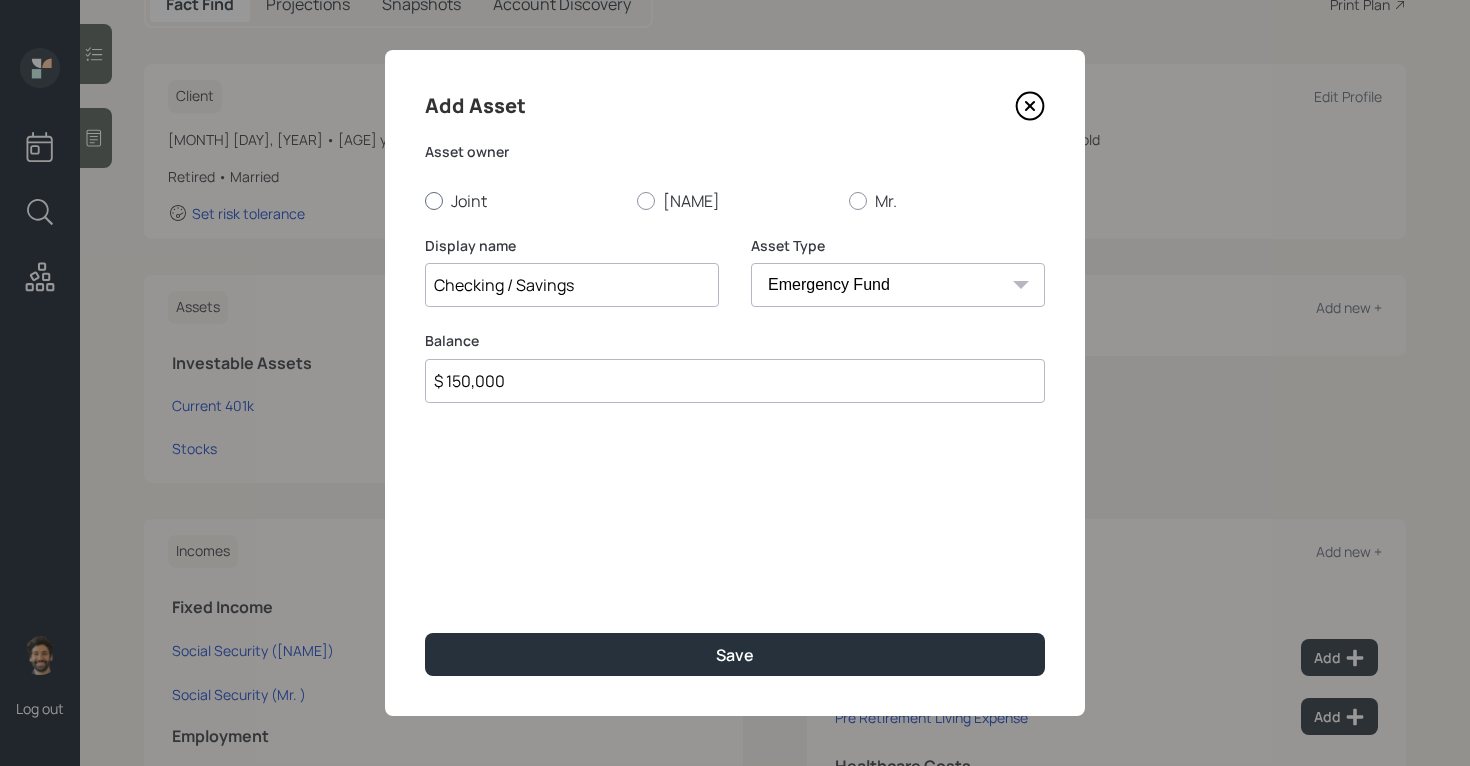 click on "Joint" at bounding box center (523, 201) 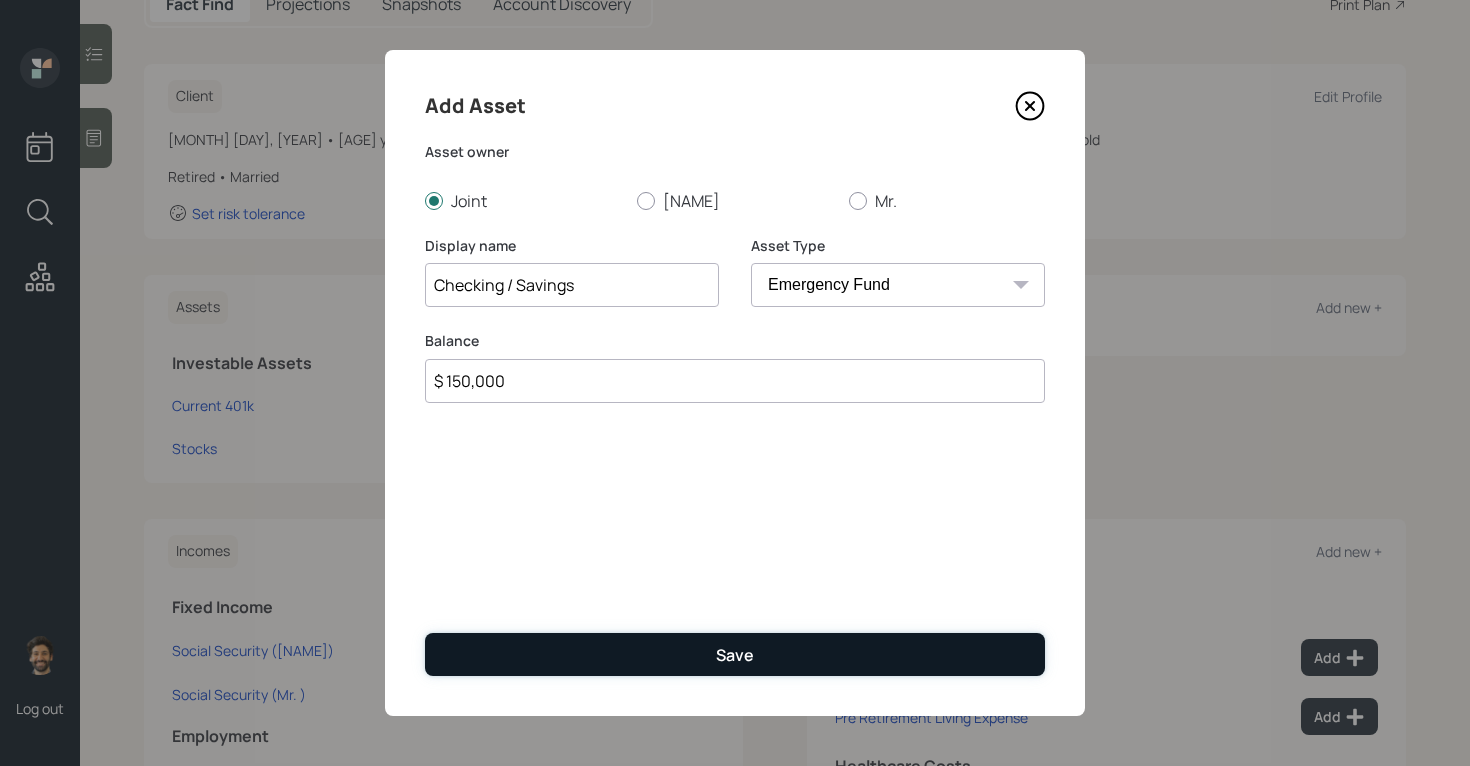 click on "Save" at bounding box center (735, 654) 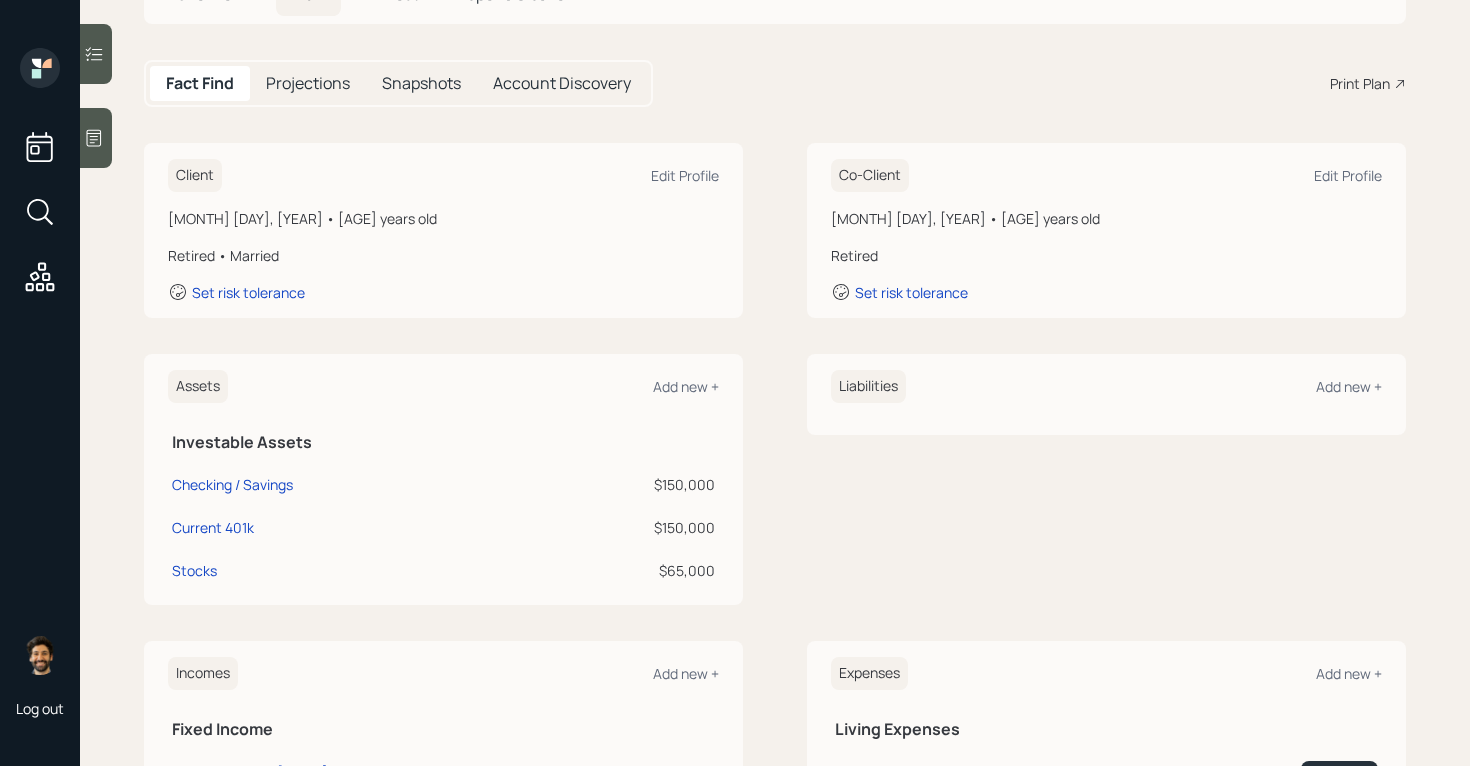 scroll, scrollTop: 111, scrollLeft: 0, axis: vertical 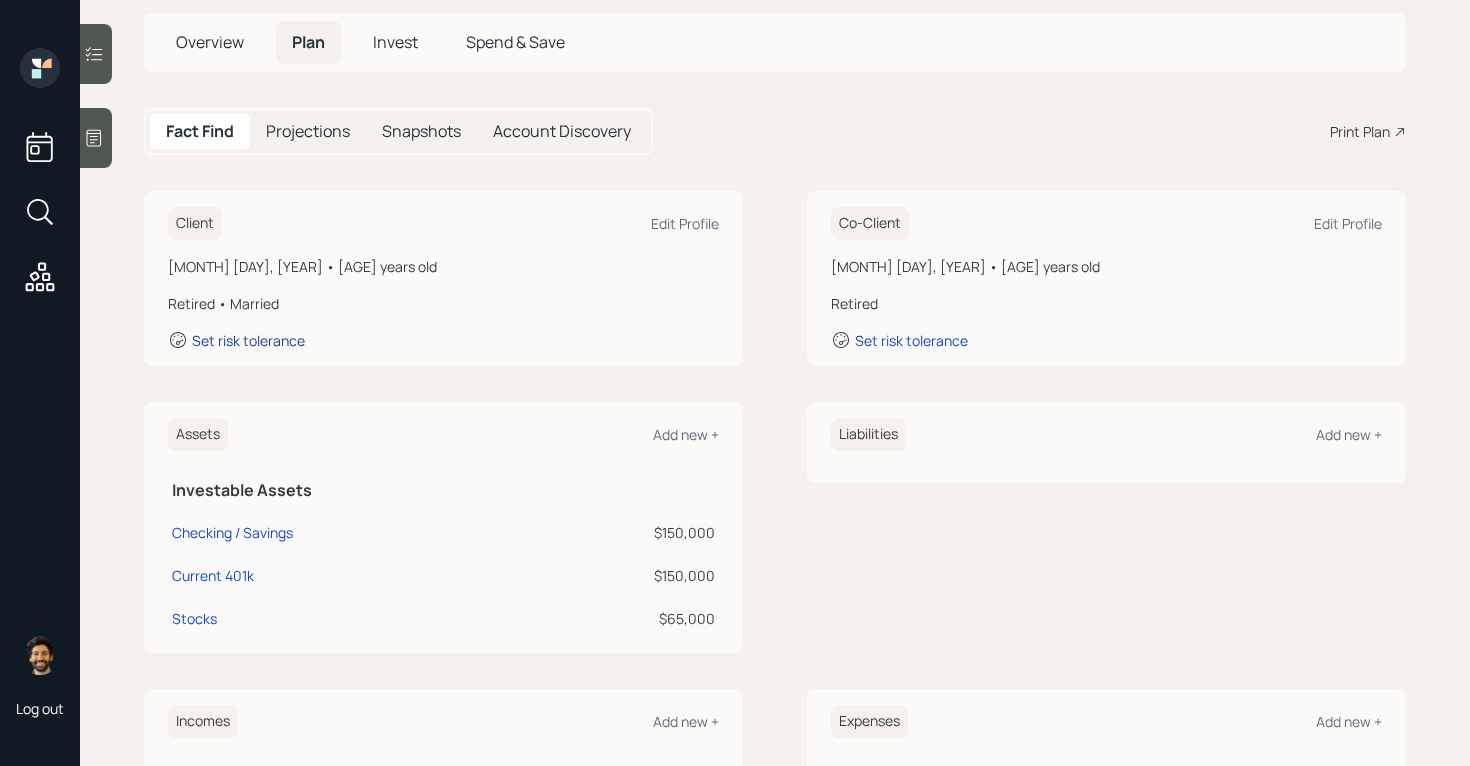 click on "Set risk tolerance" at bounding box center (248, 340) 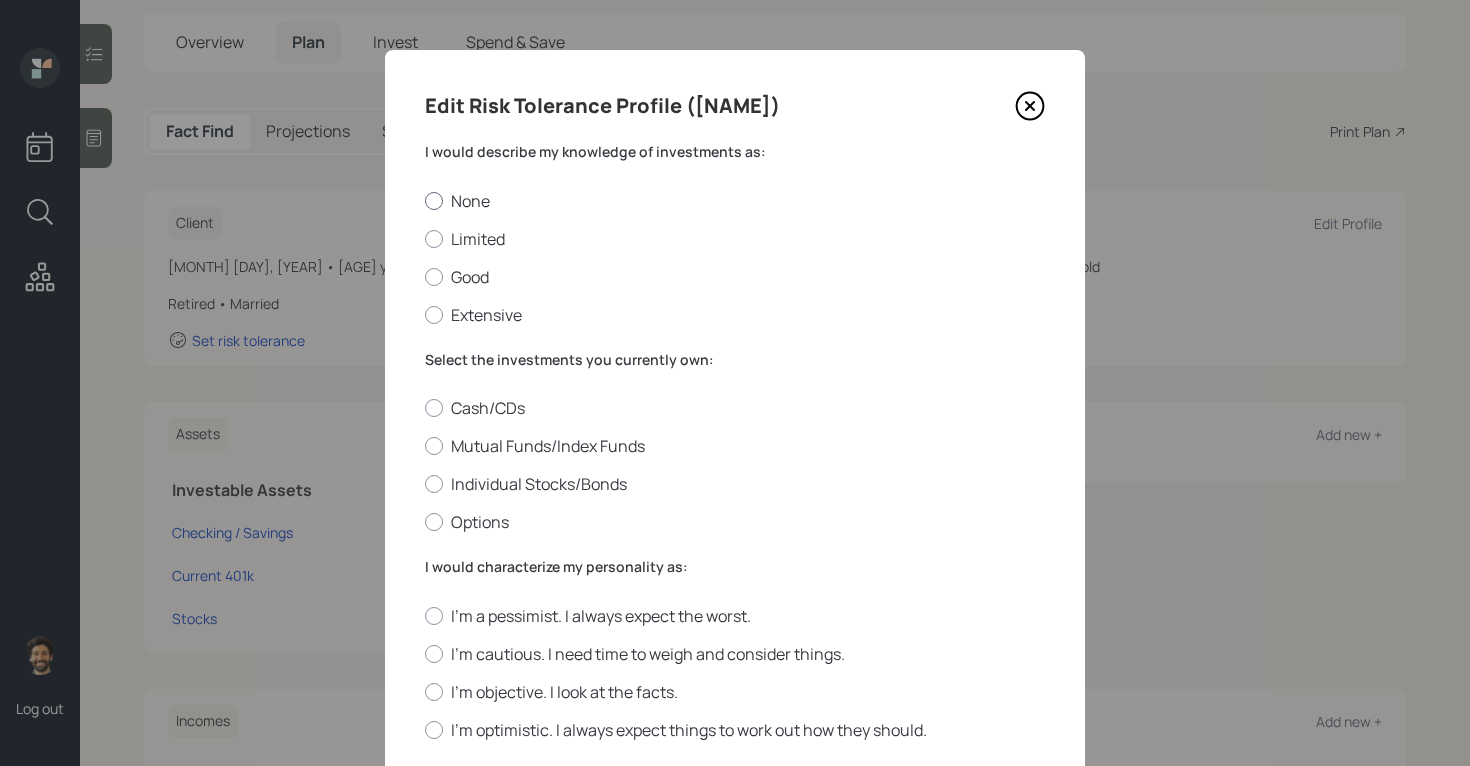 click at bounding box center [434, 201] 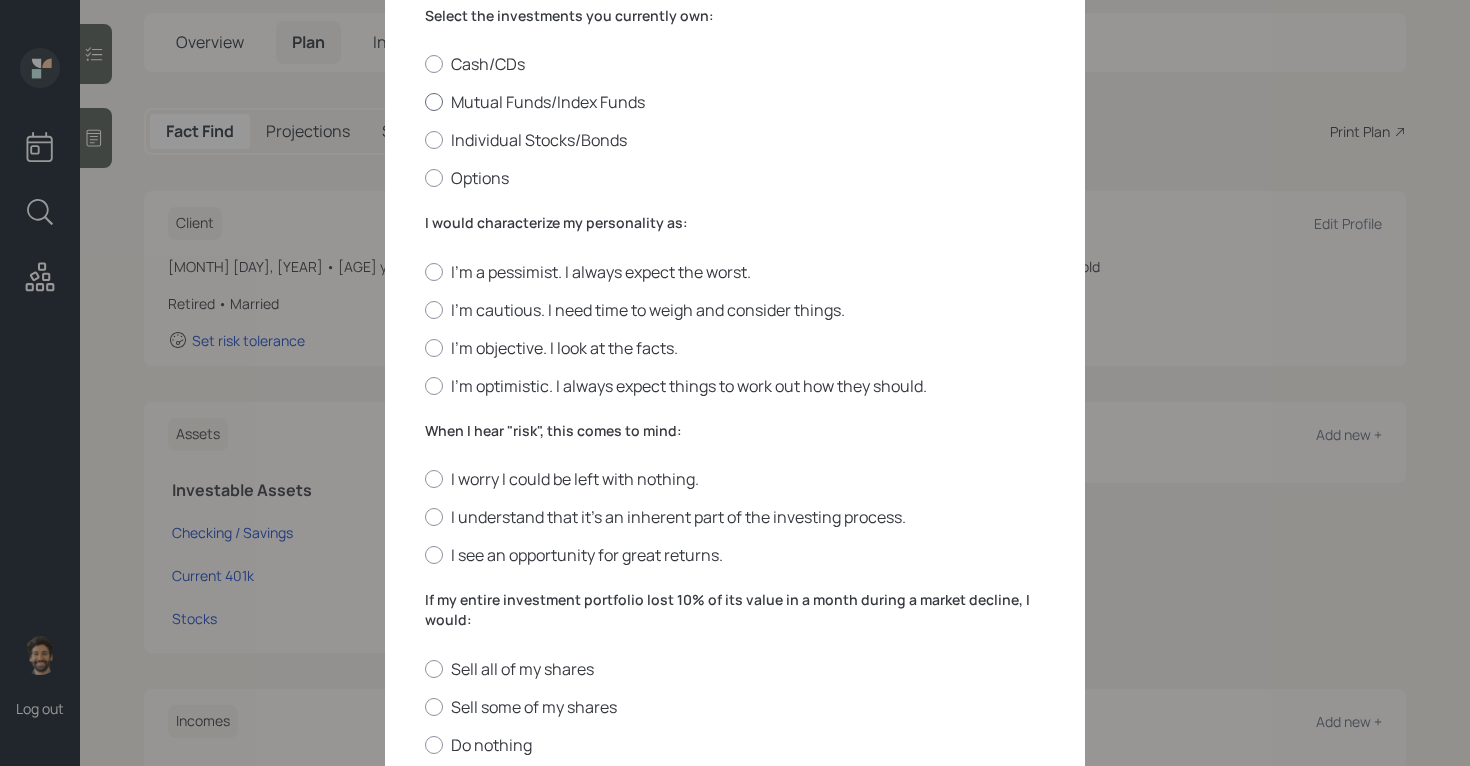 click on "Mutual Funds/Index Funds" at bounding box center [735, 102] 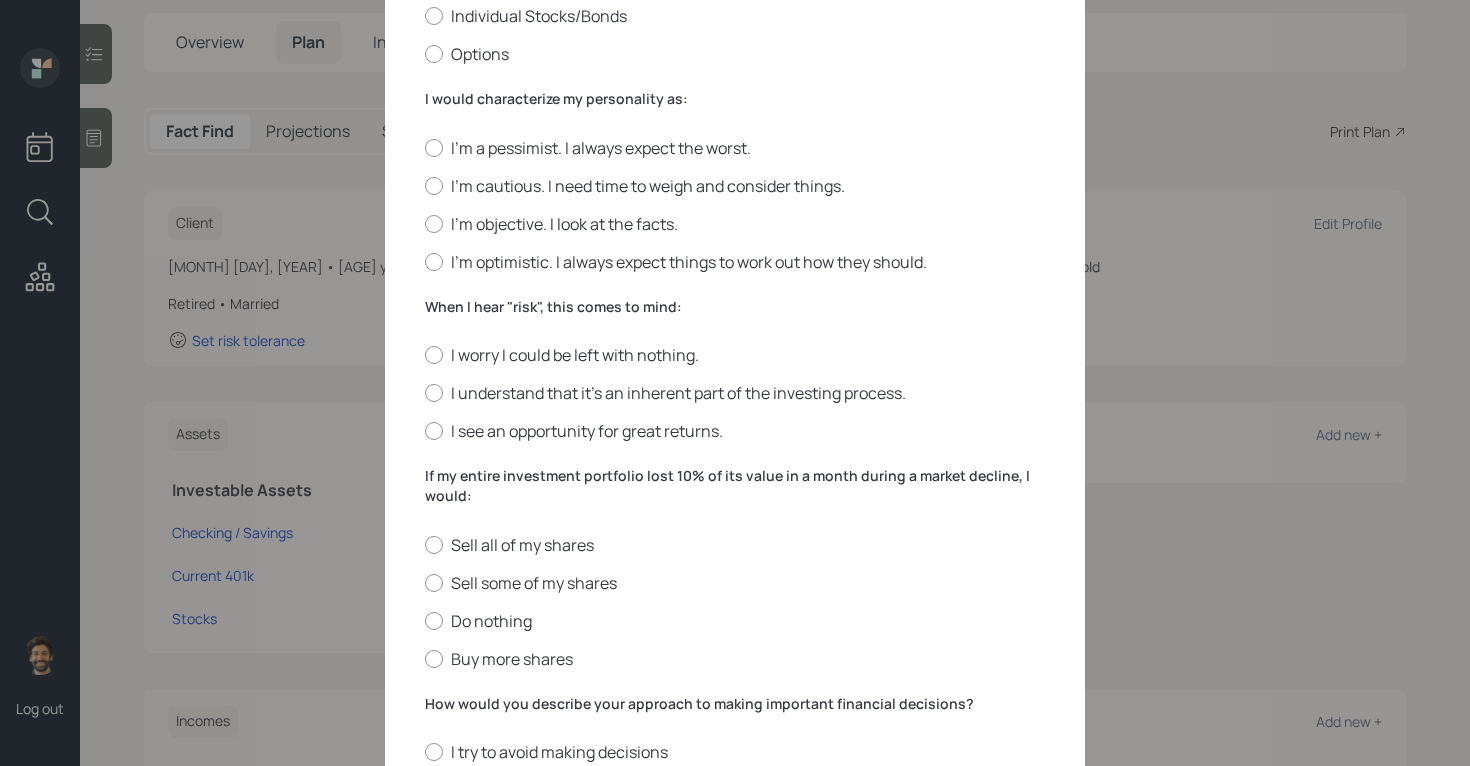 scroll, scrollTop: 479, scrollLeft: 0, axis: vertical 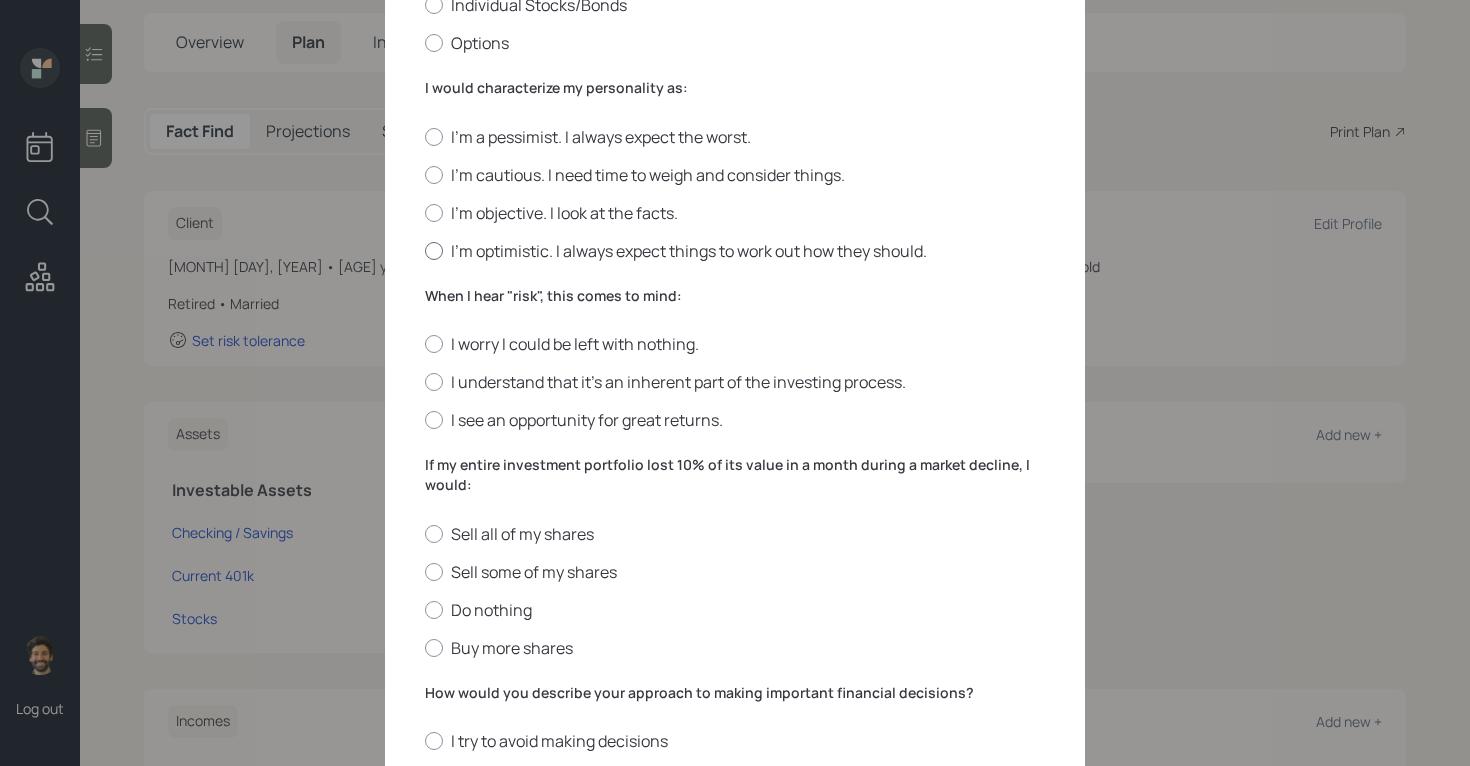 click on "I'm optimistic. I always expect things to work out how they should." at bounding box center [735, 251] 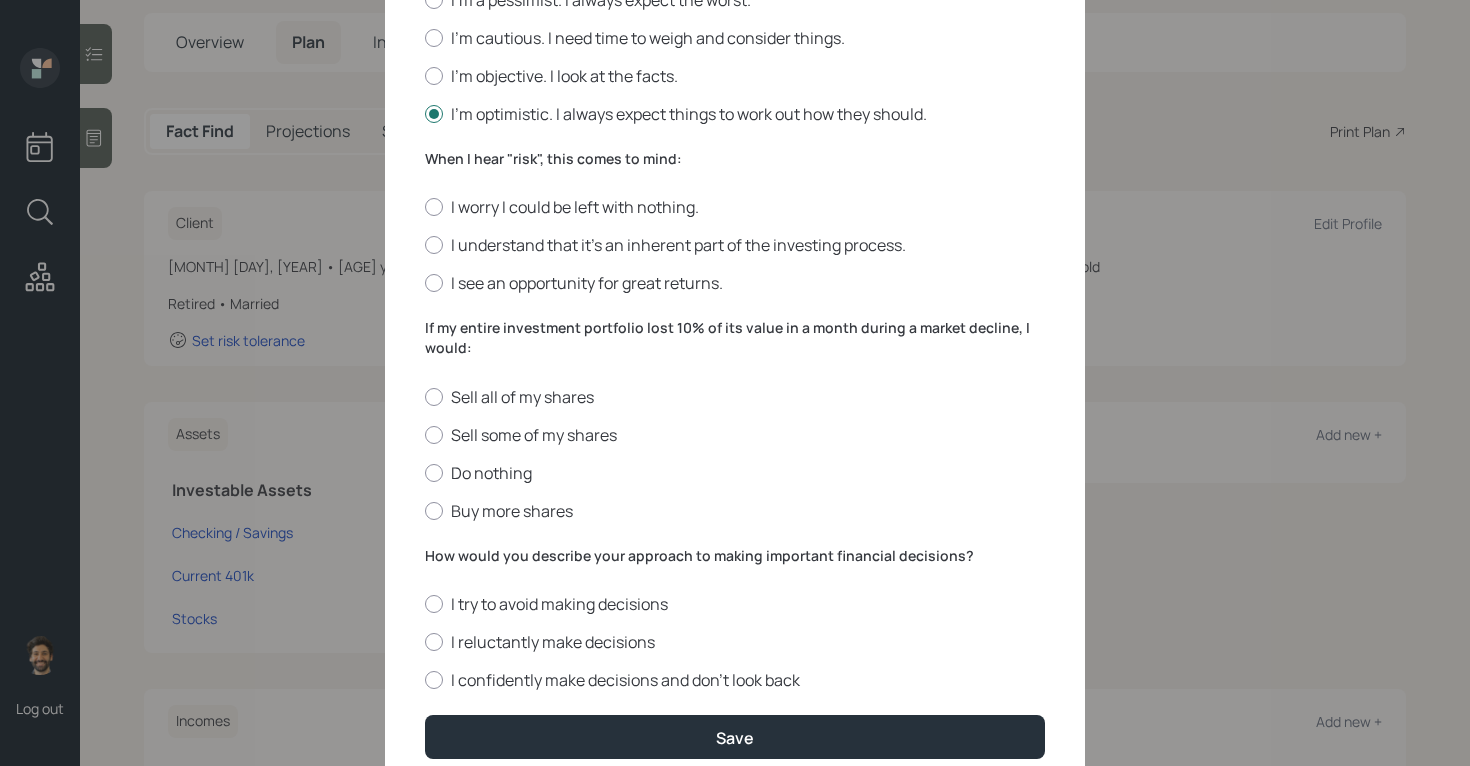 scroll, scrollTop: 622, scrollLeft: 0, axis: vertical 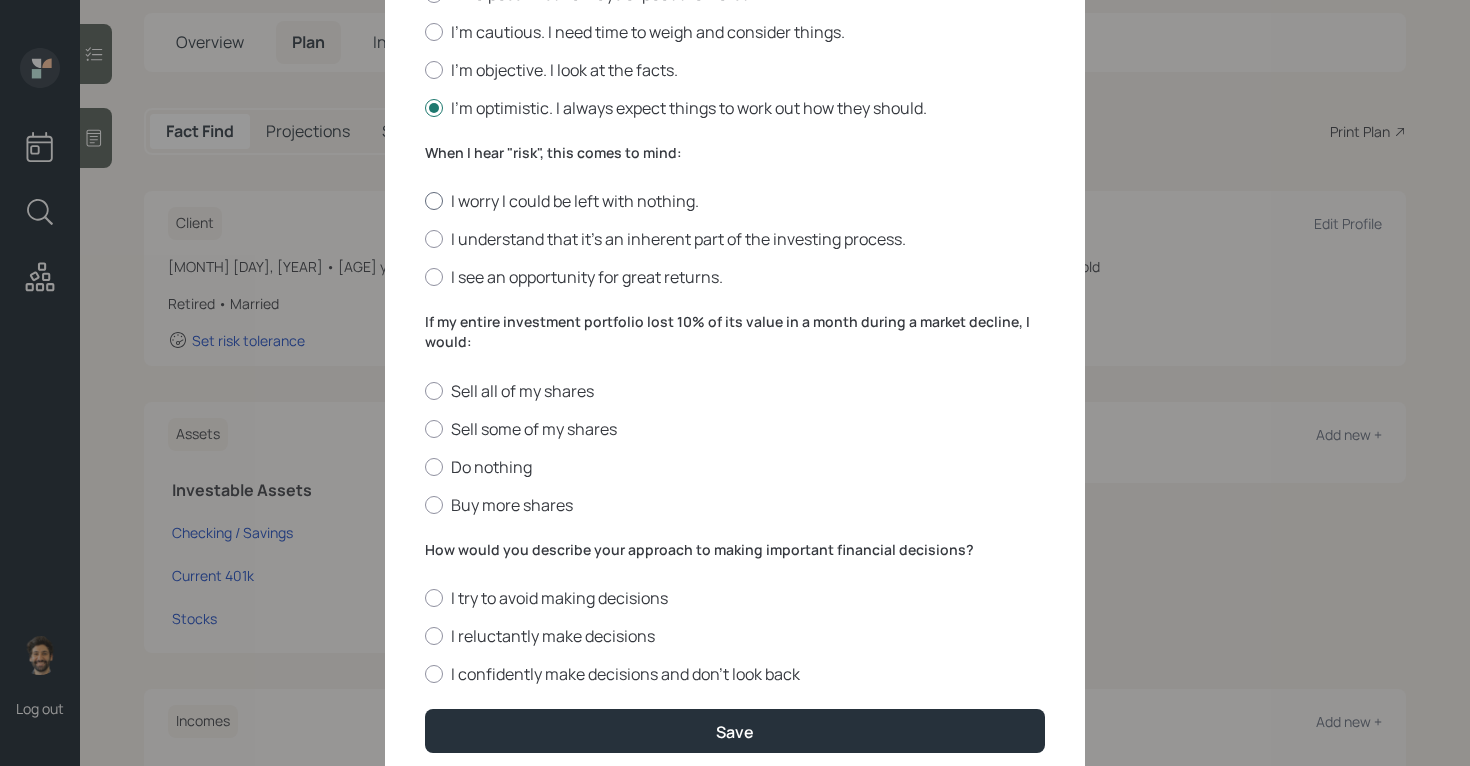 click on "I worry I could be left with nothing." at bounding box center [735, 201] 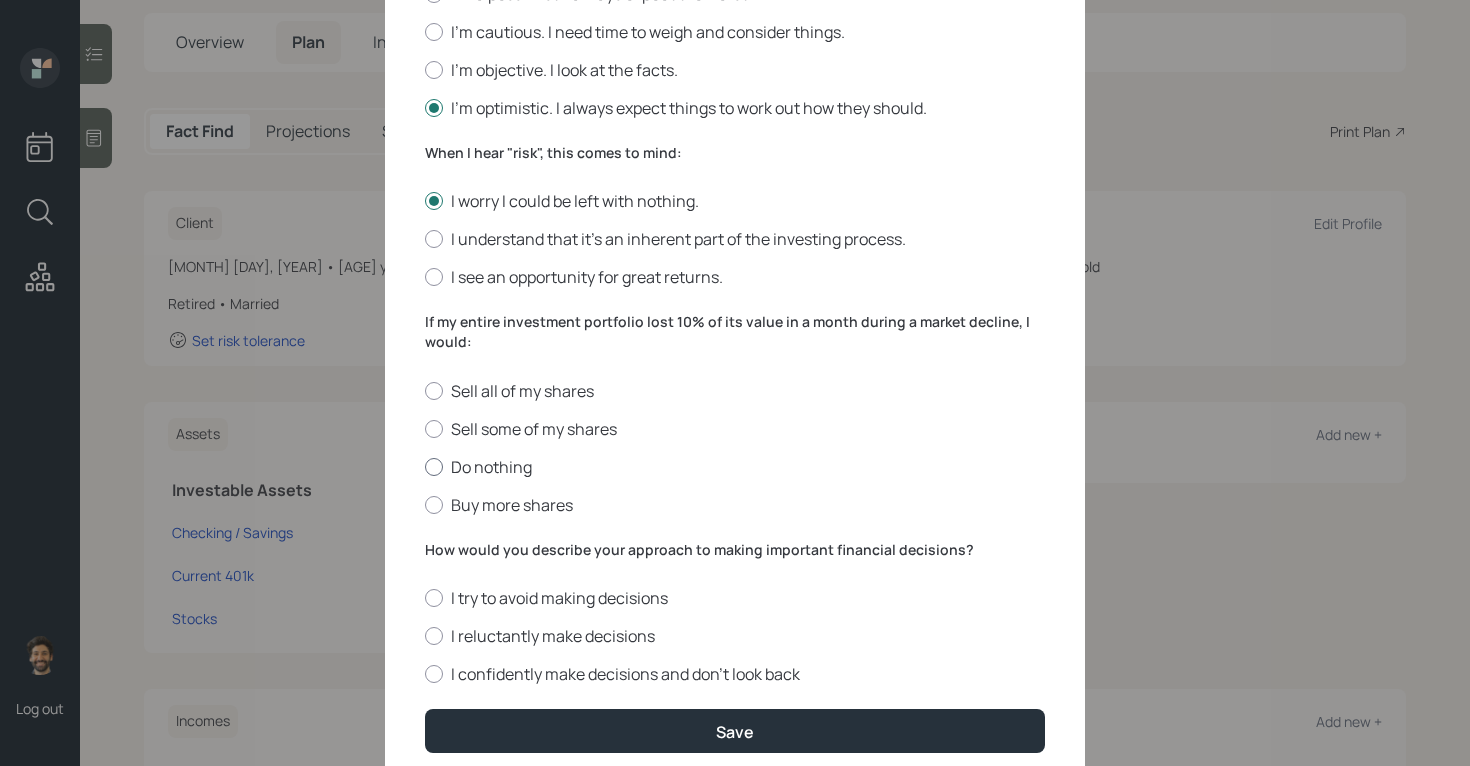 click at bounding box center [434, 467] 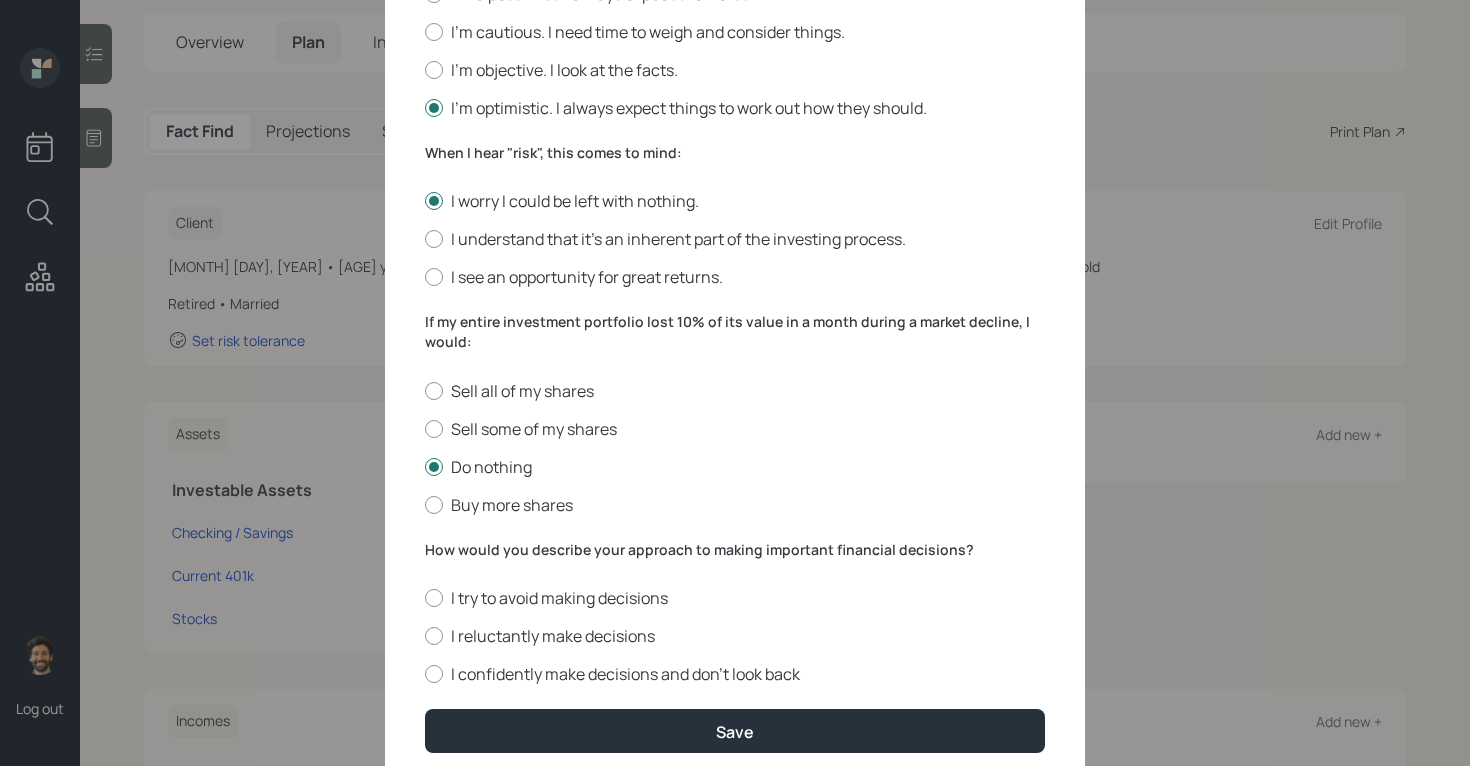 click on "How would you describe your approach to making important financial decisions?" at bounding box center [735, 550] 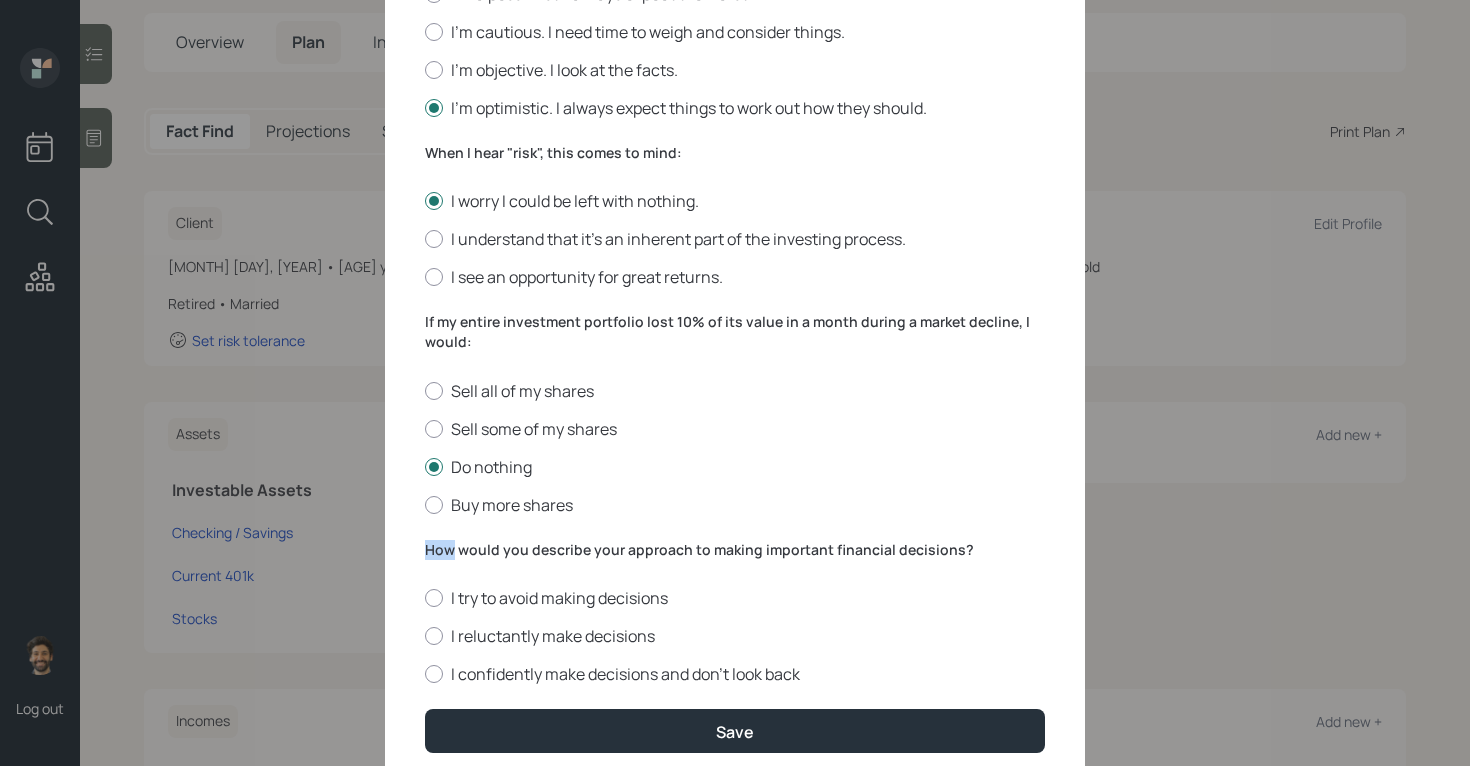 click on "How would you describe your approach to making important financial decisions?" at bounding box center [735, 550] 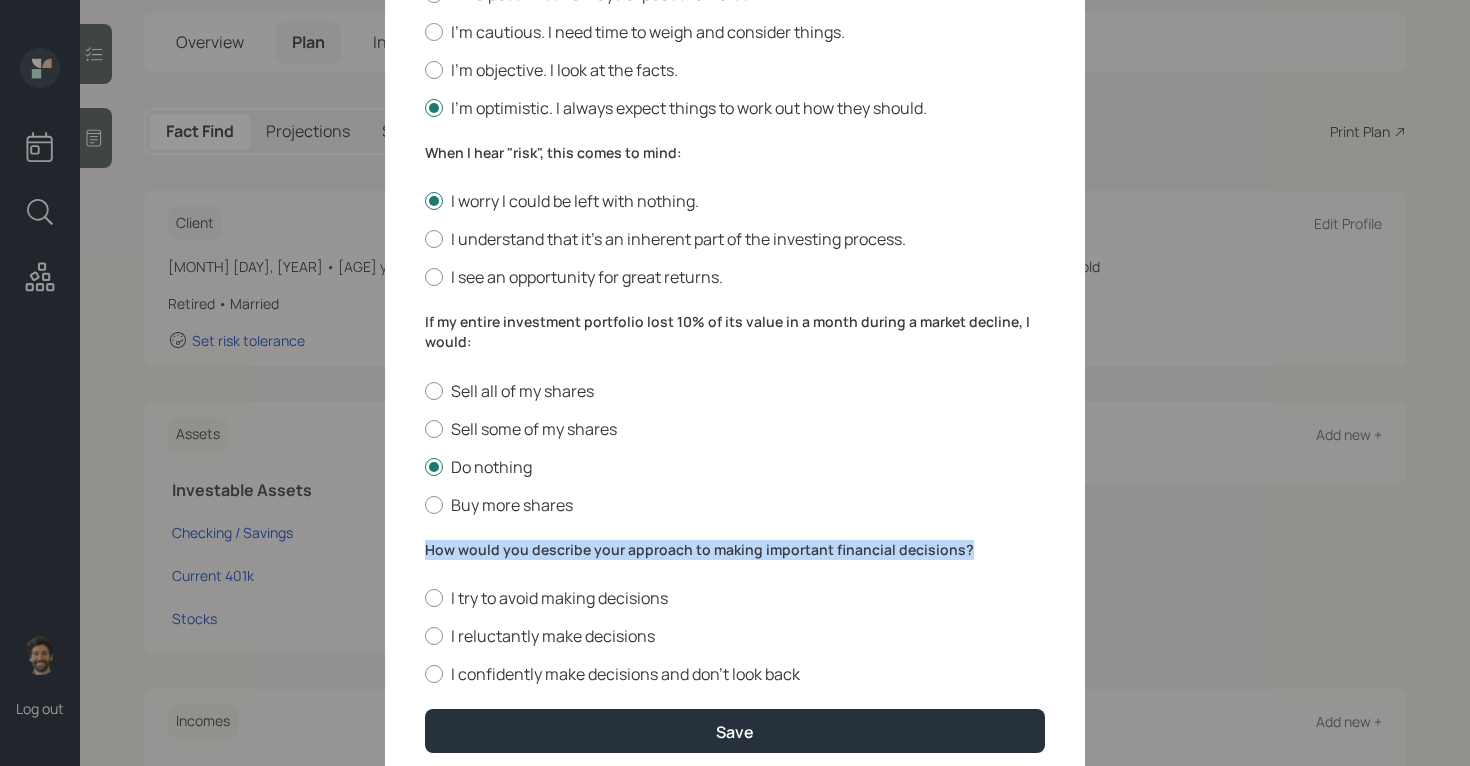 click on "How would you describe your approach to making important financial decisions?" at bounding box center [735, 550] 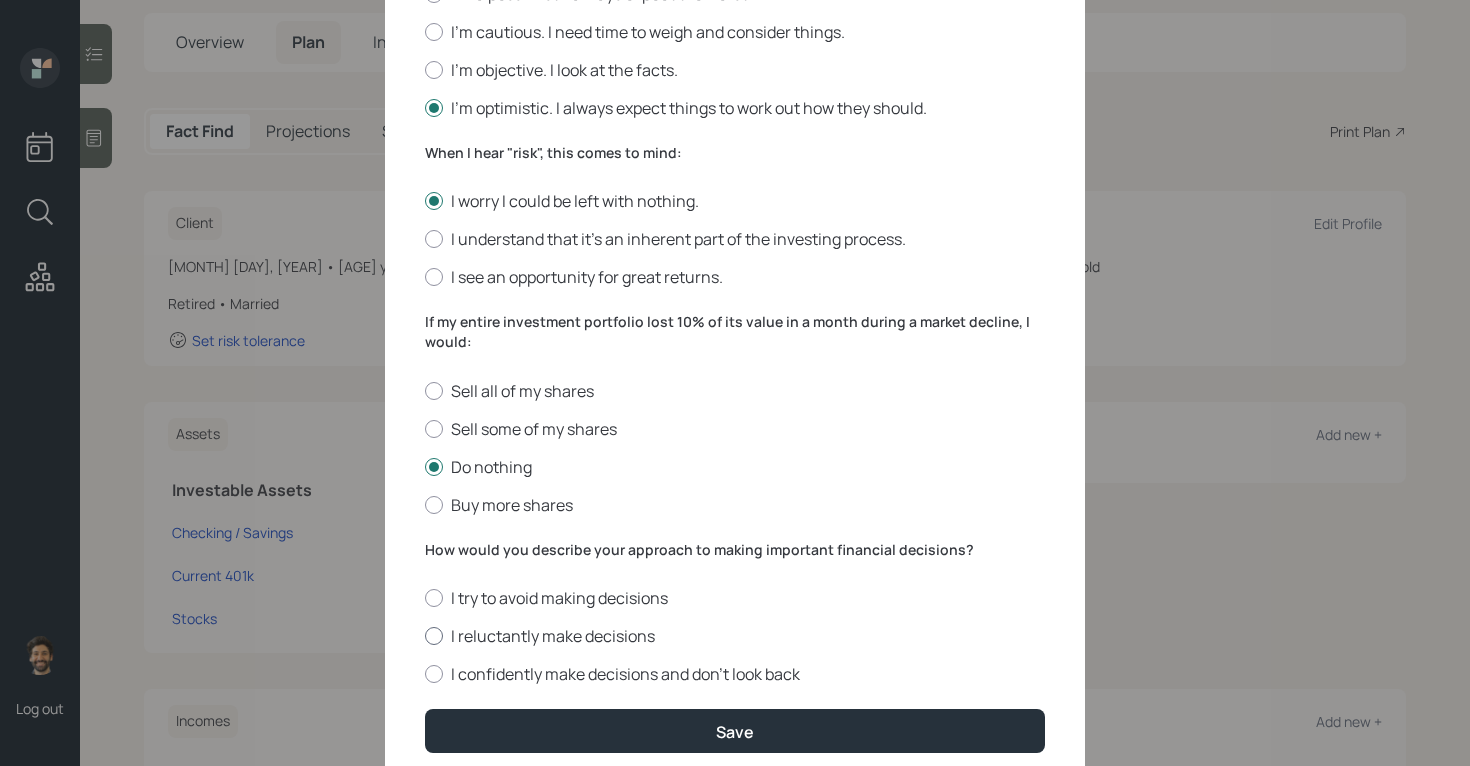 click on "I reluctantly make decisions" at bounding box center (735, 636) 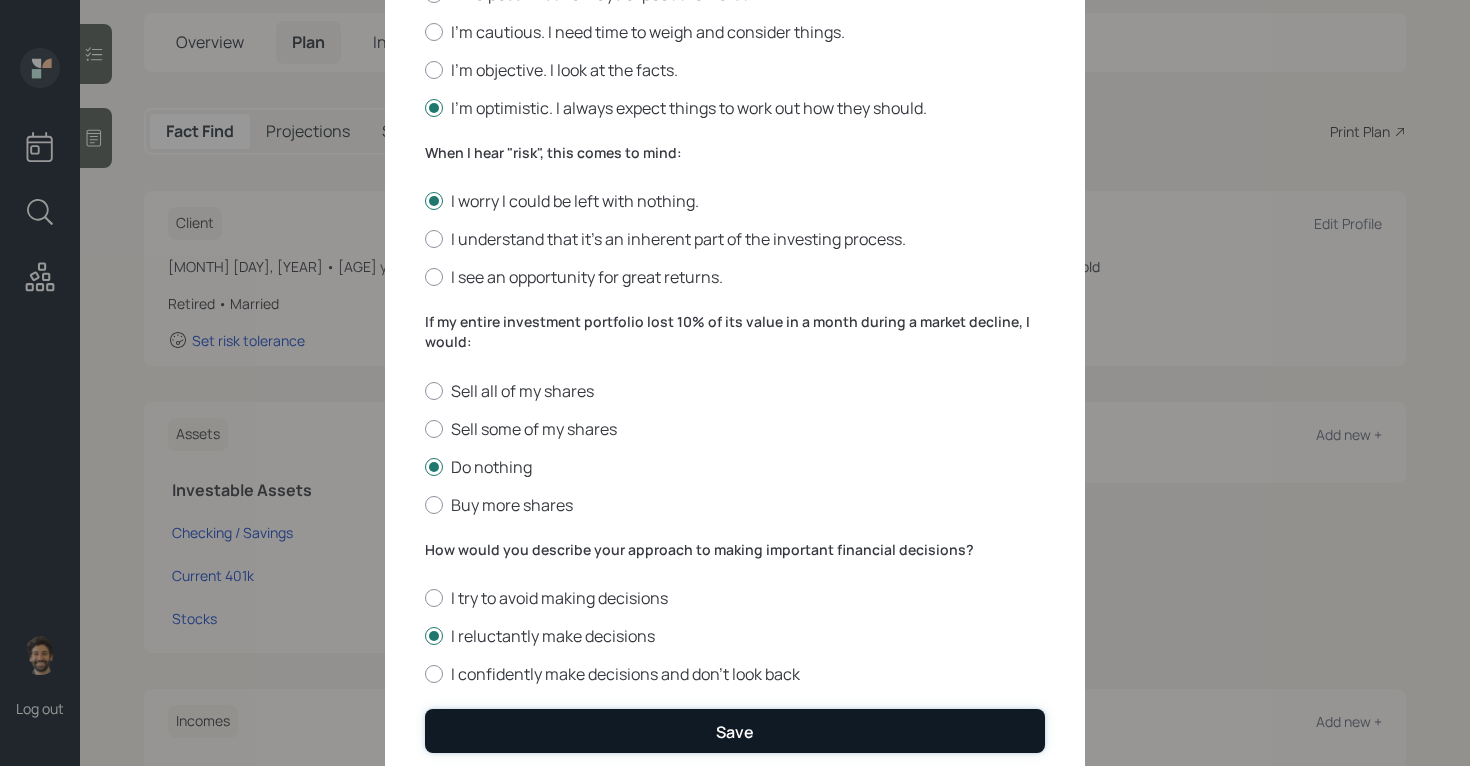click on "Save" at bounding box center (735, 730) 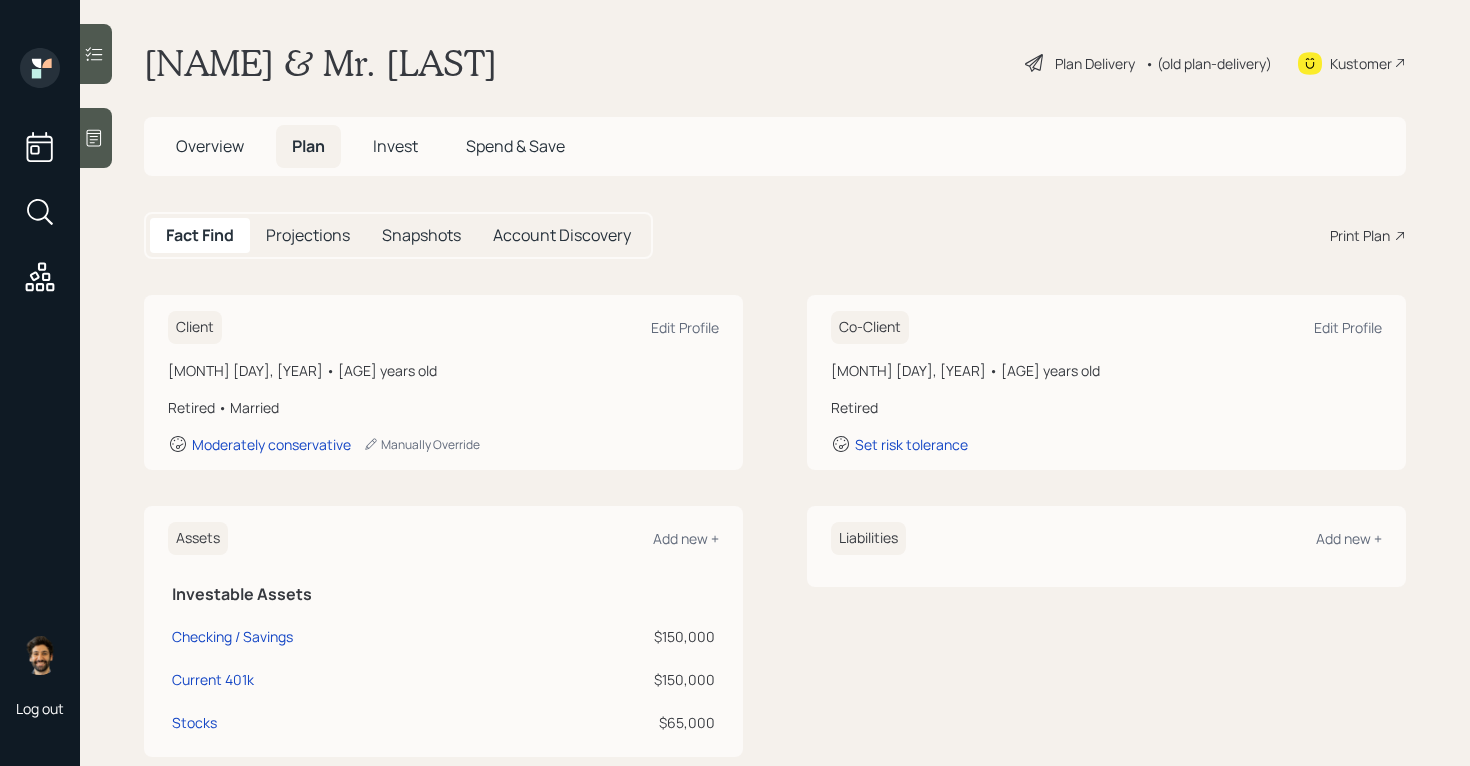 scroll, scrollTop: 0, scrollLeft: 0, axis: both 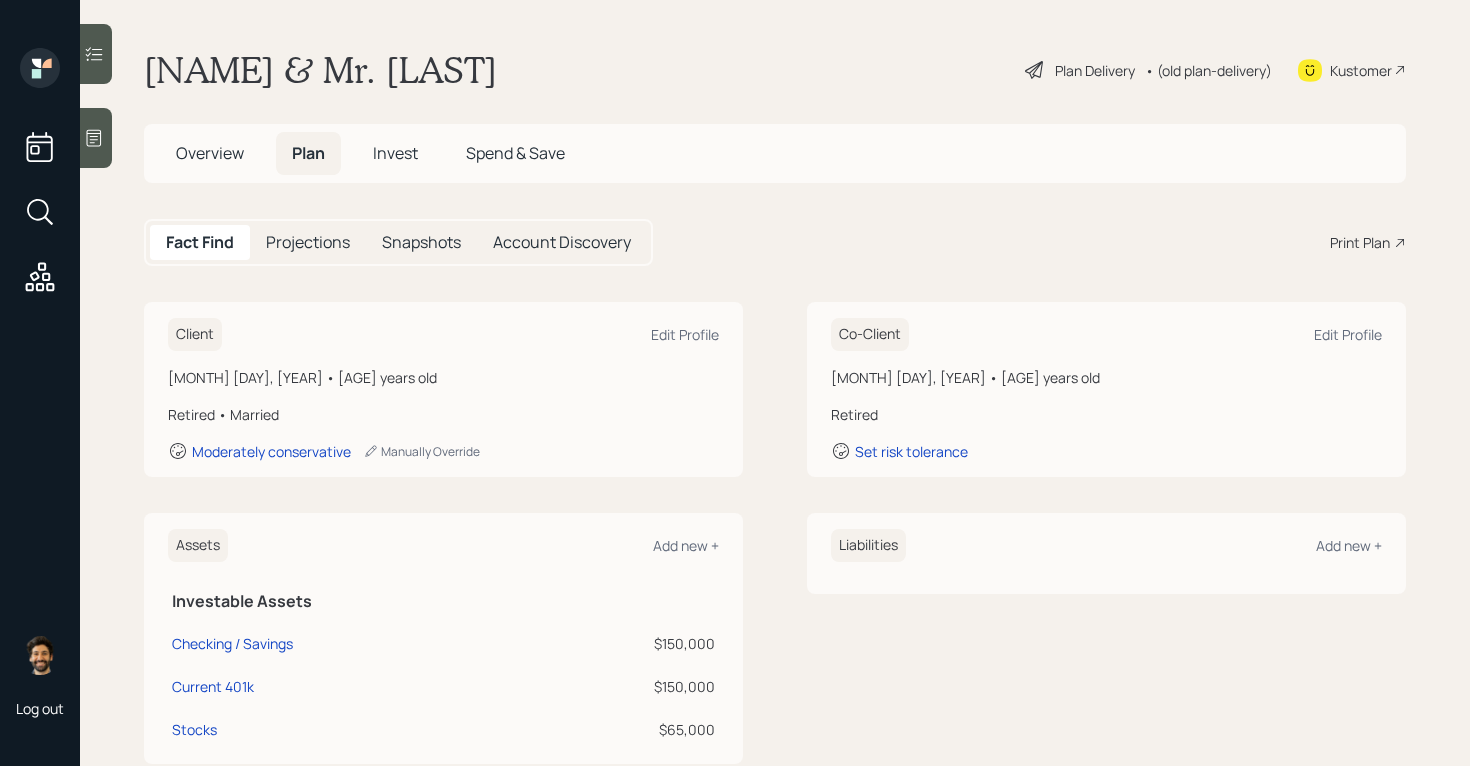 click on "Invest" at bounding box center [395, 153] 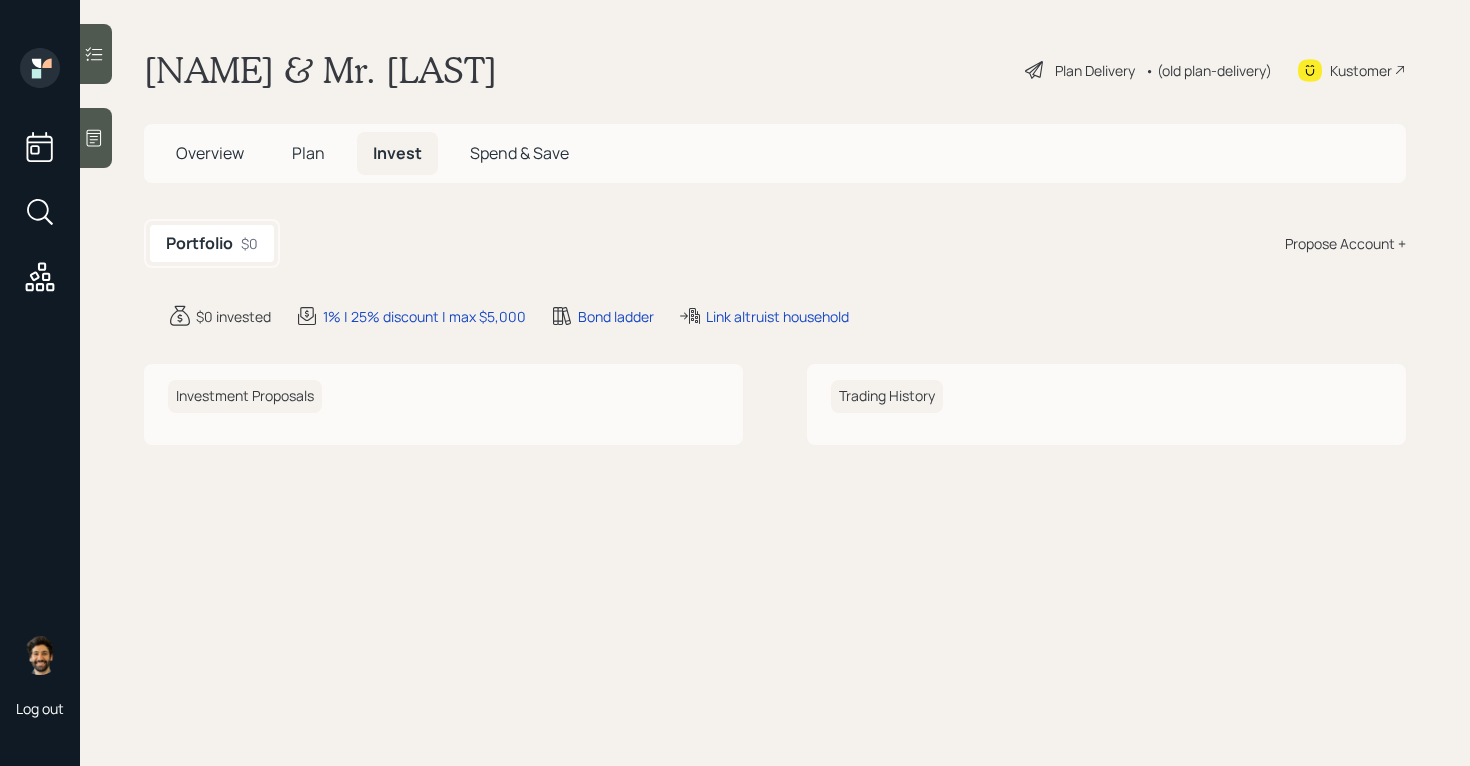 click on "Propose Account +" at bounding box center [1345, 243] 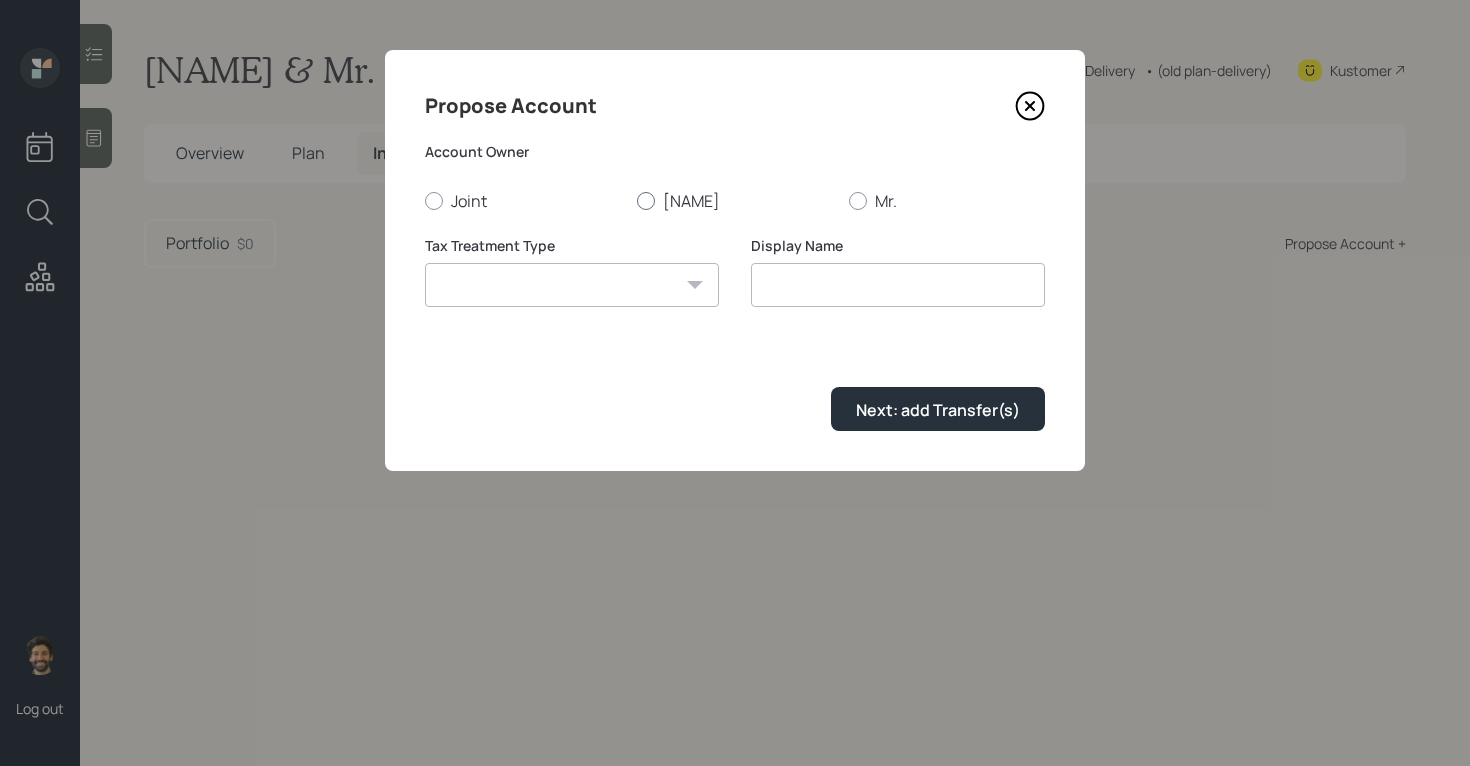 click on "[FIRST]" at bounding box center (735, 201) 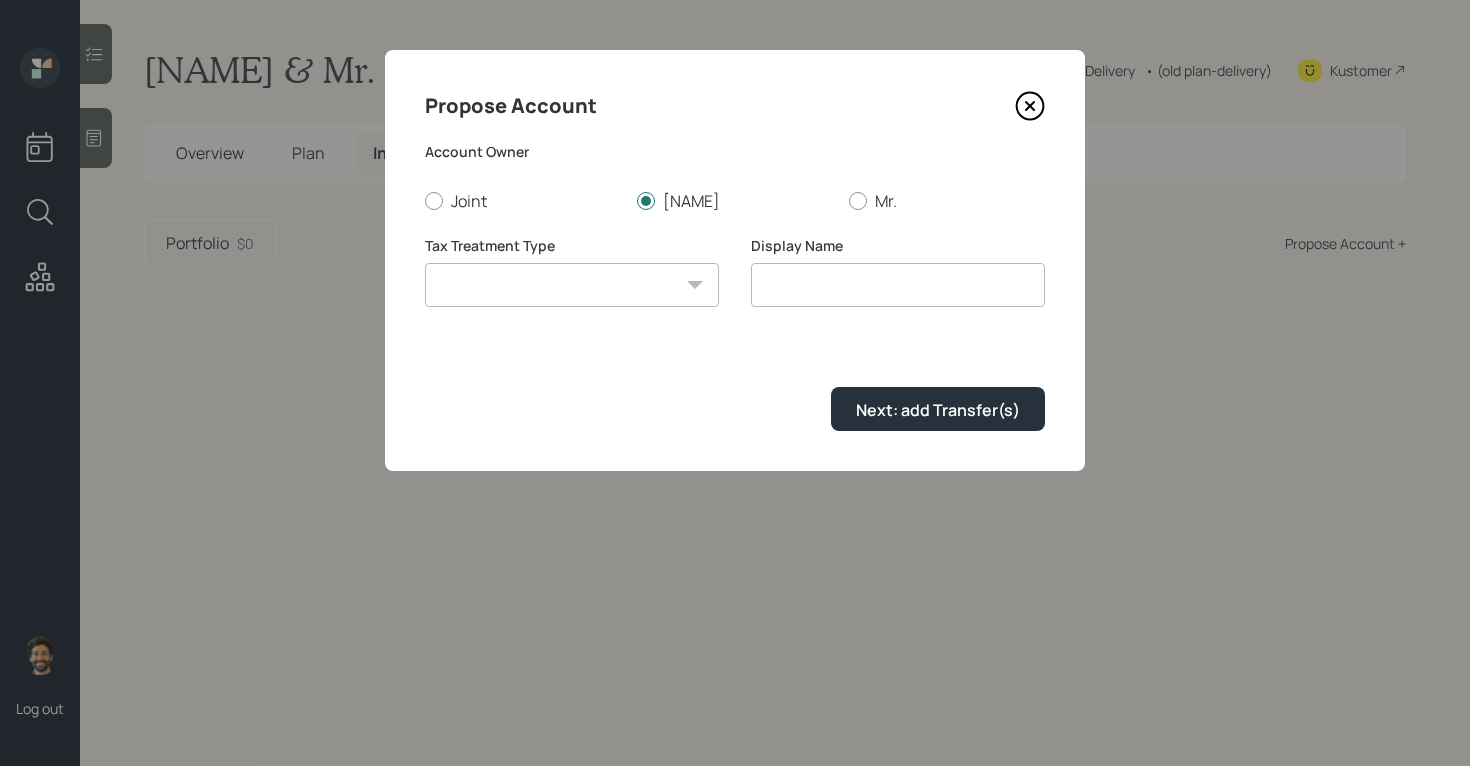 click on "Roth Taxable Traditional" at bounding box center [572, 285] 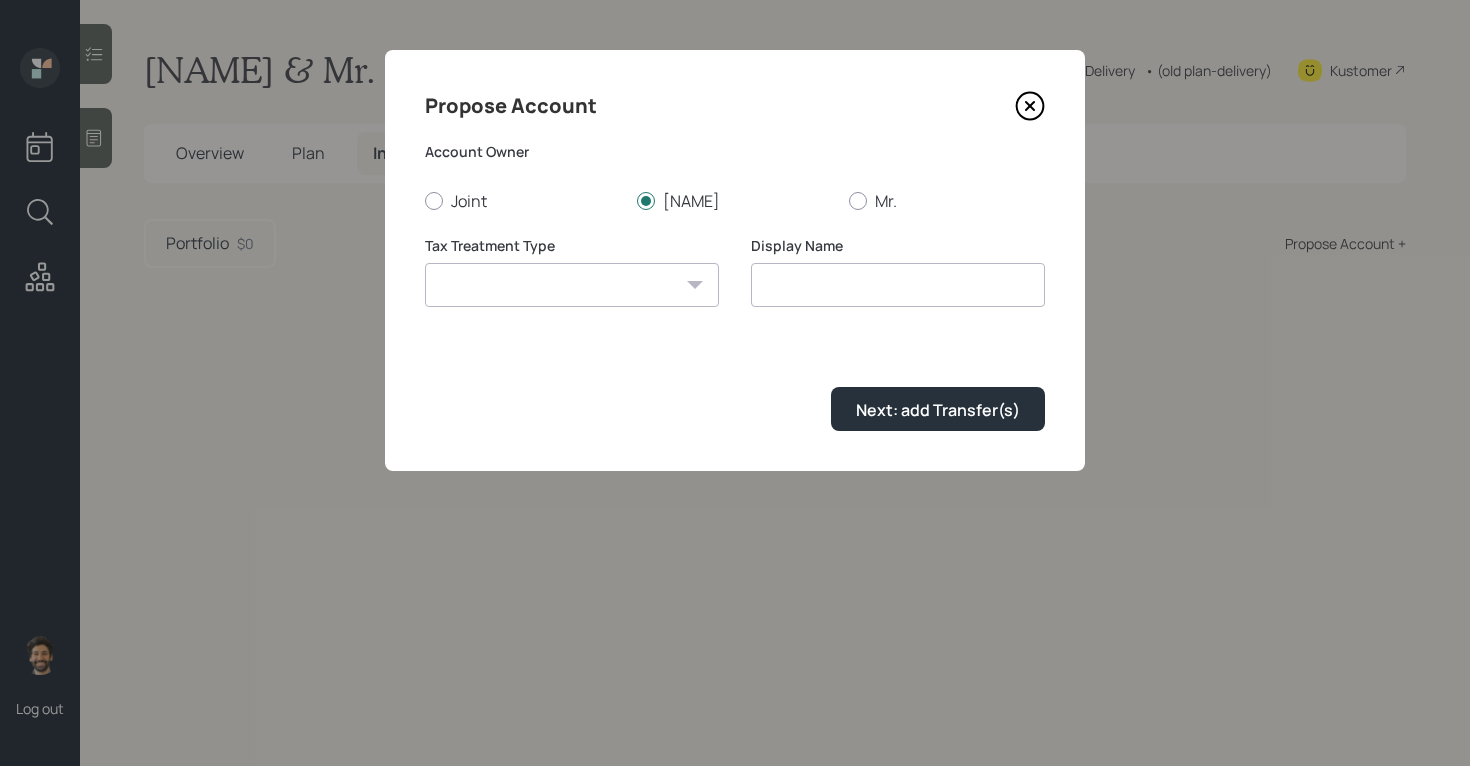 select on "traditional" 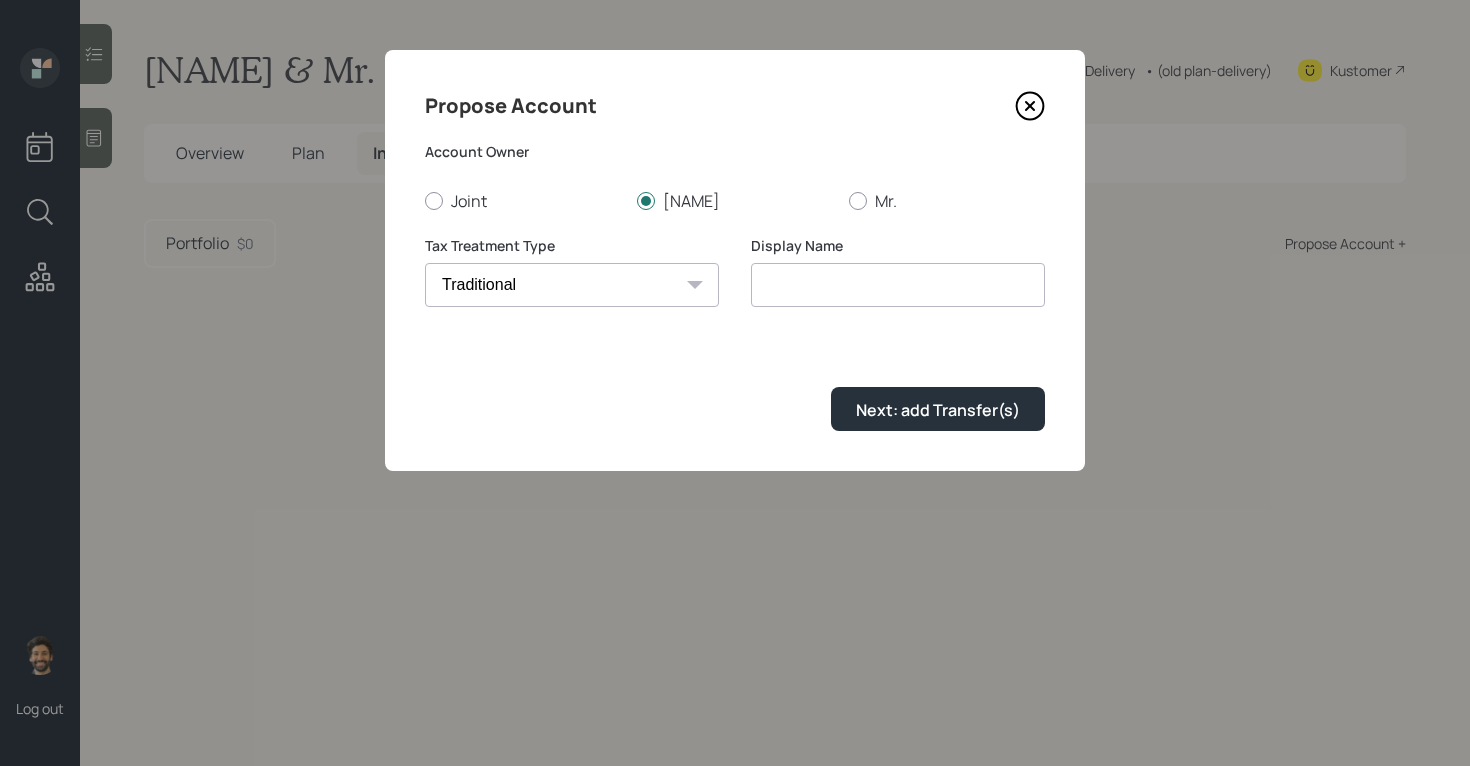 type on "Traditional" 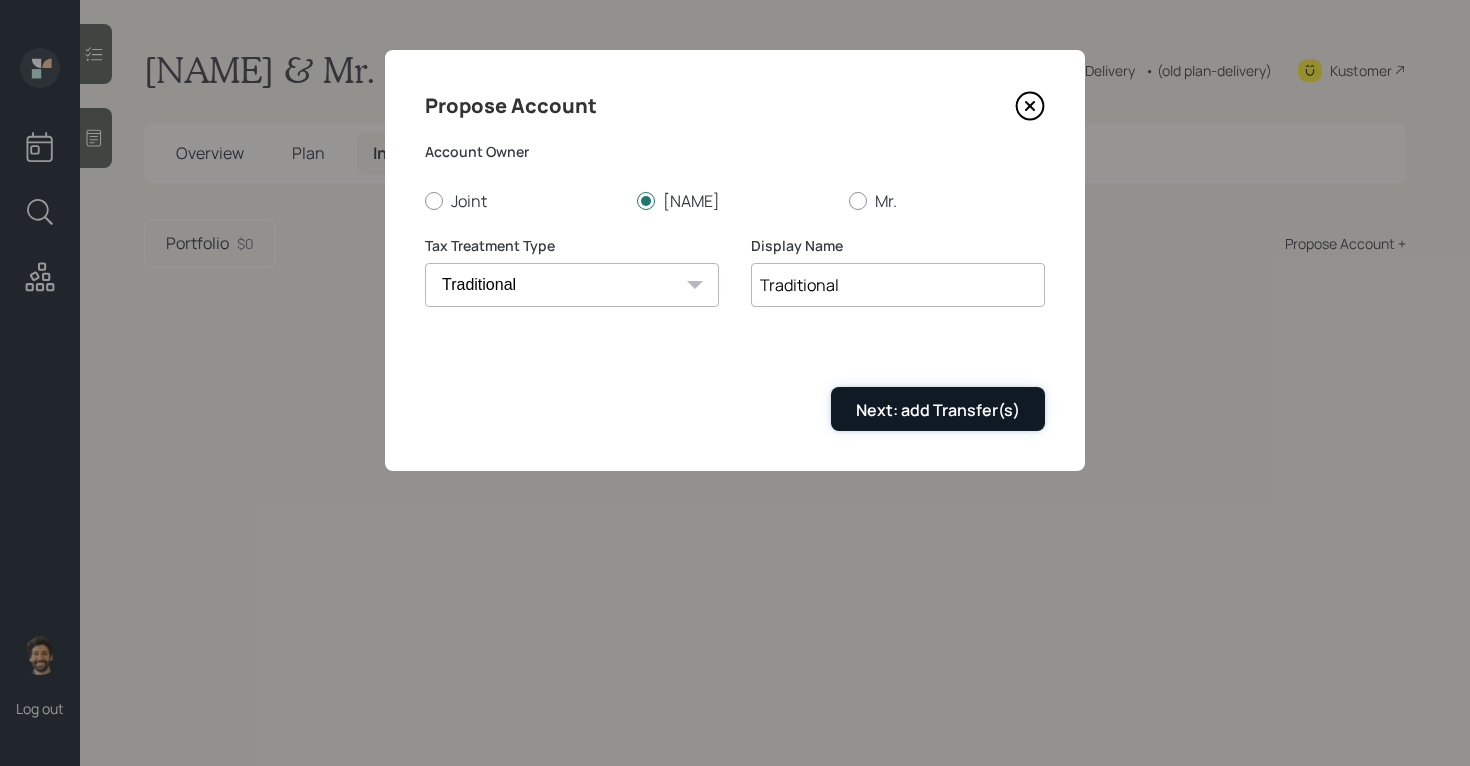 click on "Next: add Transfer(s)" at bounding box center (938, 408) 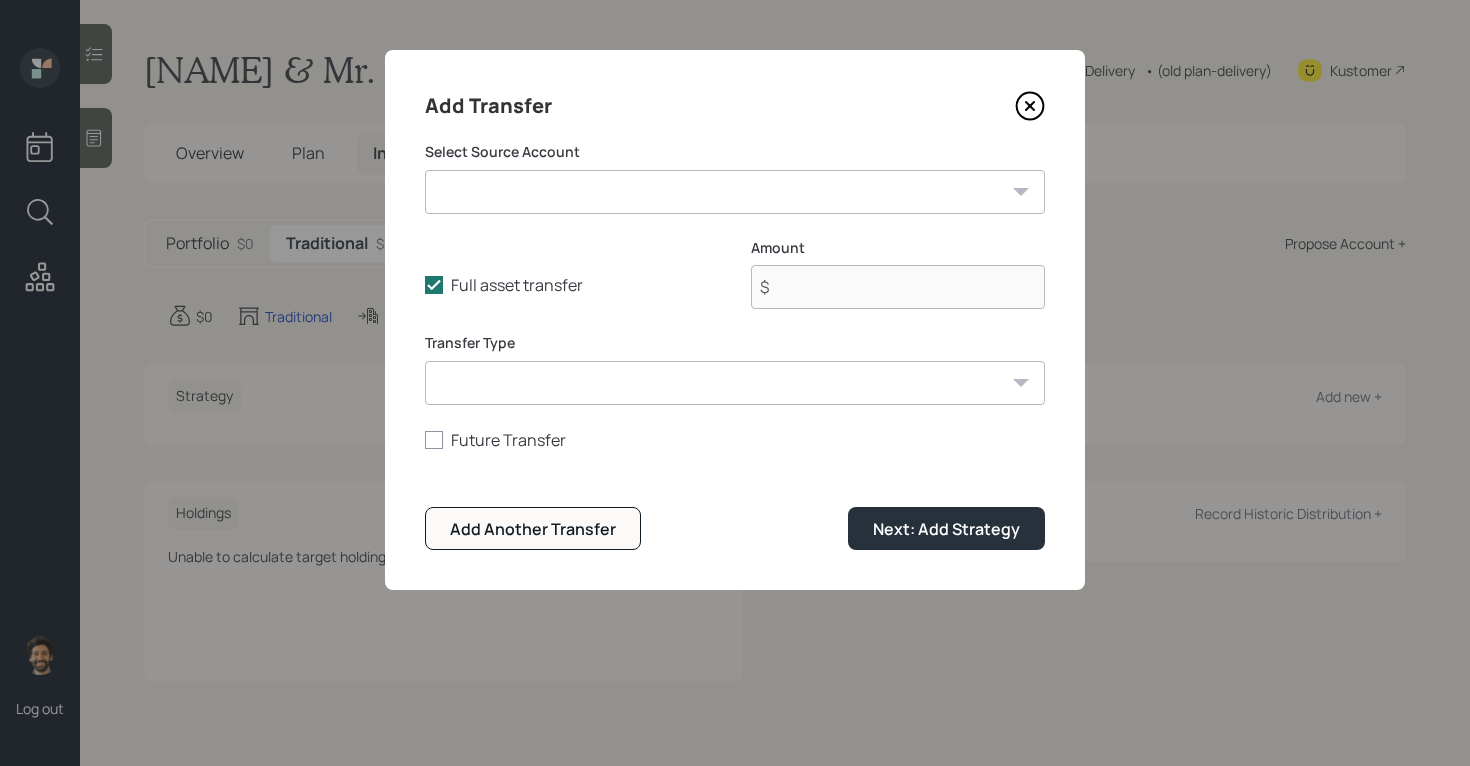 click on "Checking / Savings ($150,000 | Emergency Fund) Current 401k ($150,000 | 401(k)) Stocks  ($65,000 | Taxable Investment)" at bounding box center [735, 192] 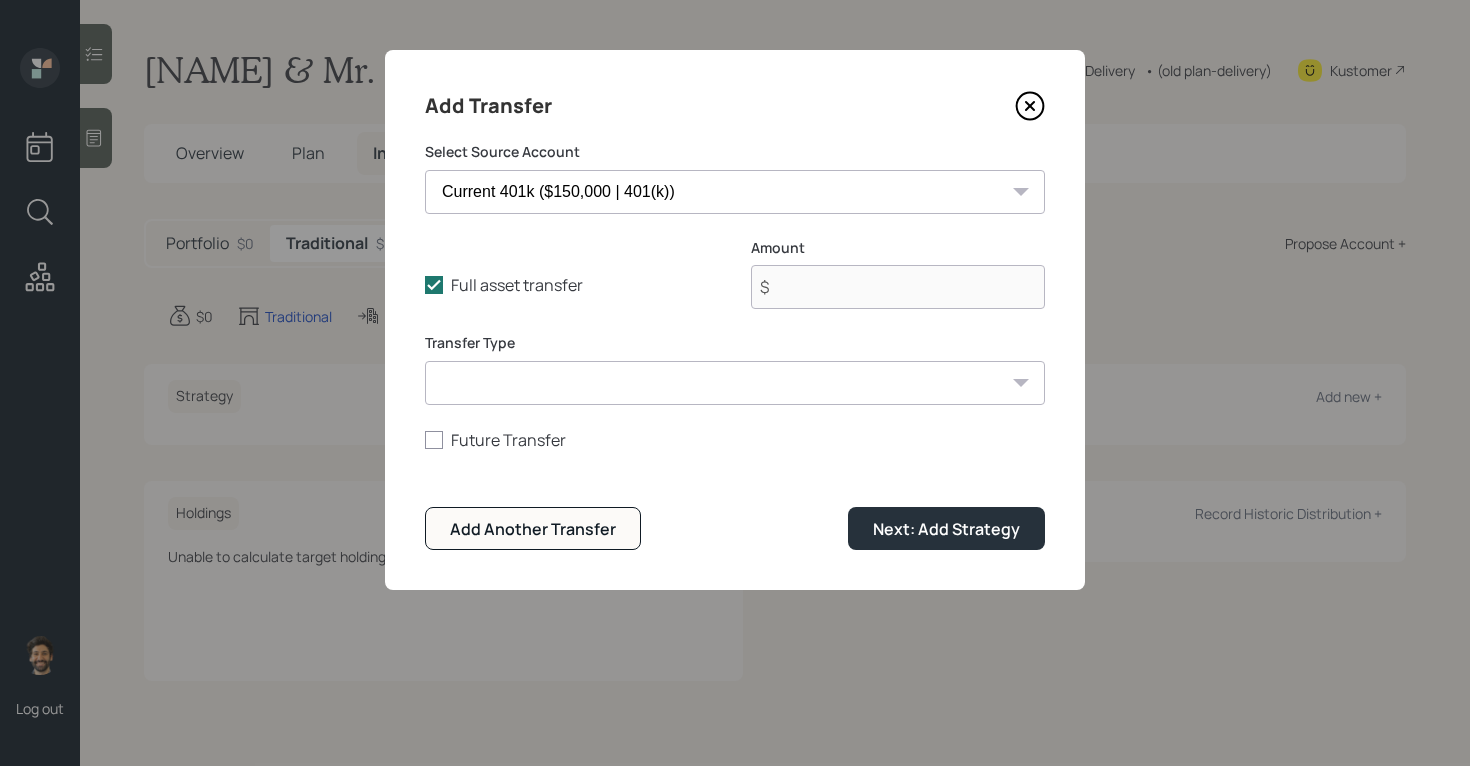 type on "$ 150,000" 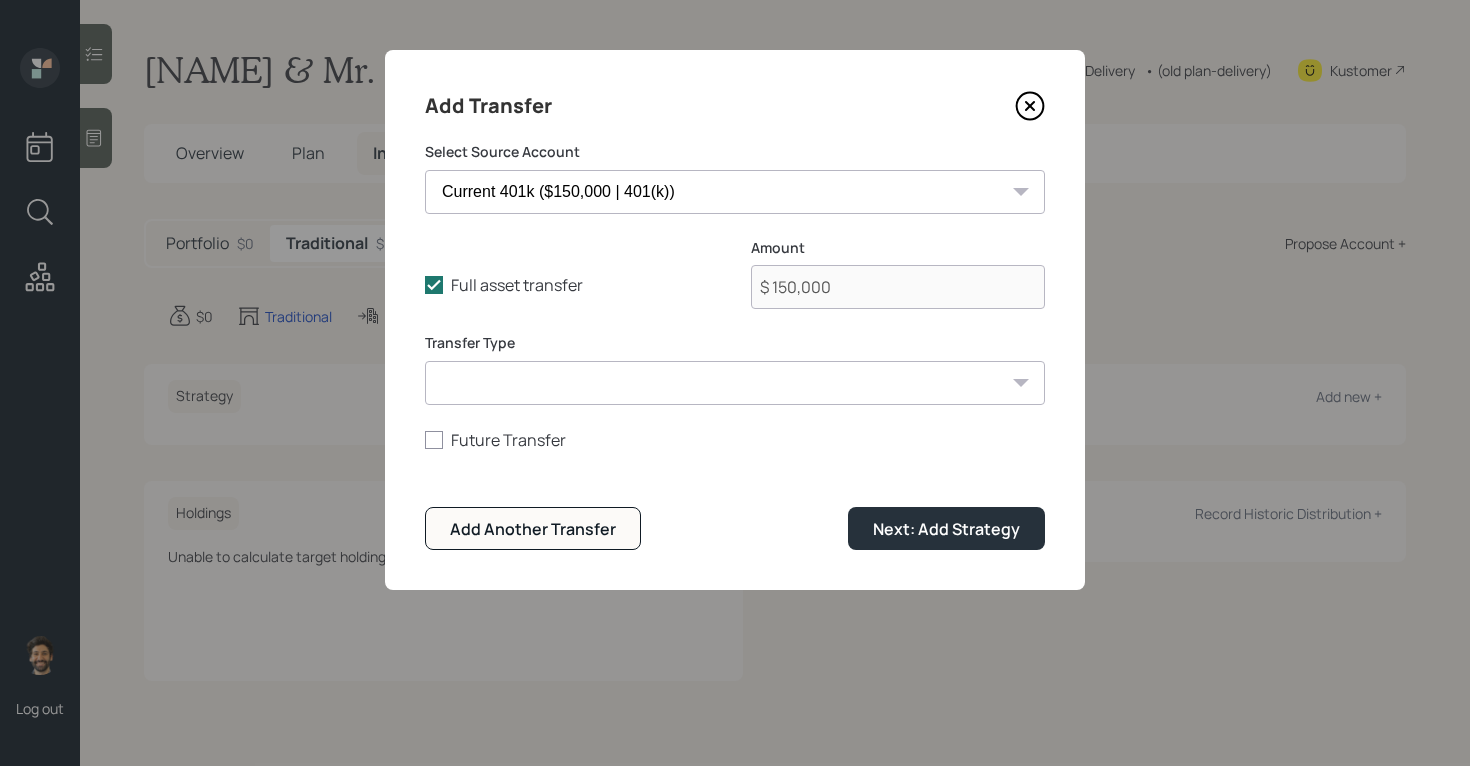 click on "ACAT Transfer Non ACAT Transfer Capitalize Rollover Rollover Deposit" at bounding box center [735, 383] 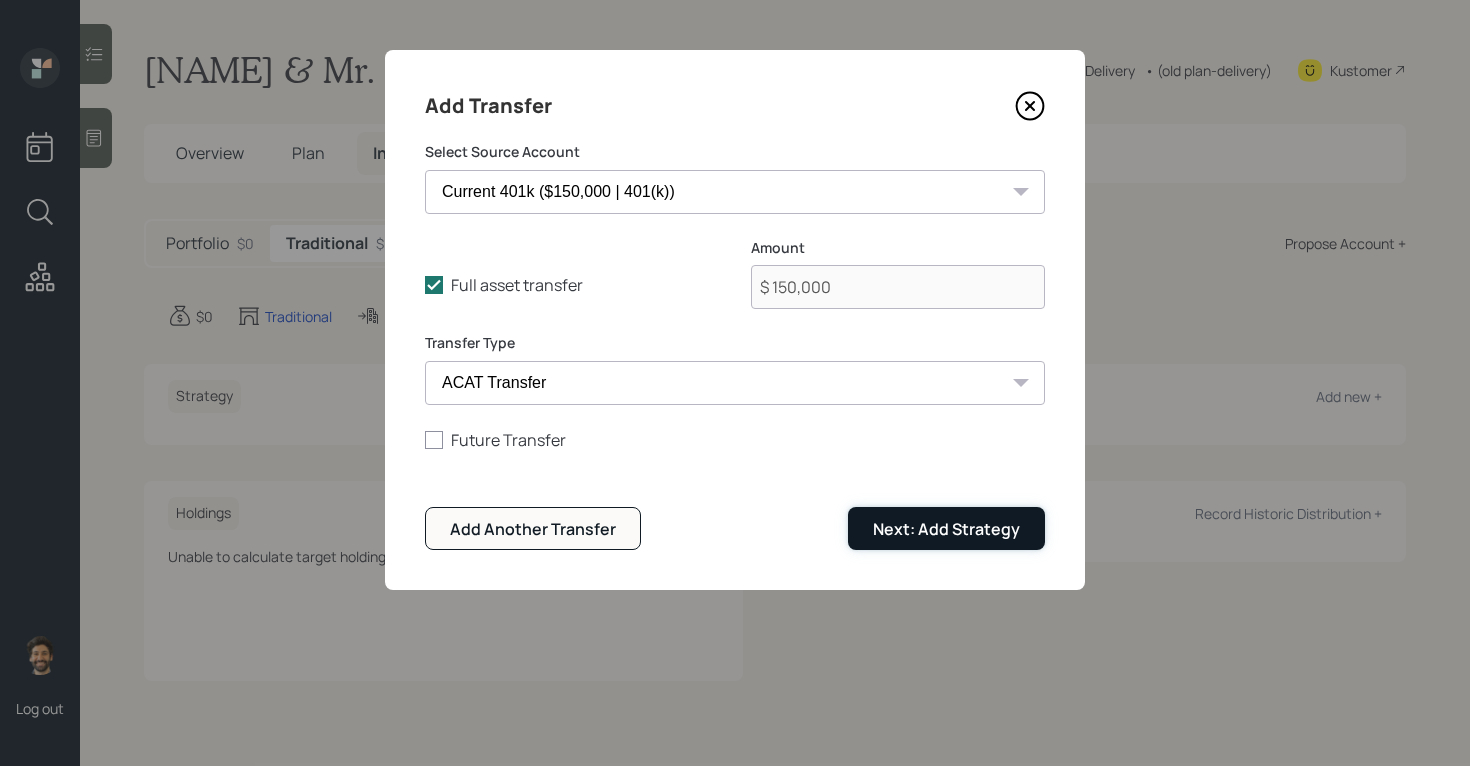 click on "Next: Add Strategy" at bounding box center [946, 529] 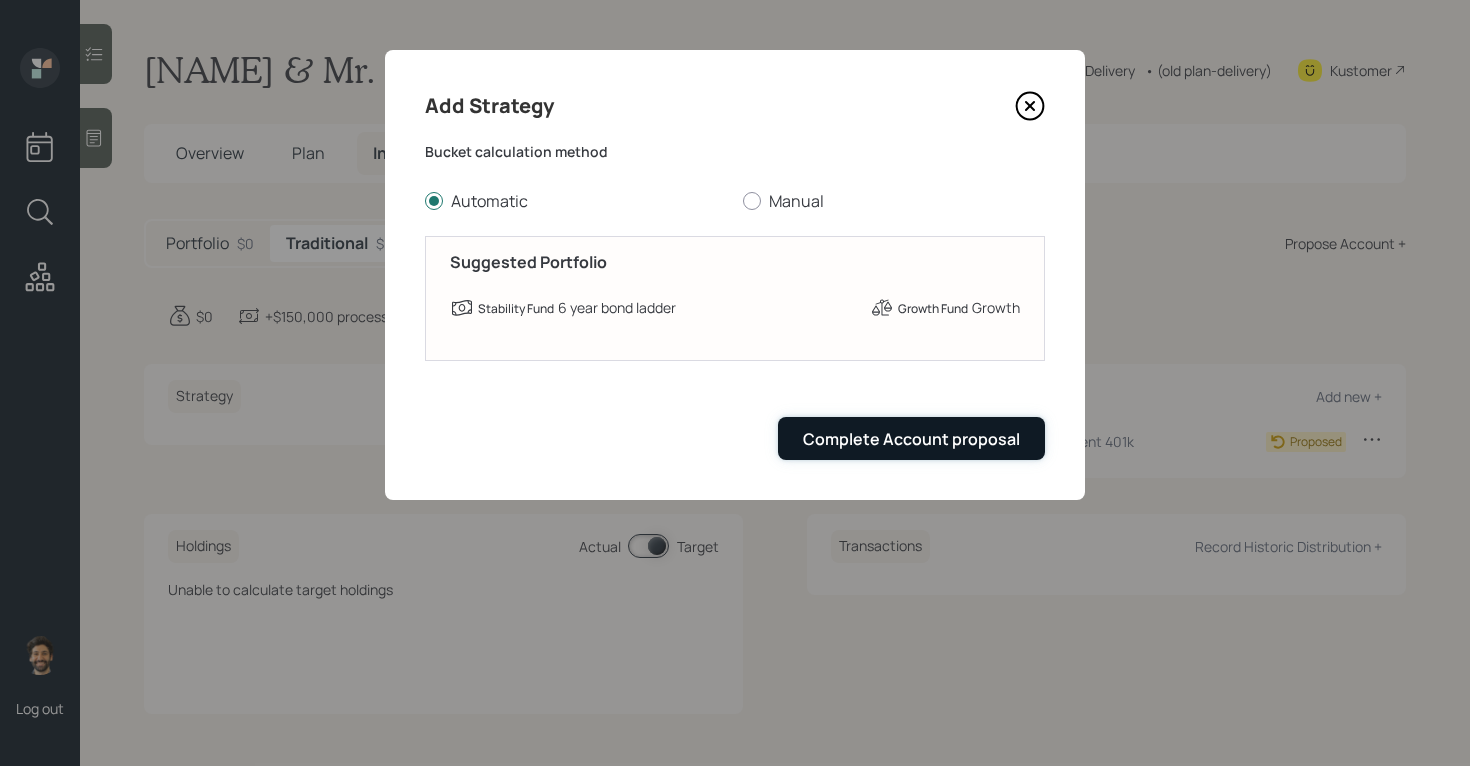 click on "Complete Account proposal" at bounding box center (911, 439) 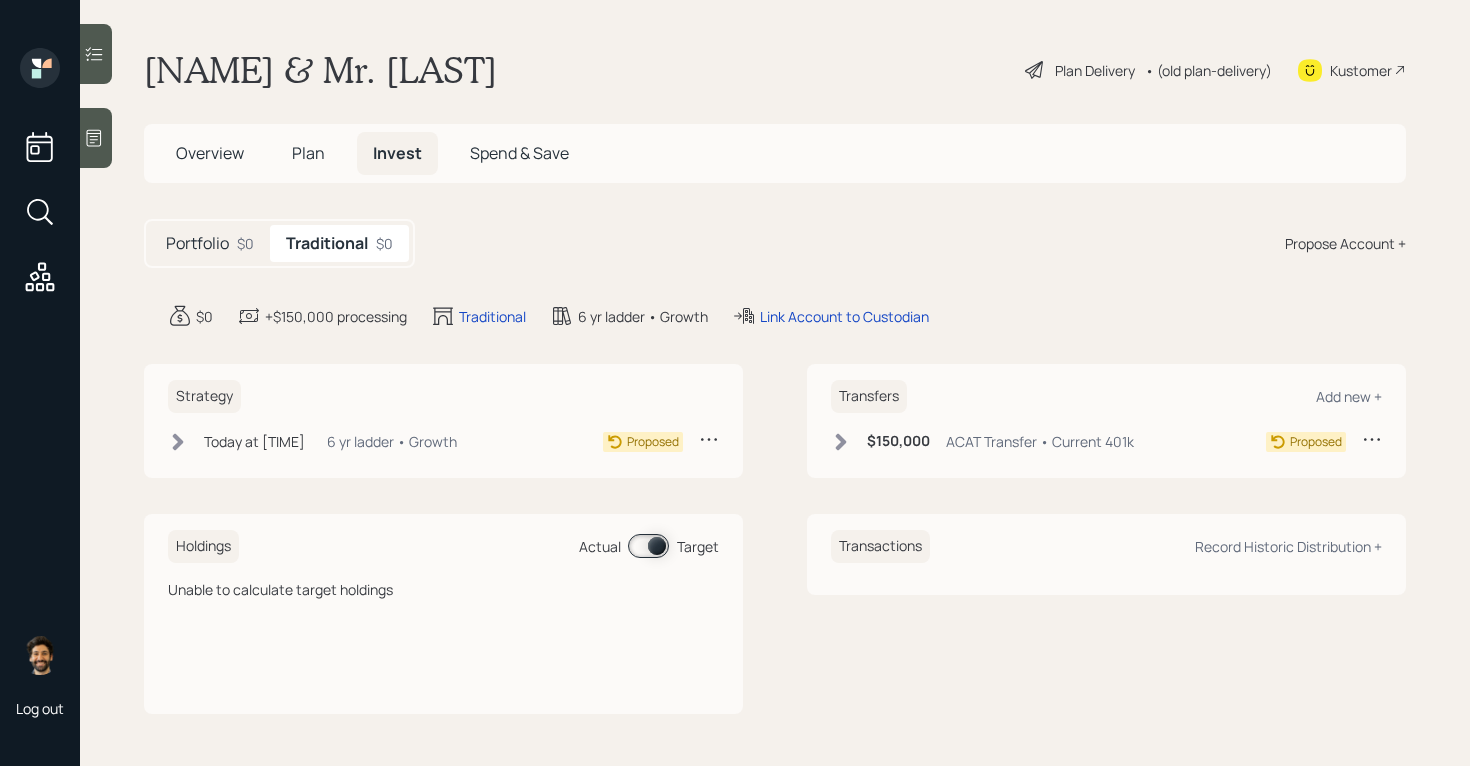 click on "Plan" at bounding box center [308, 153] 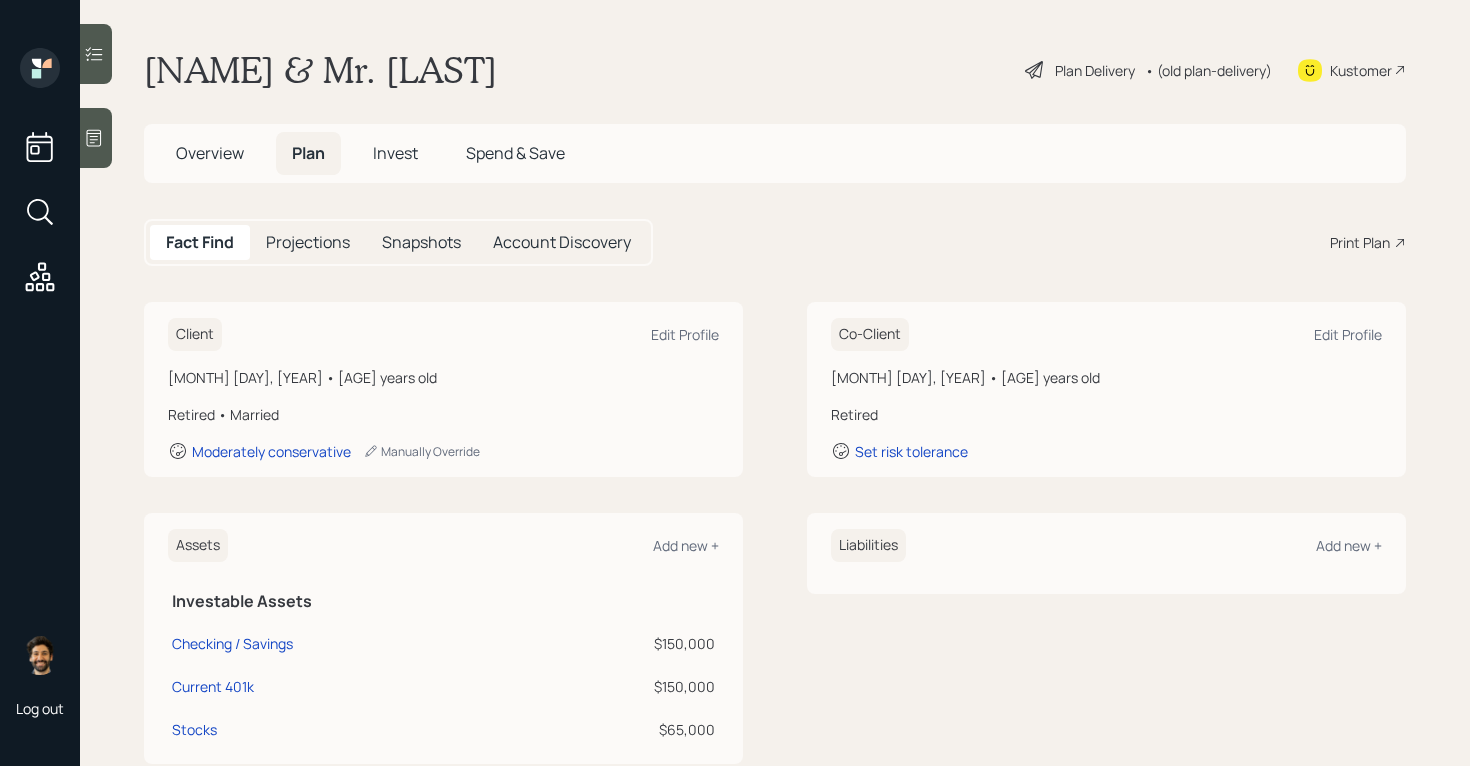 click on "• (old plan-delivery)" at bounding box center (1208, 70) 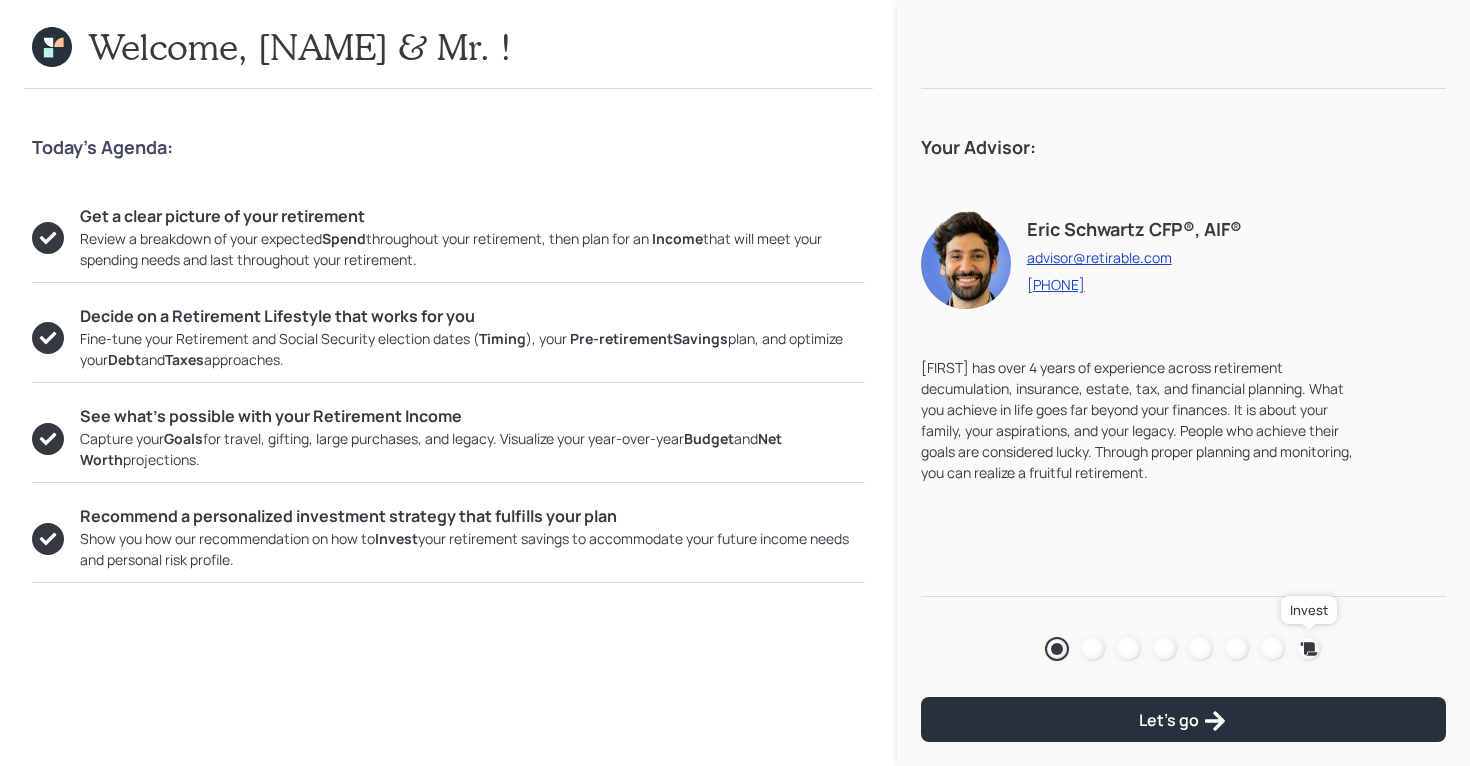 click 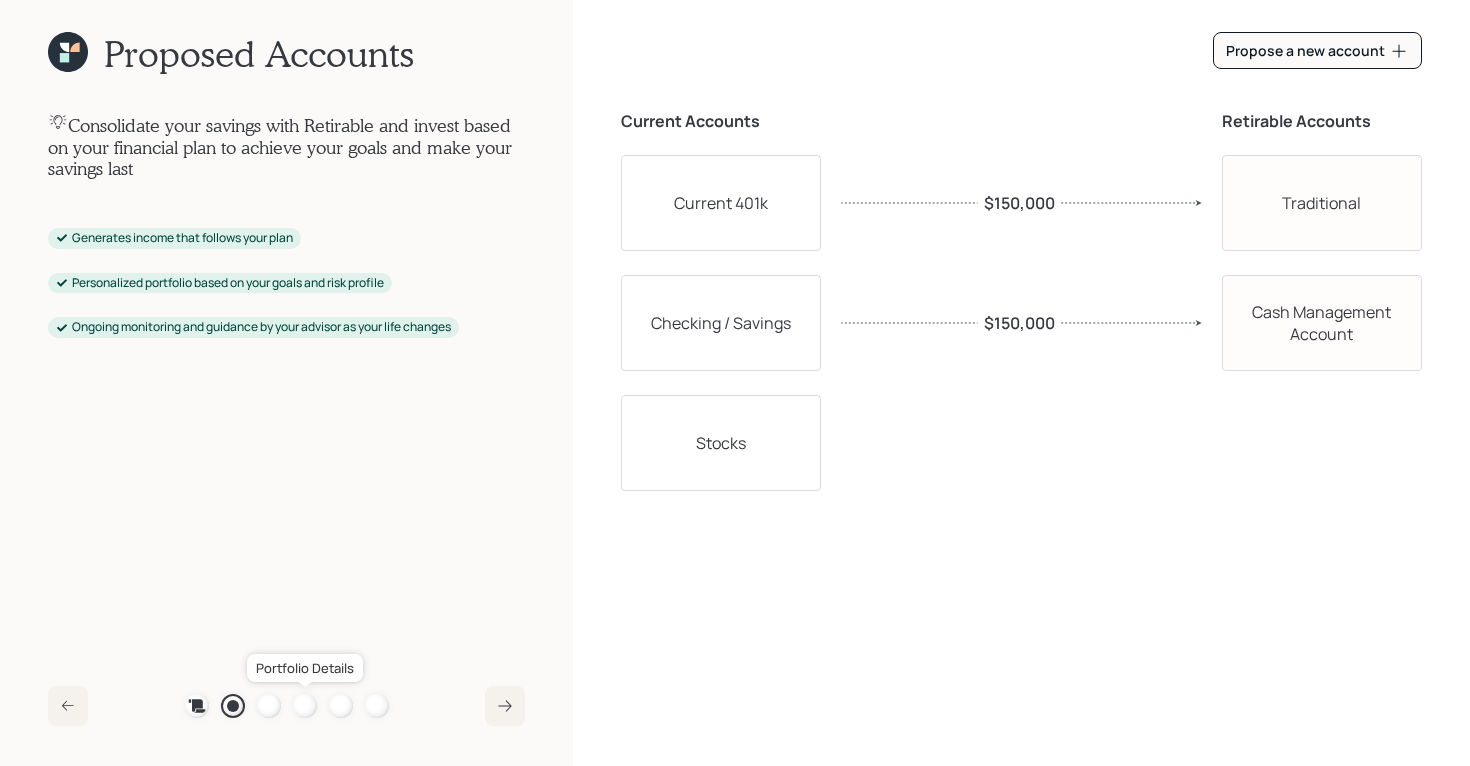click at bounding box center [305, 706] 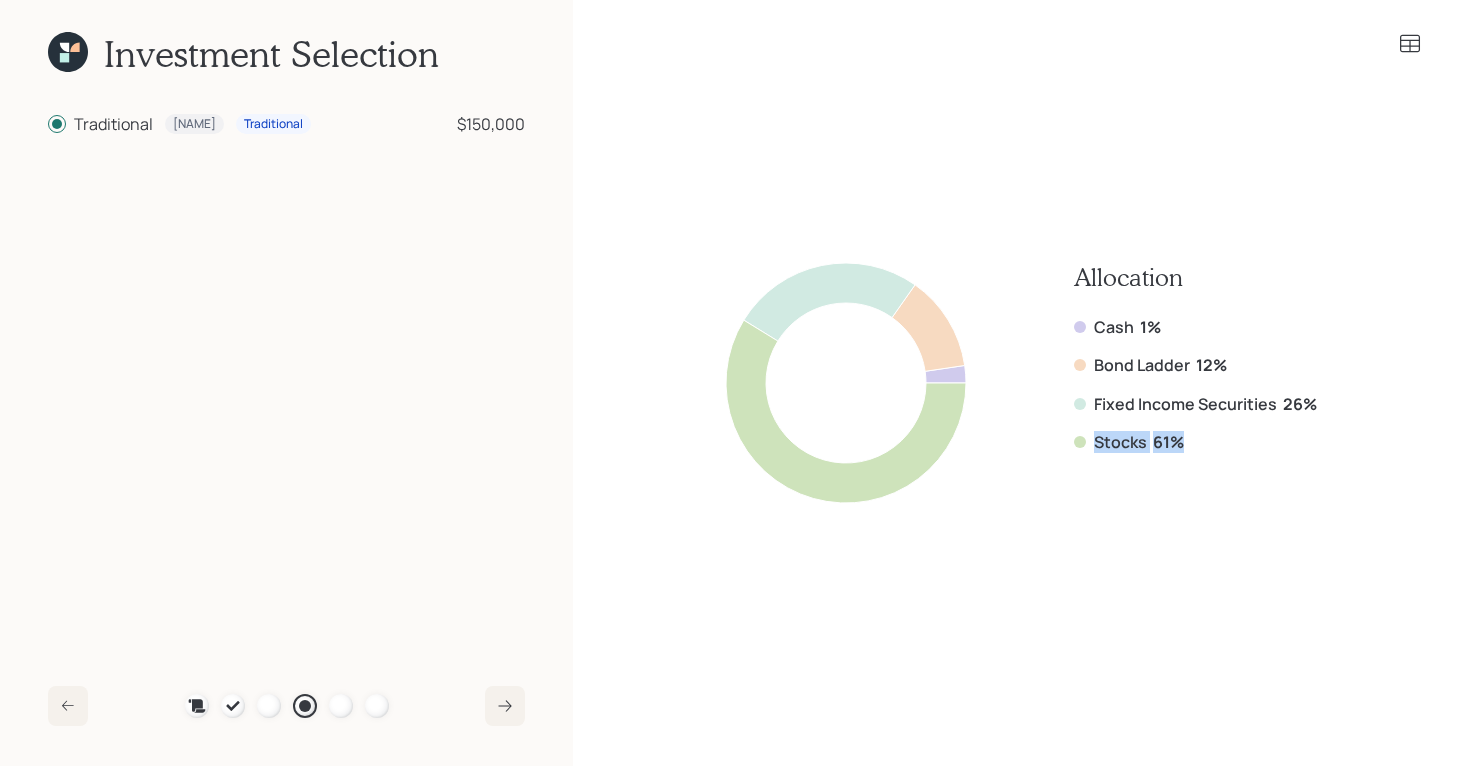 drag, startPoint x: 1199, startPoint y: 445, endPoint x: 1069, endPoint y: 440, distance: 130.09612 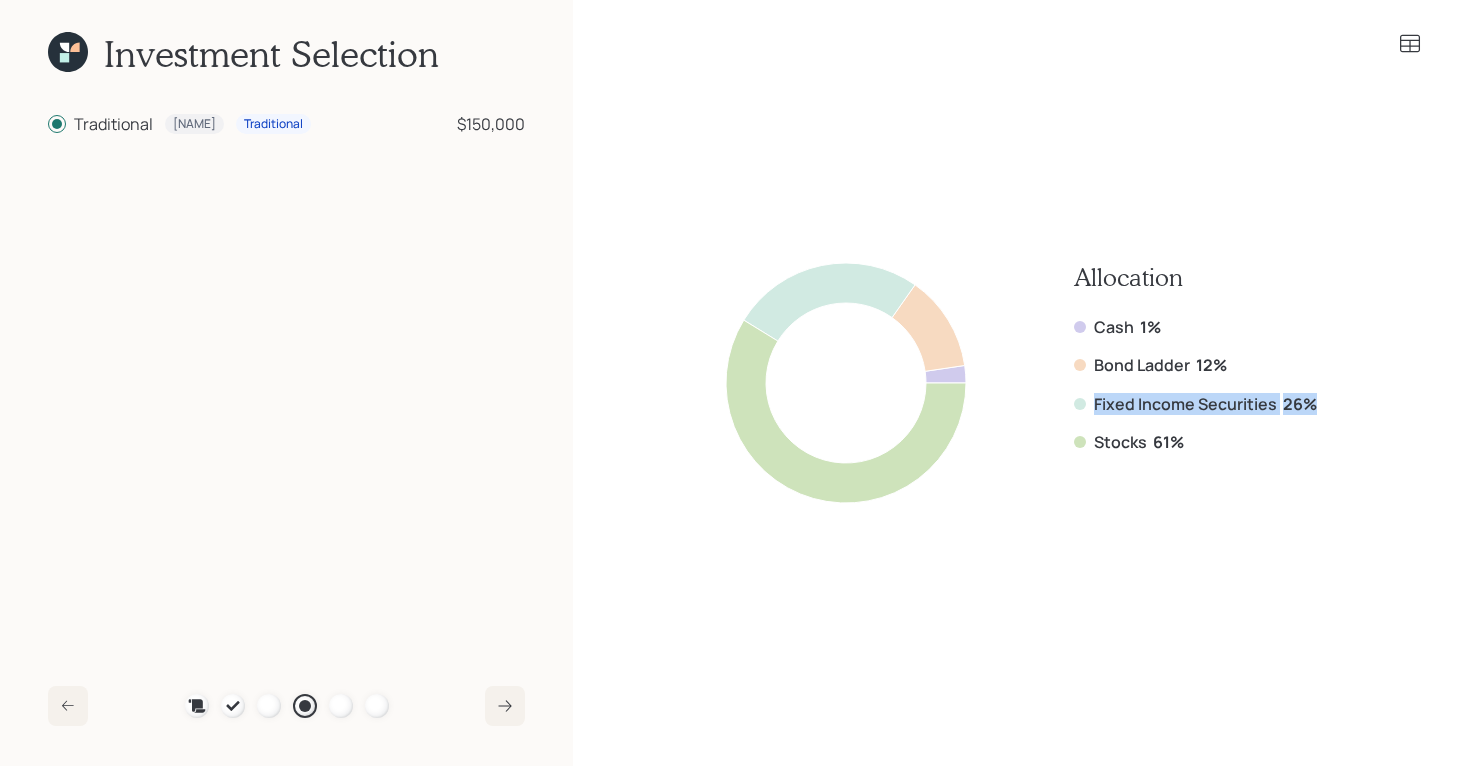 drag, startPoint x: 1319, startPoint y: 410, endPoint x: 1089, endPoint y: 404, distance: 230.07825 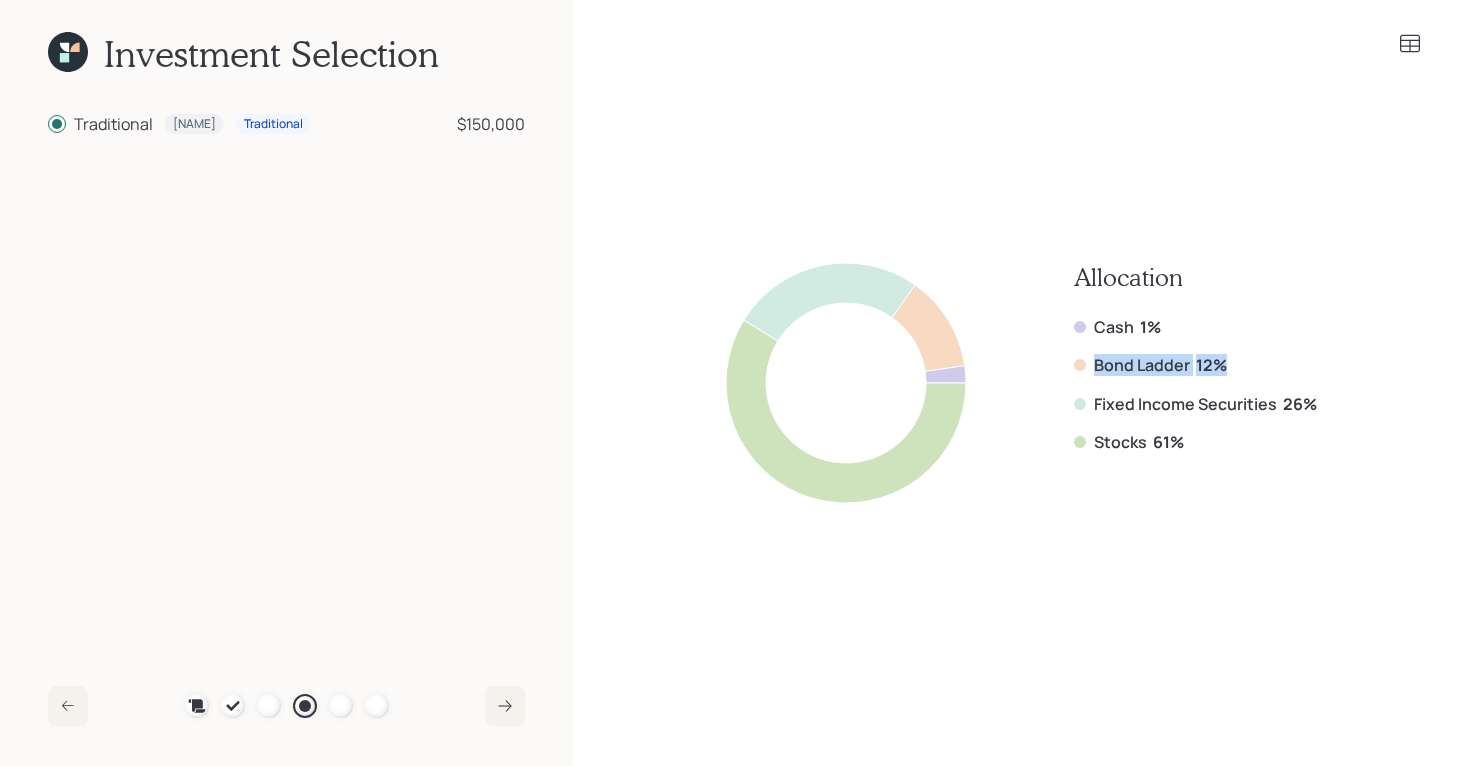 drag, startPoint x: 1236, startPoint y: 367, endPoint x: 1022, endPoint y: 364, distance: 214.02103 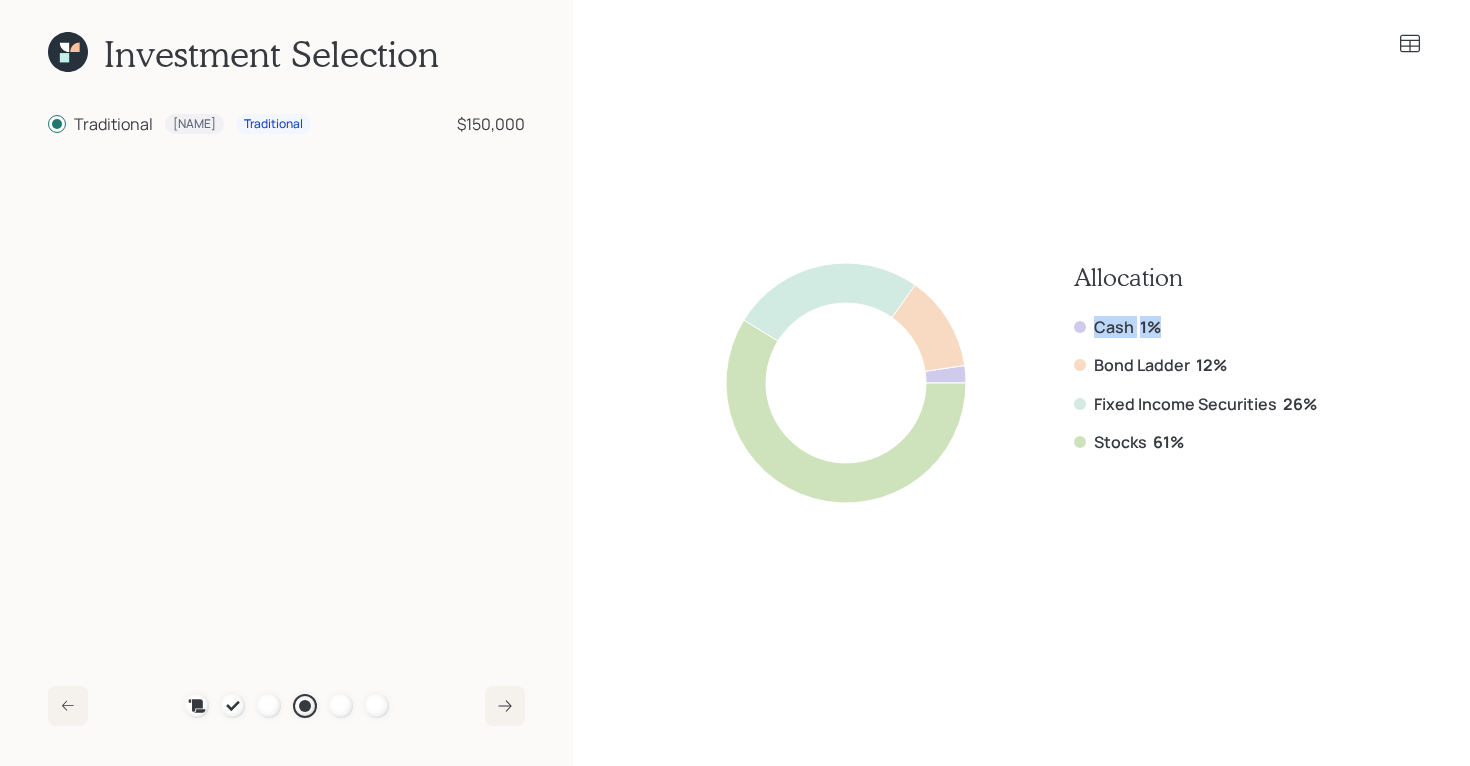 drag, startPoint x: 1174, startPoint y: 330, endPoint x: 1093, endPoint y: 329, distance: 81.00617 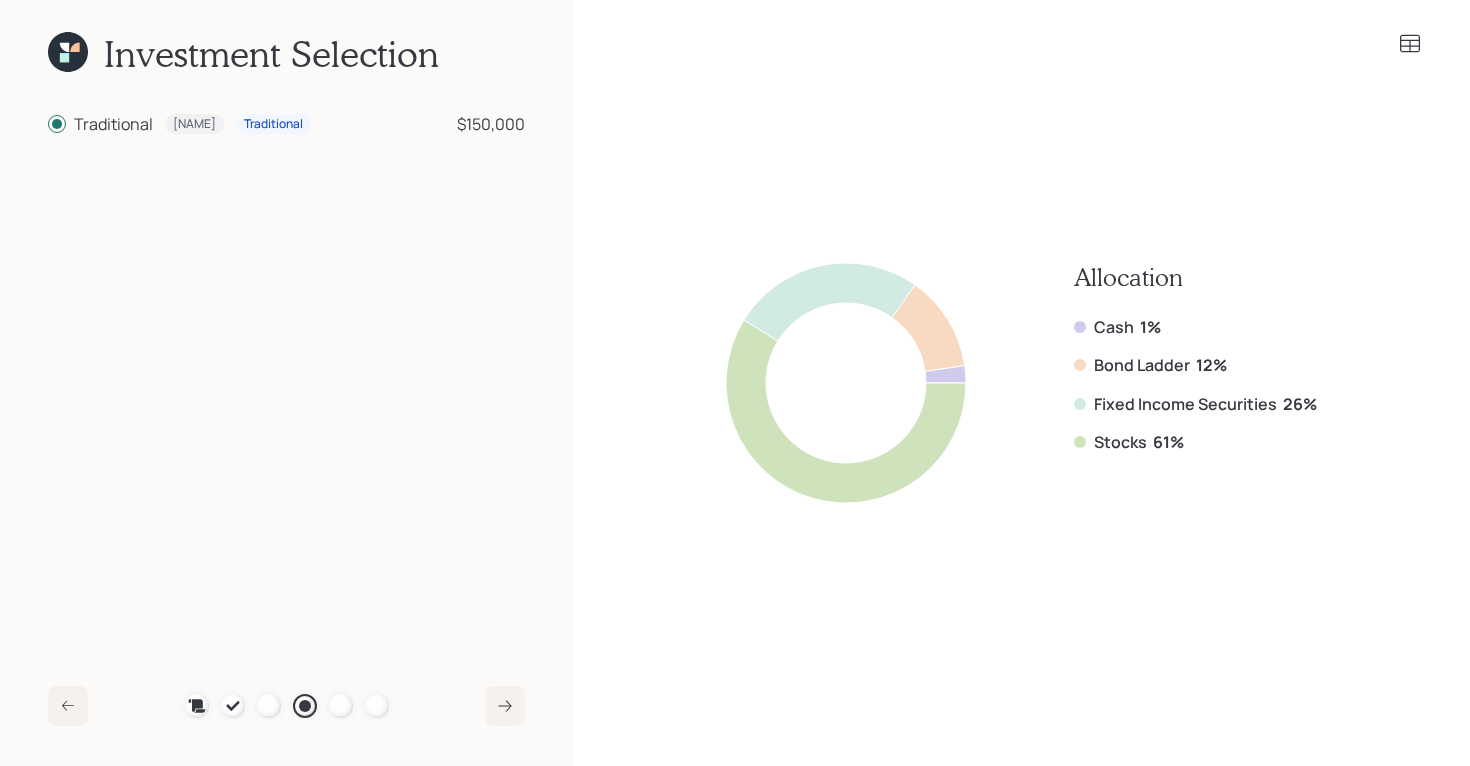 click on "Allocation Cash 1% Bond Ladder 12% Fixed Income Securities 26% Stocks 61%" at bounding box center (1021, 383) 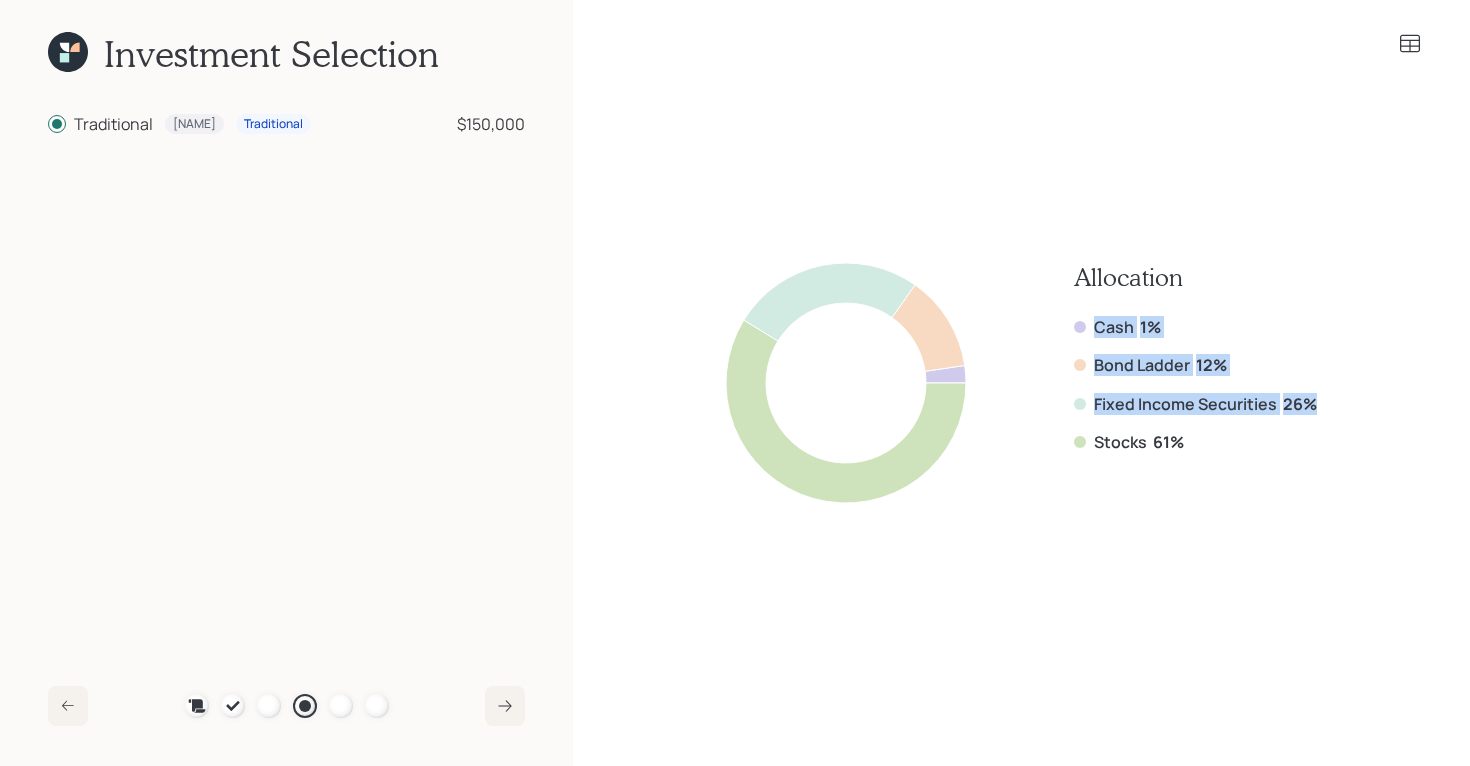drag, startPoint x: 1319, startPoint y: 407, endPoint x: 1071, endPoint y: 313, distance: 265.2169 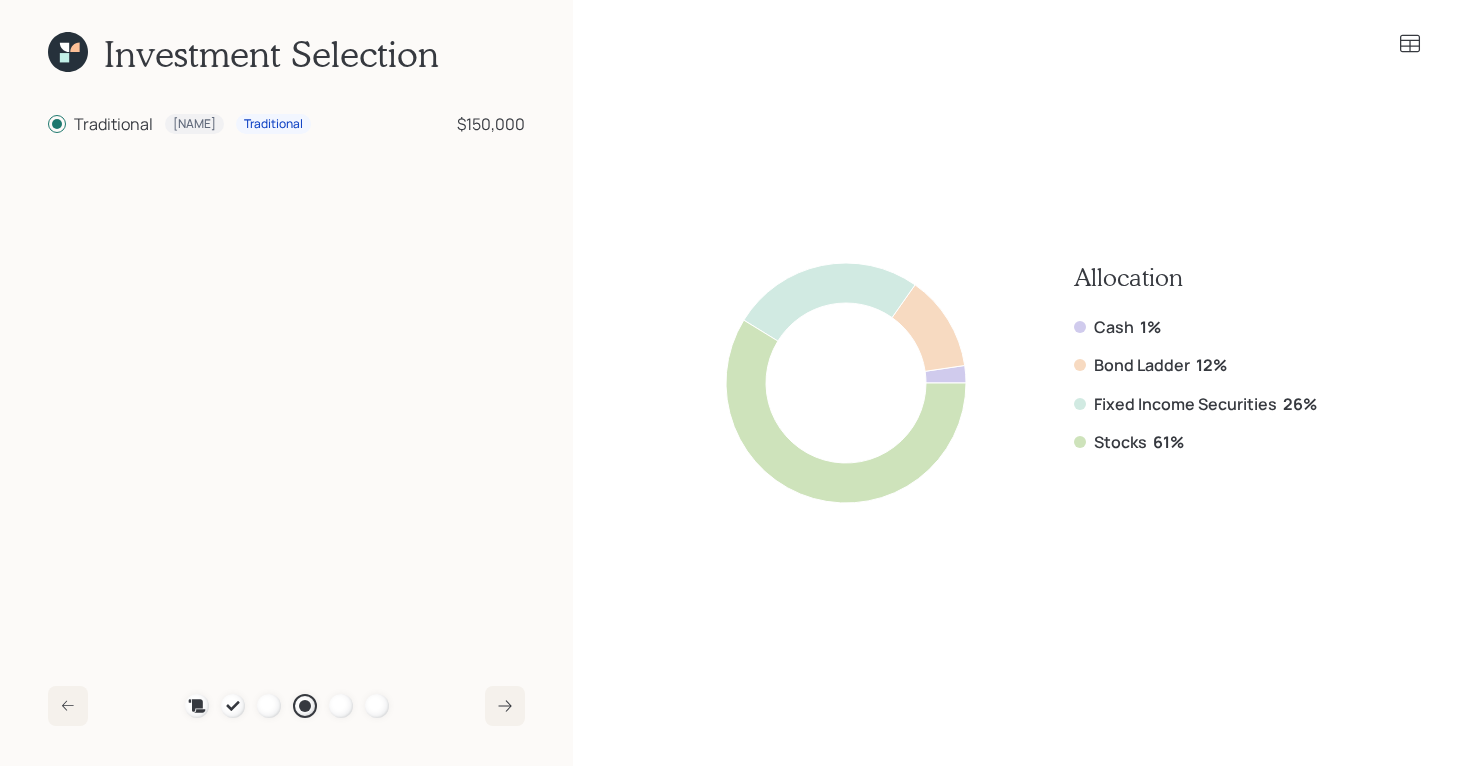click 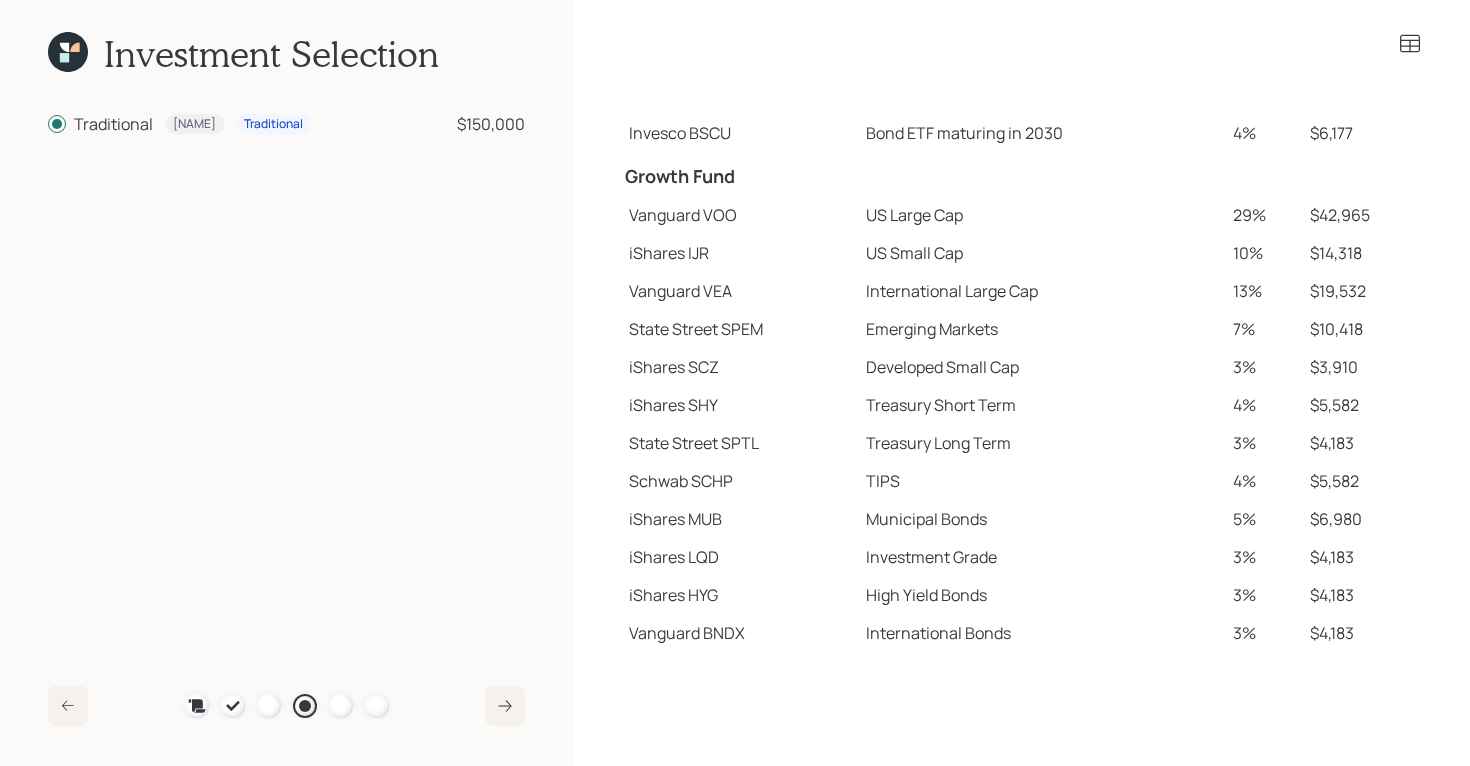 scroll, scrollTop: 349, scrollLeft: 0, axis: vertical 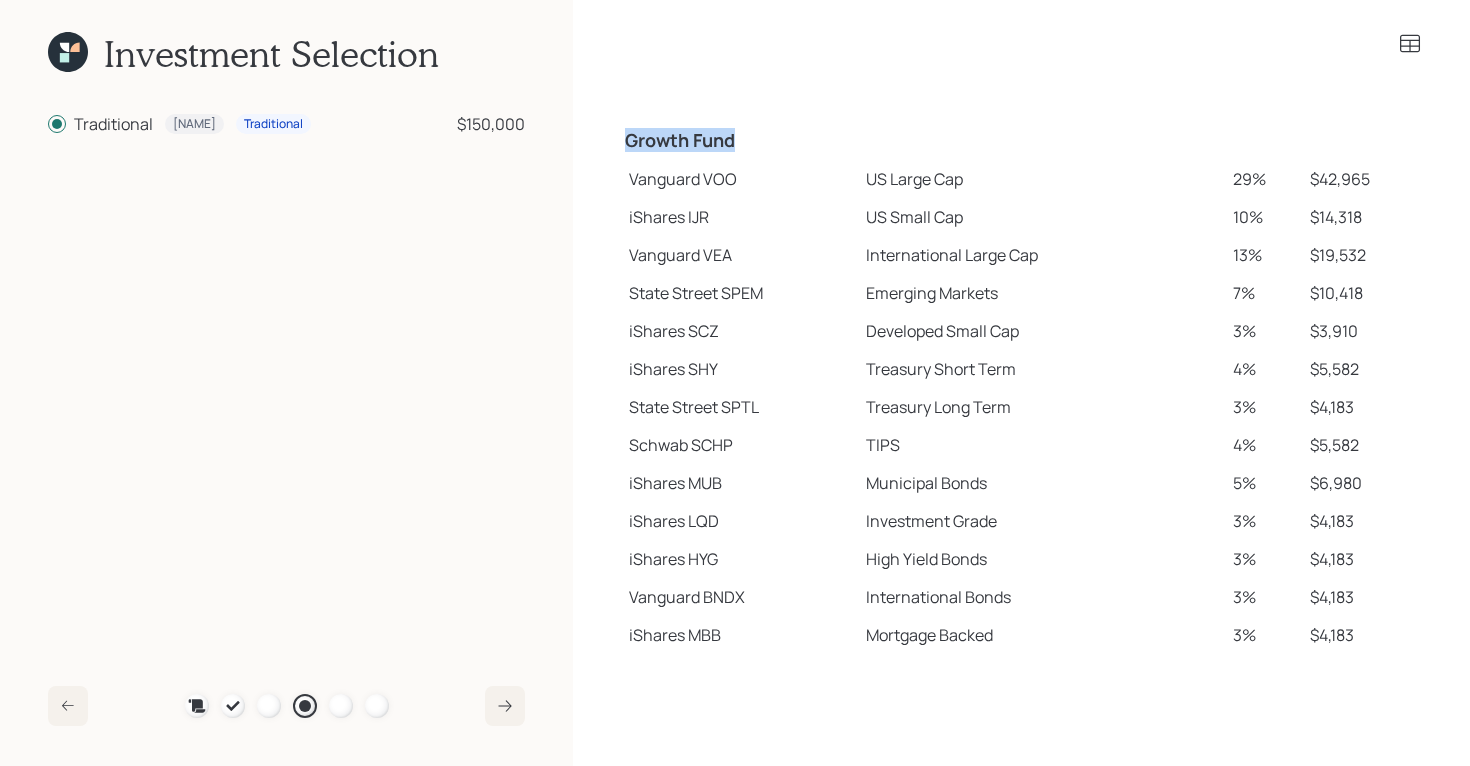 drag, startPoint x: 627, startPoint y: 137, endPoint x: 732, endPoint y: 138, distance: 105.00476 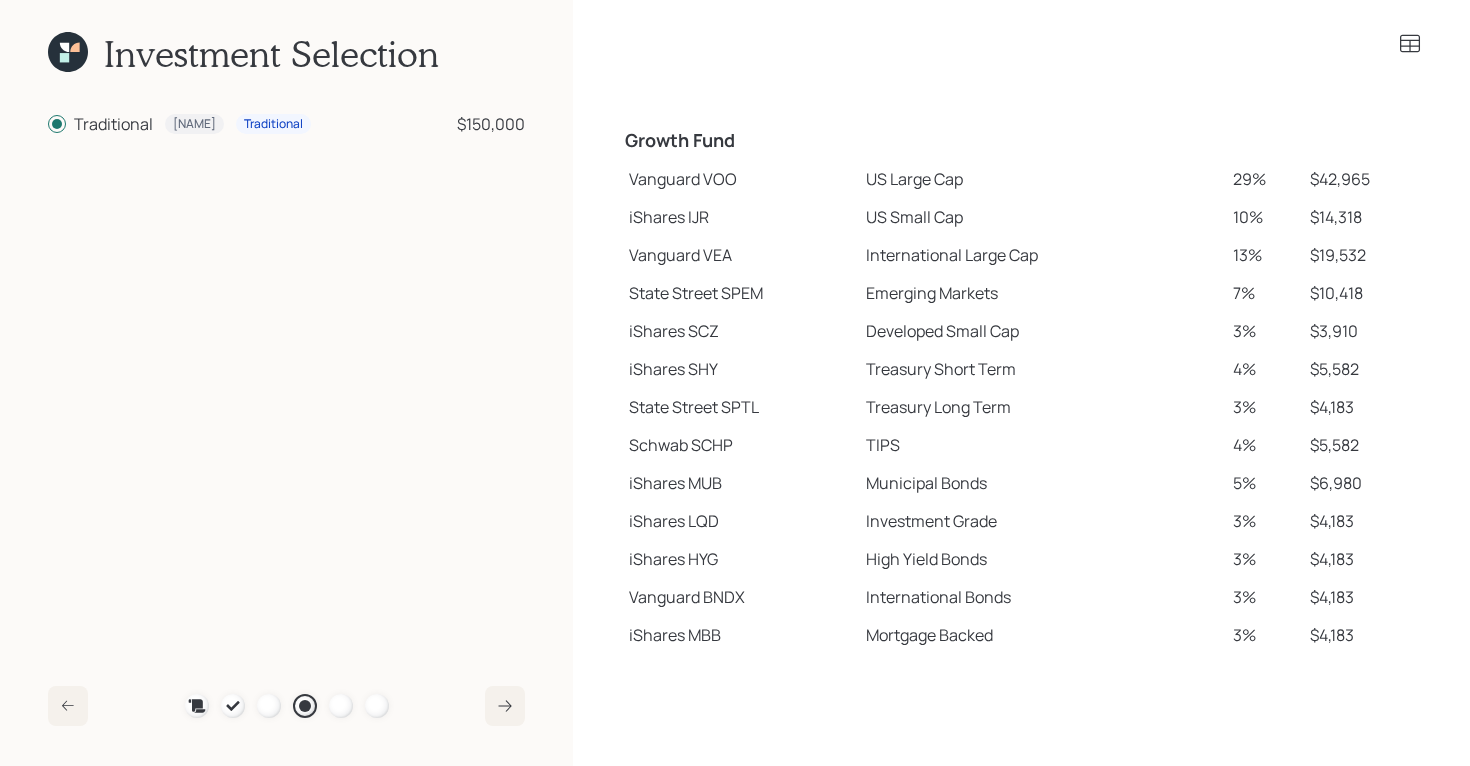 click on "Vanguard   VOO" at bounding box center (739, 179) 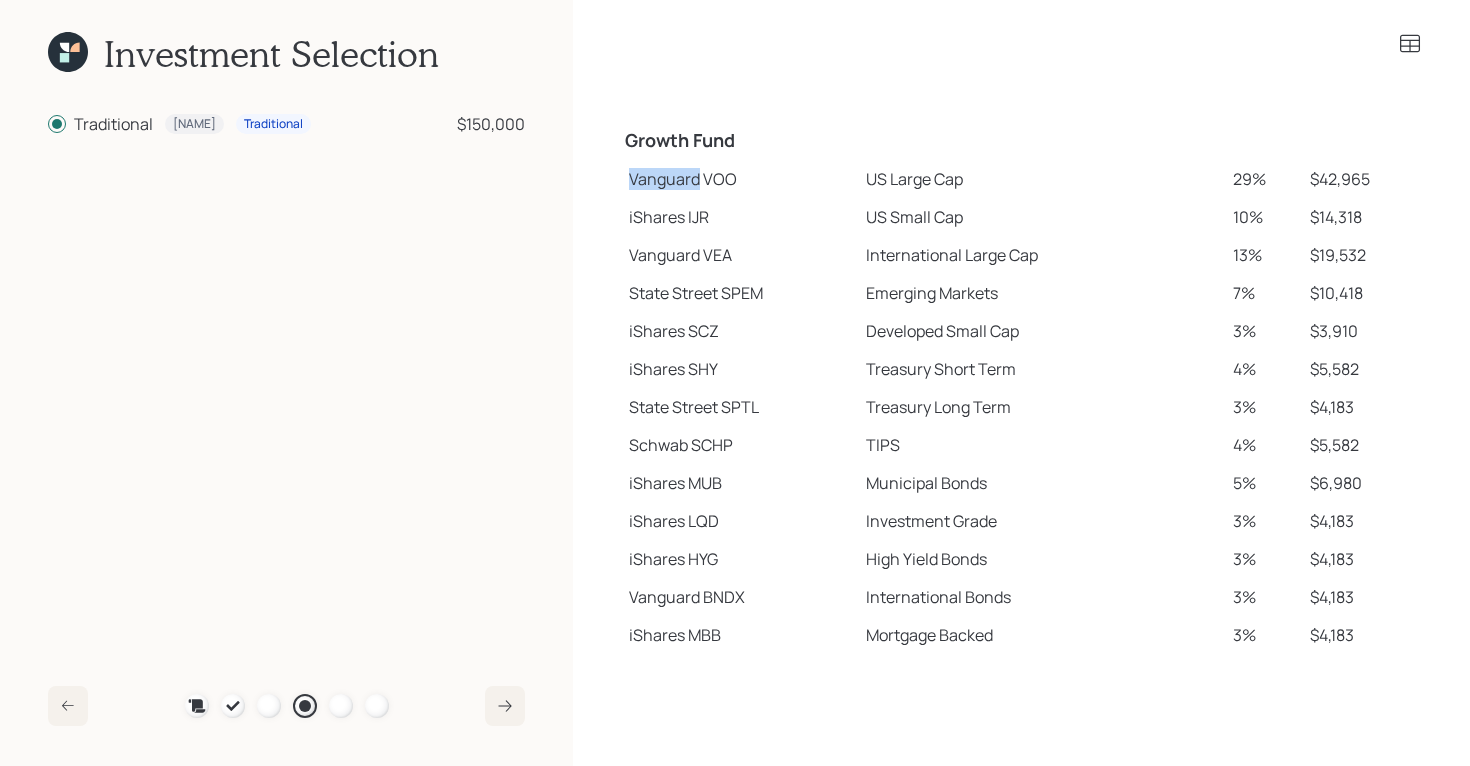 click on "Vanguard   VOO" at bounding box center [739, 179] 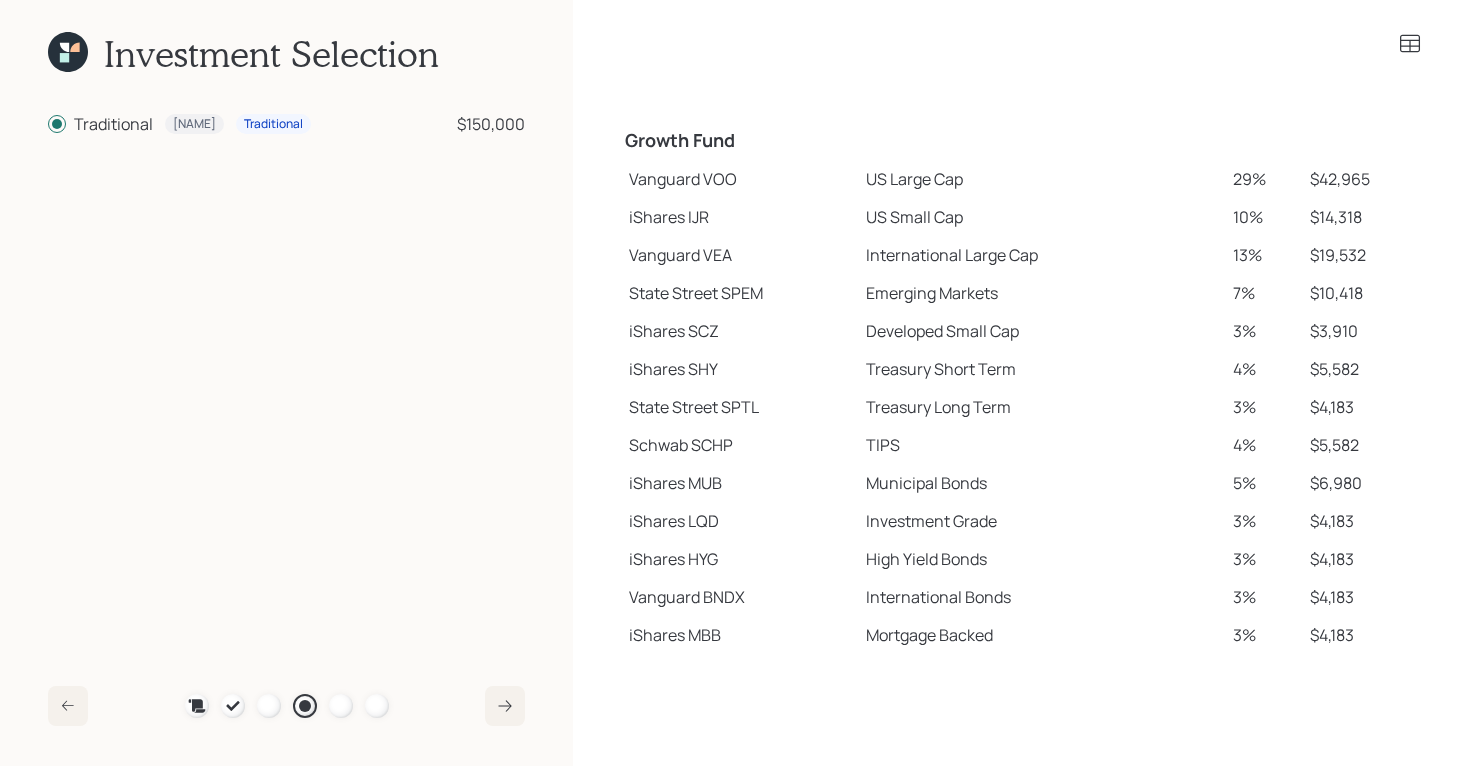 click on "iShares   IJR" at bounding box center (739, 217) 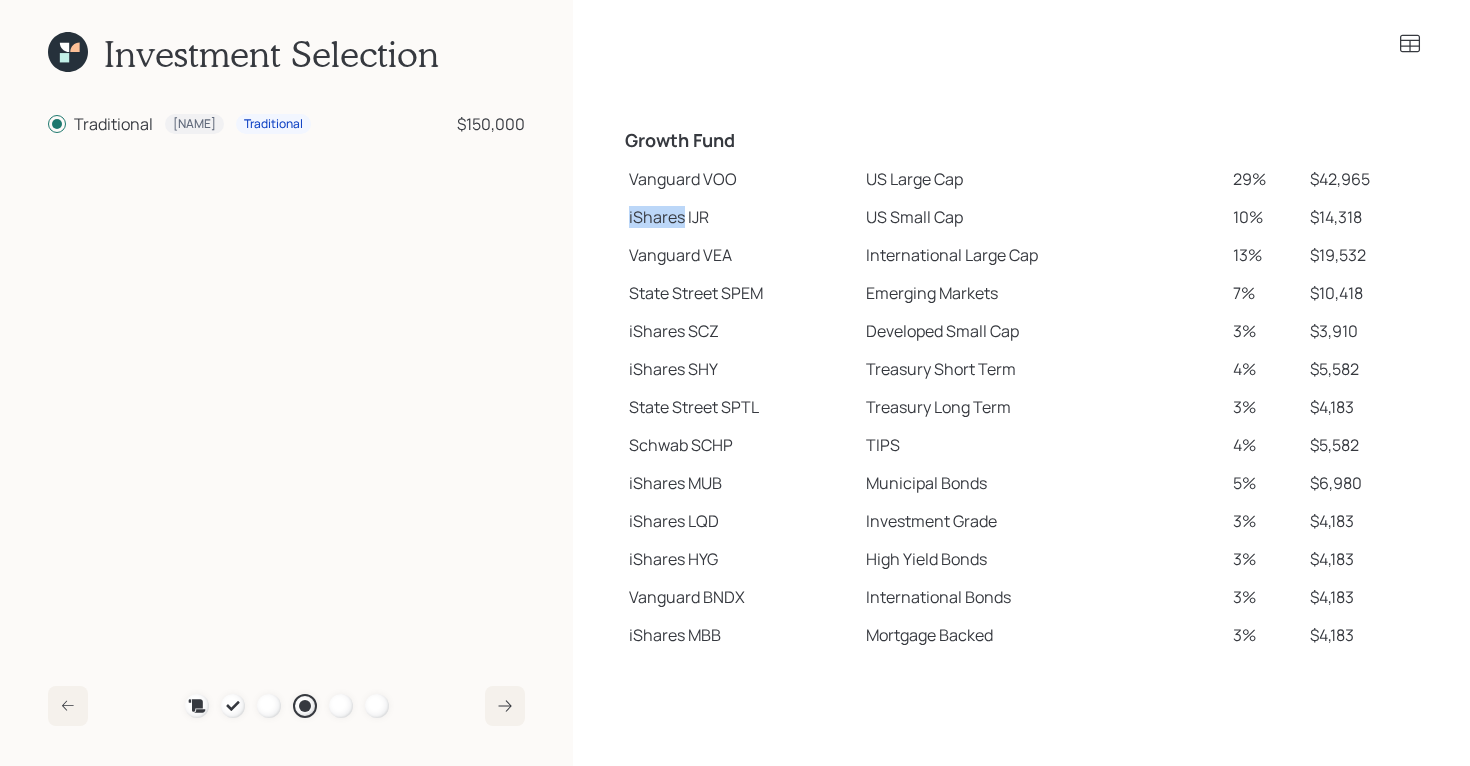 click on "iShares   IJR" at bounding box center [739, 217] 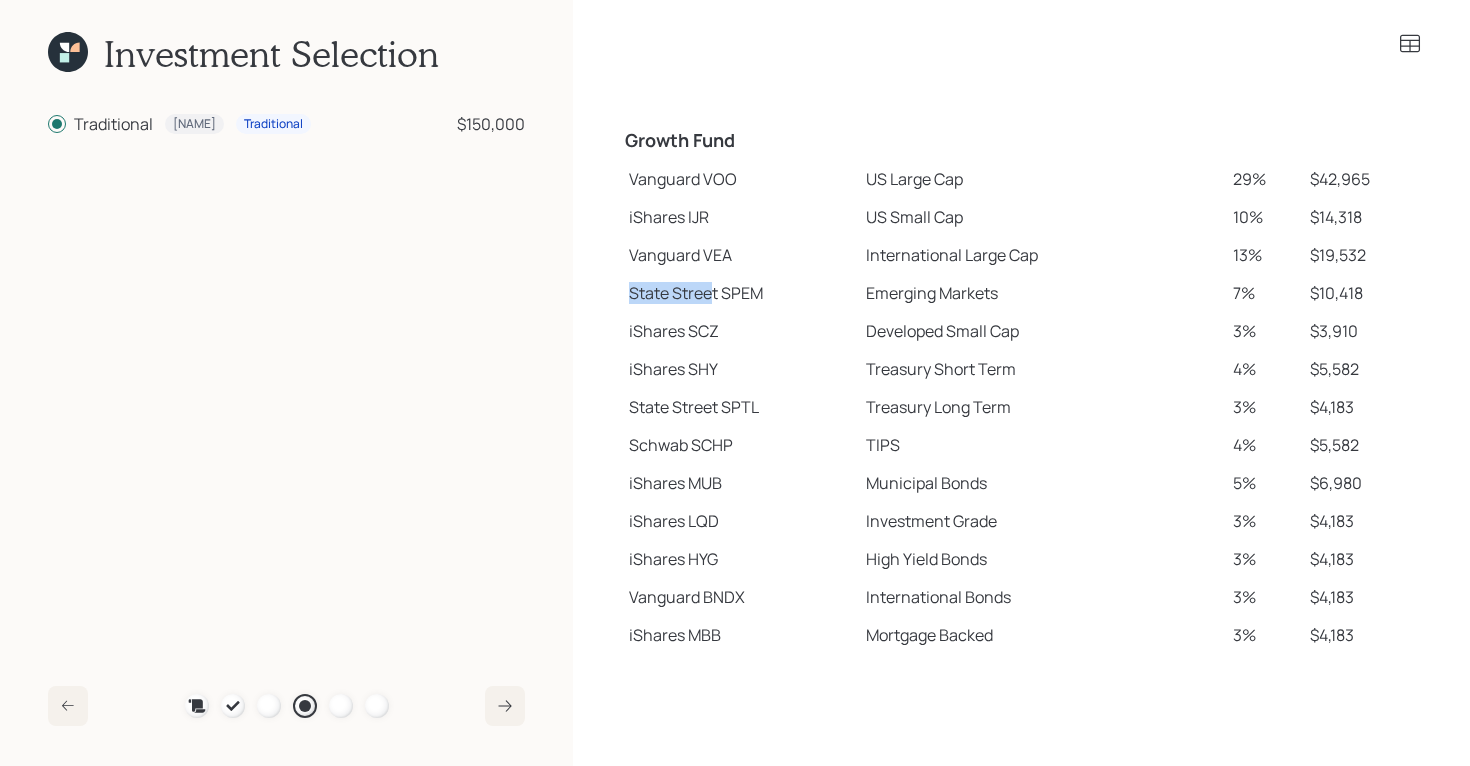 drag, startPoint x: 631, startPoint y: 293, endPoint x: 714, endPoint y: 299, distance: 83.21658 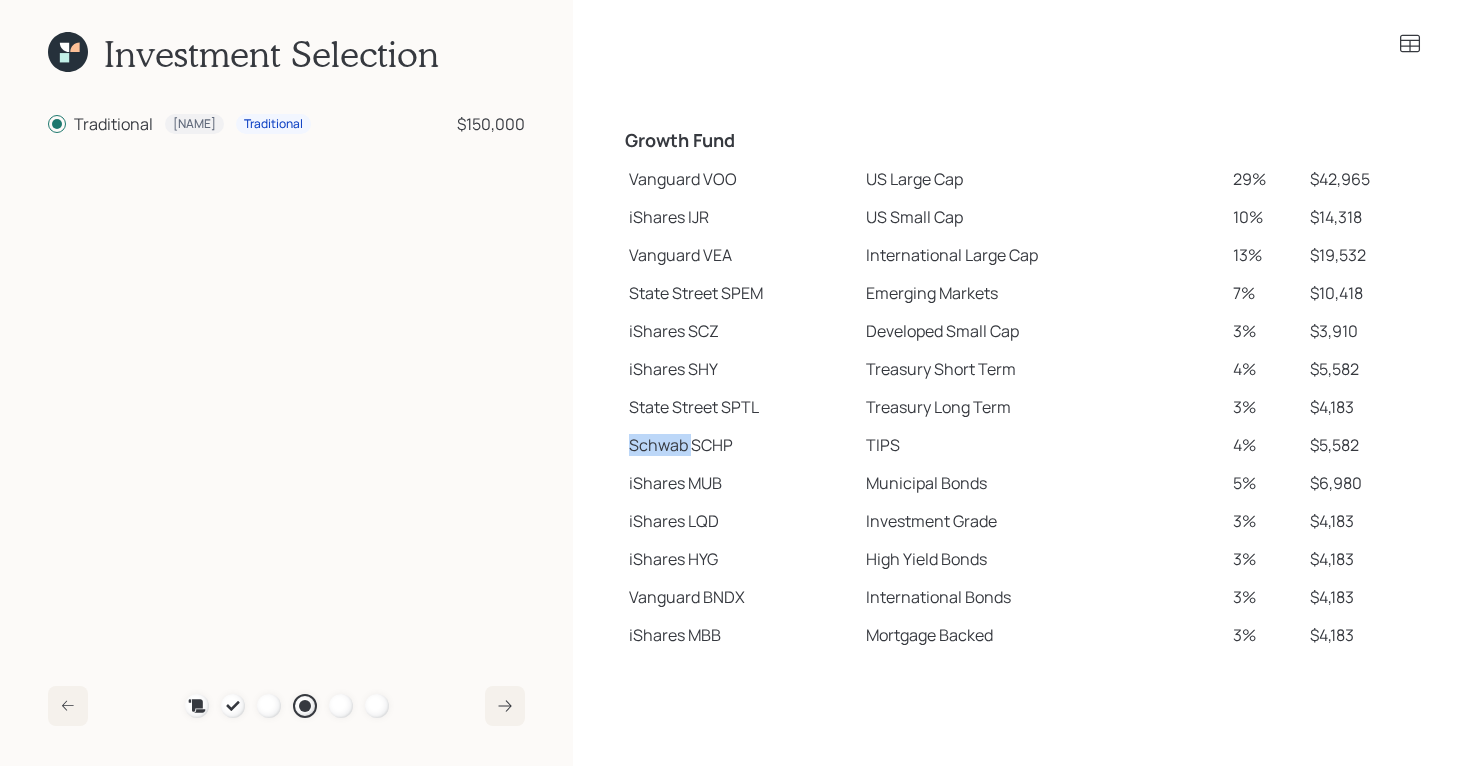 drag, startPoint x: 628, startPoint y: 437, endPoint x: 692, endPoint y: 445, distance: 64.49806 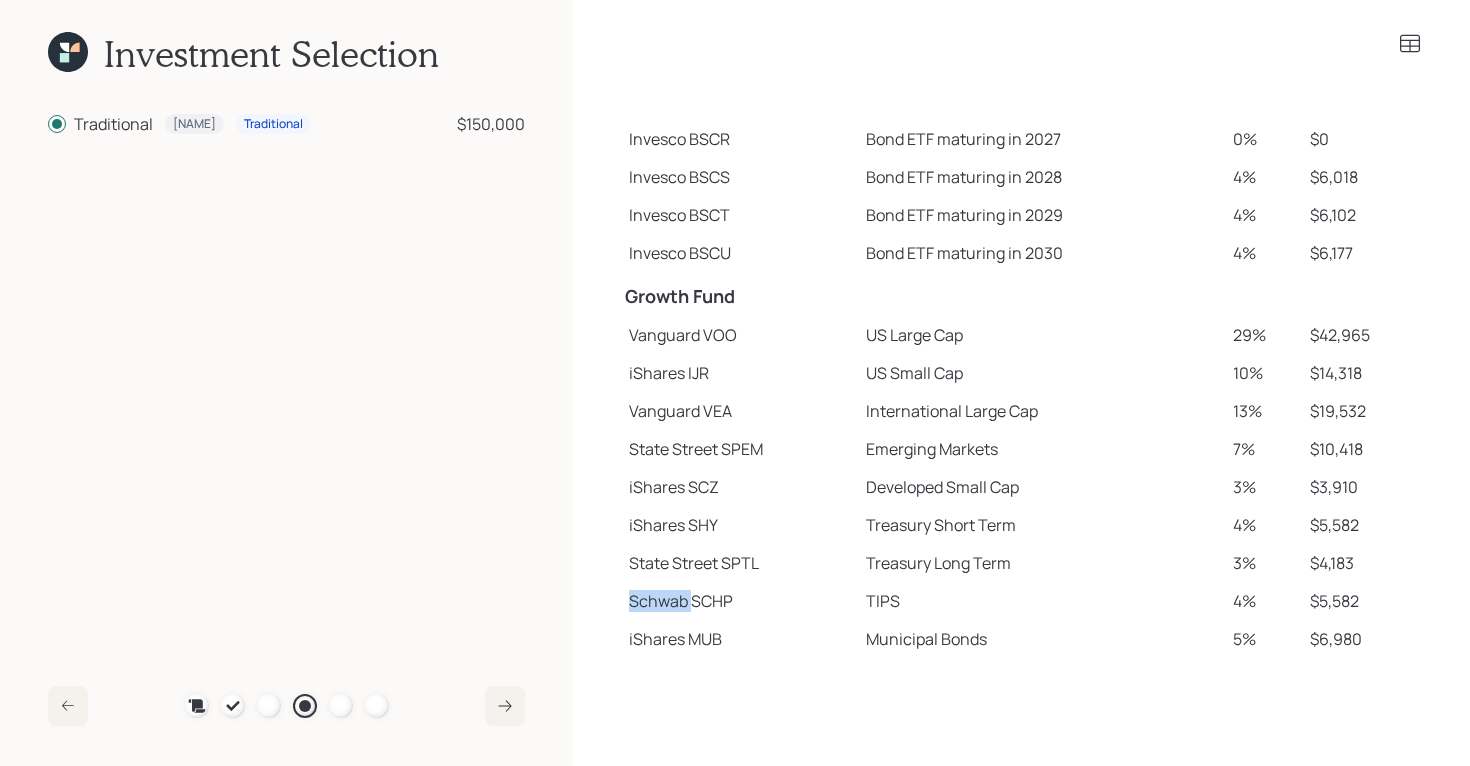 scroll, scrollTop: 0, scrollLeft: 0, axis: both 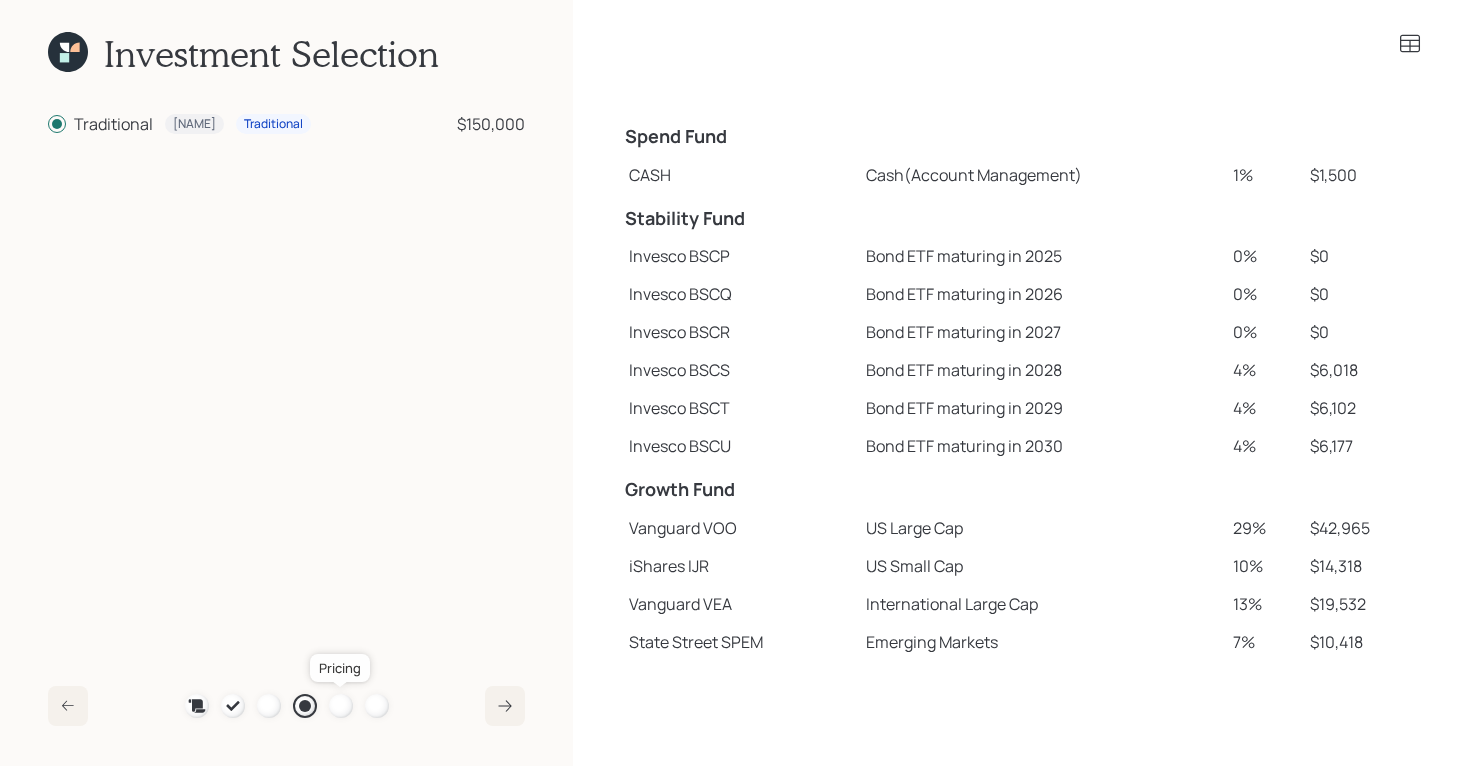 click at bounding box center (341, 706) 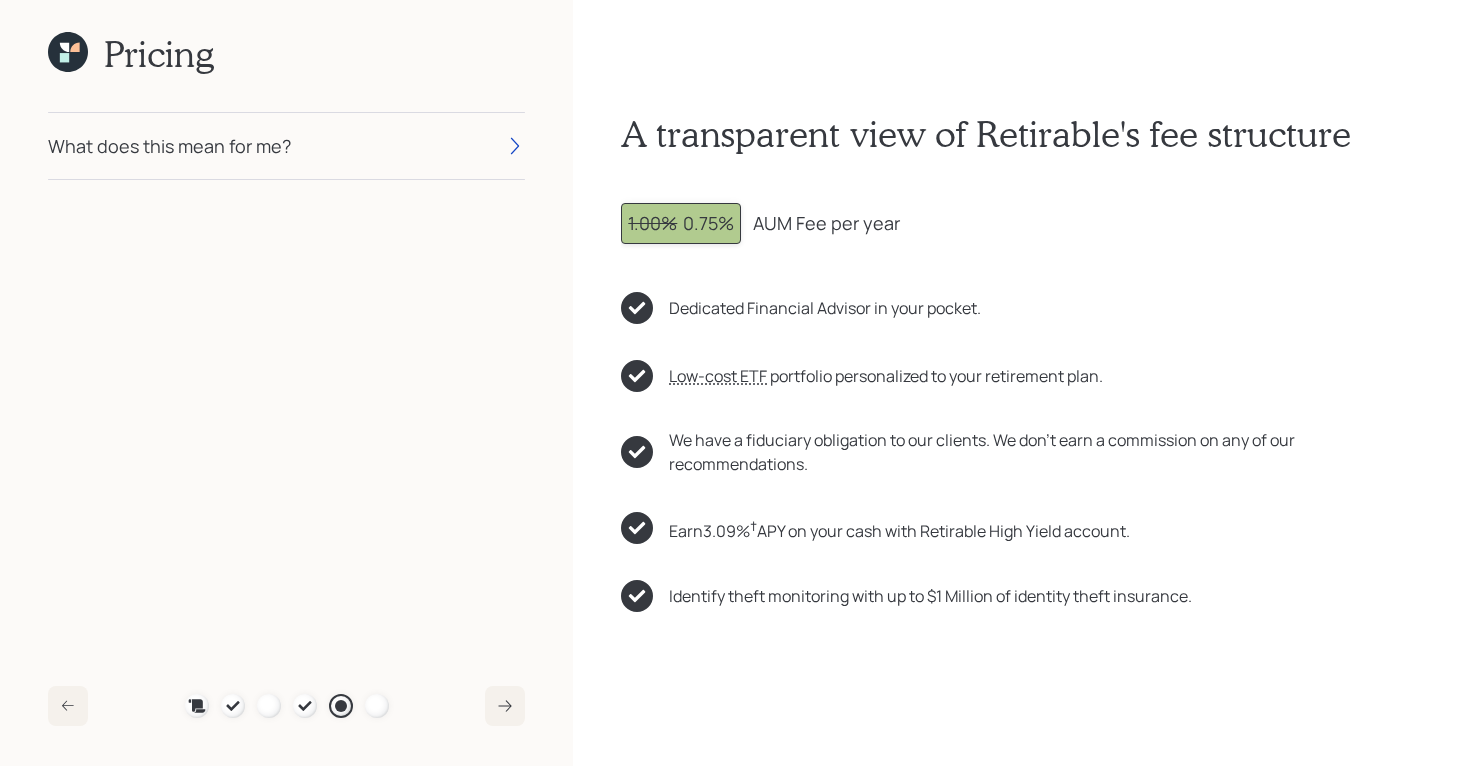 click on "What does this mean for me?" at bounding box center (169, 146) 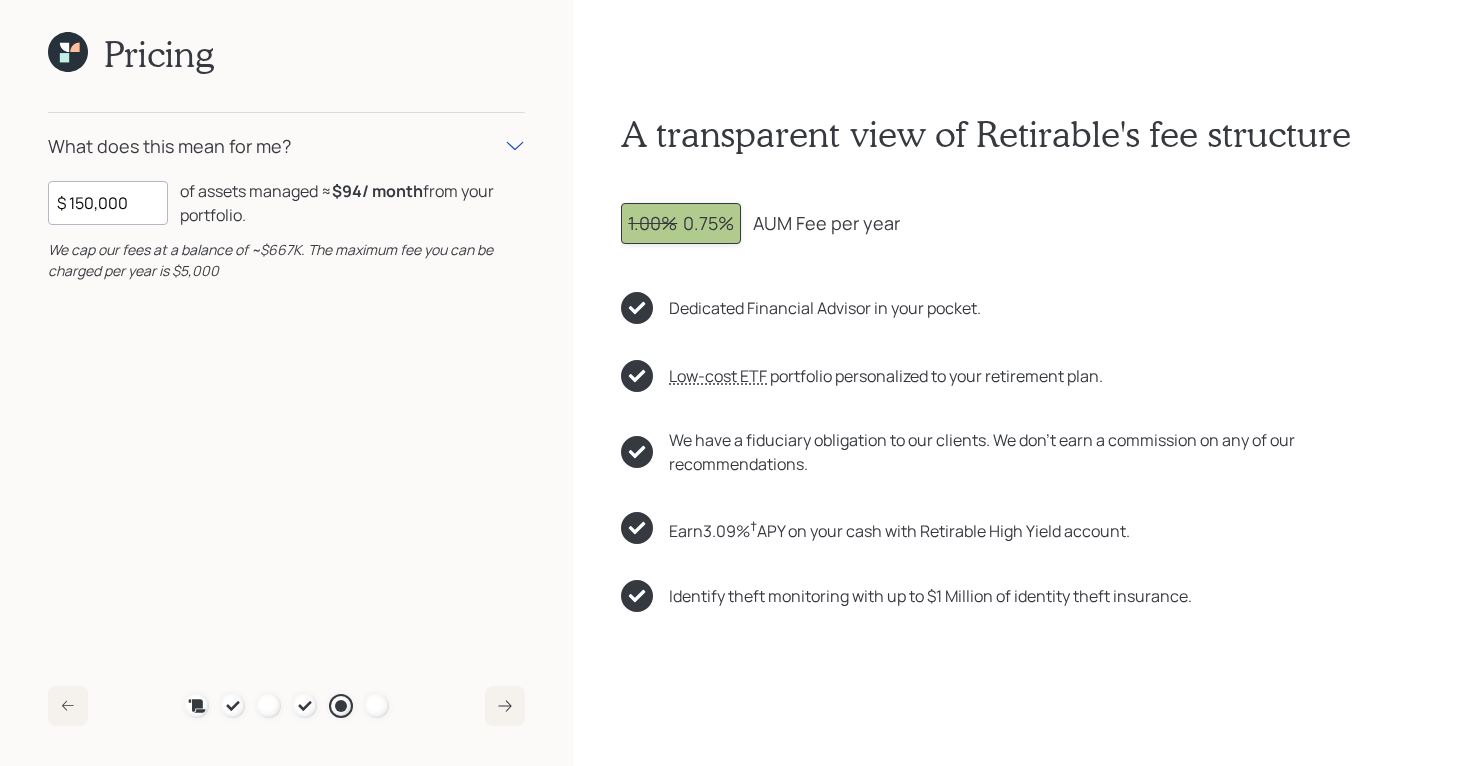 click 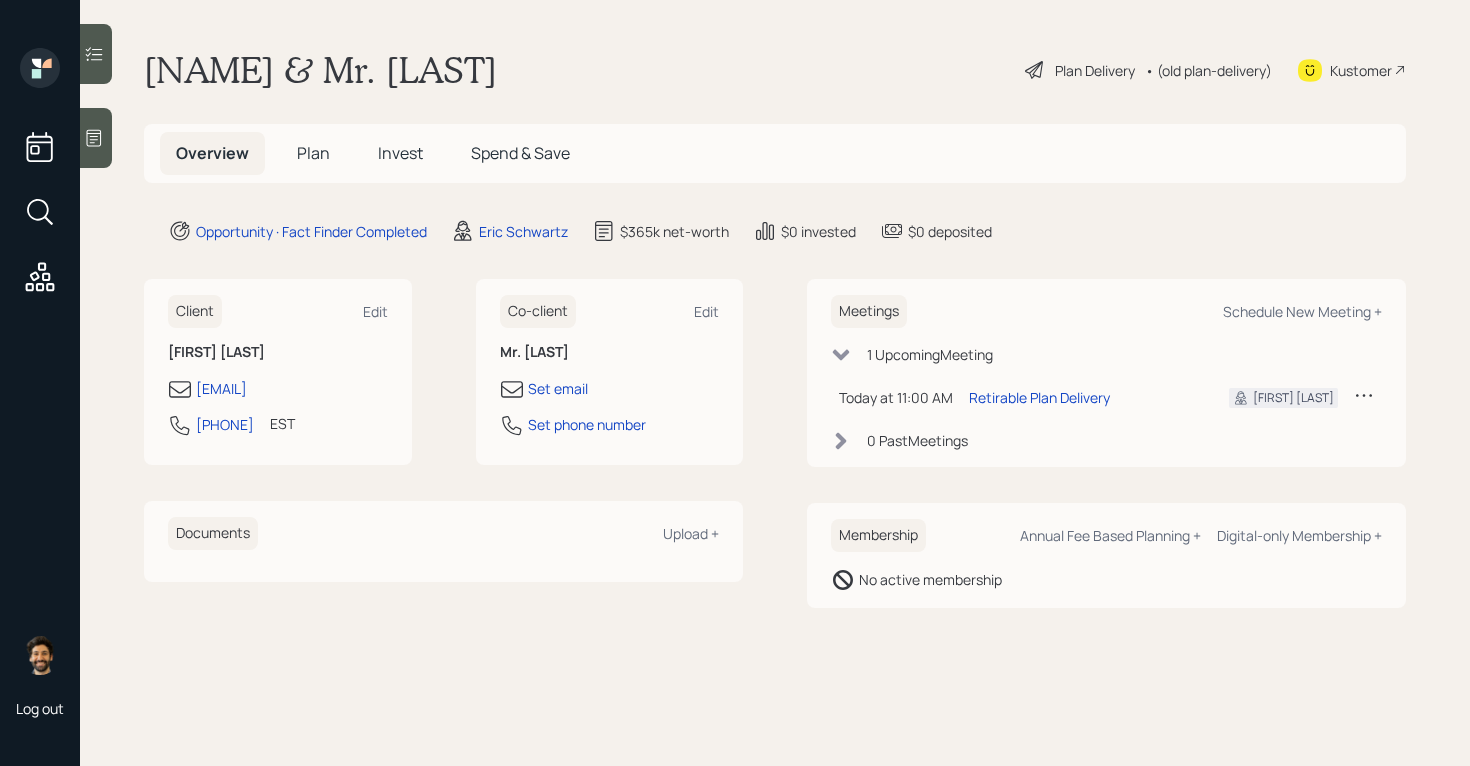 click on "Plan" at bounding box center [313, 153] 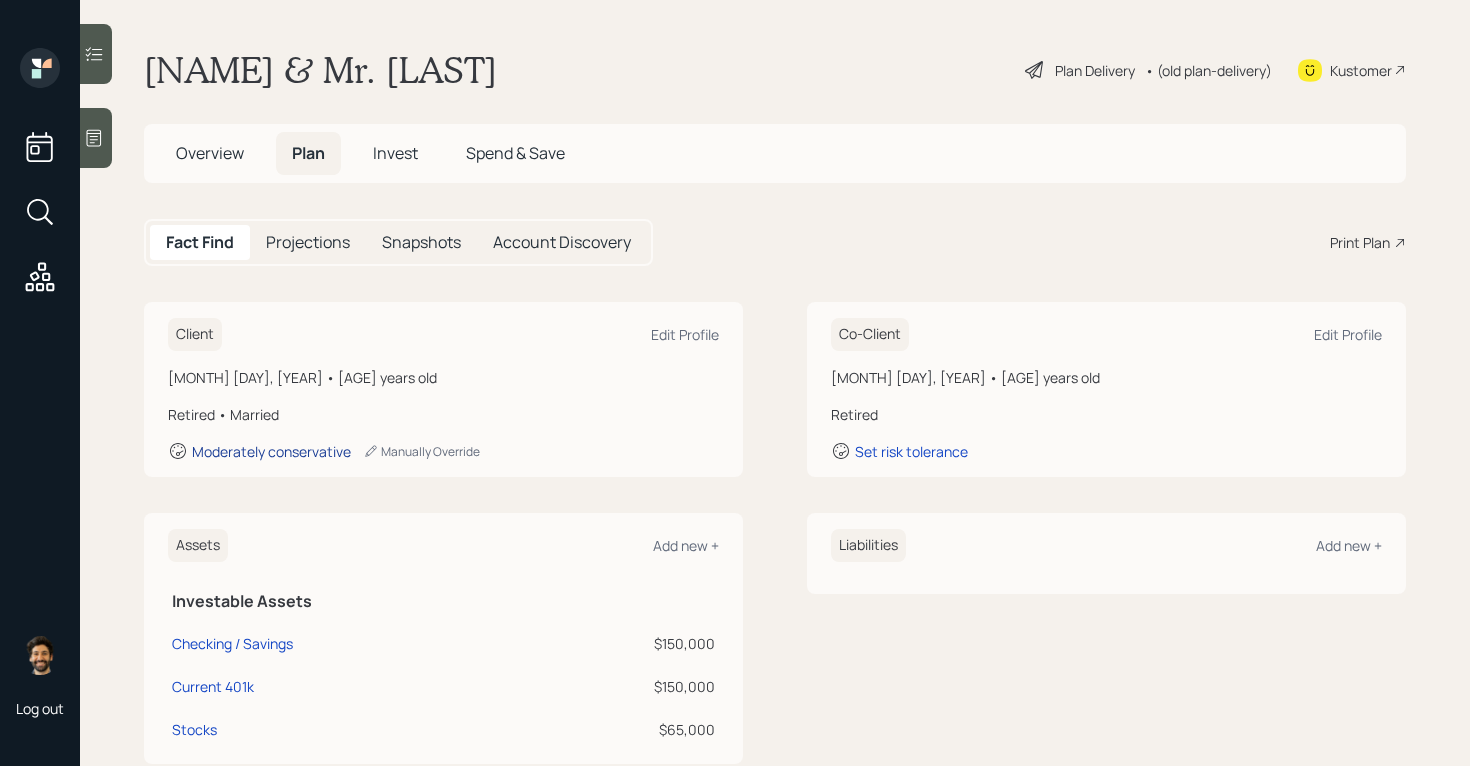 click on "Moderately conservative" at bounding box center [271, 451] 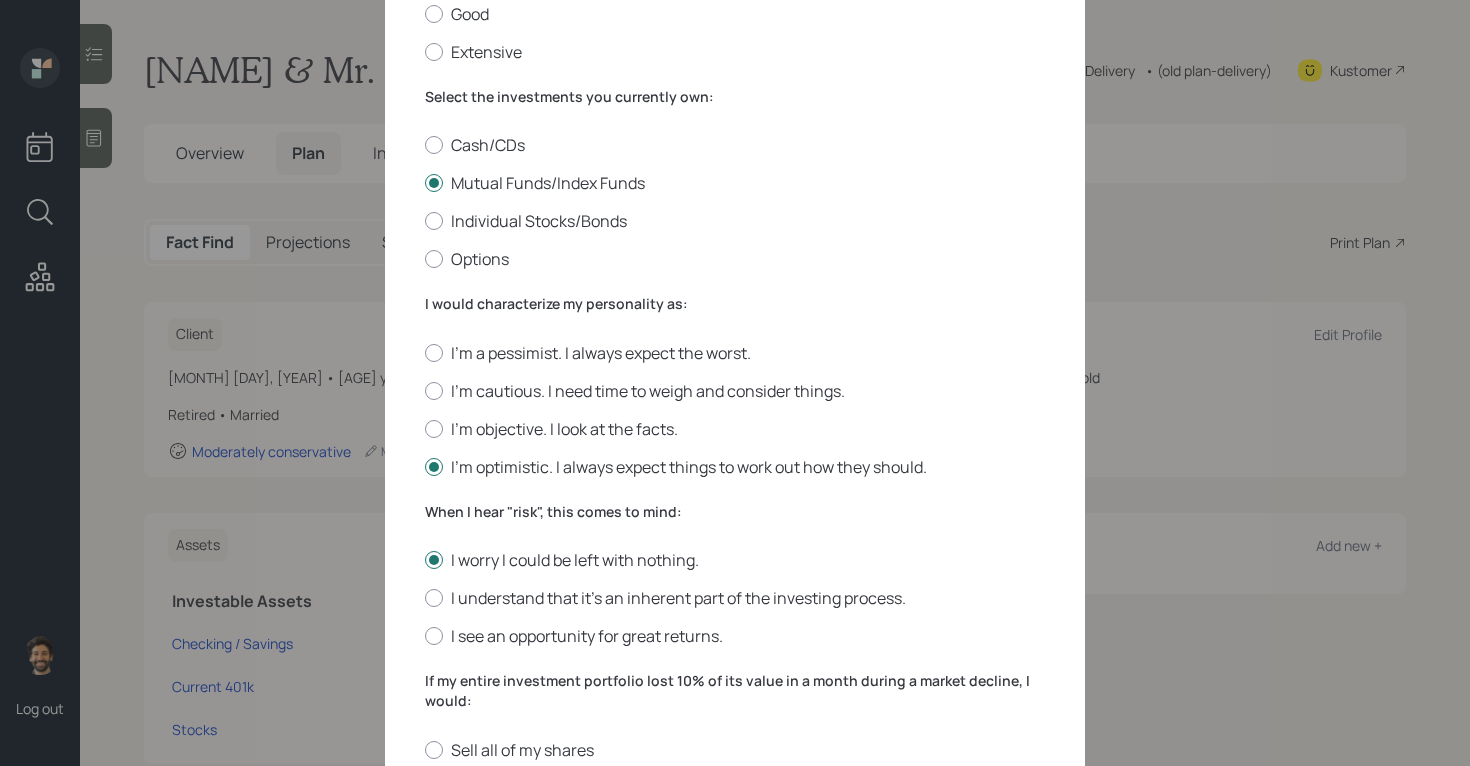 scroll, scrollTop: 699, scrollLeft: 0, axis: vertical 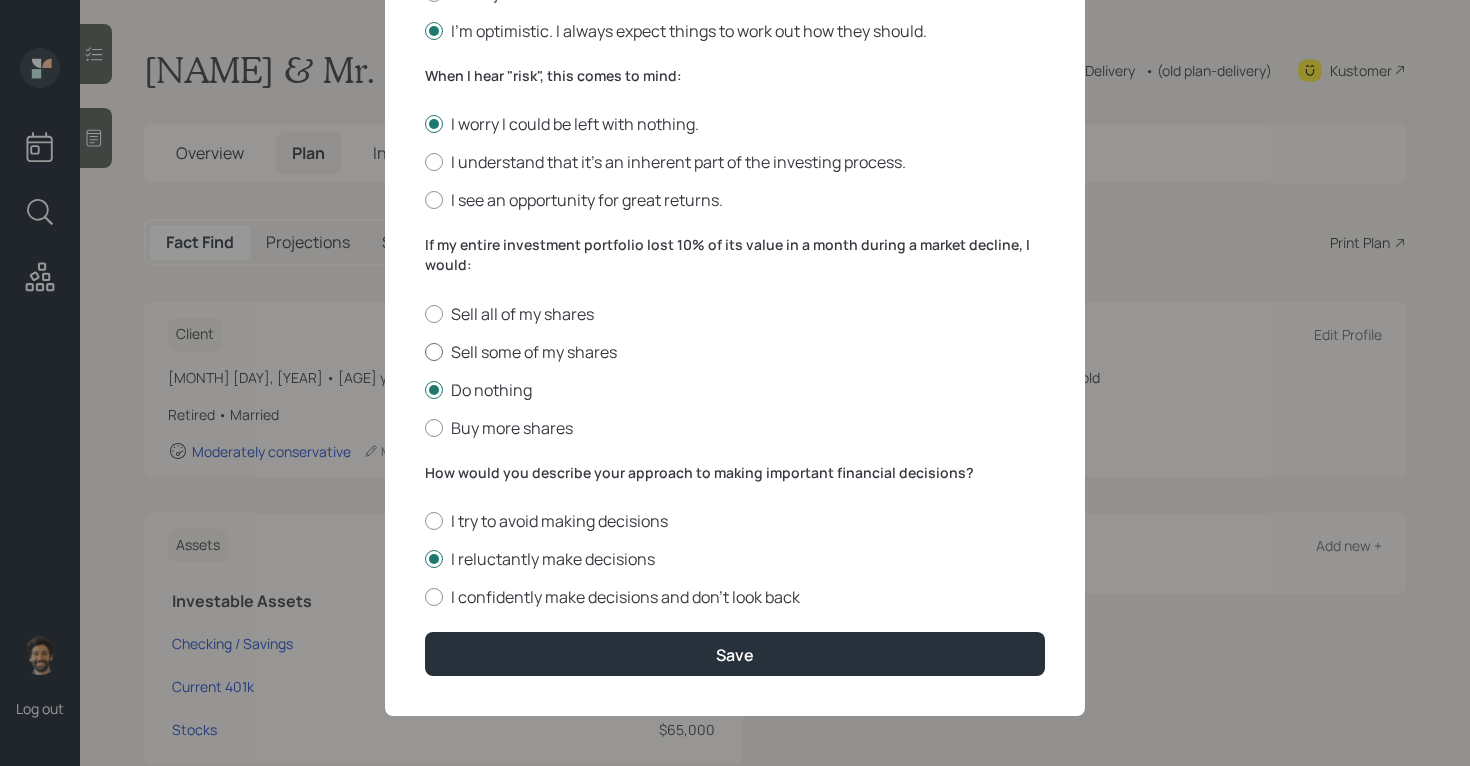 click at bounding box center (434, 352) 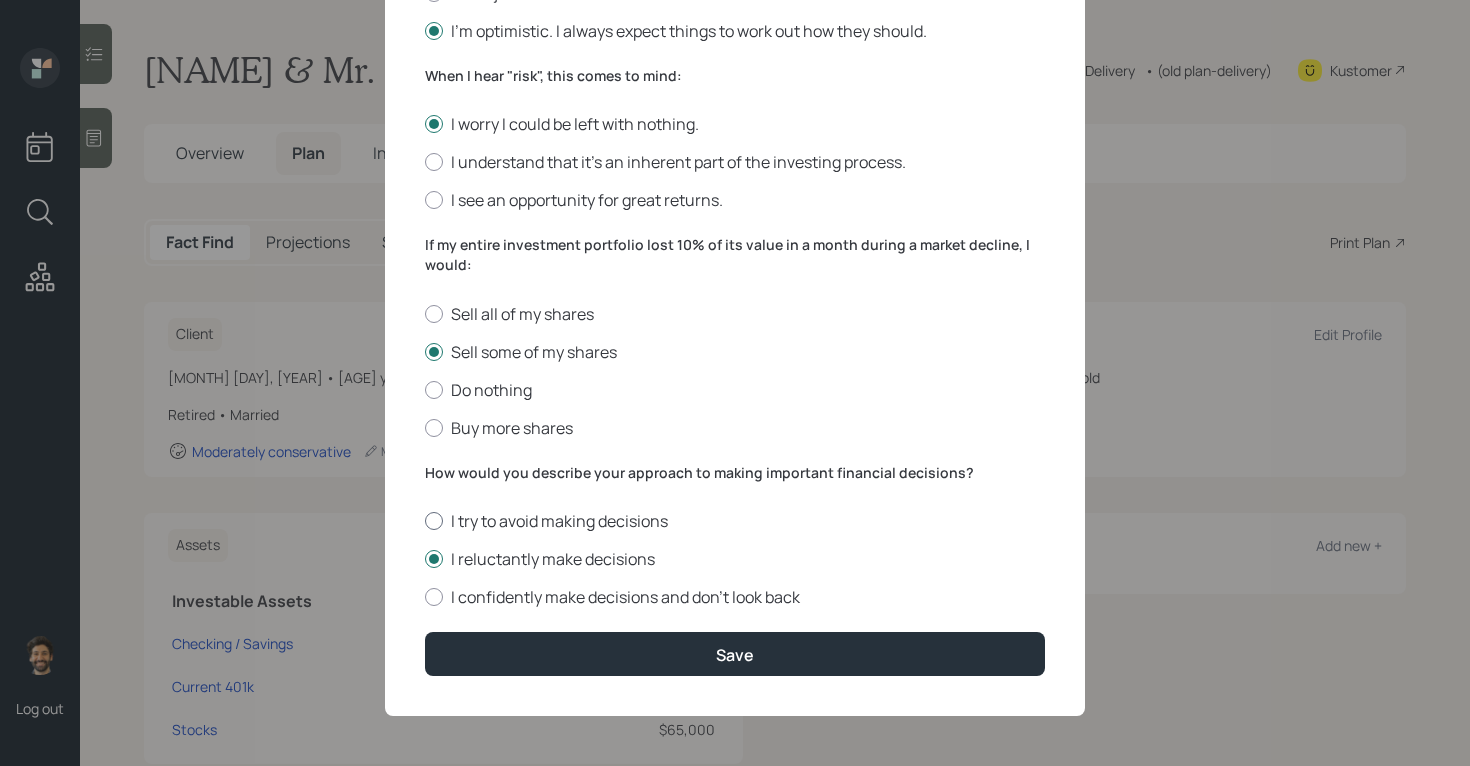 click at bounding box center (434, 521) 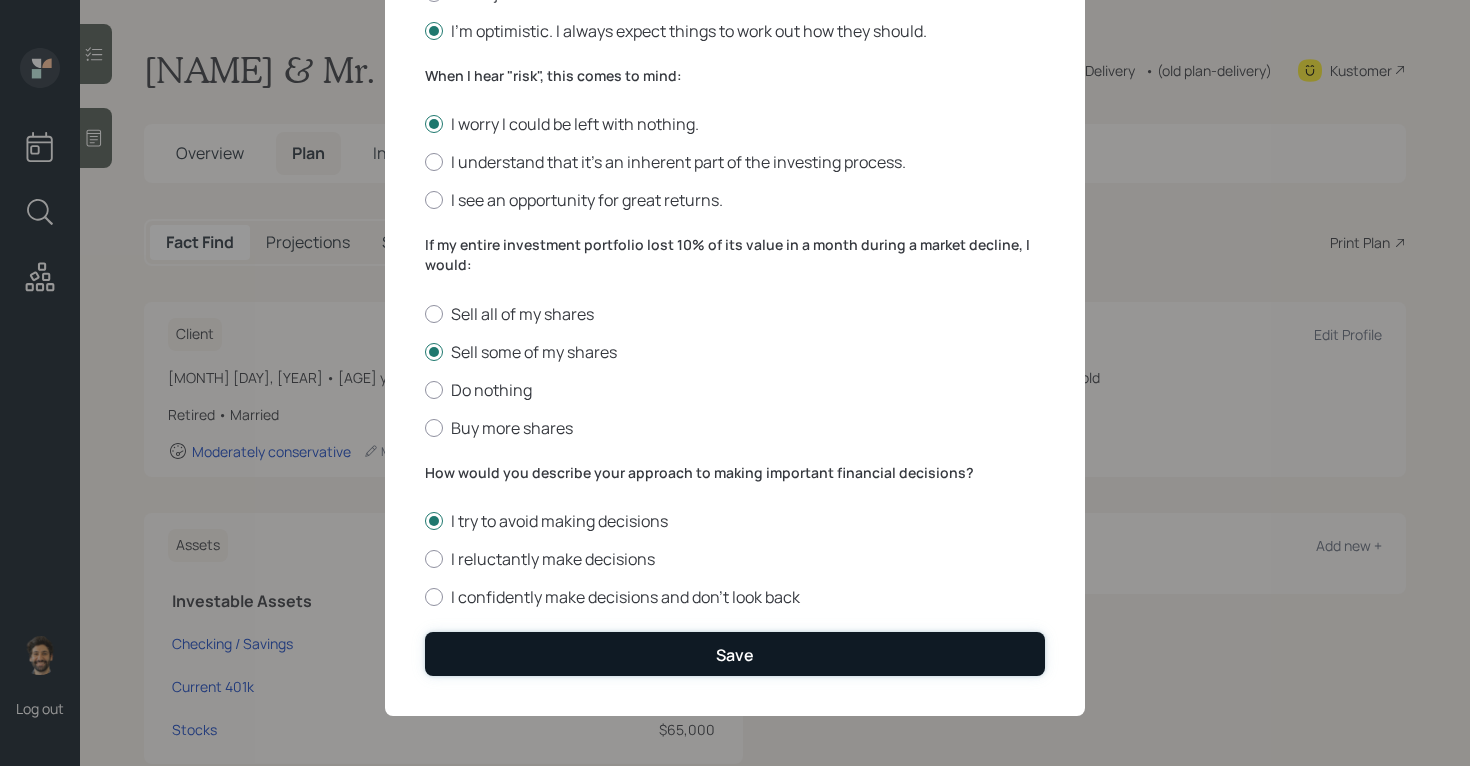 click on "Save" at bounding box center [735, 653] 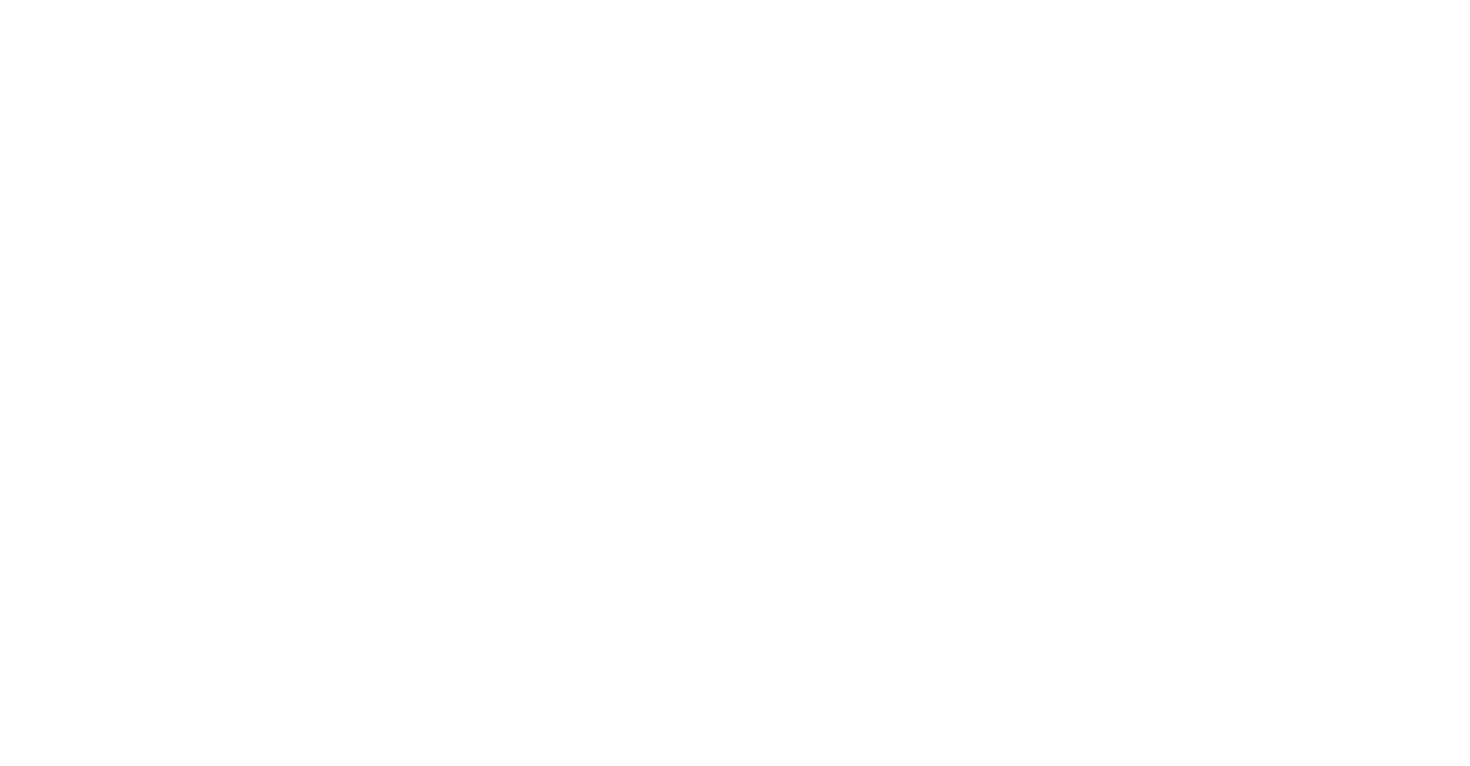 scroll, scrollTop: 0, scrollLeft: 0, axis: both 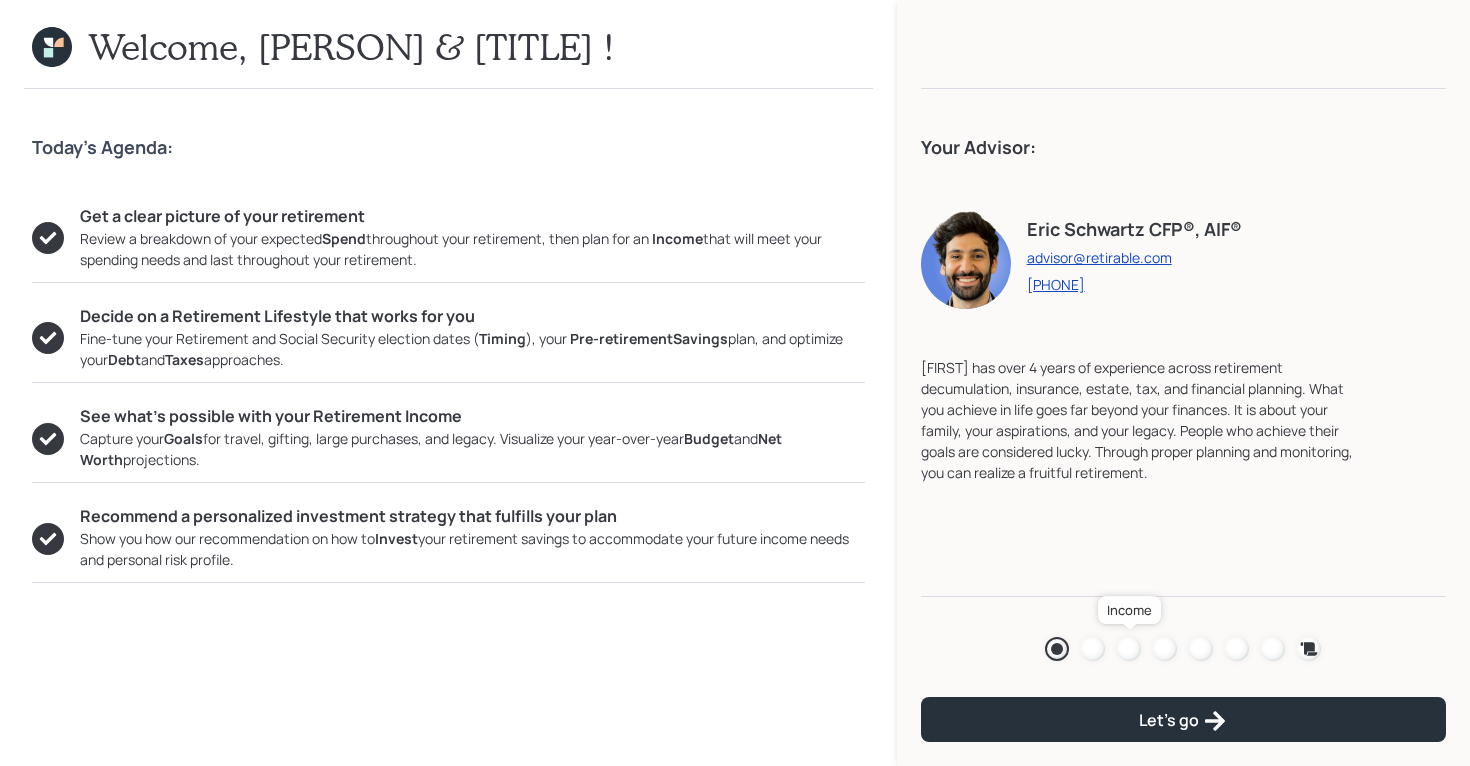 click at bounding box center [1129, 649] 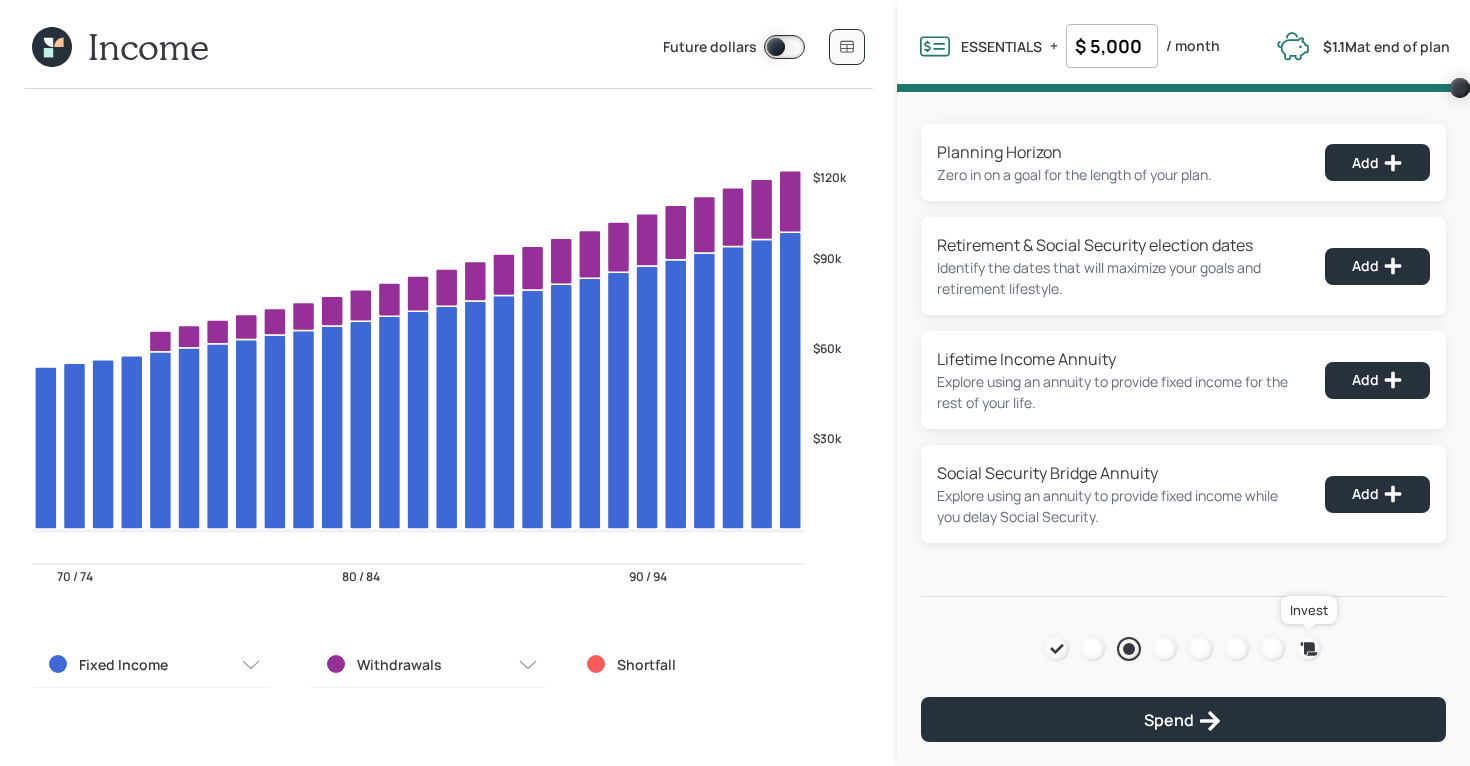 click 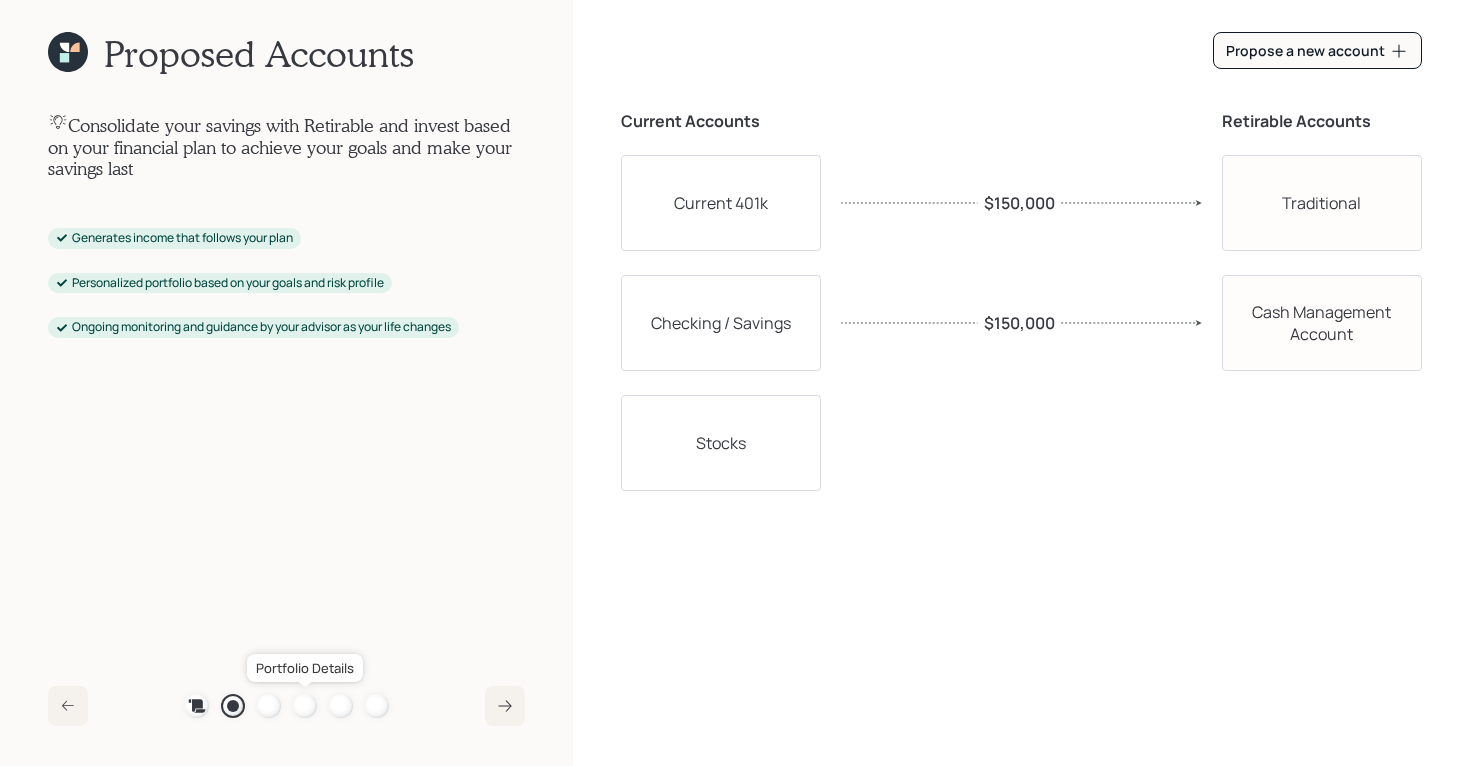 click at bounding box center [305, 706] 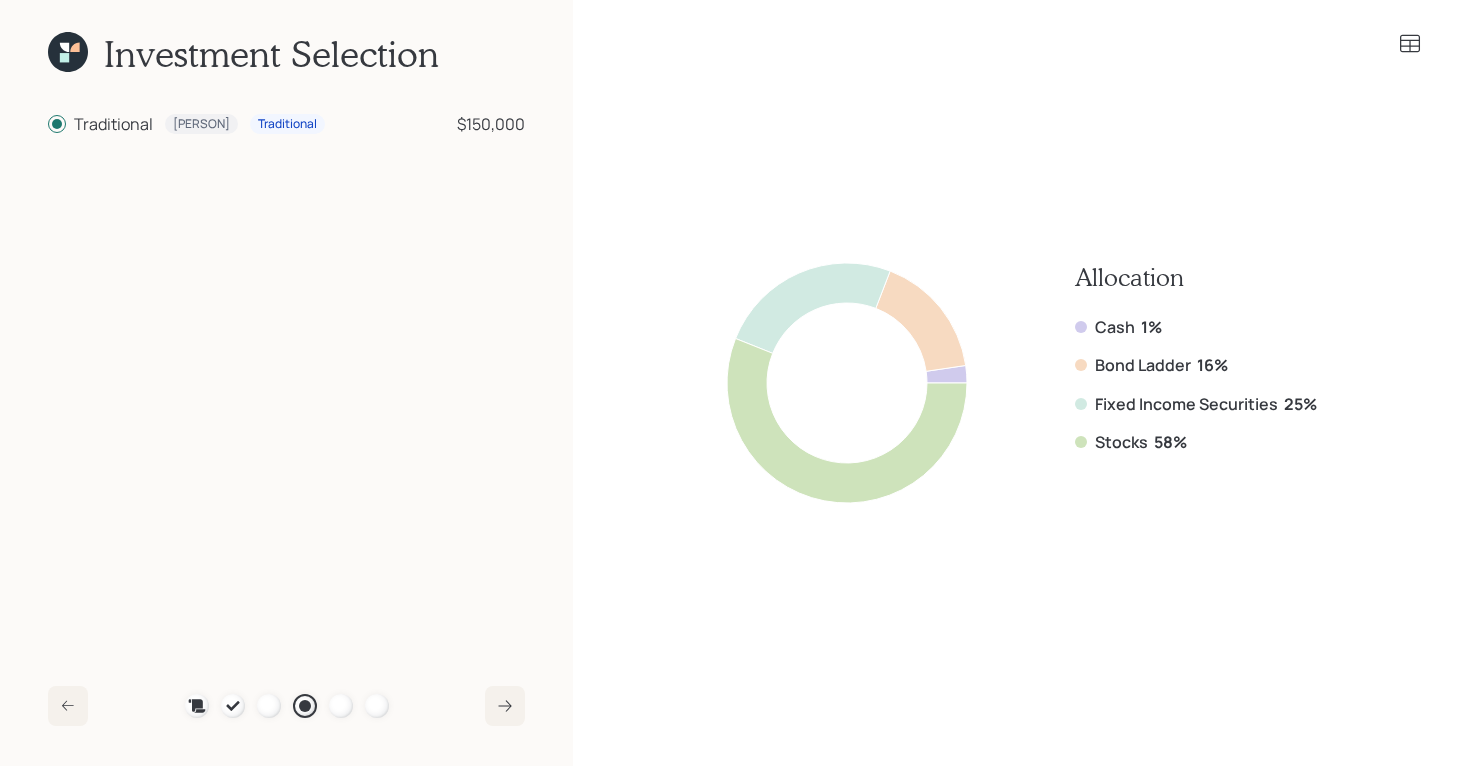 click 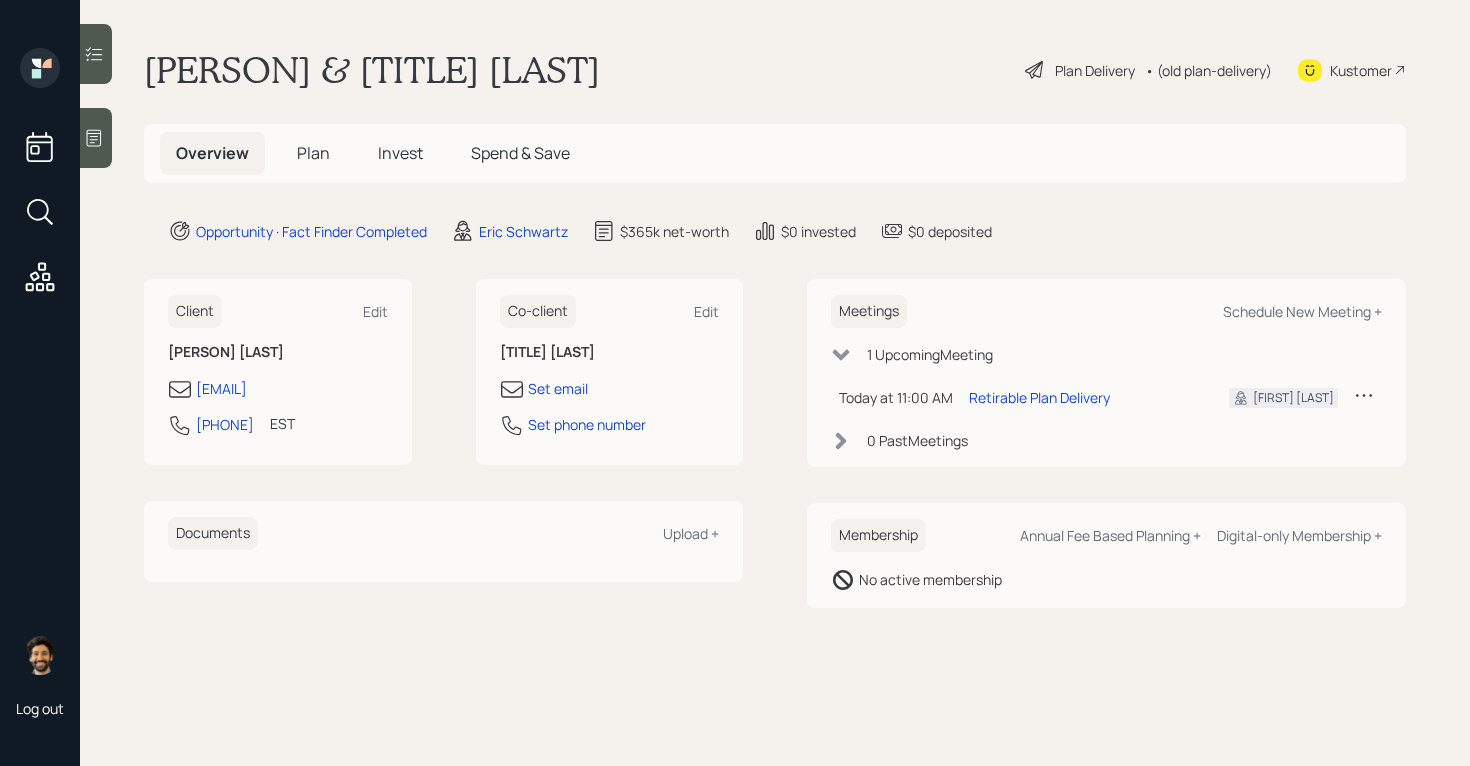 click on "Plan" at bounding box center [313, 153] 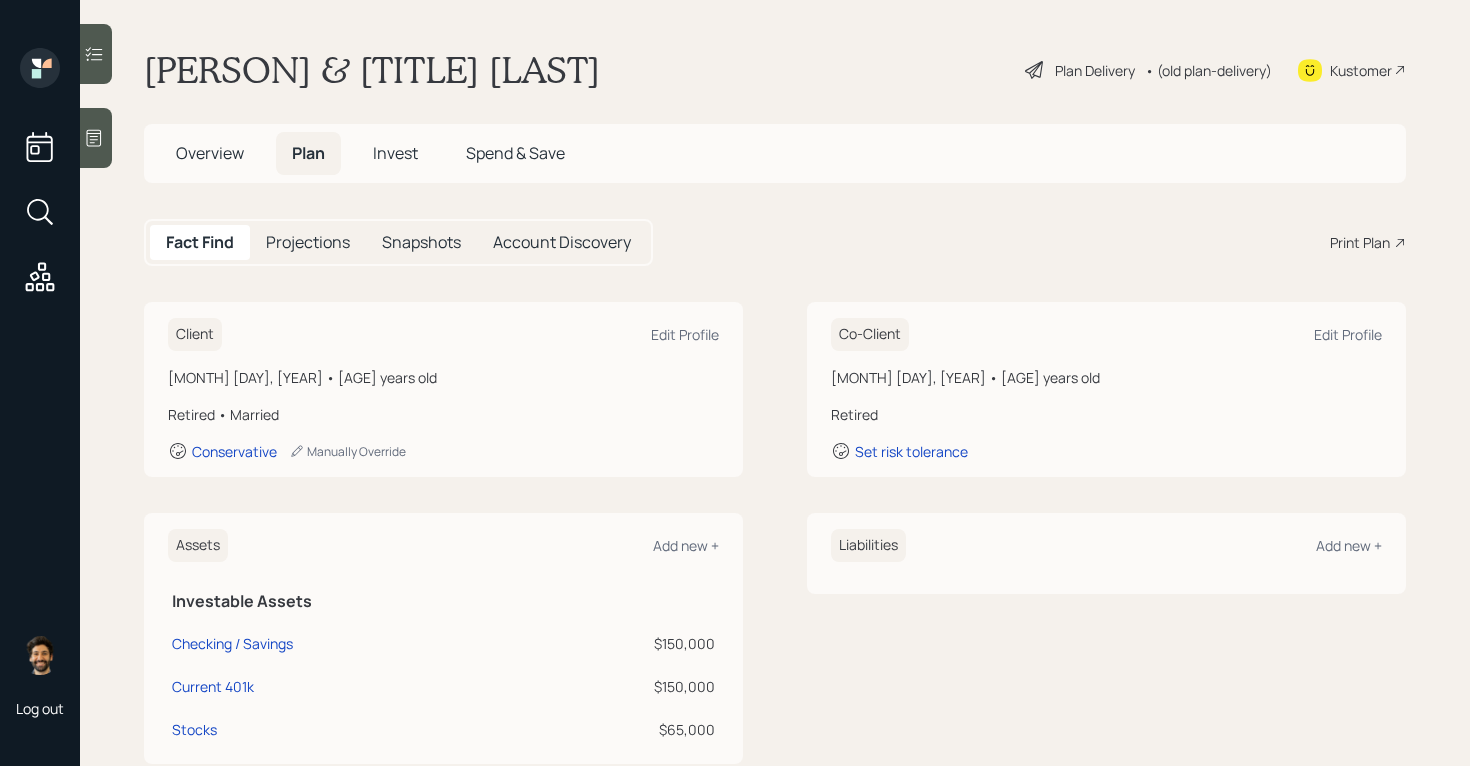 click on "Invest" at bounding box center [395, 153] 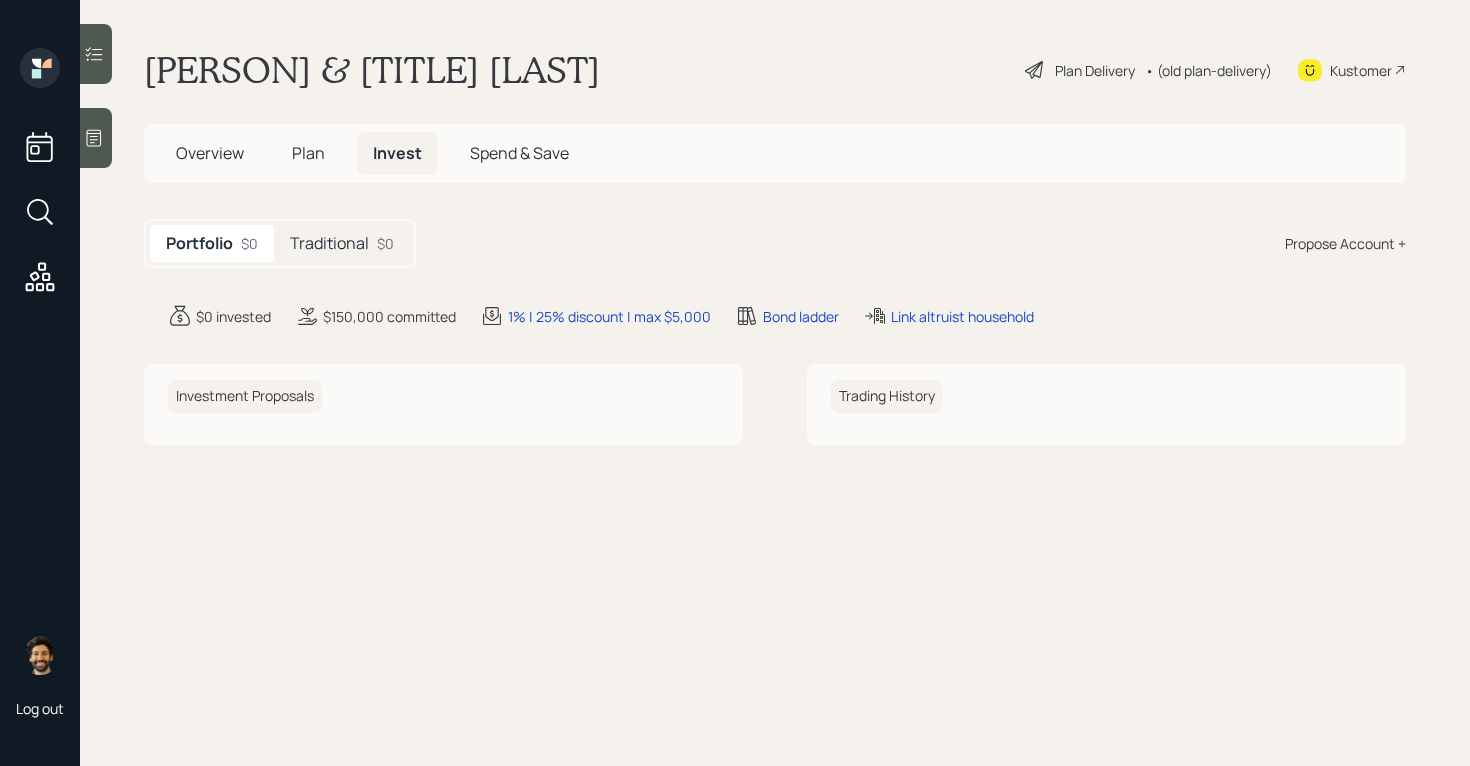 click on "Traditional" at bounding box center [329, 243] 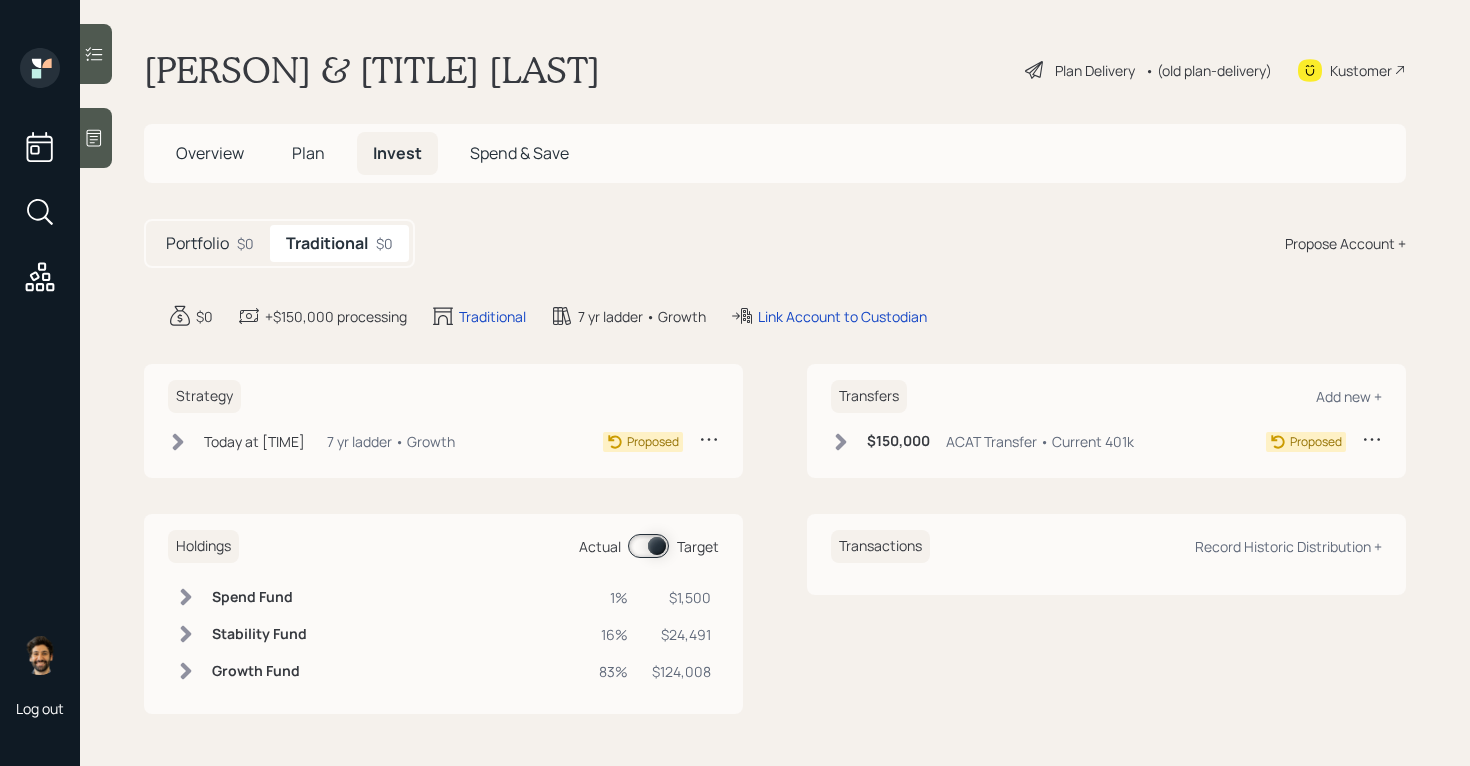 click on "Portfolio $0" at bounding box center (210, 243) 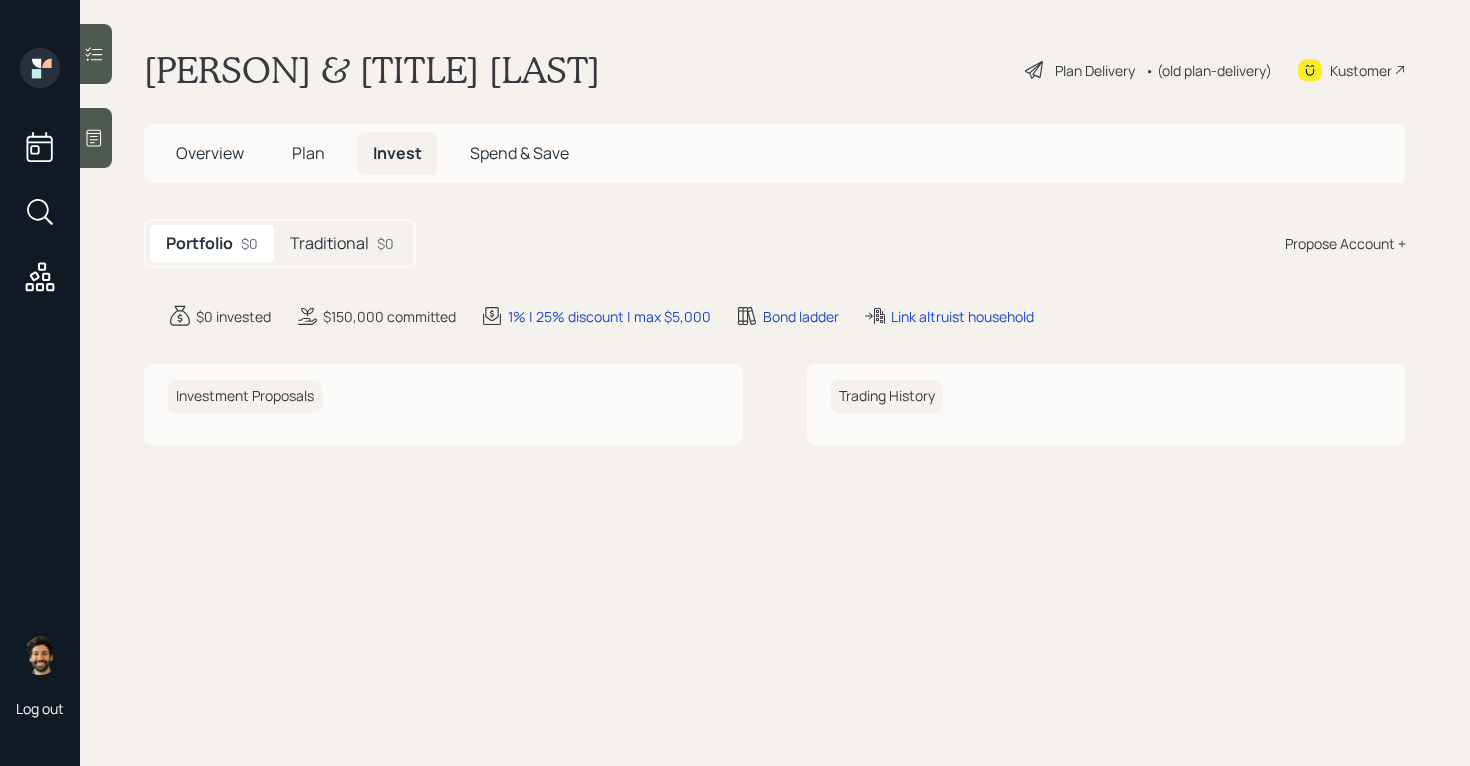 click on "Plan" at bounding box center [308, 153] 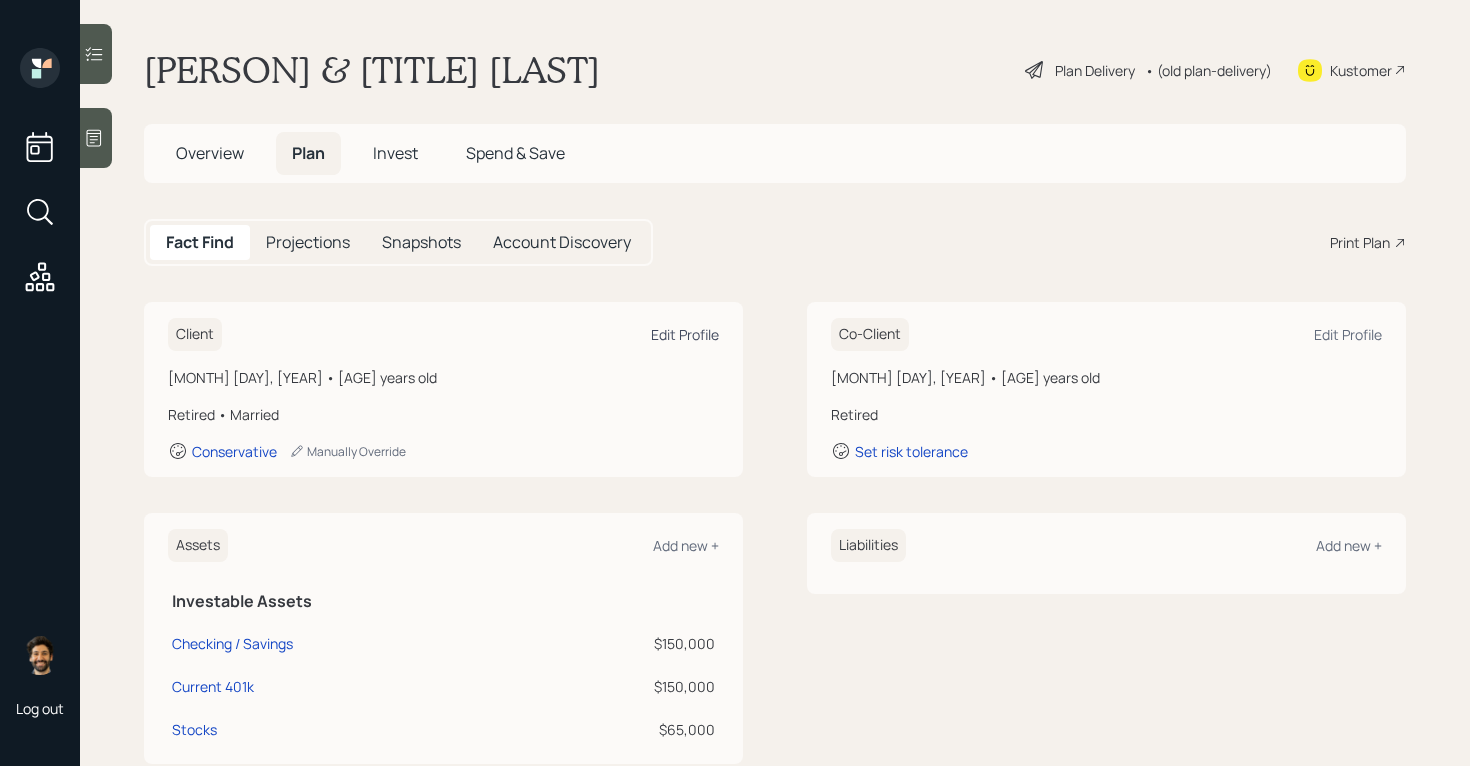 click on "Edit Profile" at bounding box center (685, 334) 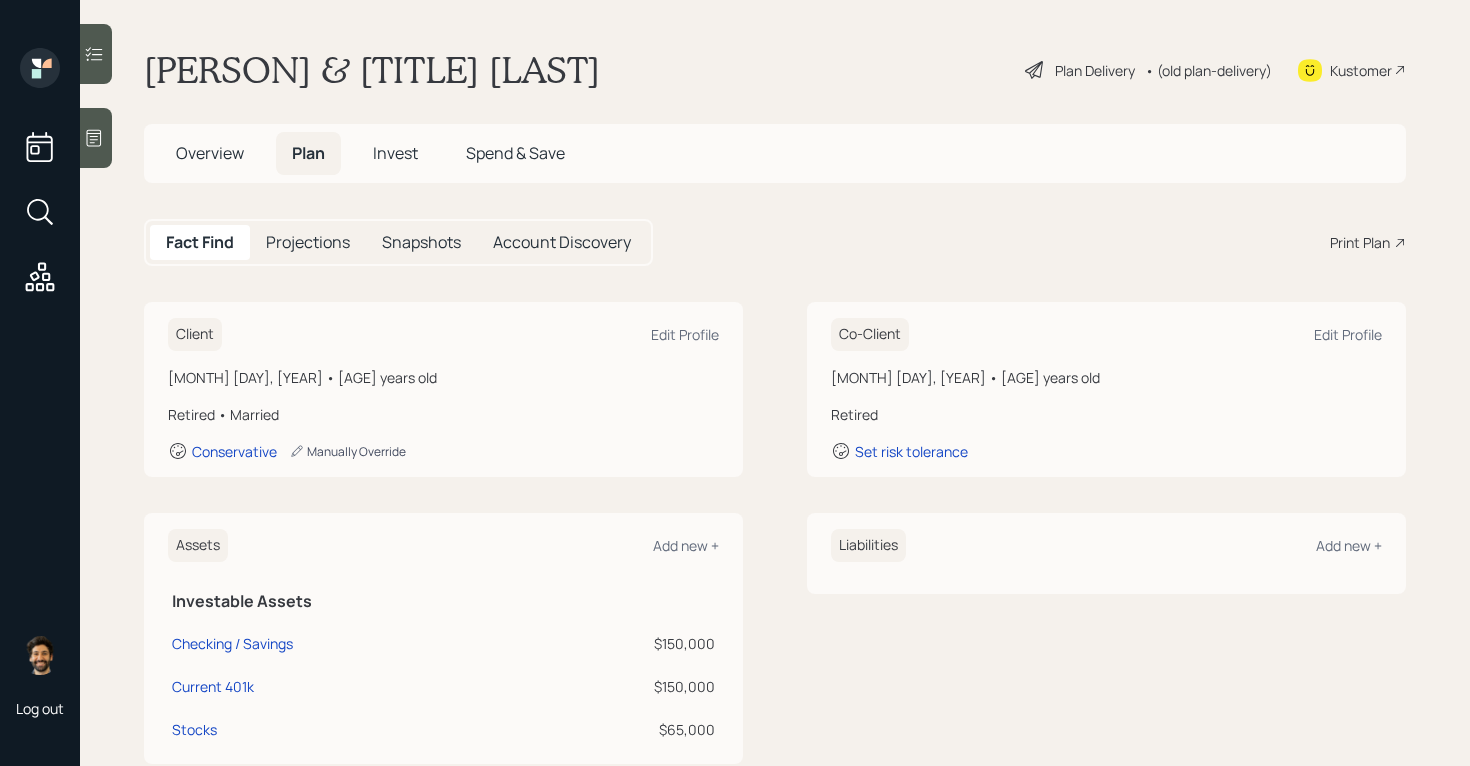 click on "Manually Override" at bounding box center [347, 451] 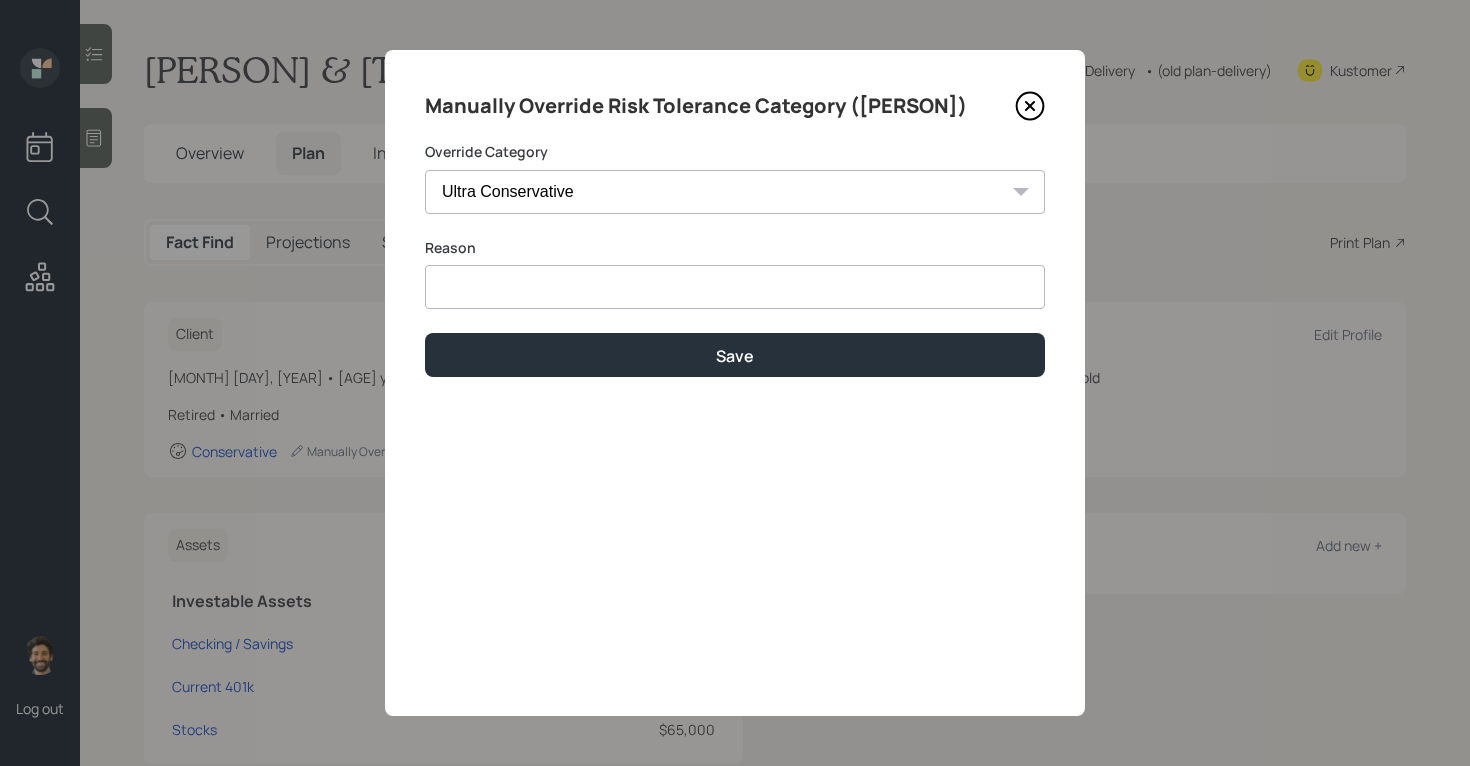 click at bounding box center [735, 287] 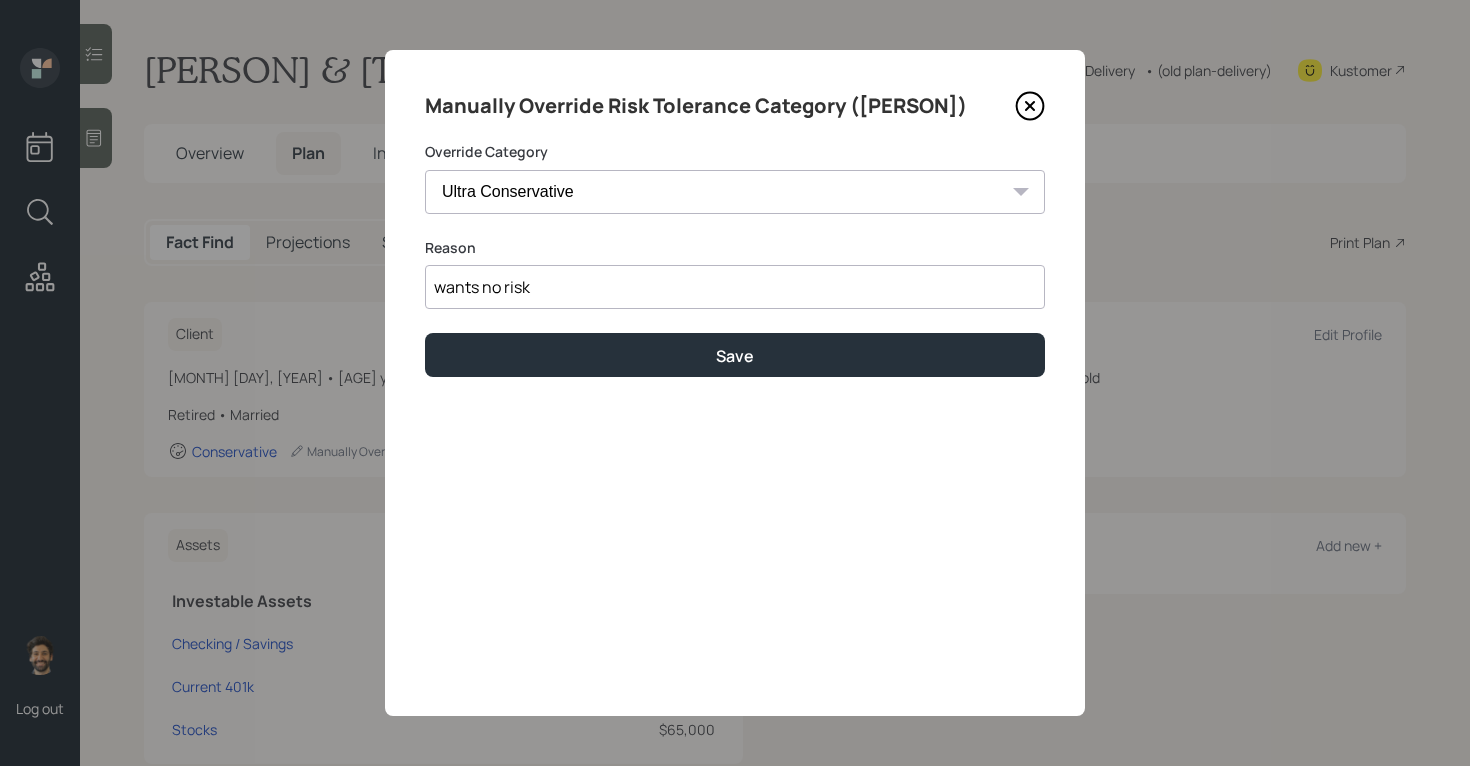click on "wants no risk" at bounding box center [735, 287] 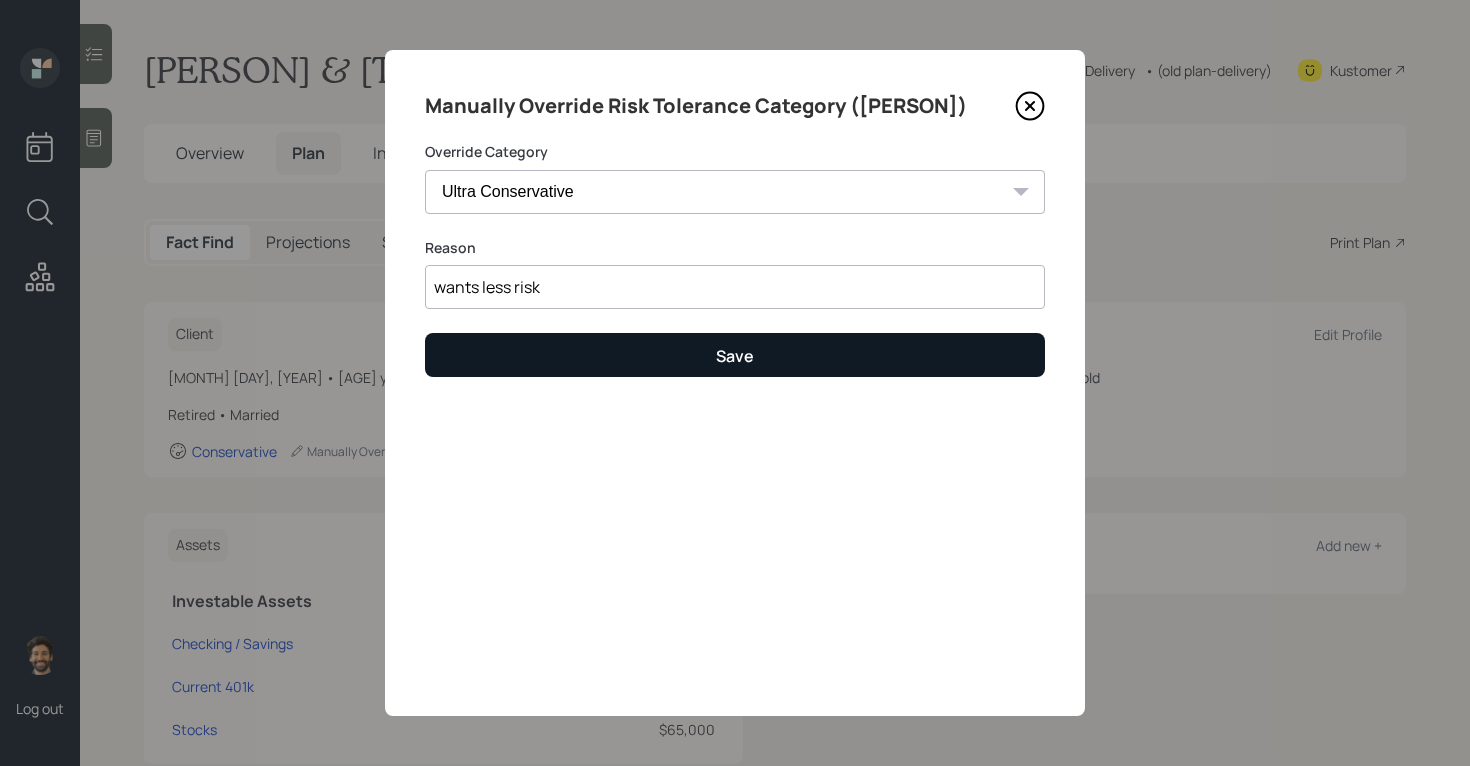 type on "wants less risk" 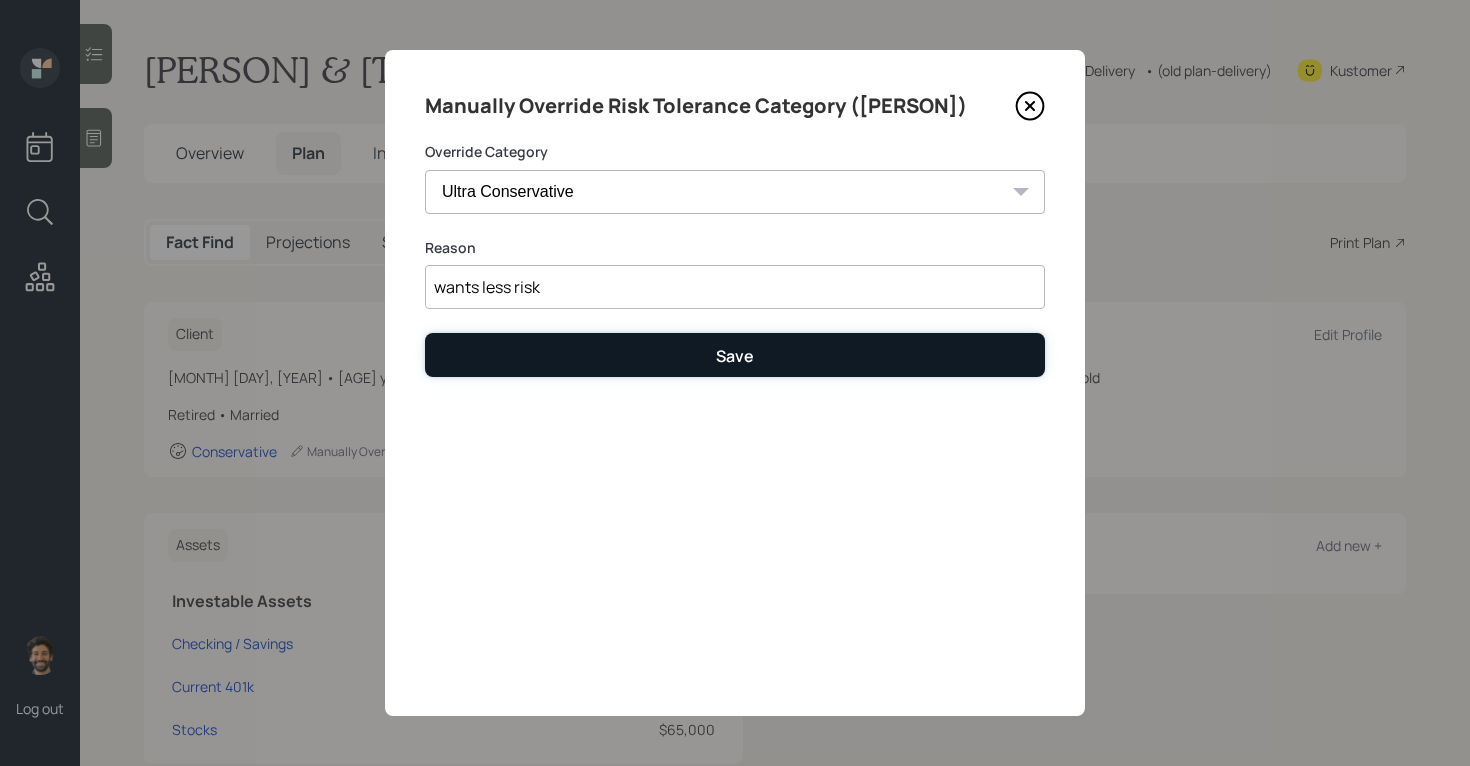 click on "Save" at bounding box center [735, 354] 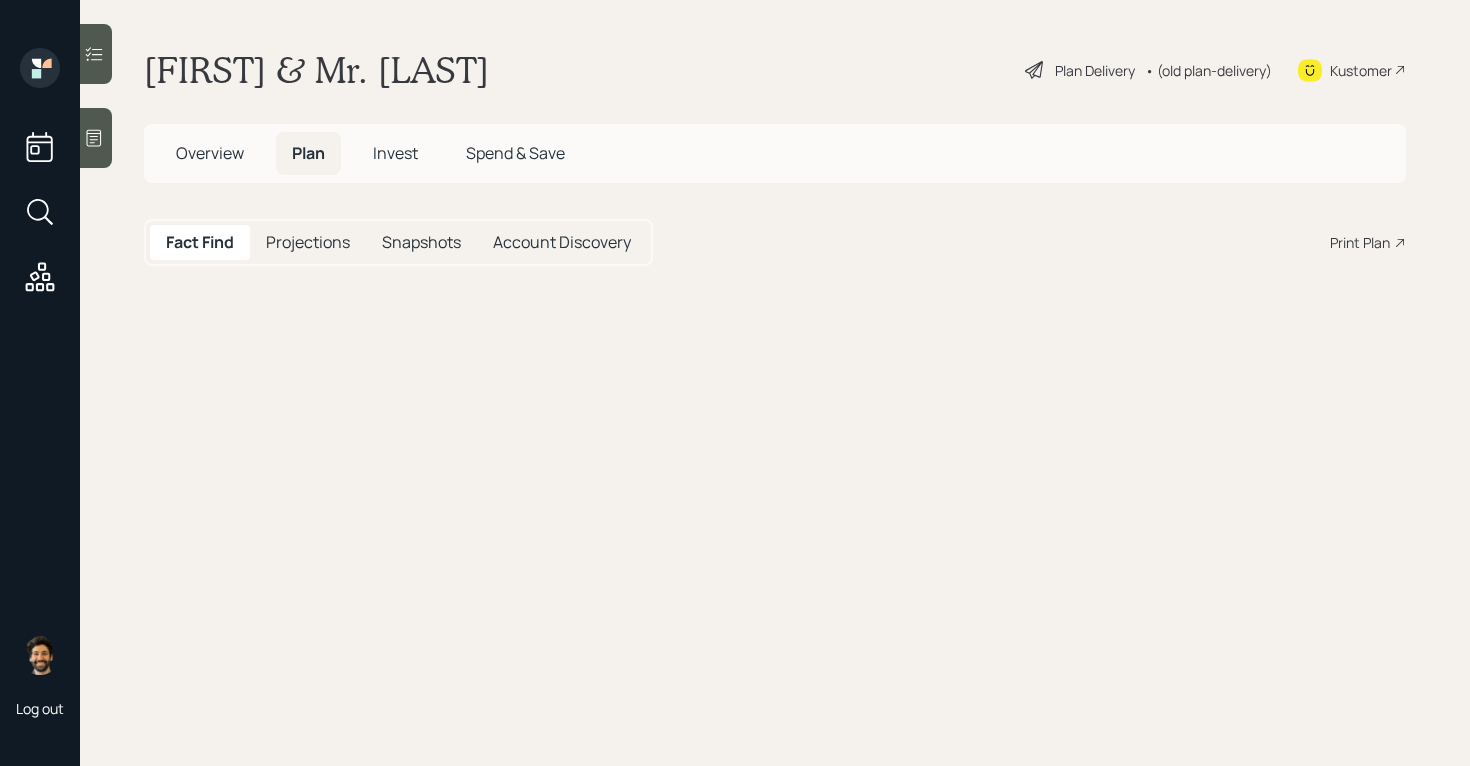 scroll, scrollTop: 0, scrollLeft: 0, axis: both 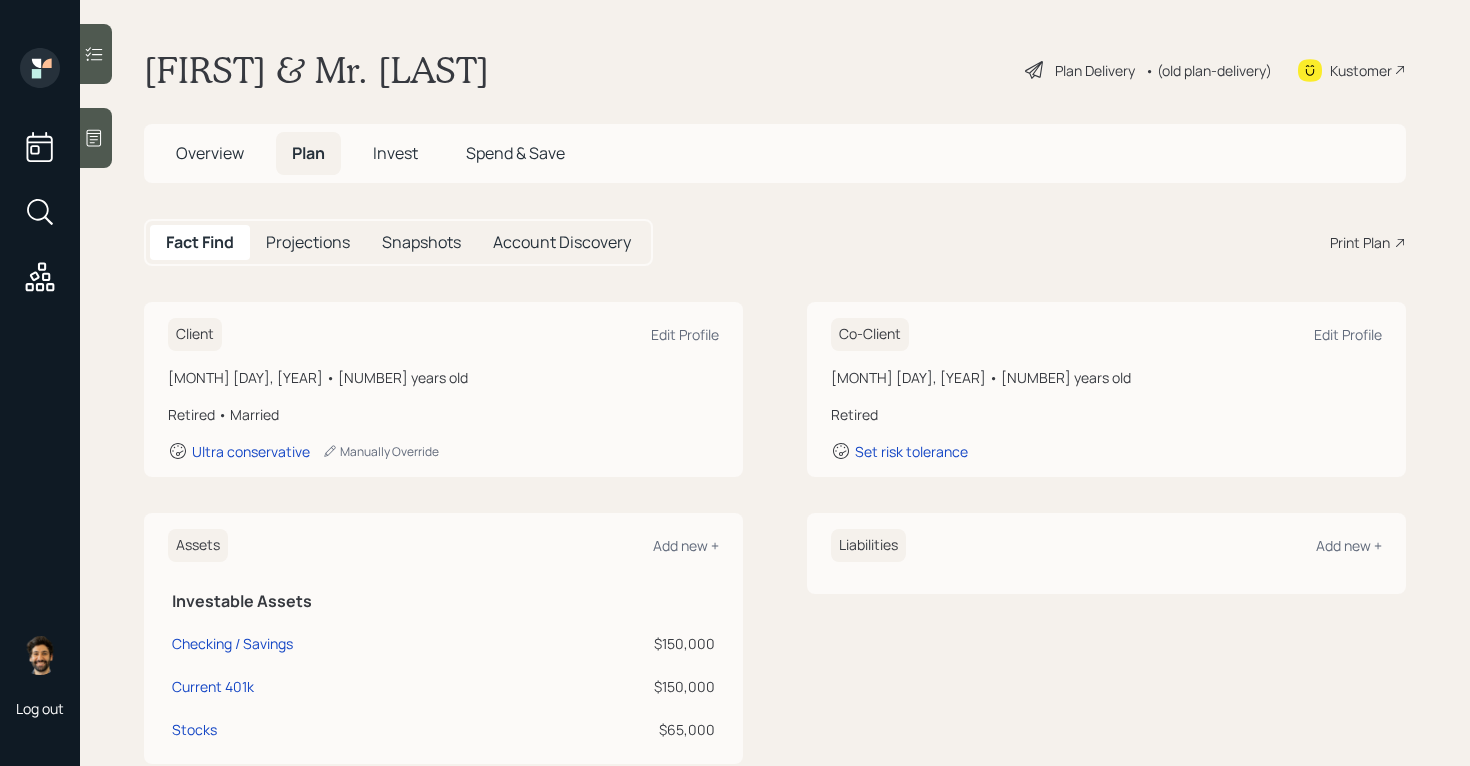 click on "• (old plan-delivery)" at bounding box center [1208, 70] 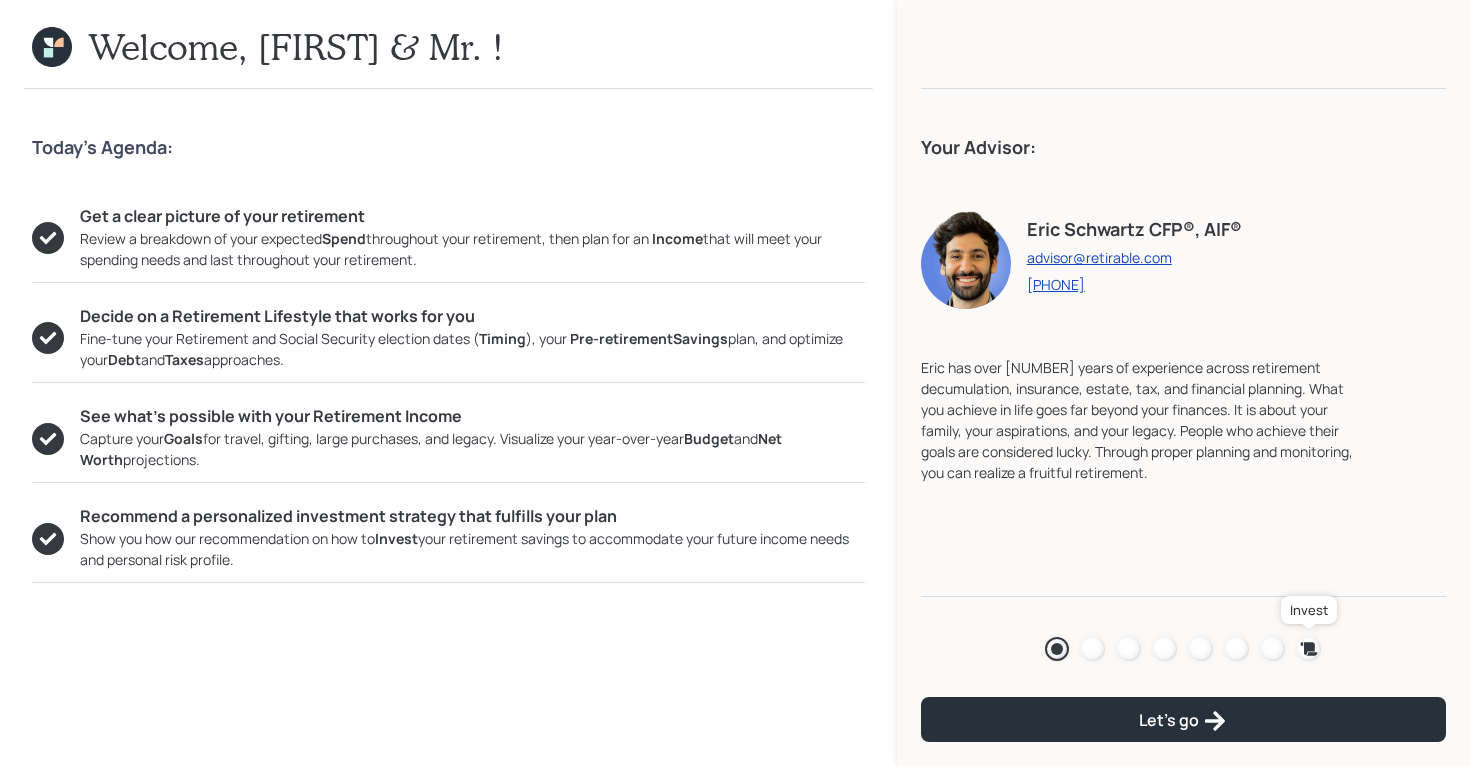 click 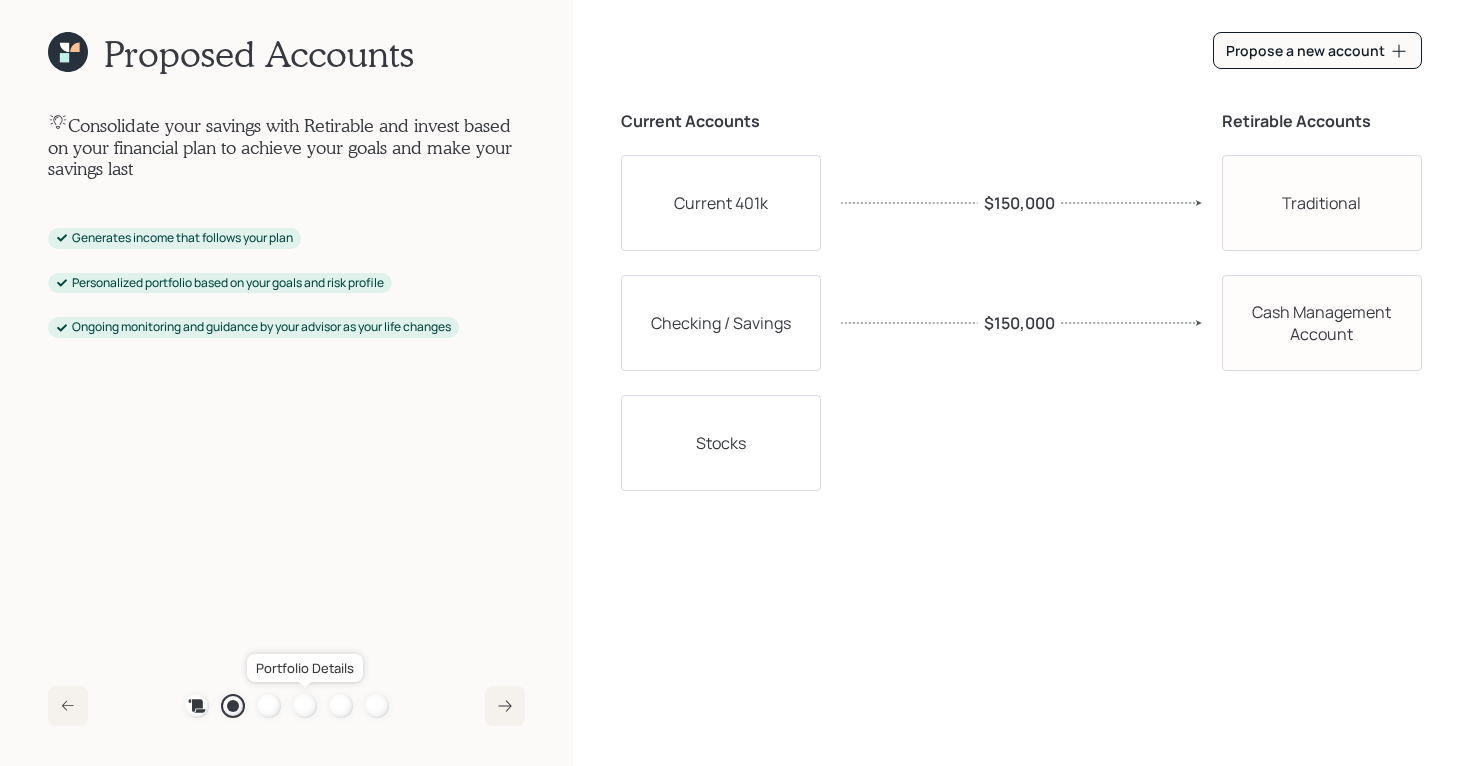 click at bounding box center [305, 706] 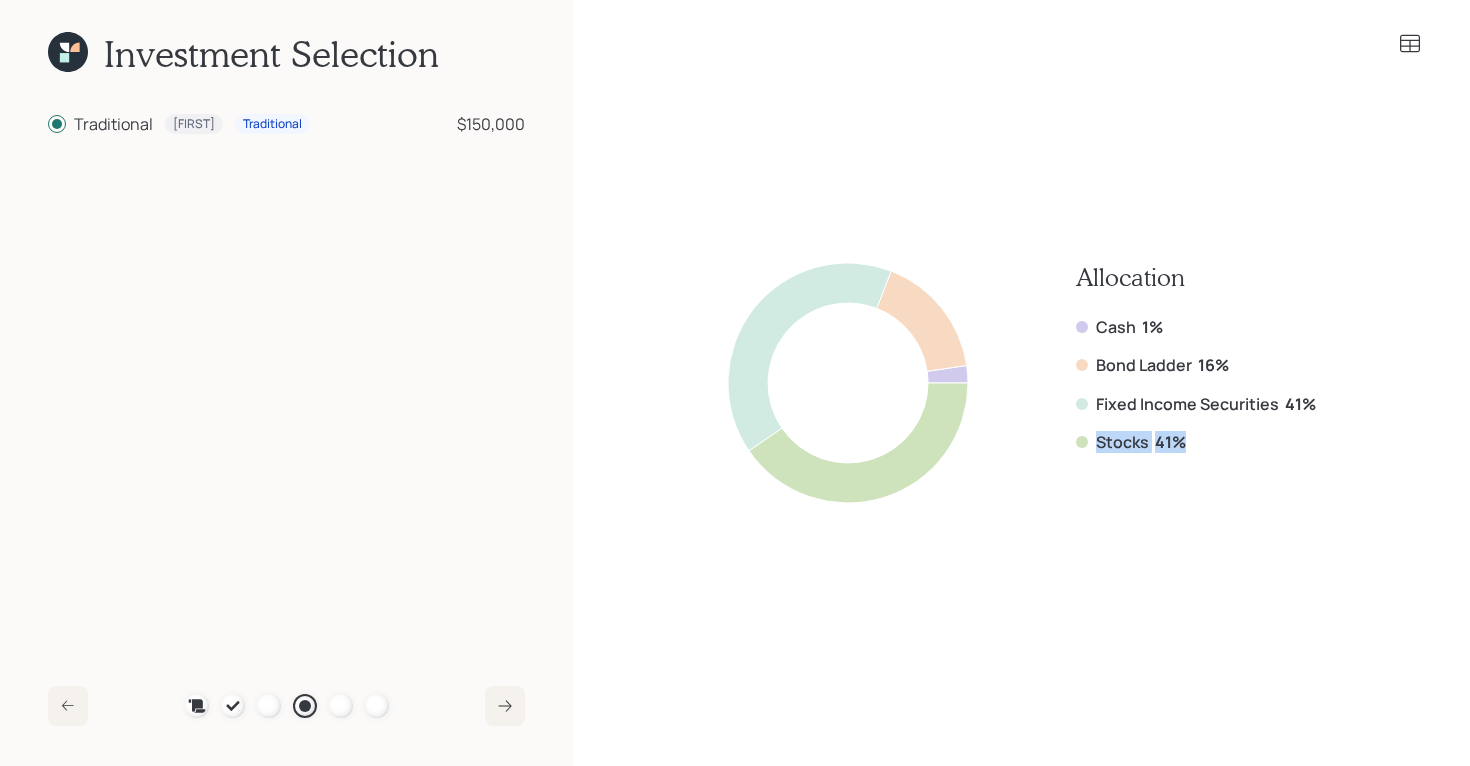 drag, startPoint x: 1192, startPoint y: 446, endPoint x: 1070, endPoint y: 438, distance: 122.26202 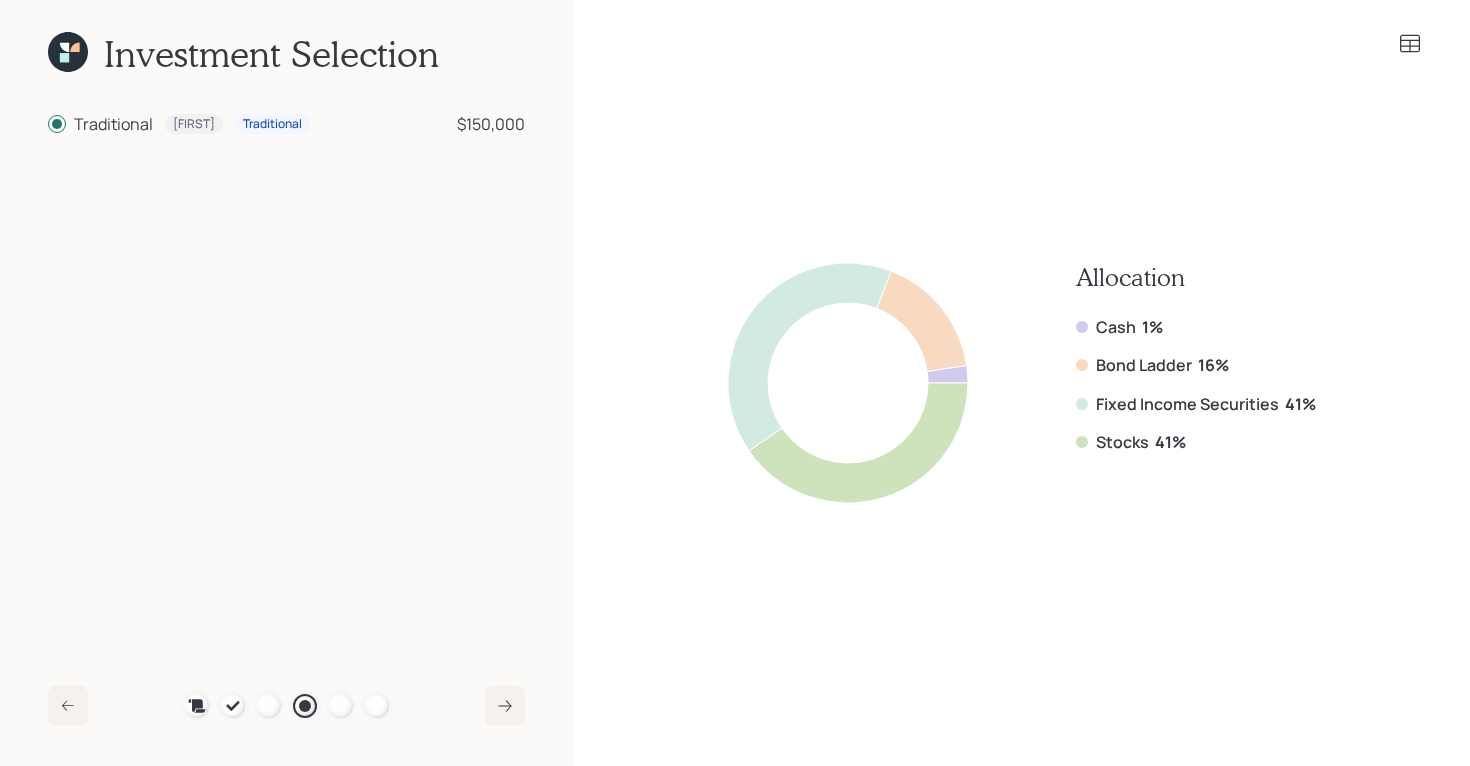 click 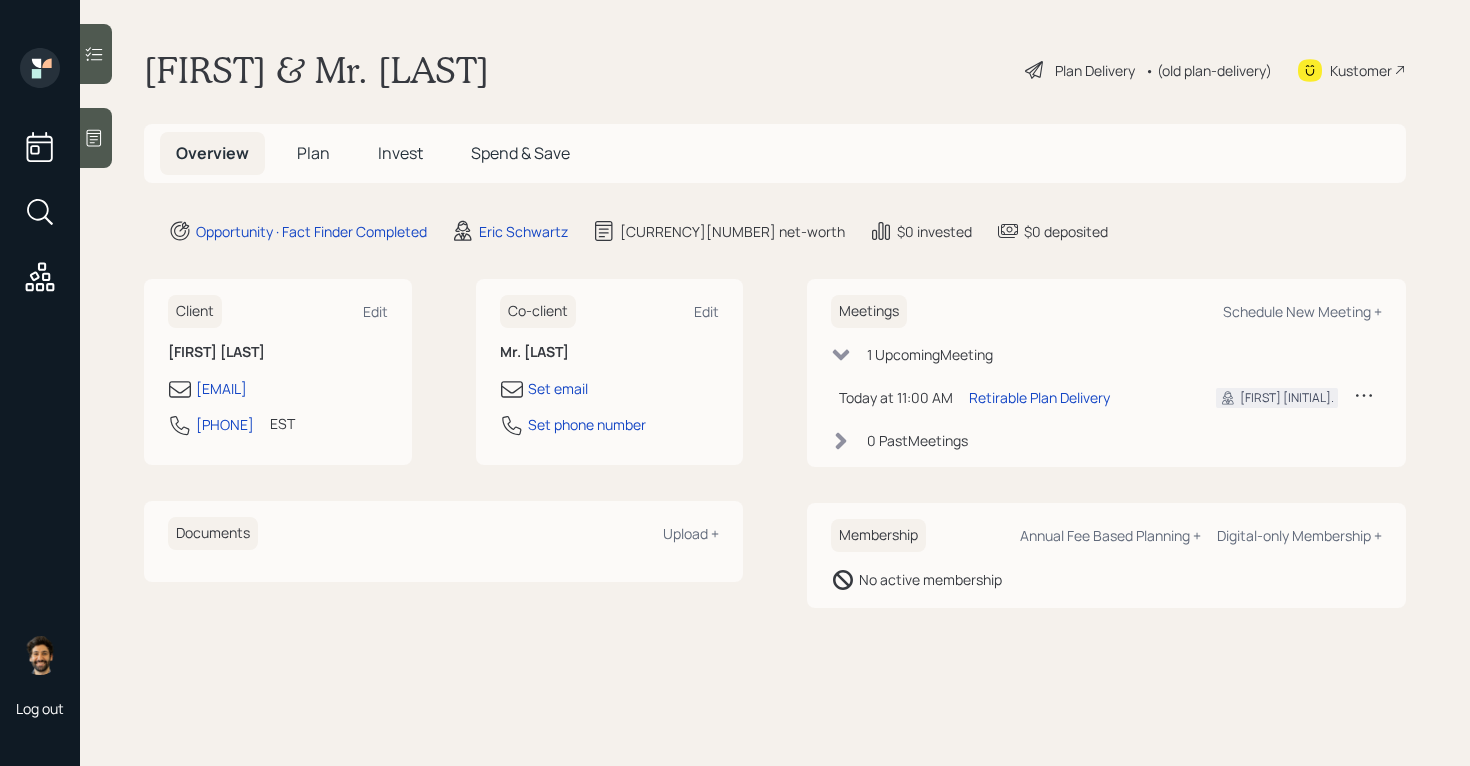 click on "Plan" at bounding box center (313, 153) 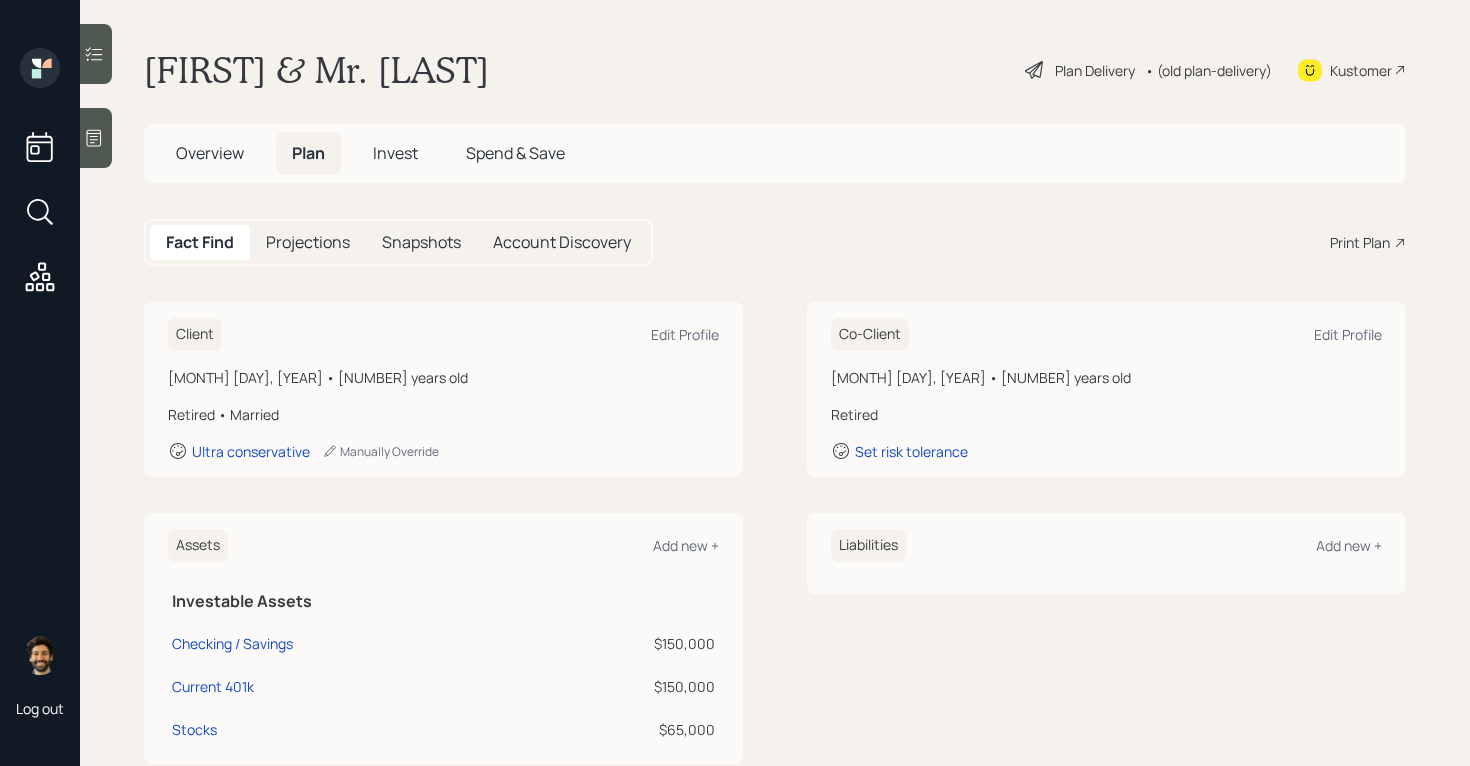 click on "Overview" at bounding box center (210, 153) 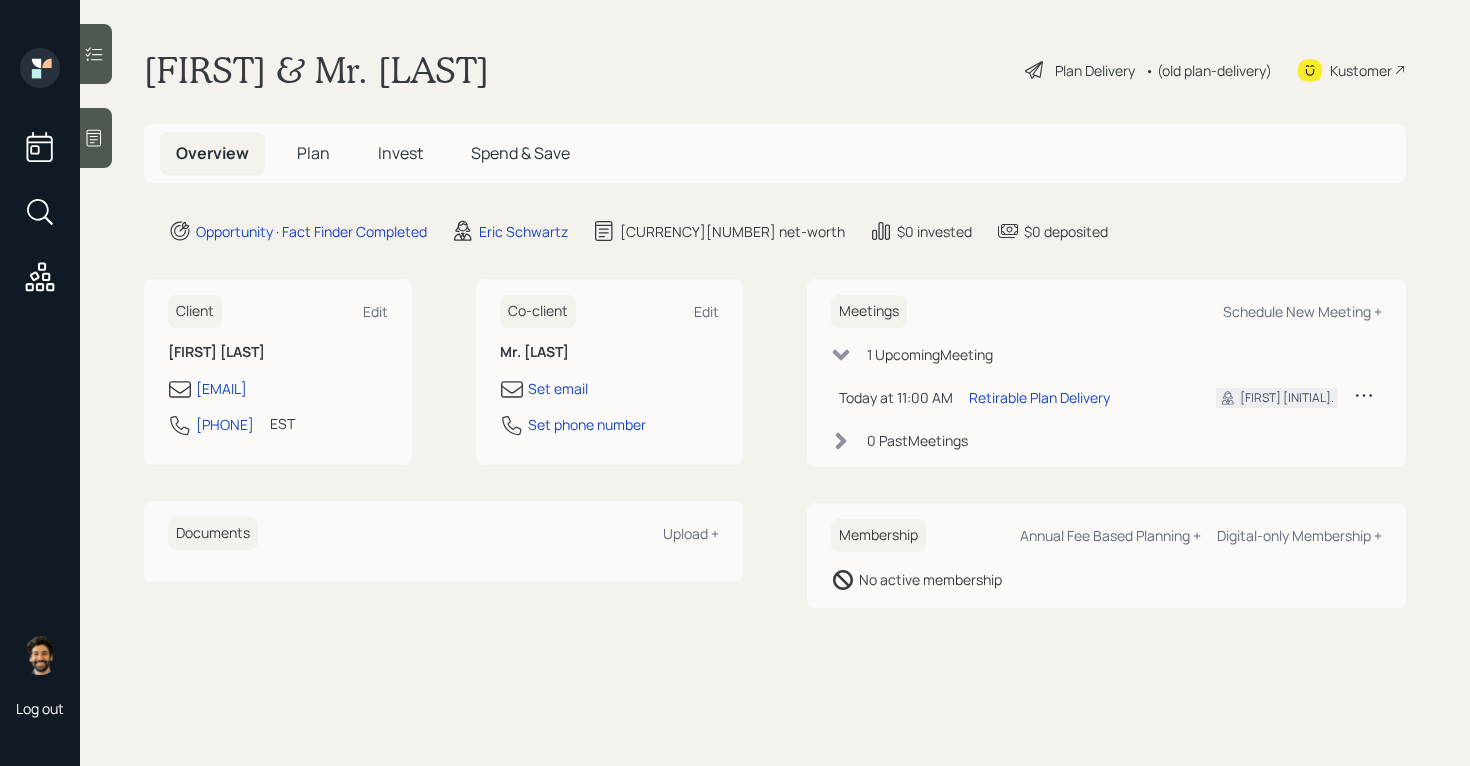 click on "Plan" at bounding box center (313, 153) 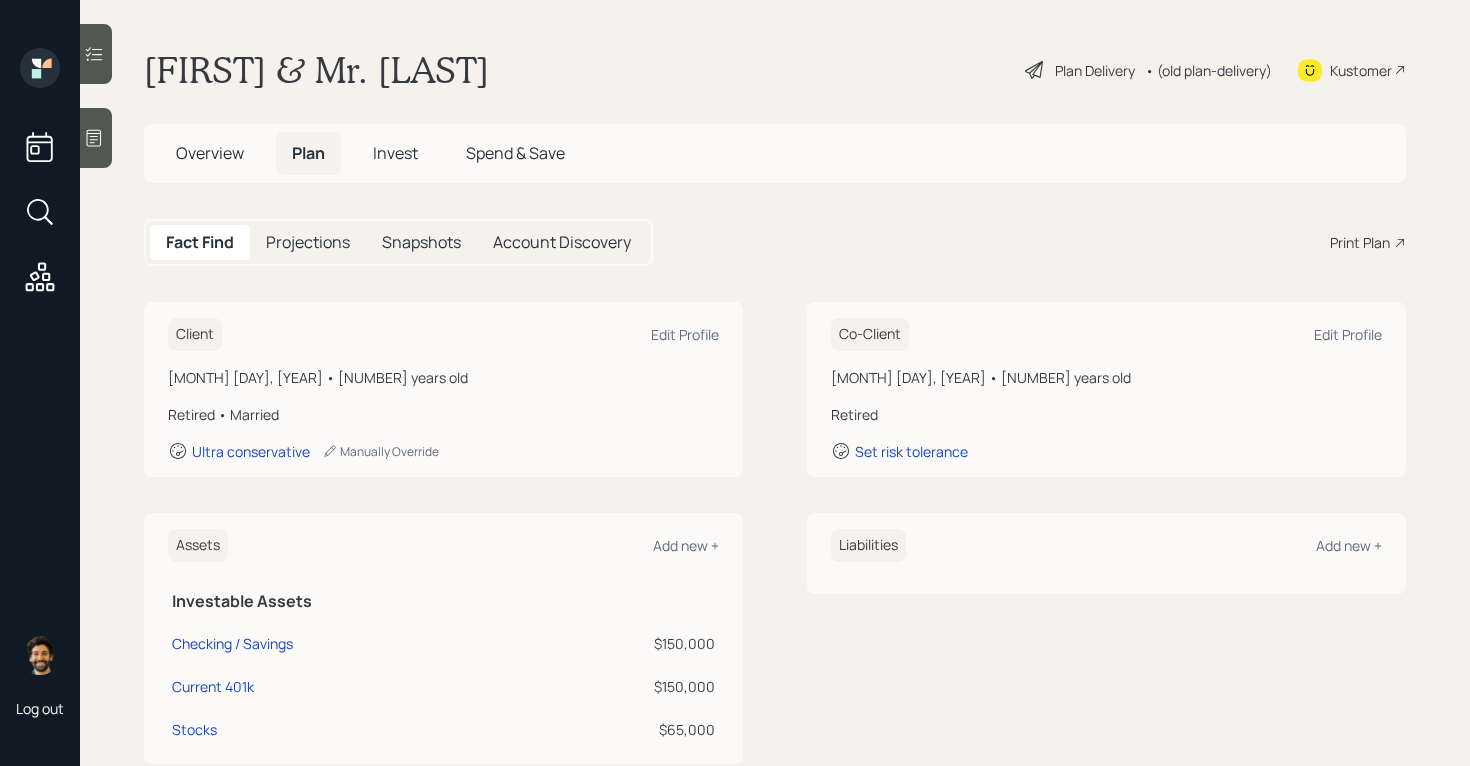 click on "Print Plan" at bounding box center [1360, 242] 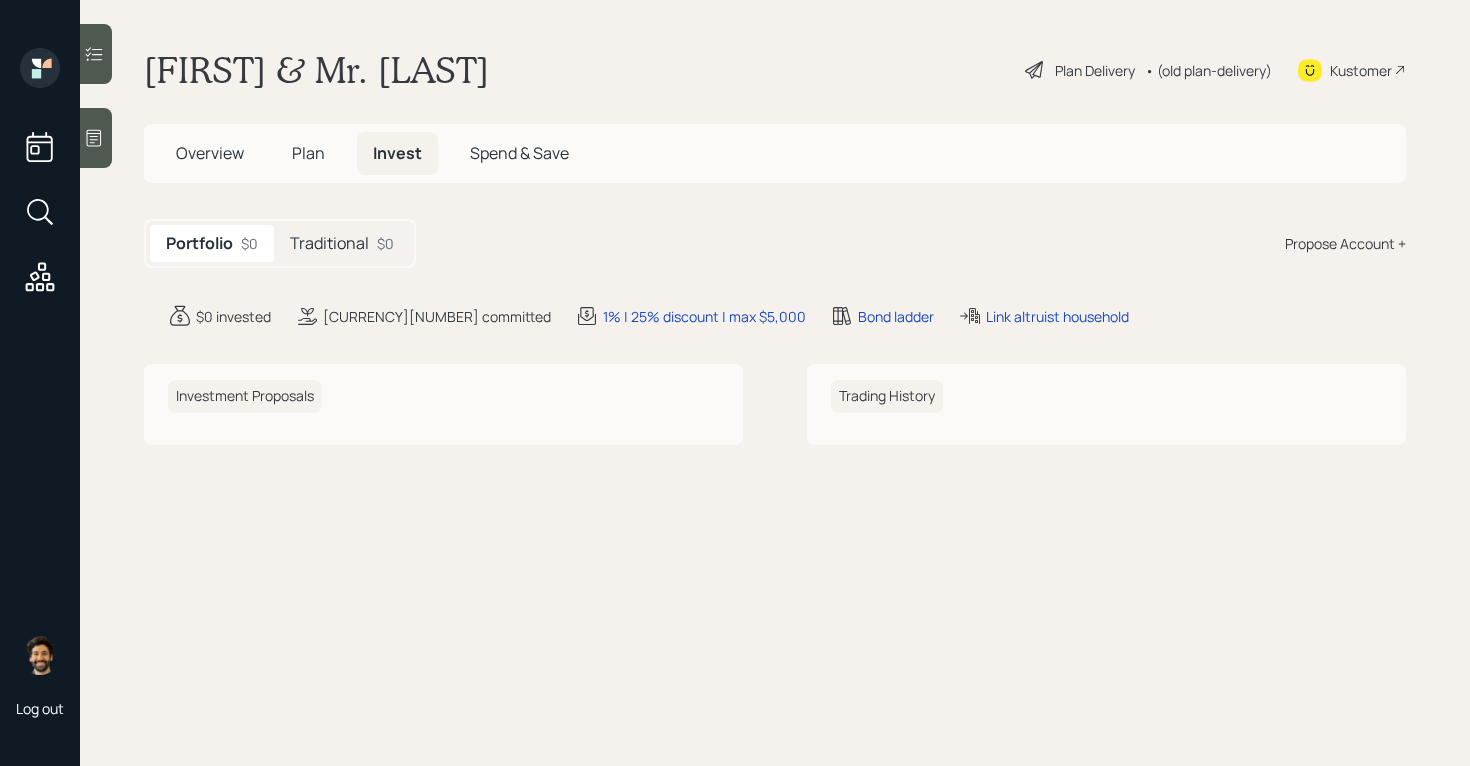 click on "Traditional" at bounding box center [329, 243] 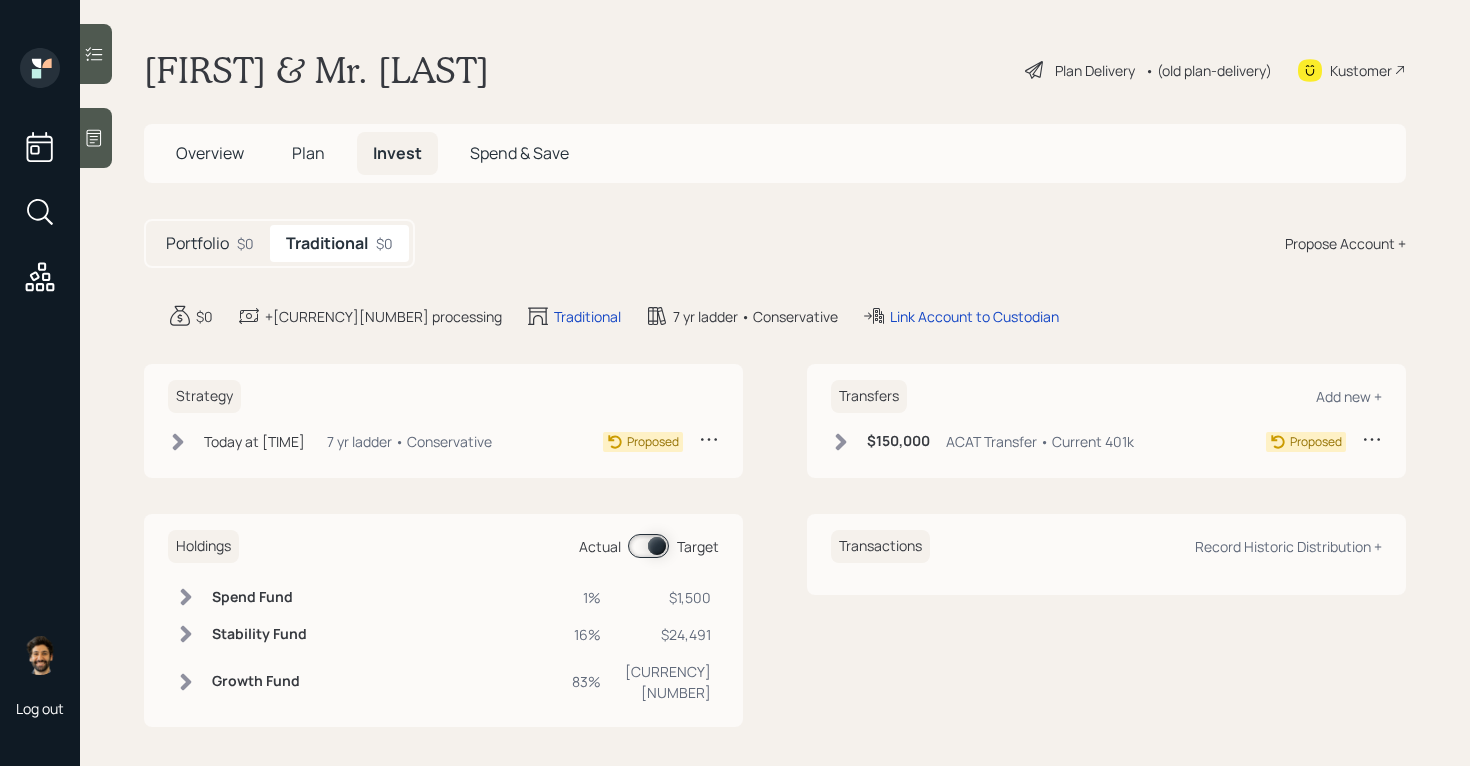 click on "Plan" at bounding box center (308, 153) 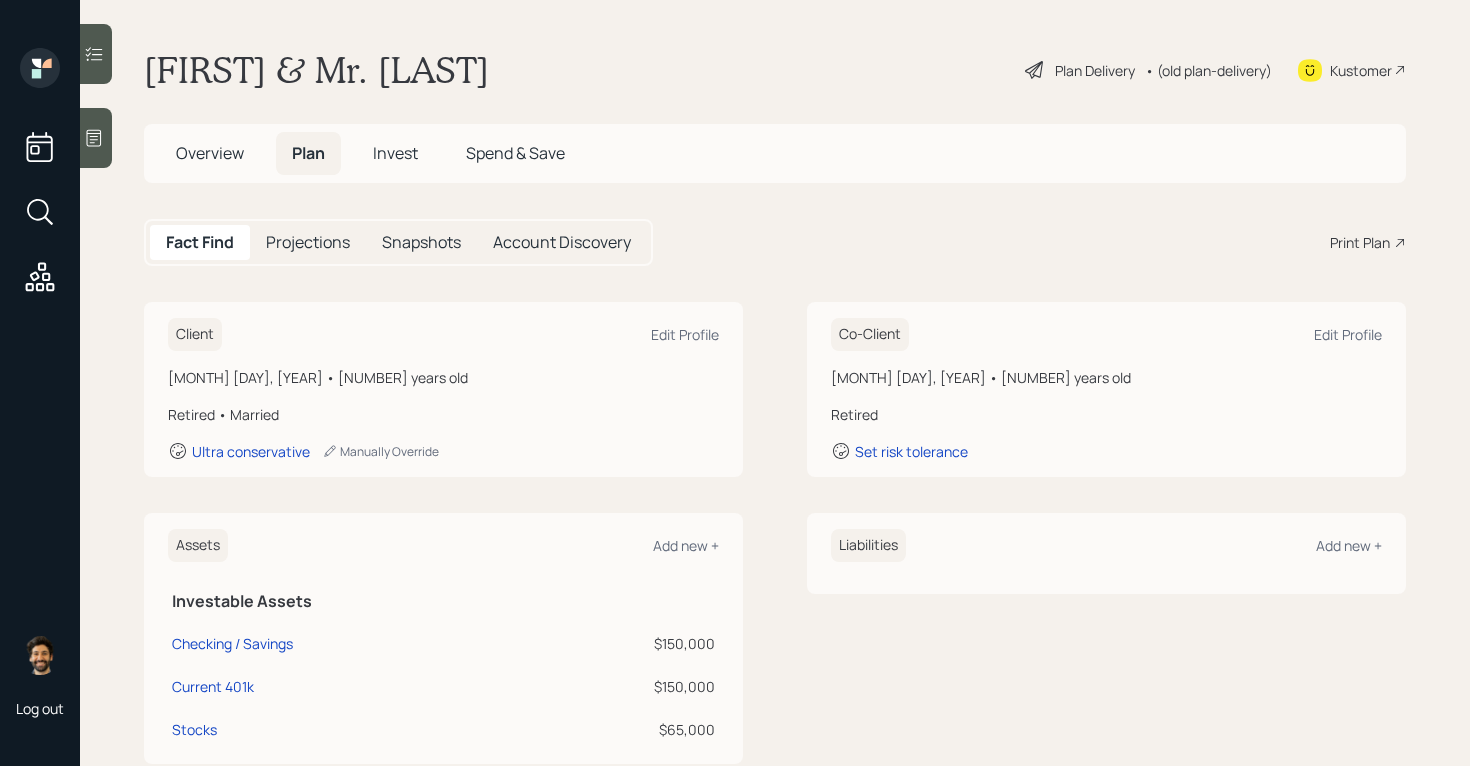 click on "• (old plan-delivery)" at bounding box center [1208, 70] 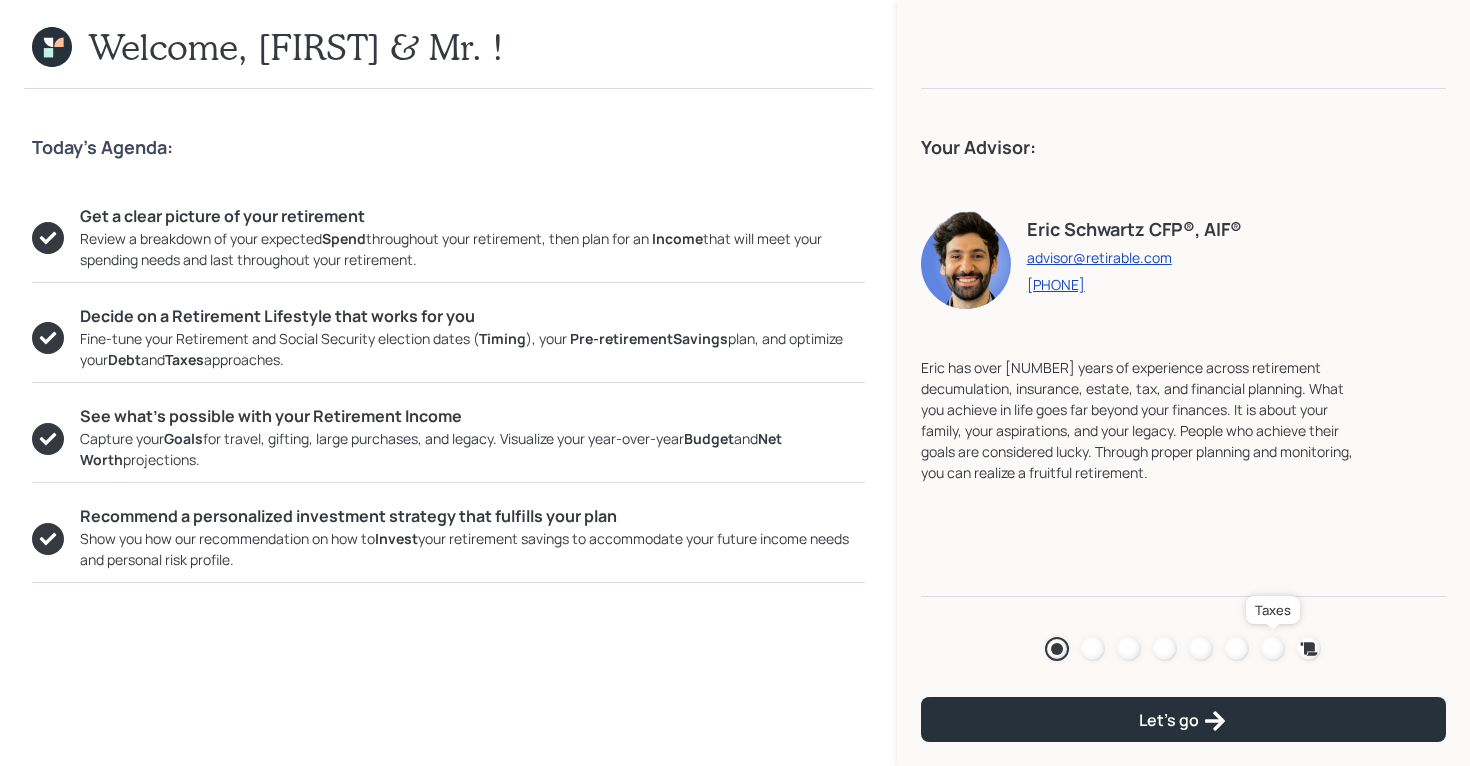 click at bounding box center (1273, 649) 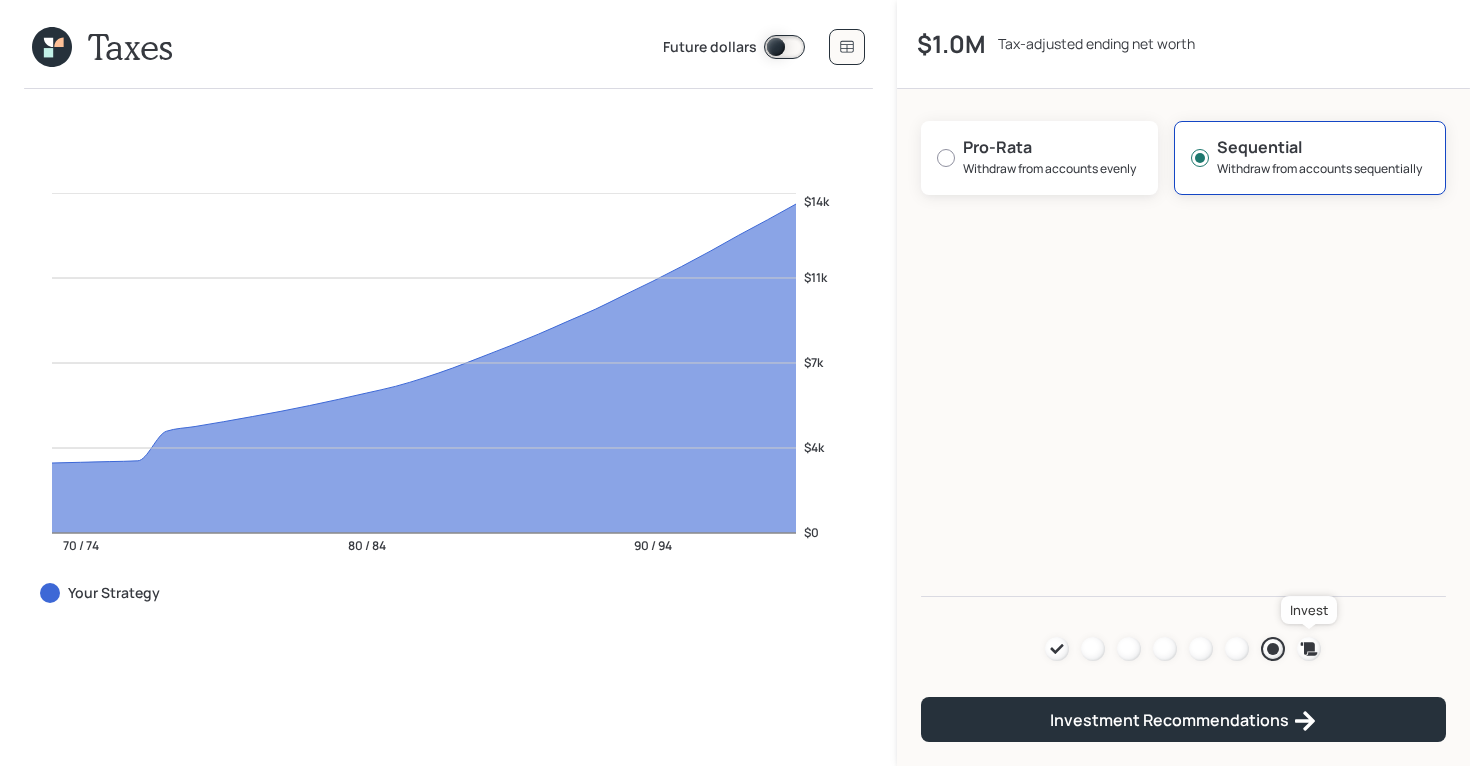 click 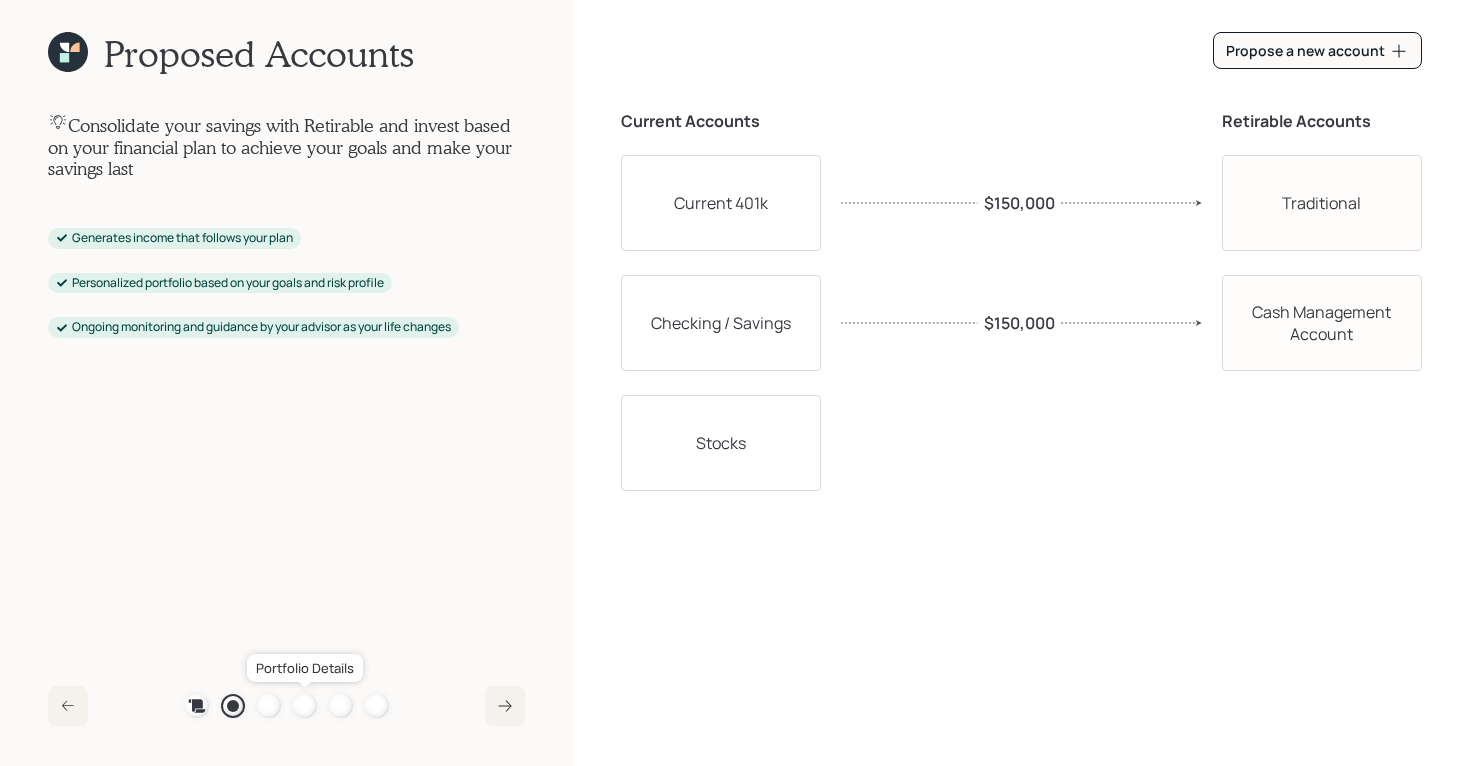 click at bounding box center [305, 706] 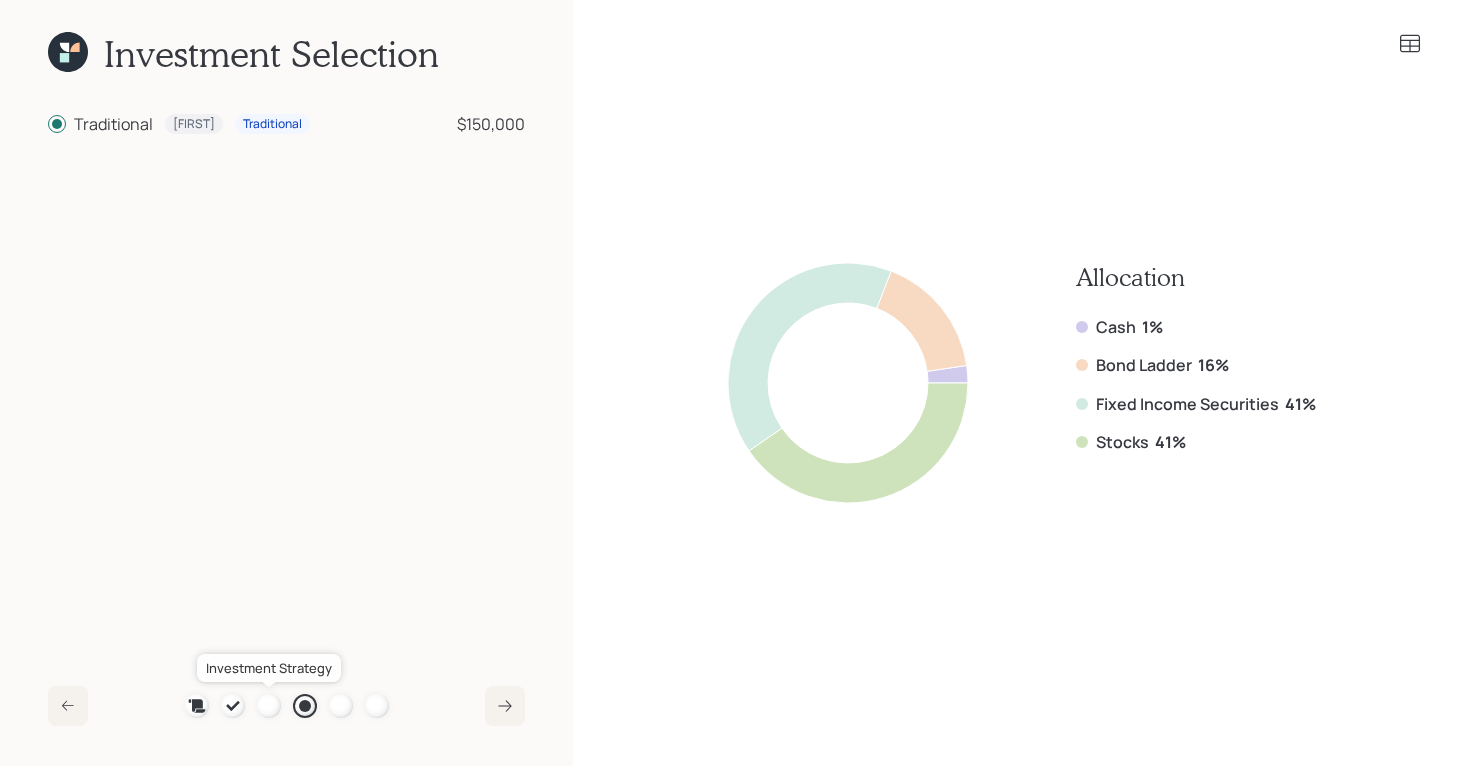 click at bounding box center (269, 706) 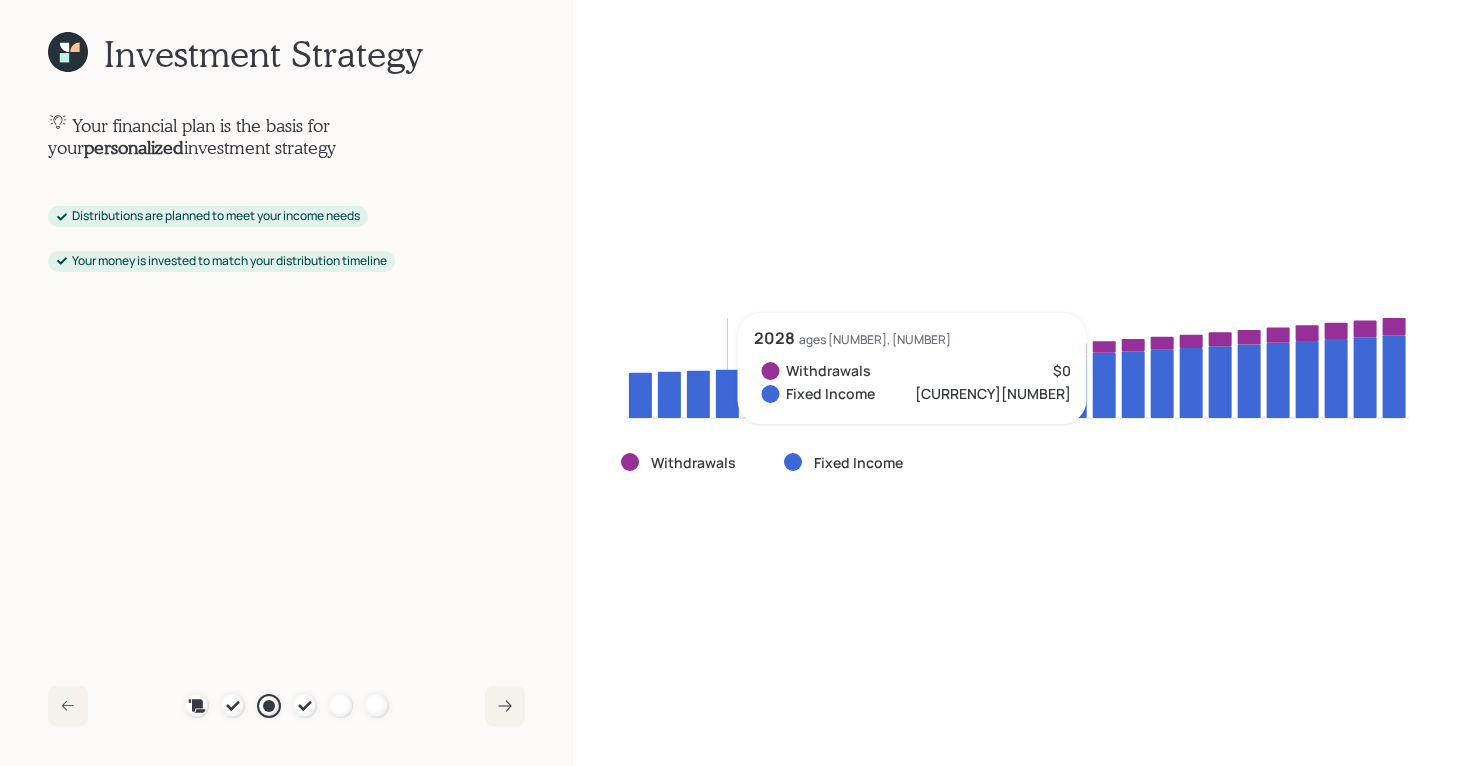 click 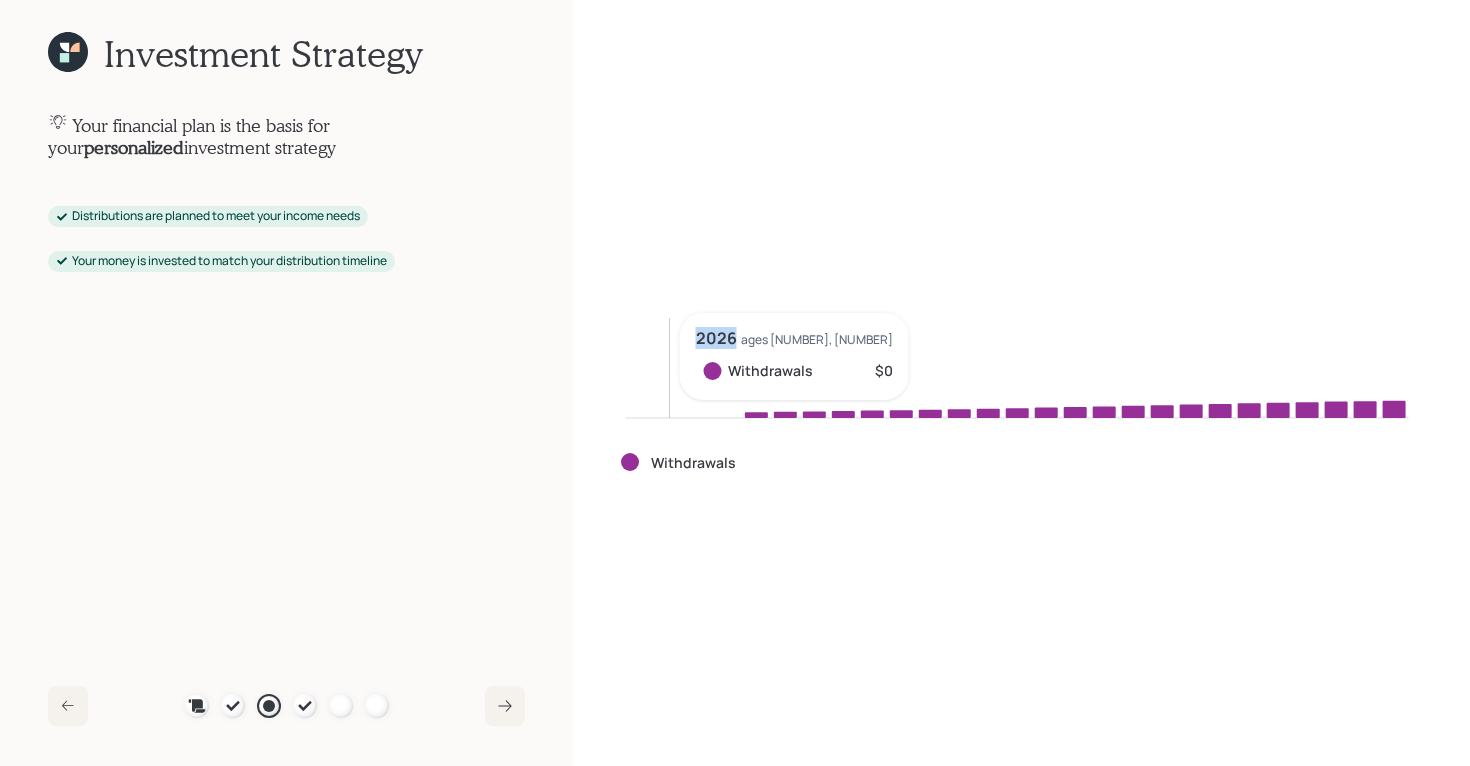 click 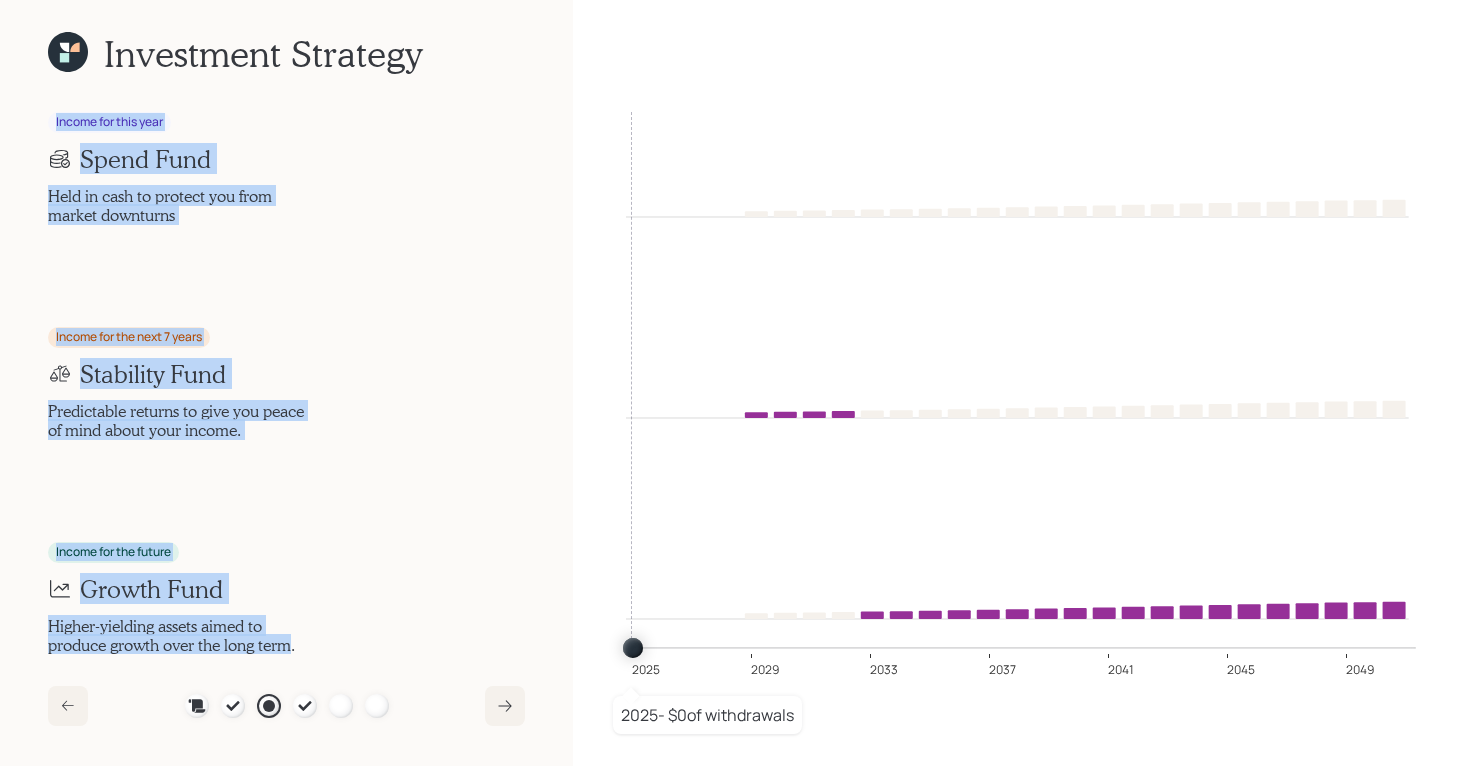 drag, startPoint x: 295, startPoint y: 648, endPoint x: 47, endPoint y: 123, distance: 580.6281 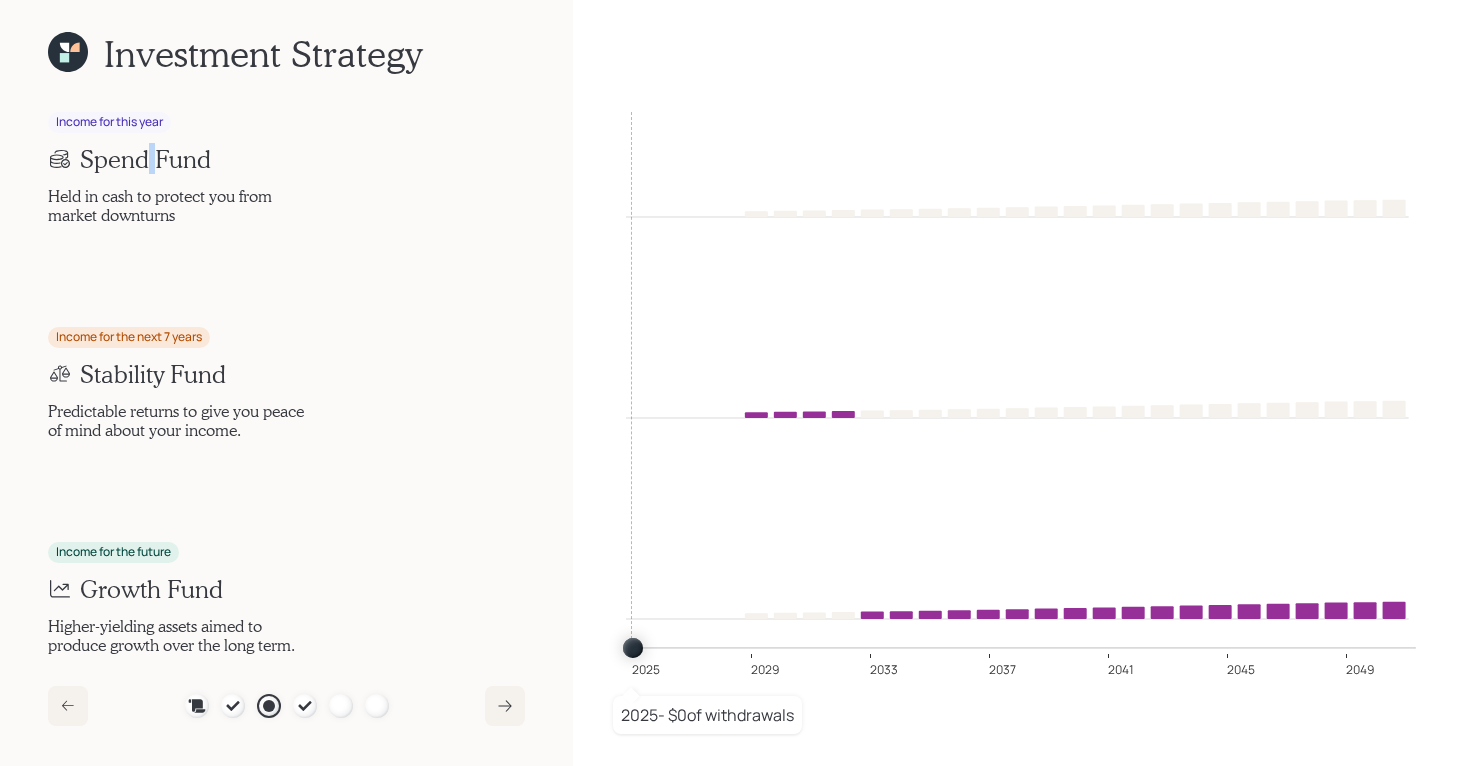 click on "Spend Fund" at bounding box center (145, 159) 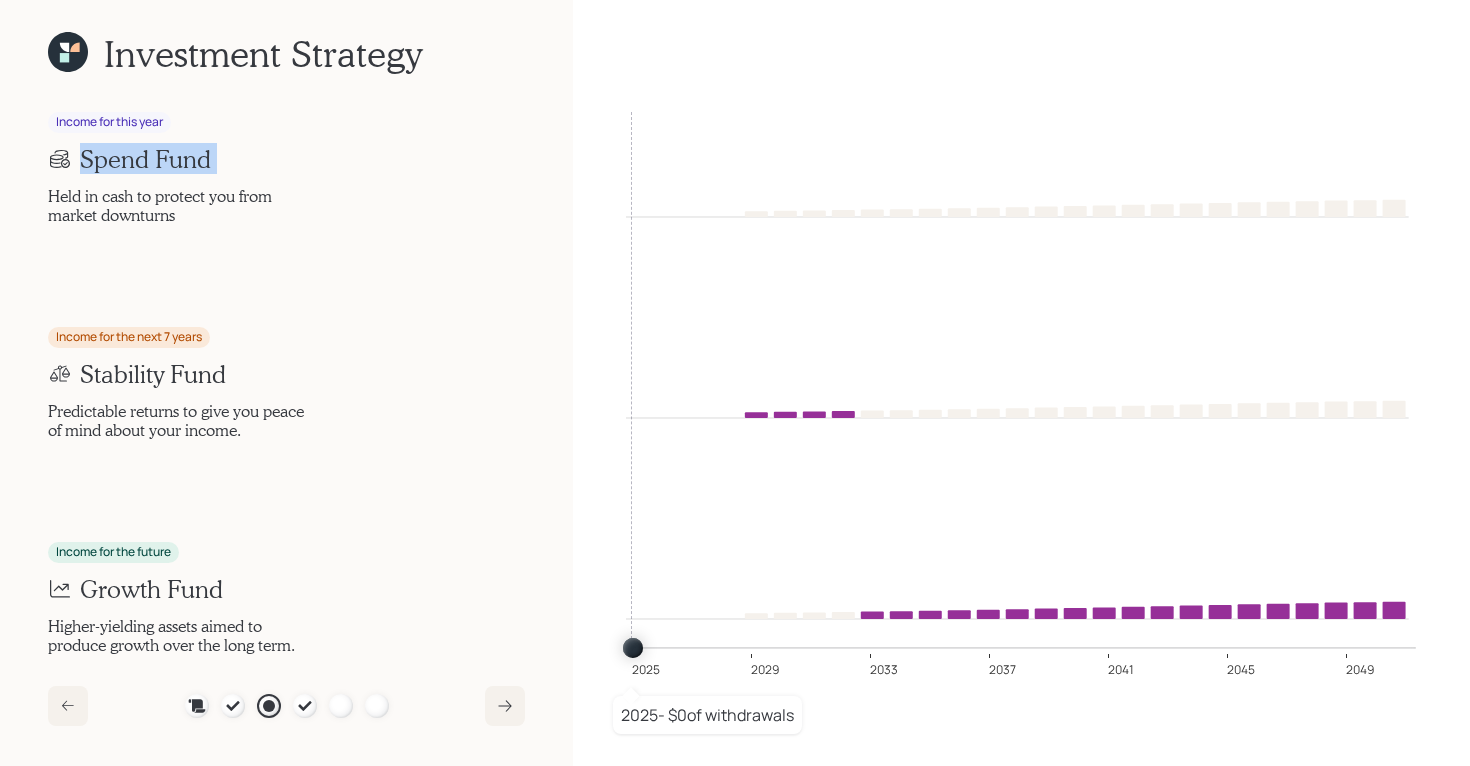 click on "Spend Fund" at bounding box center [145, 159] 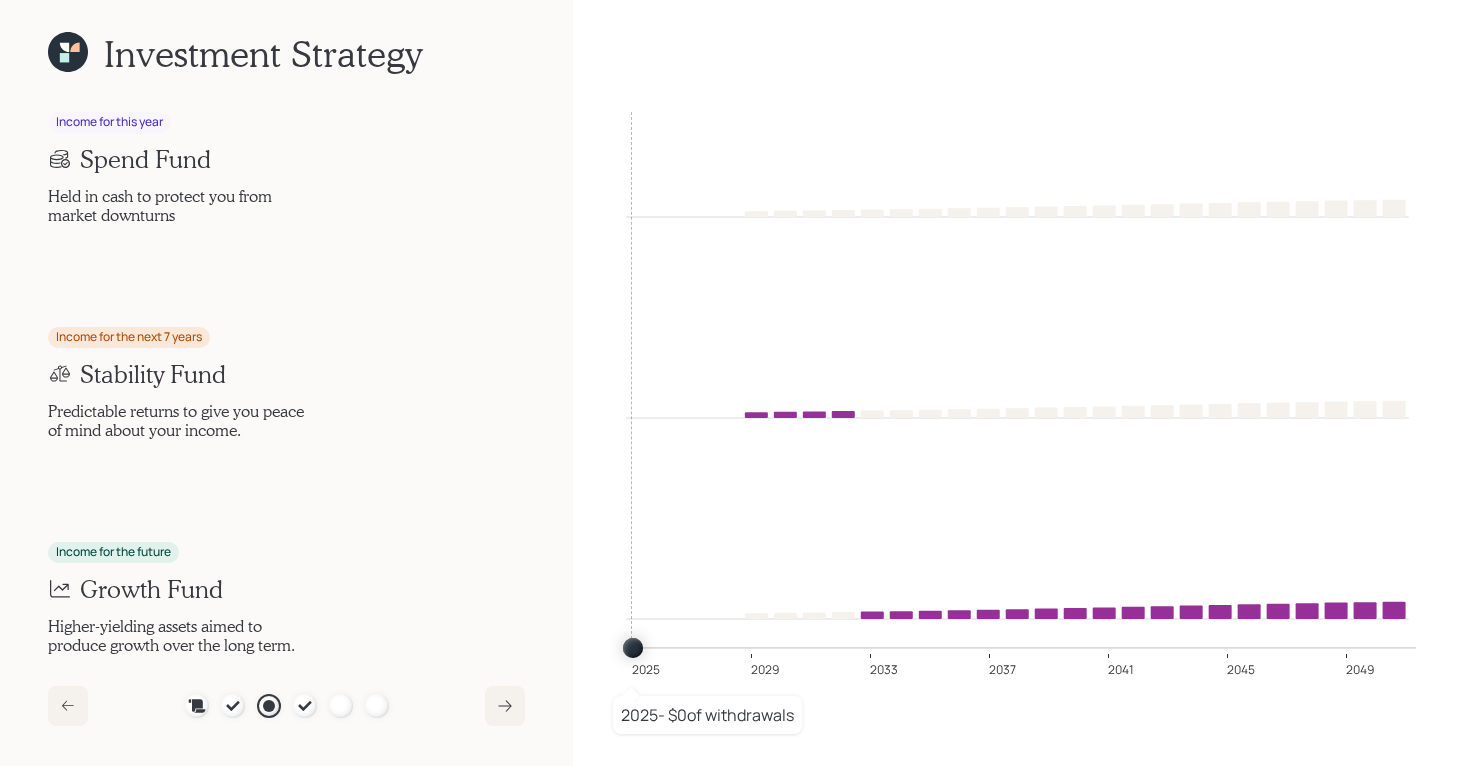 click on "Stability Fund" at bounding box center (153, 374) 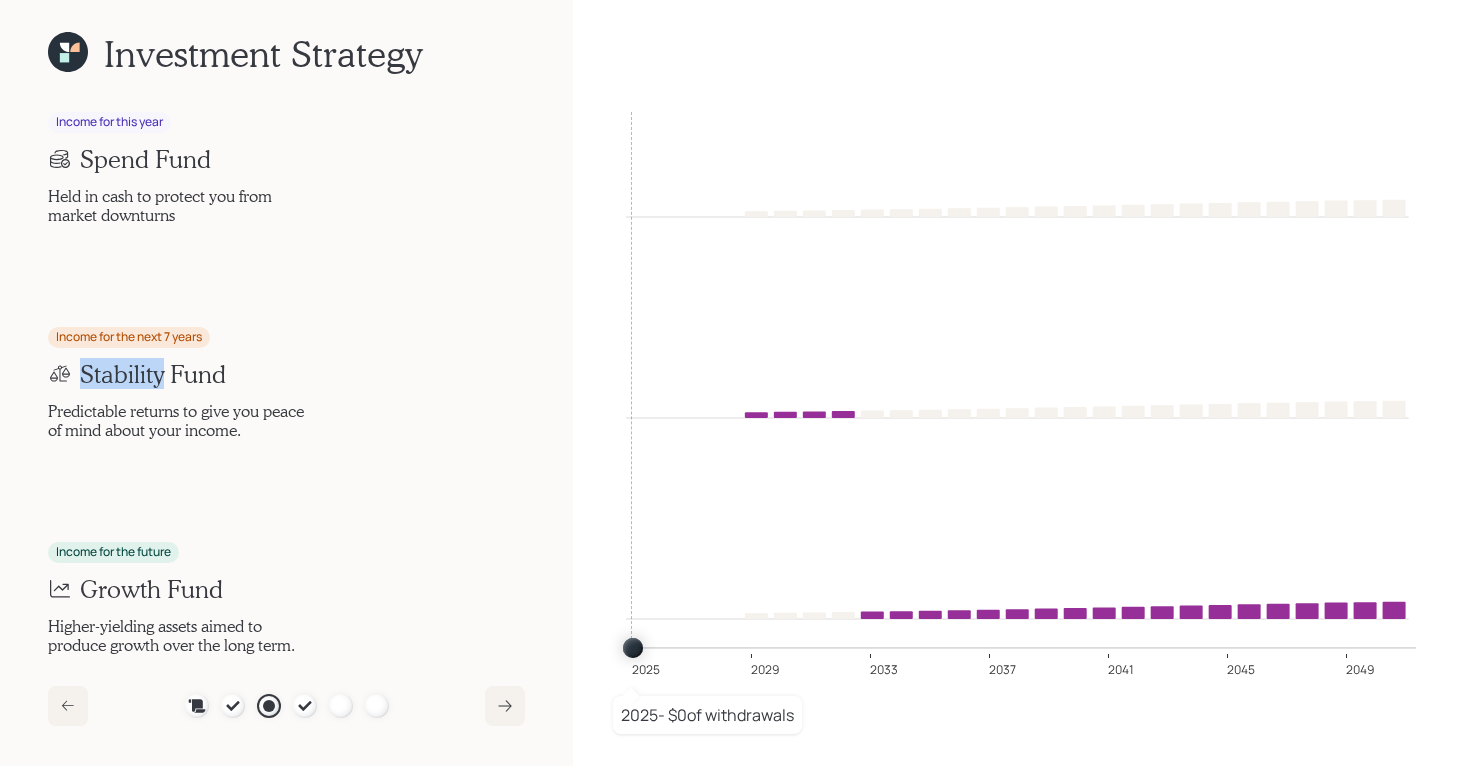 click on "Stability Fund" at bounding box center [153, 374] 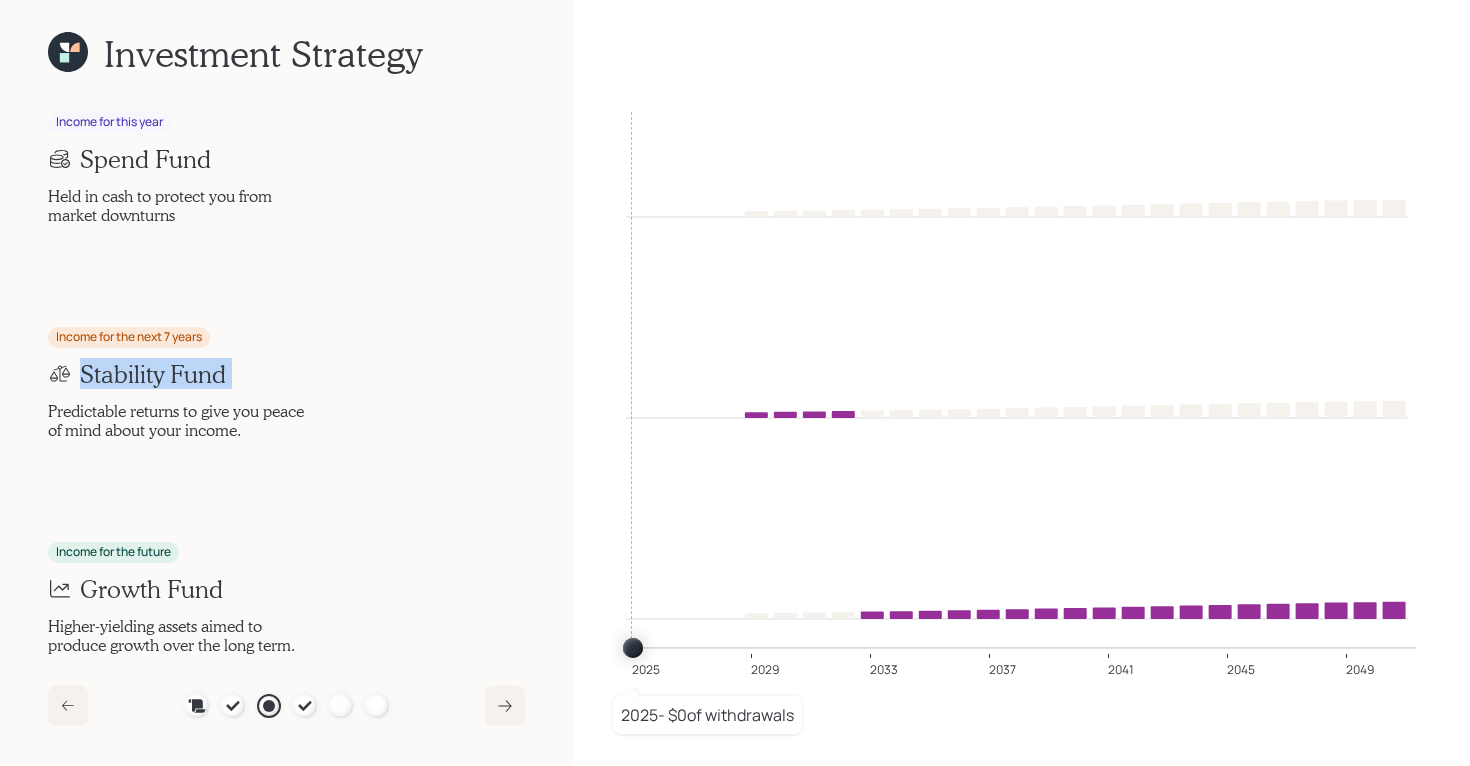 click on "Stability Fund" at bounding box center [153, 374] 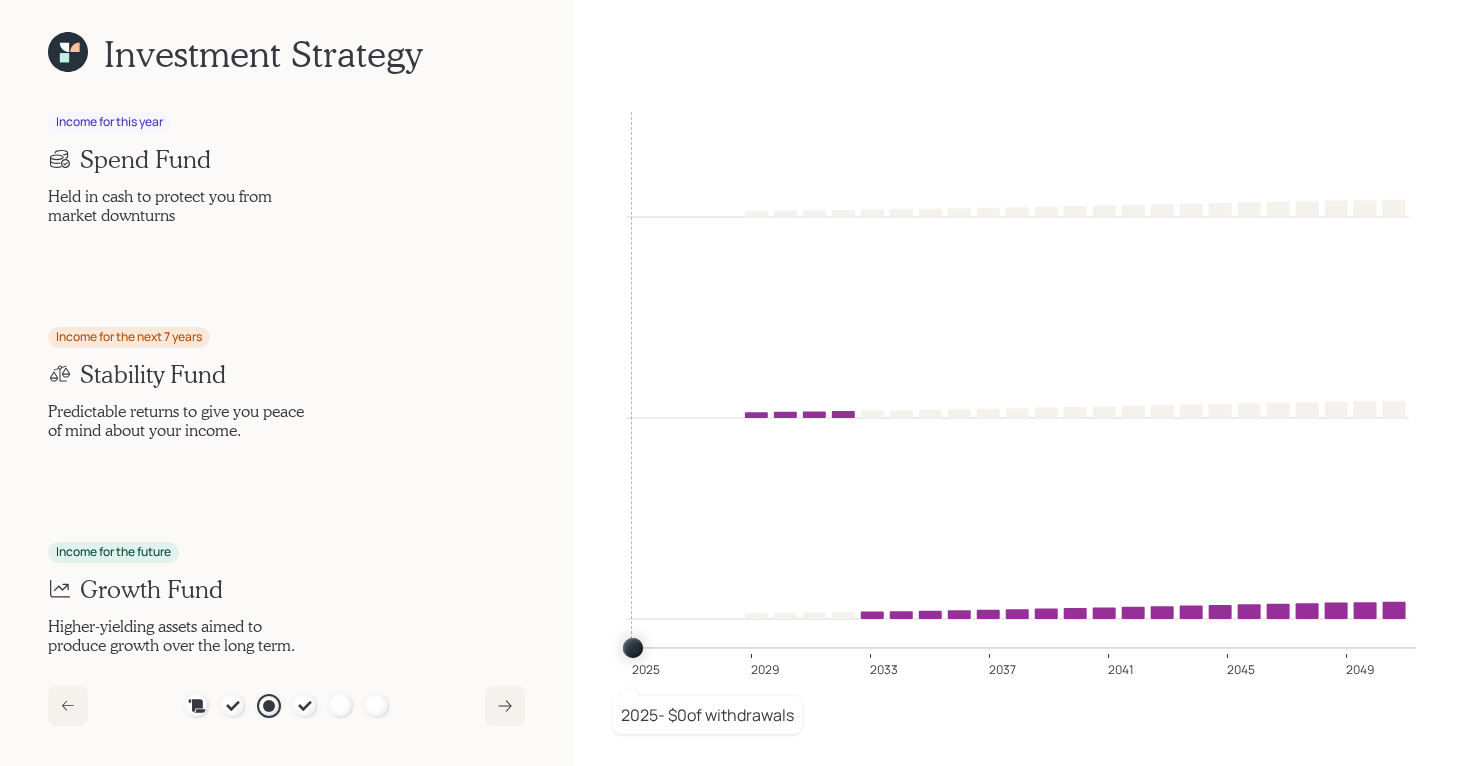 click on "Growth Fund" at bounding box center (151, 589) 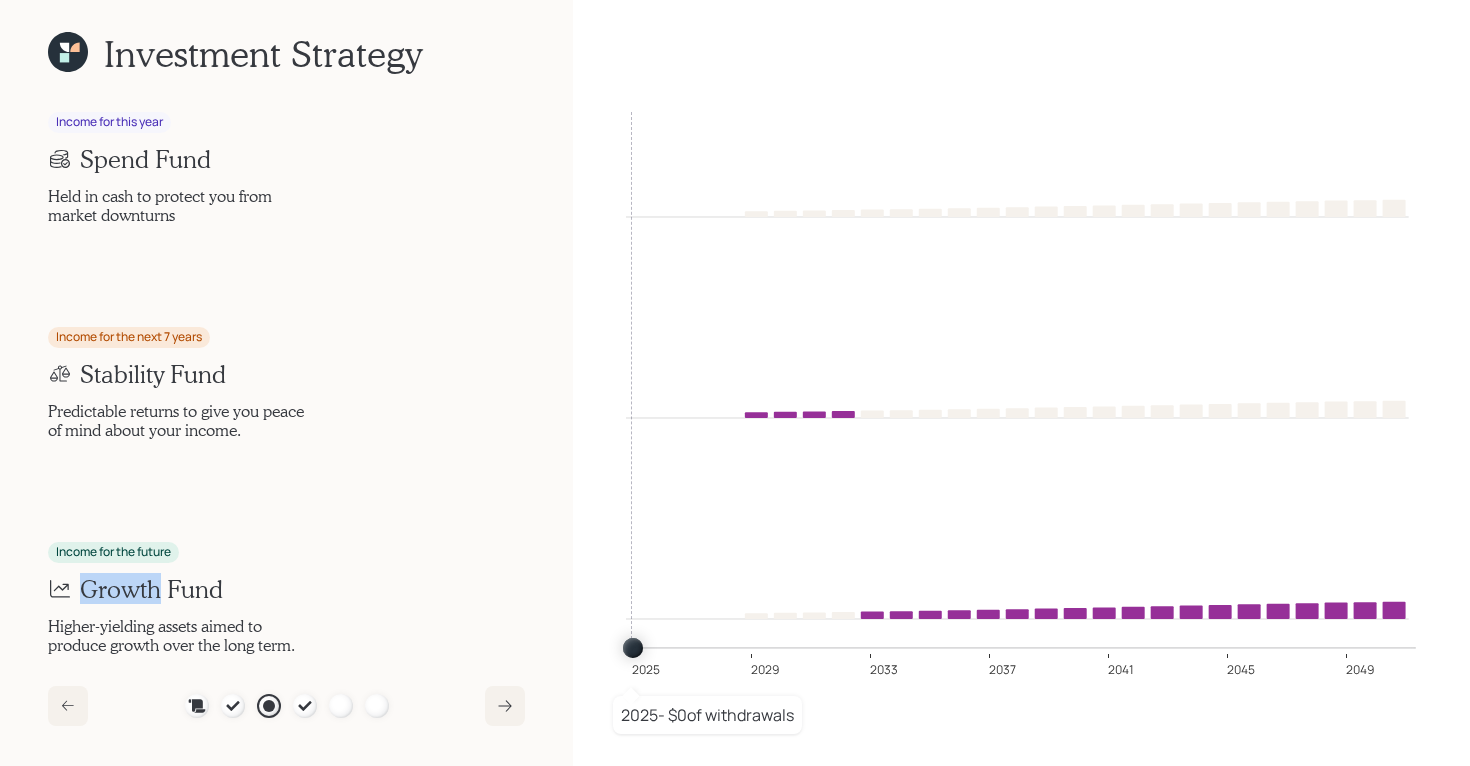 click on "Growth Fund" at bounding box center (151, 589) 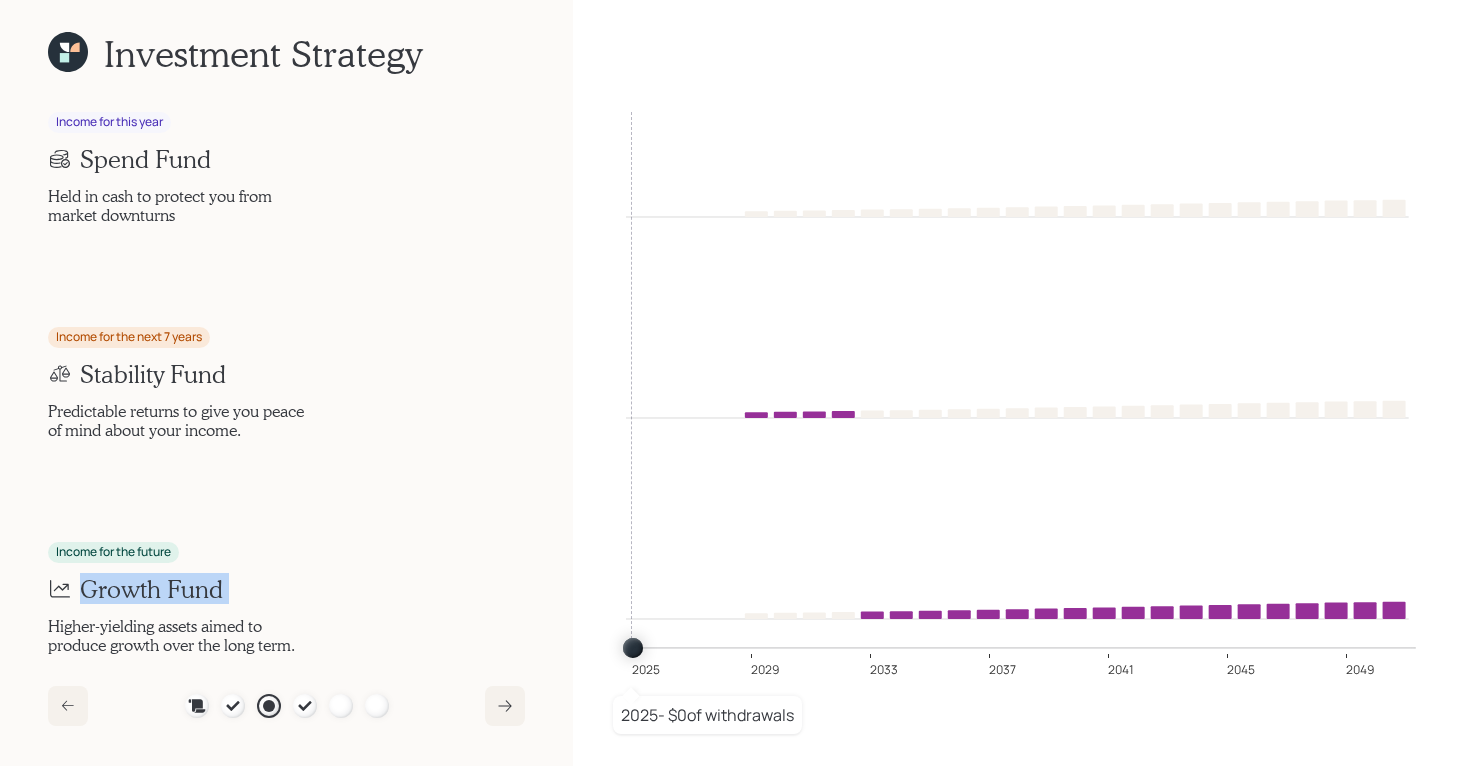 click on "Growth Fund" at bounding box center [151, 589] 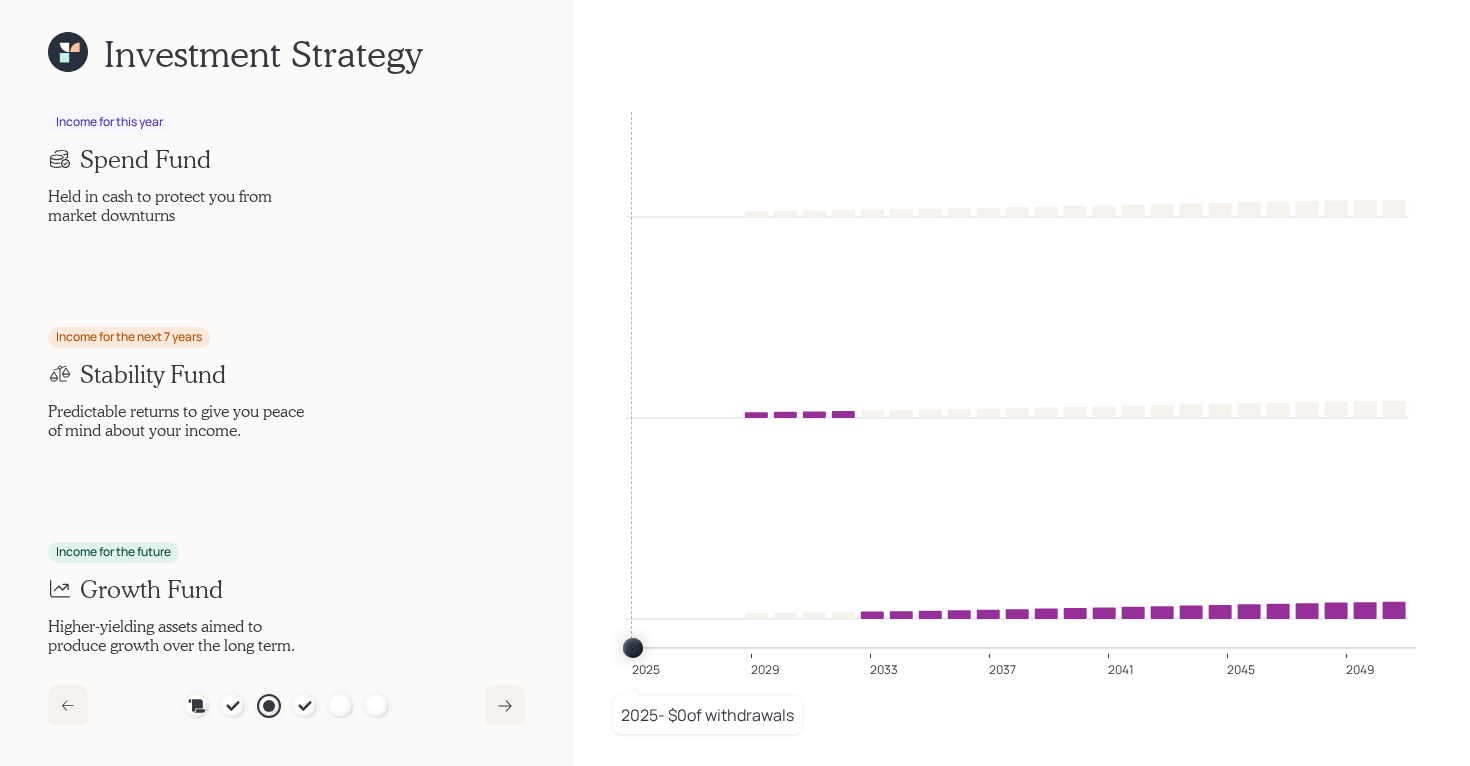 click 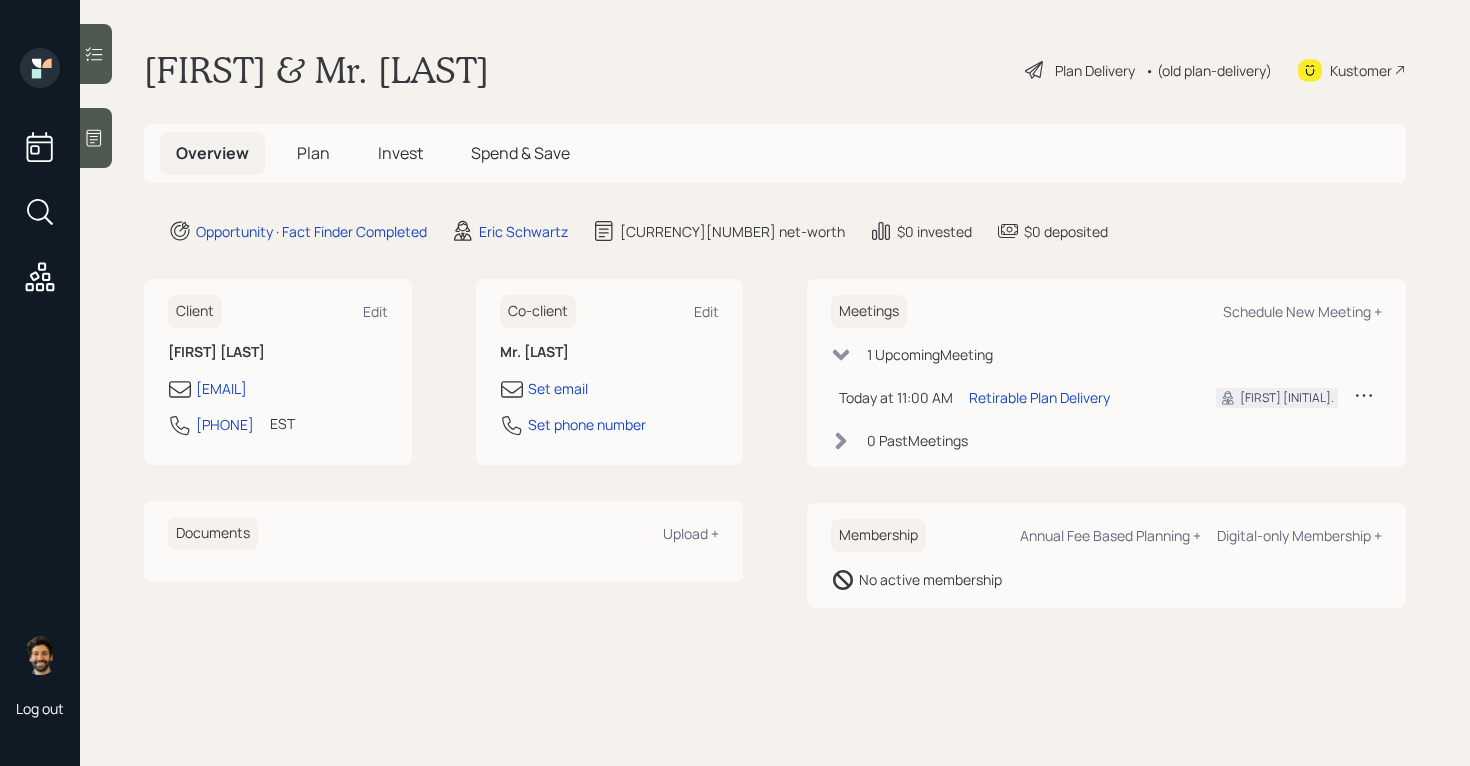 click on "Plan" at bounding box center (313, 153) 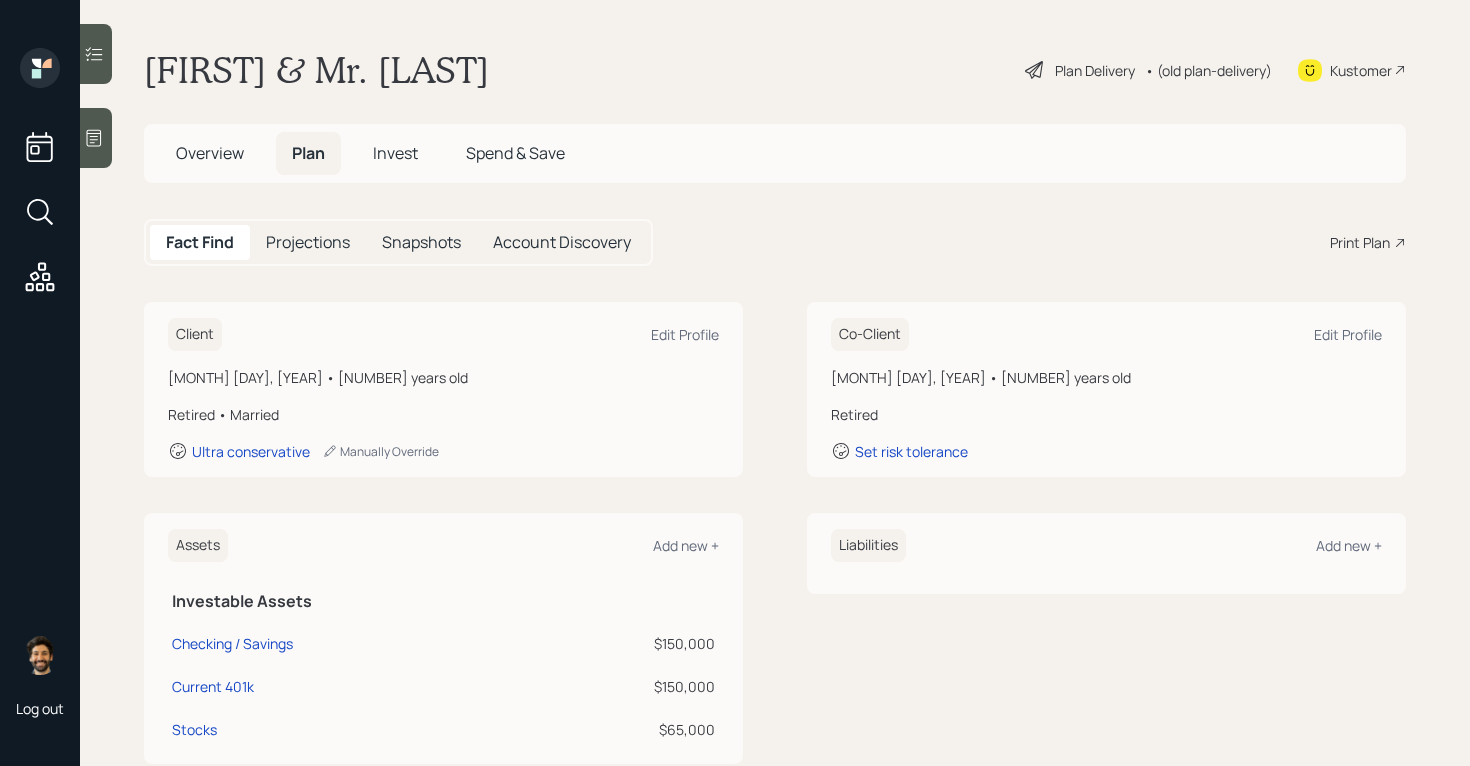 click on "Overview" at bounding box center [210, 153] 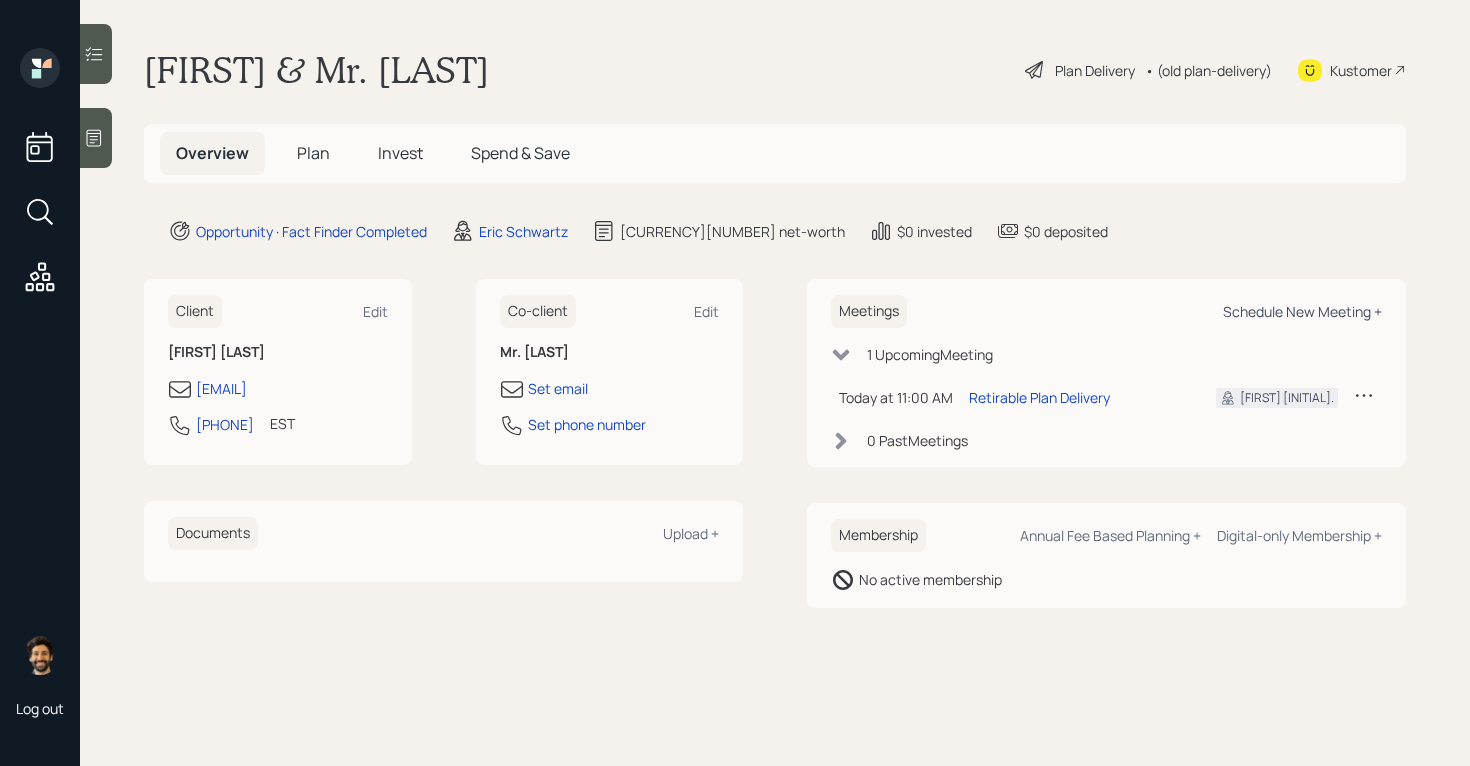 click on "Schedule New Meeting +" at bounding box center (1302, 311) 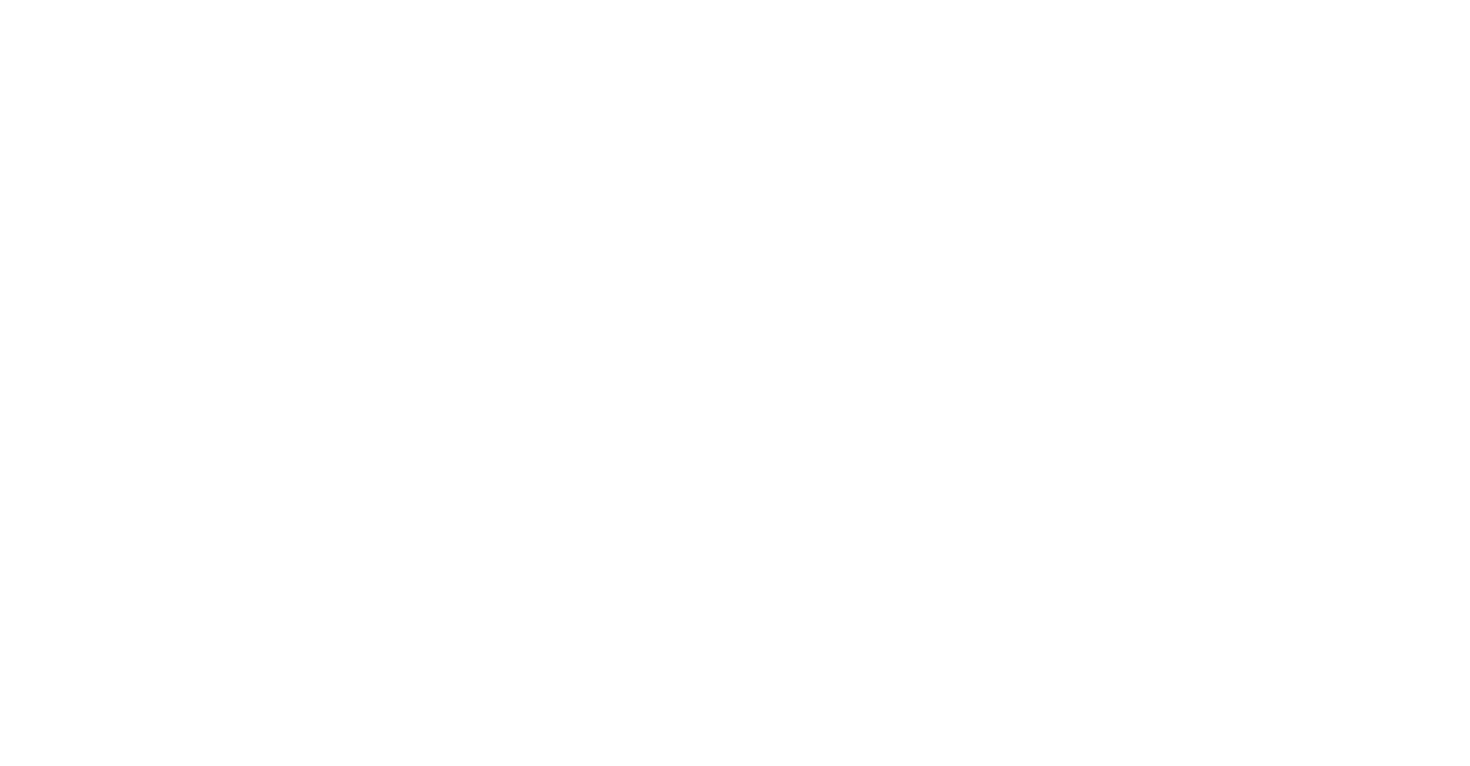 scroll, scrollTop: 0, scrollLeft: 0, axis: both 